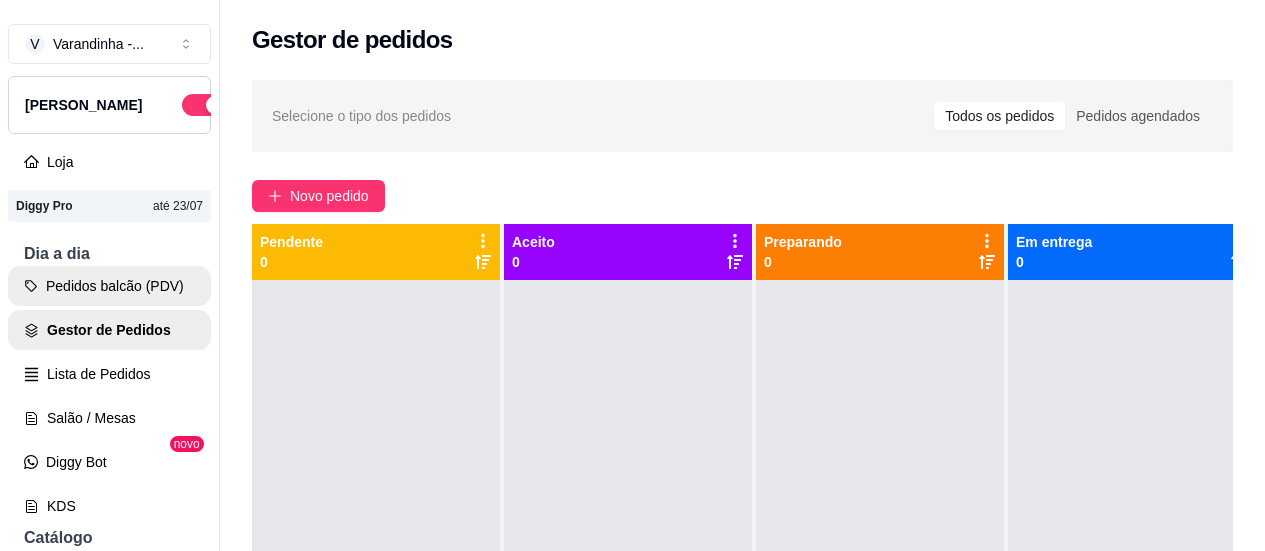 scroll, scrollTop: 0, scrollLeft: 0, axis: both 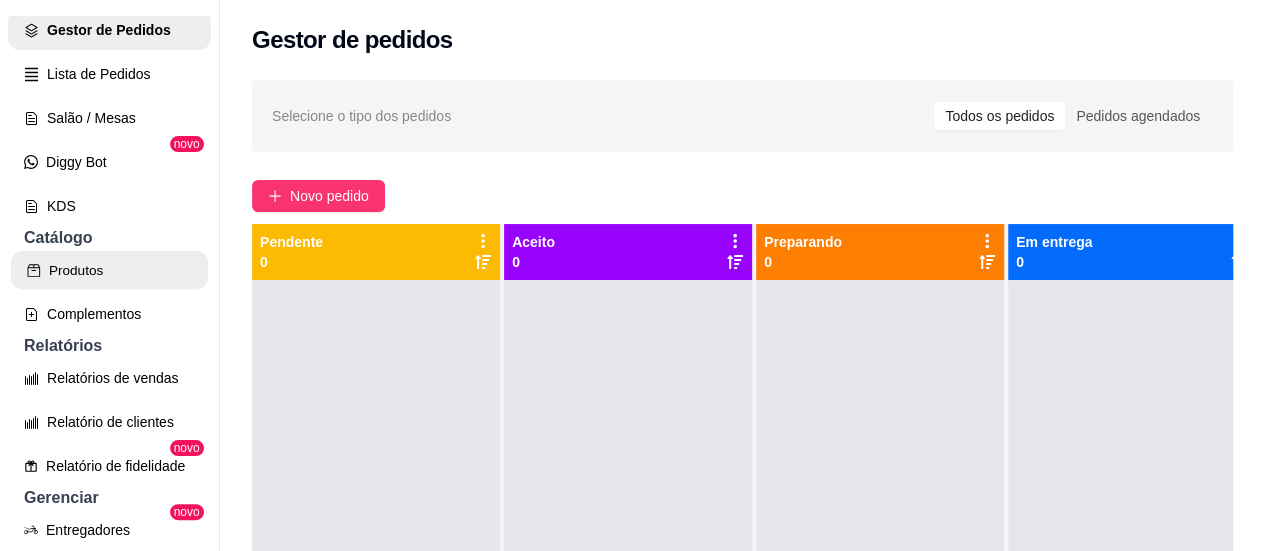 click on "Produtos" at bounding box center (109, 270) 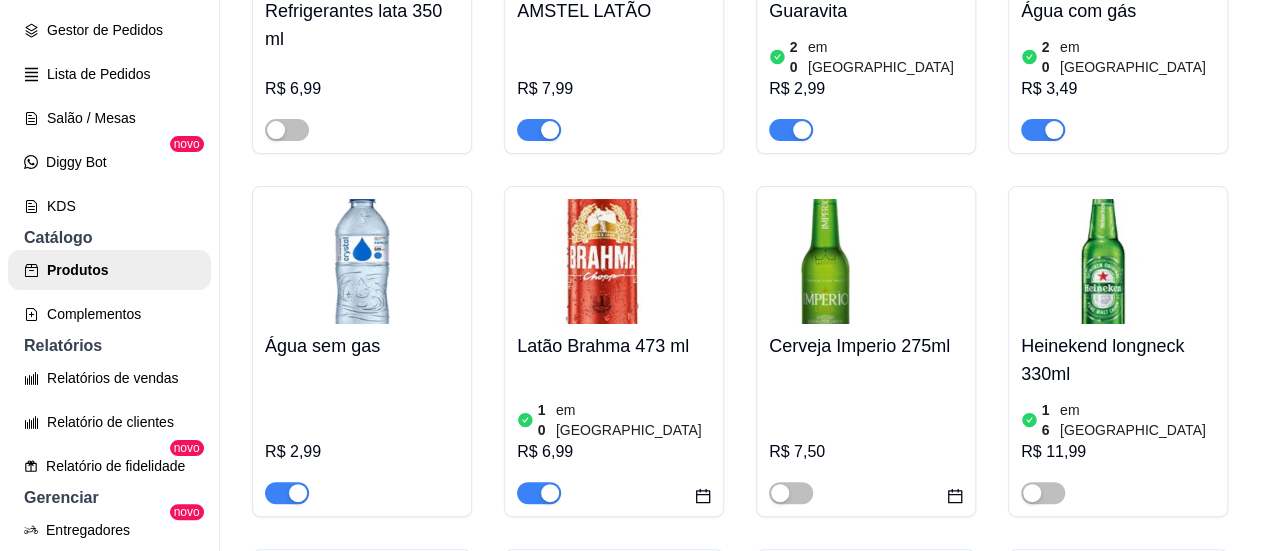 scroll, scrollTop: 9000, scrollLeft: 0, axis: vertical 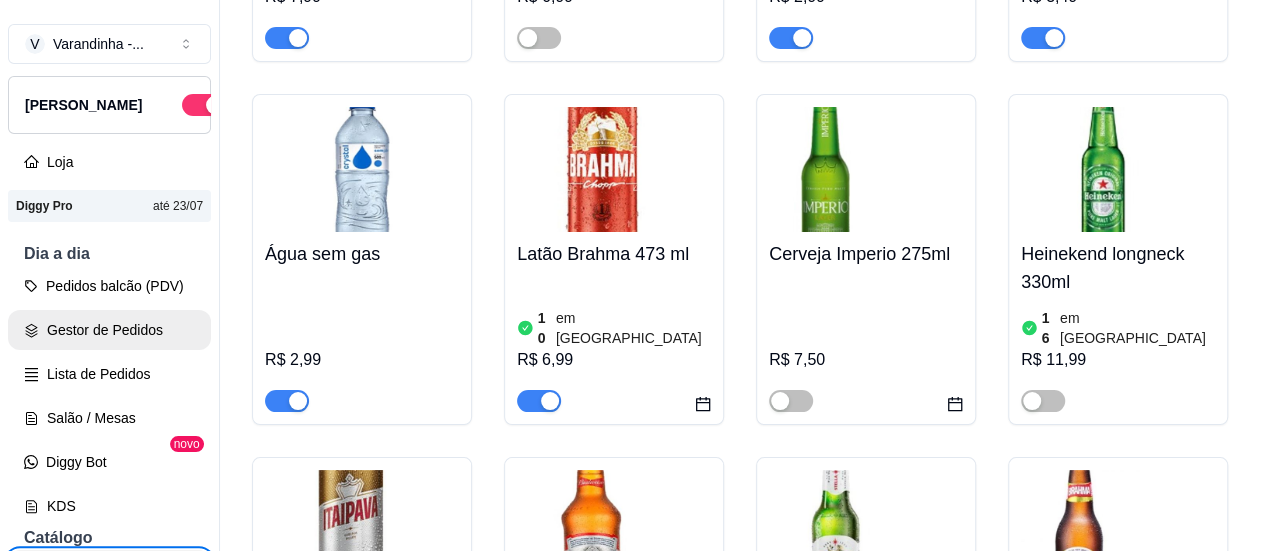 click on "Gestor de Pedidos" at bounding box center (109, 330) 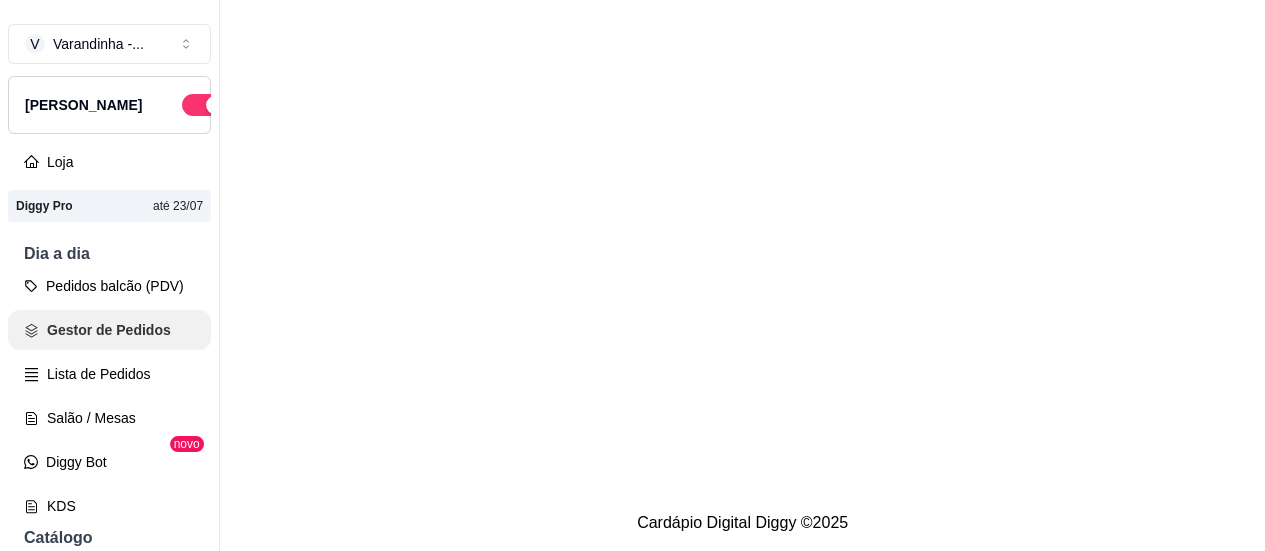 scroll, scrollTop: 0, scrollLeft: 0, axis: both 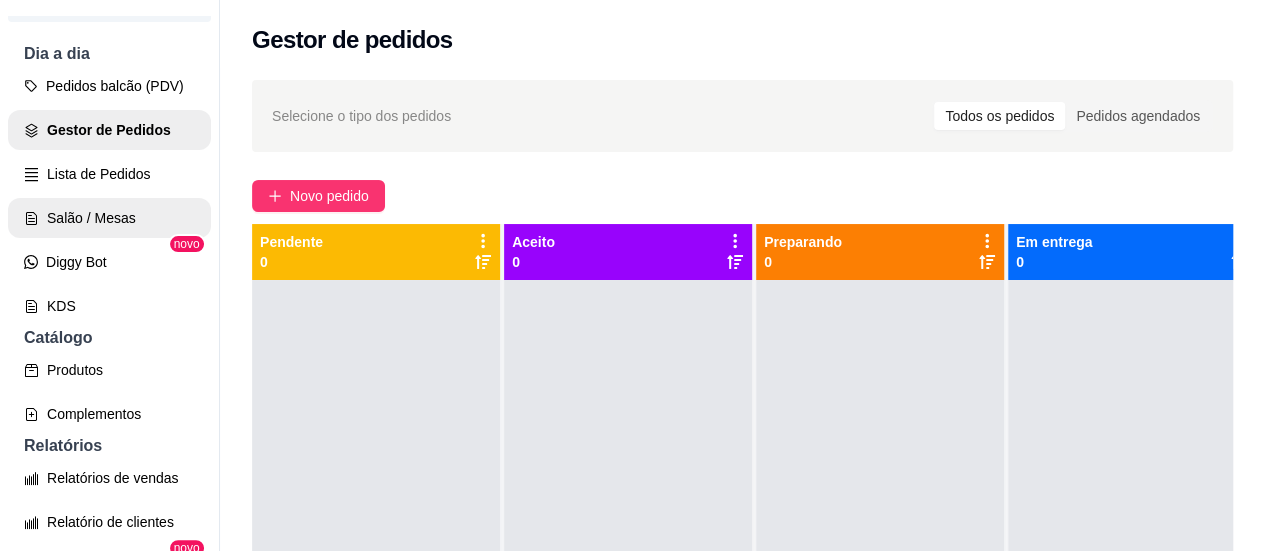 click on "Salão / Mesas" at bounding box center (109, 218) 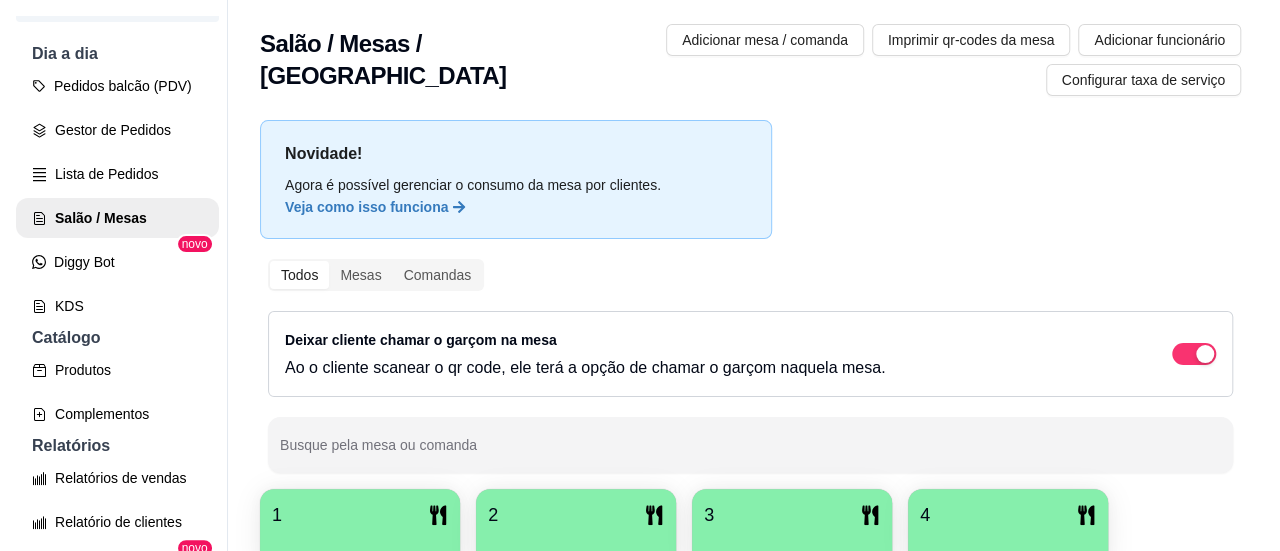 scroll, scrollTop: 200, scrollLeft: 0, axis: vertical 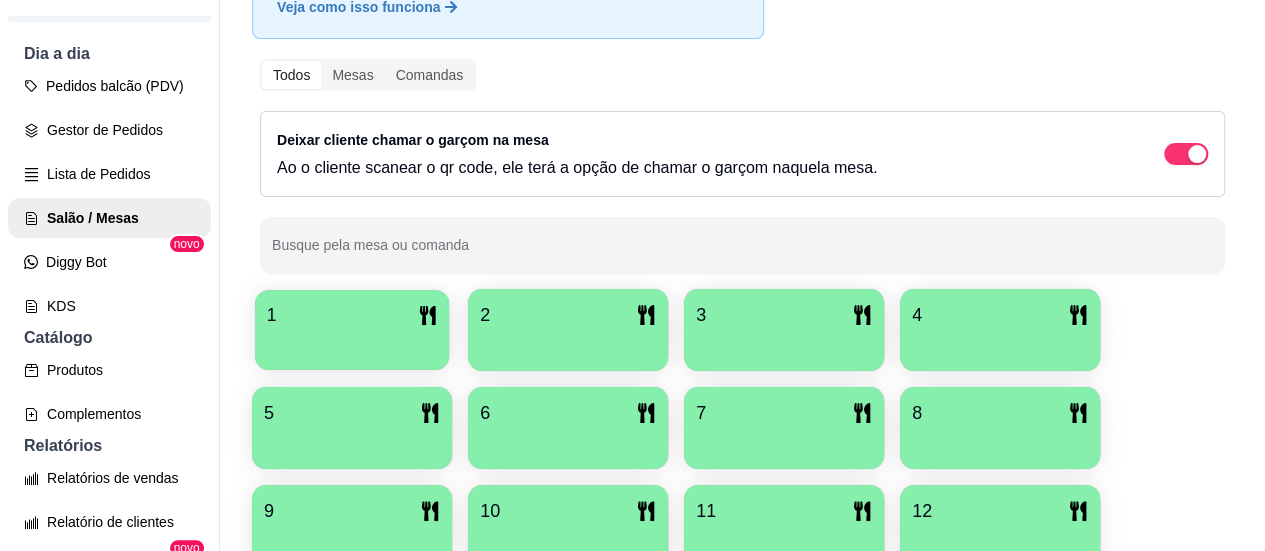 click on "1" at bounding box center (352, 315) 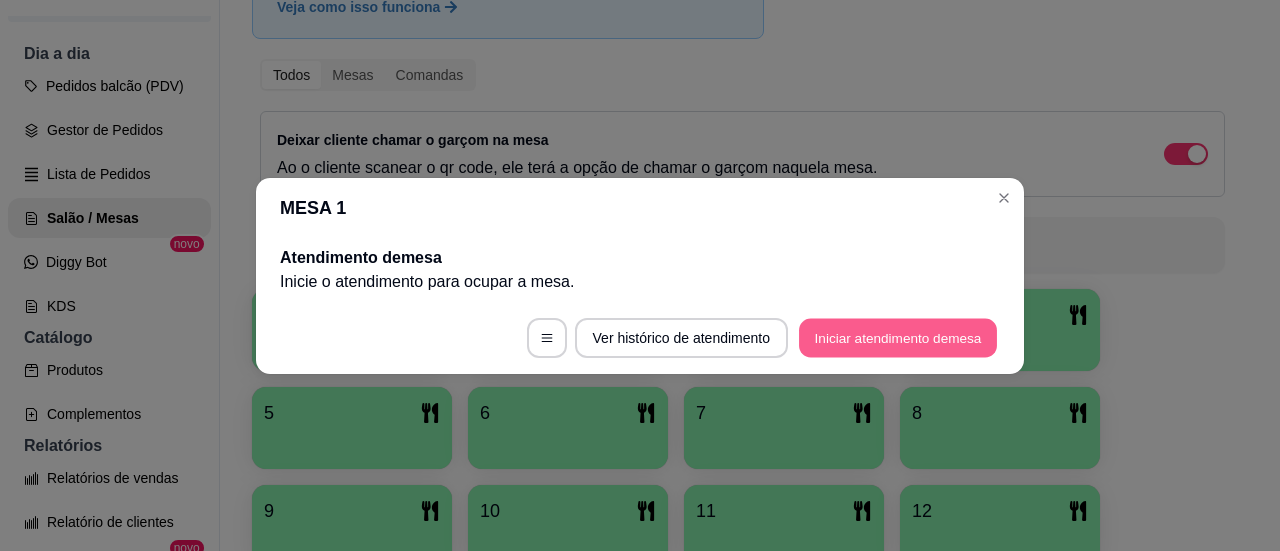 click on "Iniciar atendimento de  mesa" at bounding box center (898, 337) 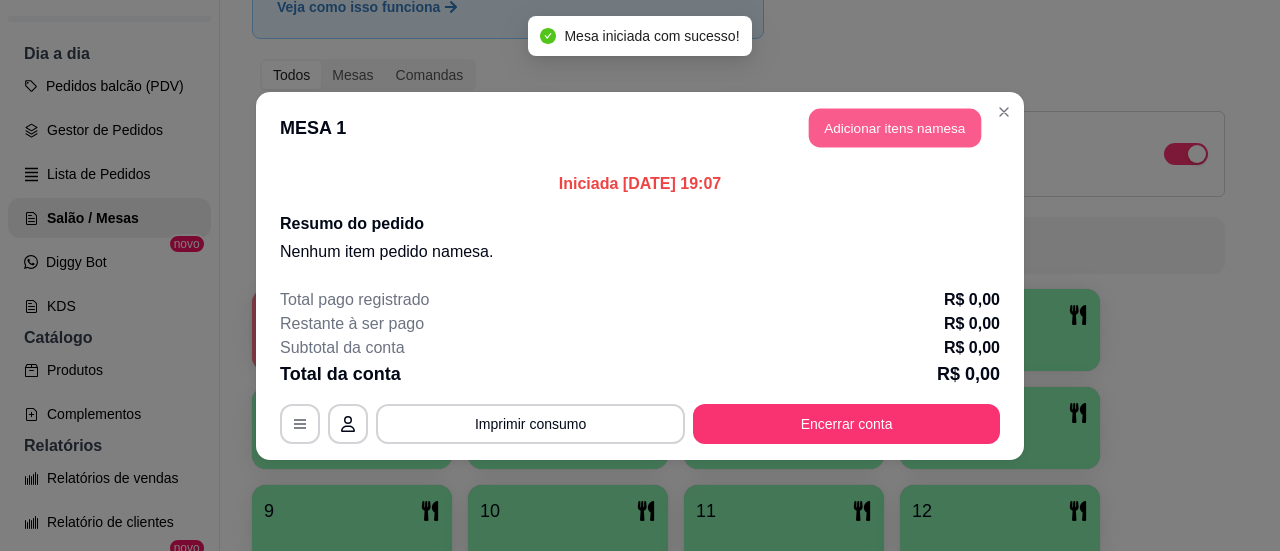 click on "Adicionar itens na  mesa" at bounding box center [895, 127] 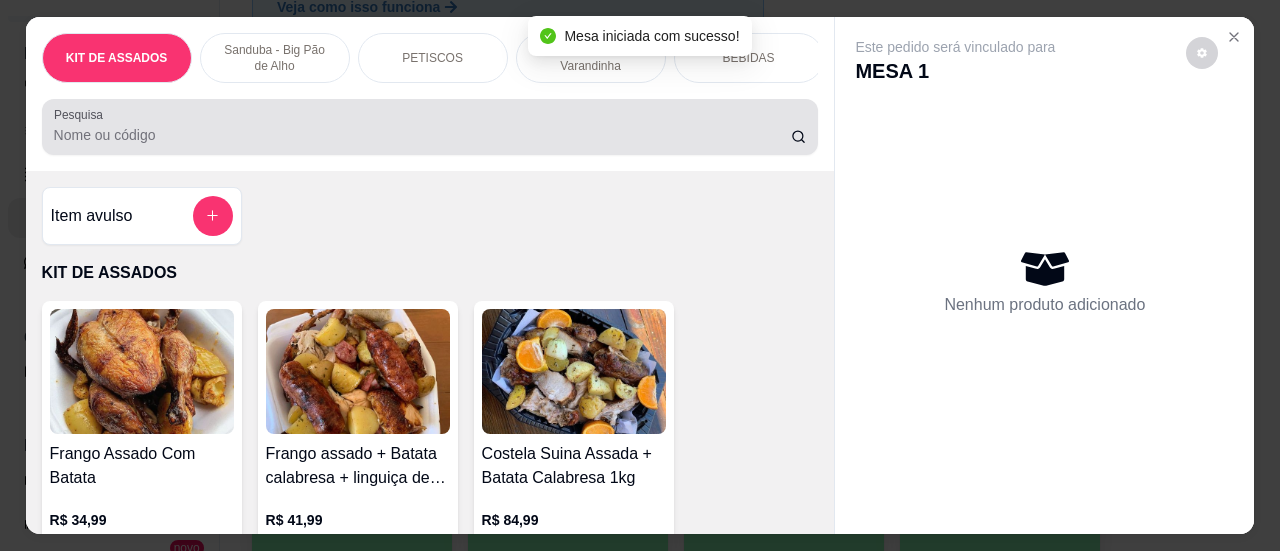 click on "Pesquisa" at bounding box center [422, 135] 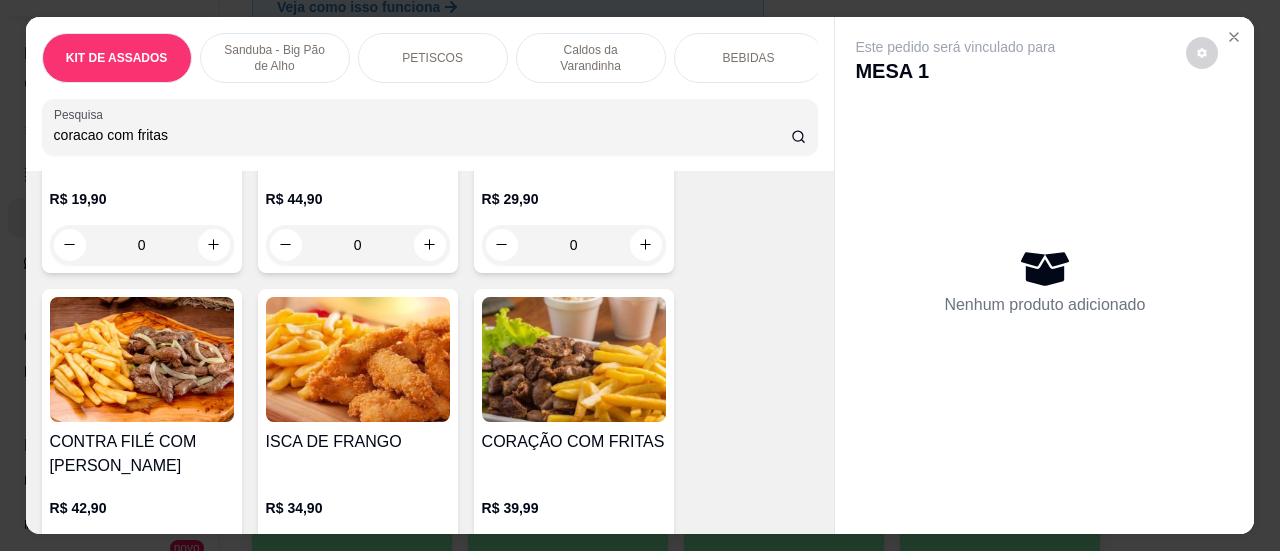 scroll, scrollTop: 1800, scrollLeft: 0, axis: vertical 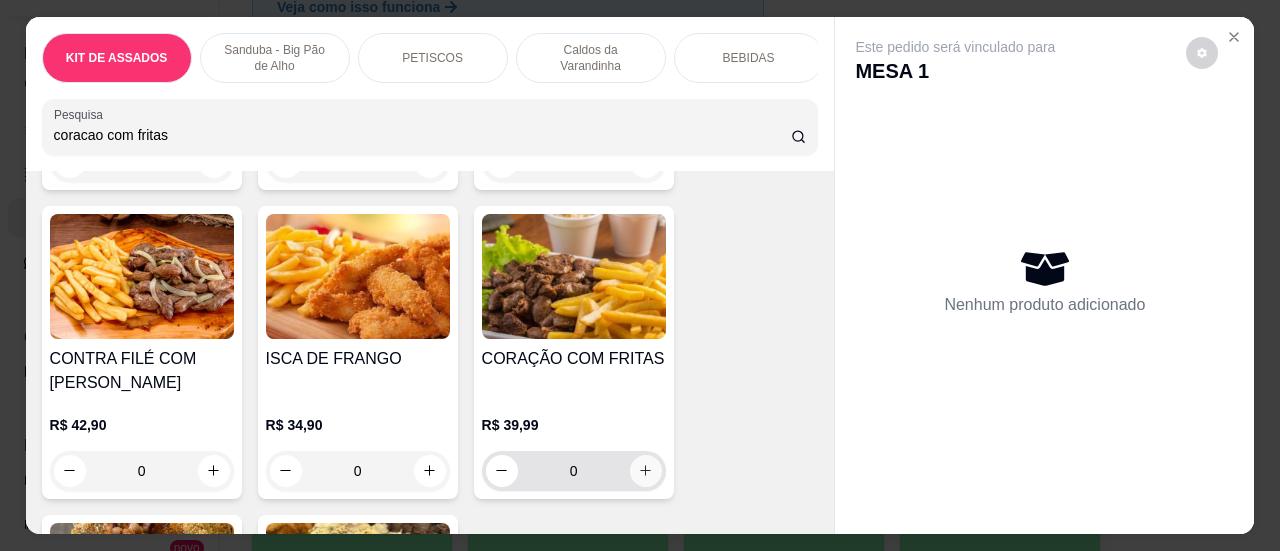 type on "coracao com fritas" 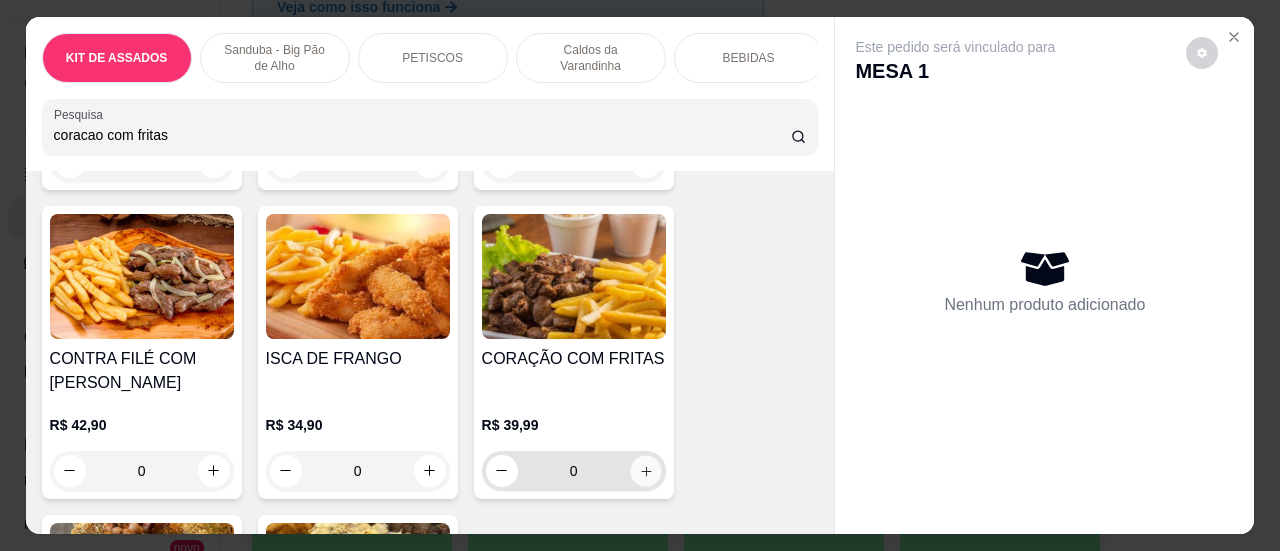 click at bounding box center (645, 470) 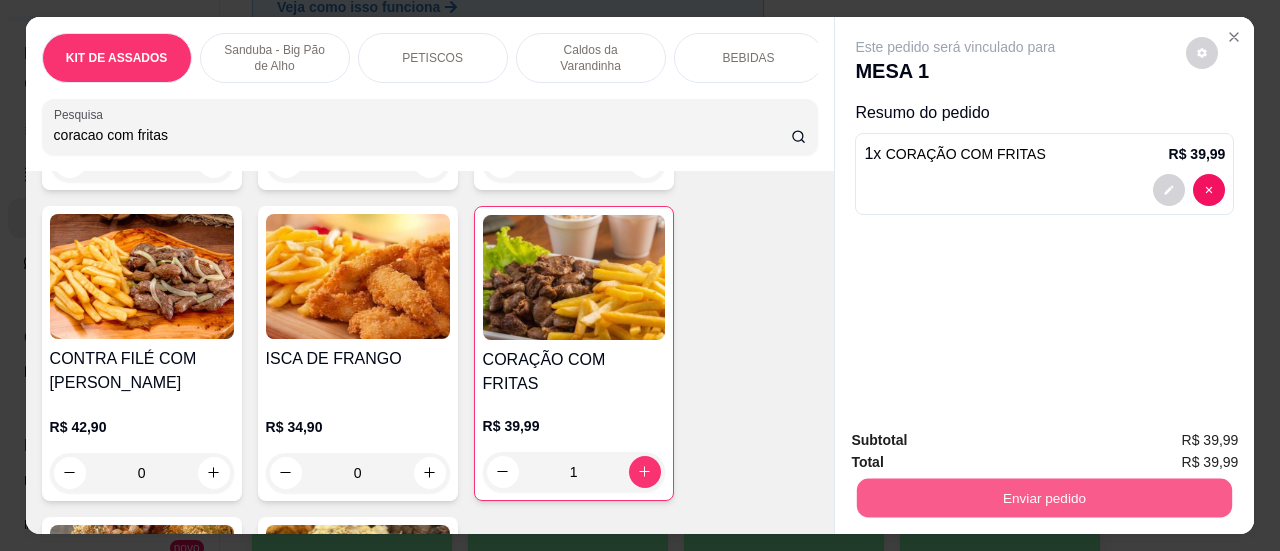 click on "Enviar pedido" at bounding box center [1044, 498] 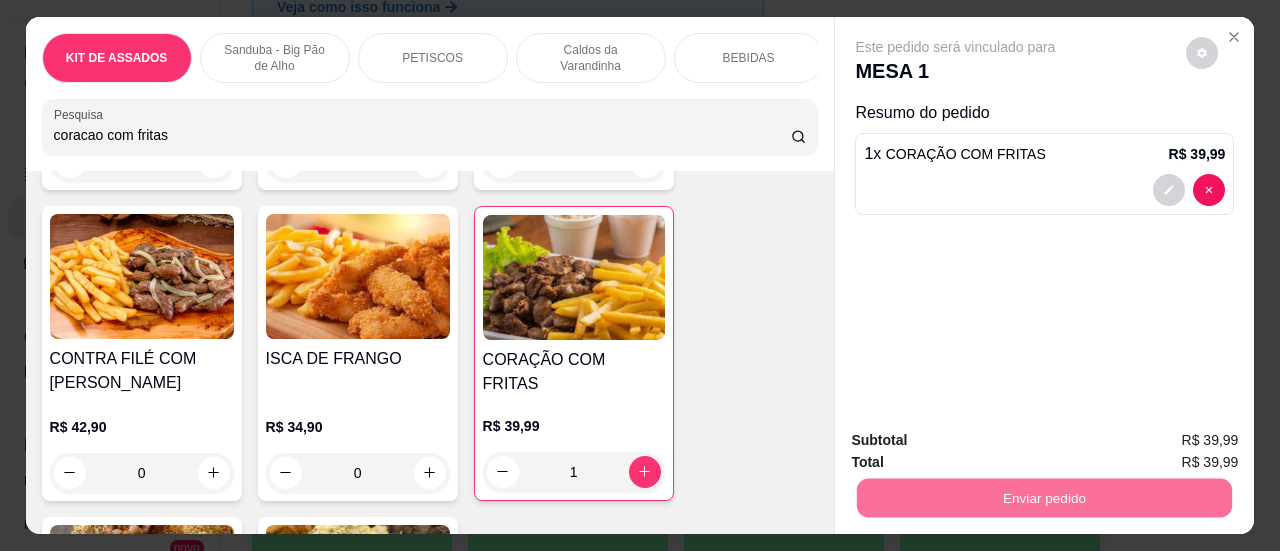 click on "Sim, quero registrar" at bounding box center (1168, 441) 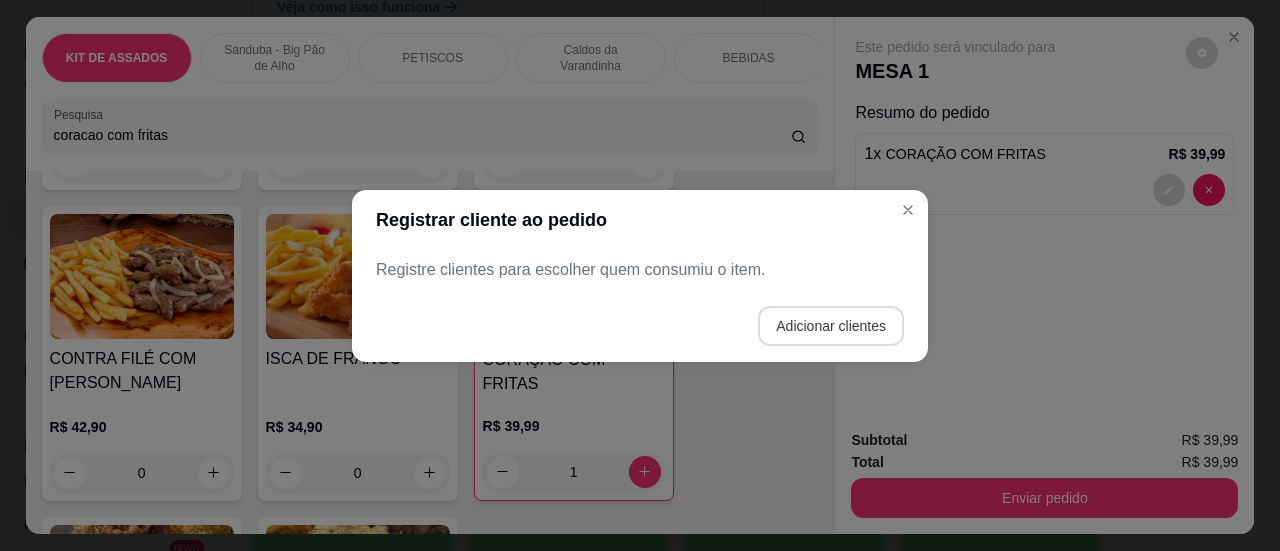 click on "Adicionar clientes" at bounding box center [831, 326] 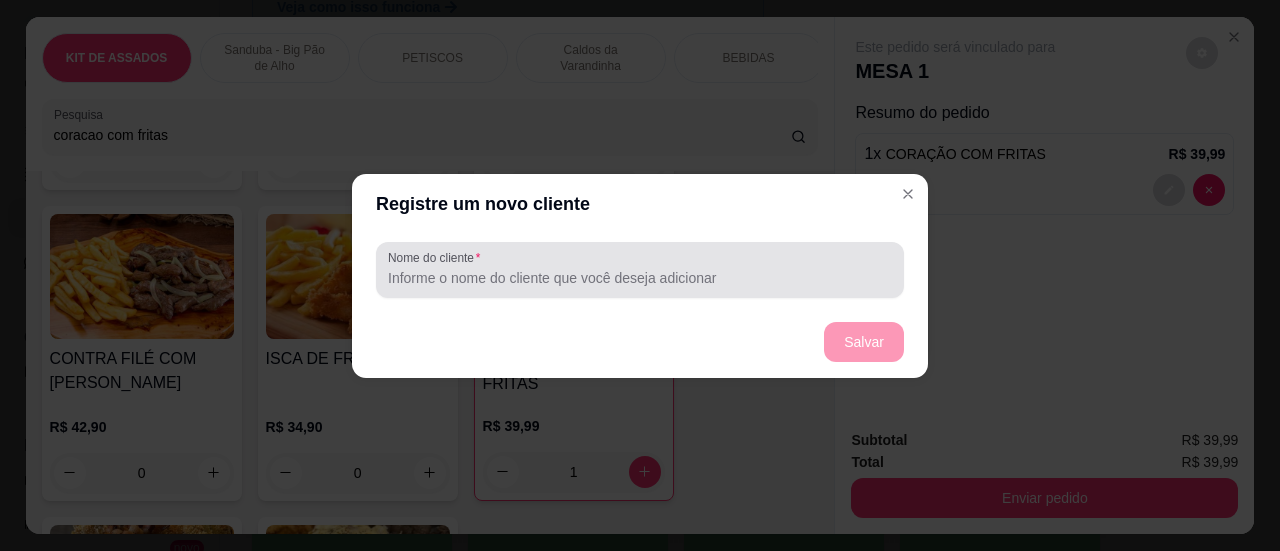 click at bounding box center (640, 270) 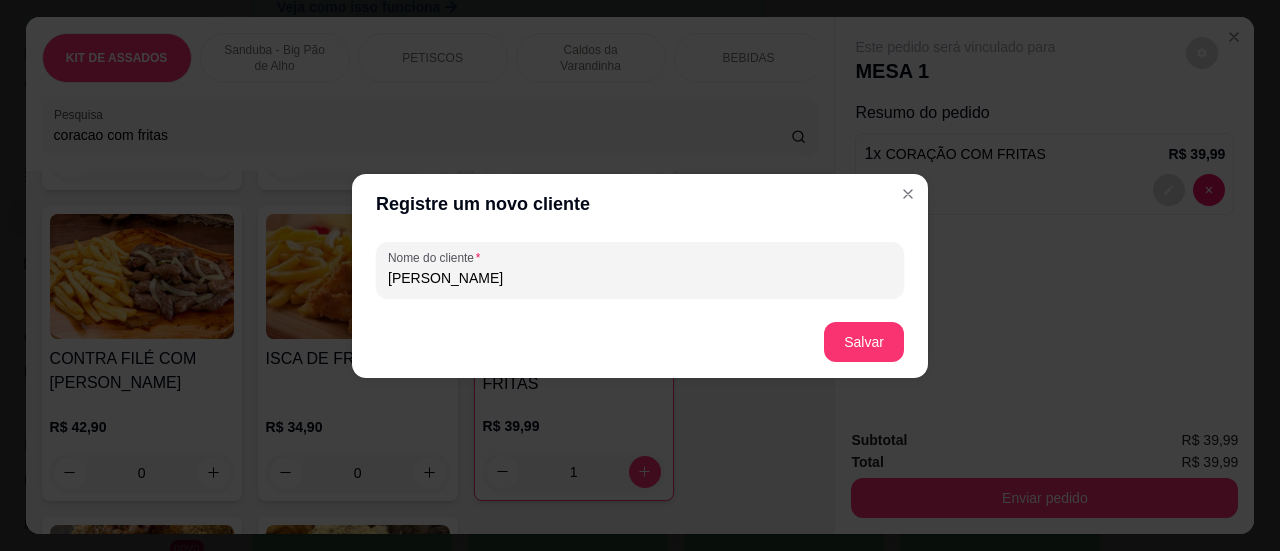 type on "[PERSON_NAME]" 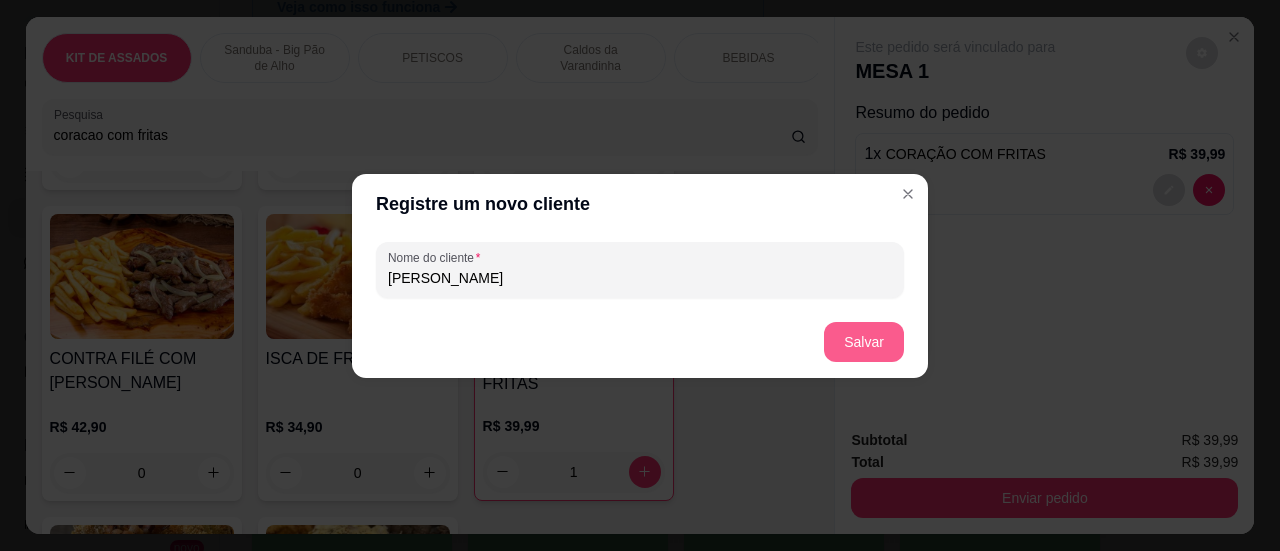 click on "Salvar" at bounding box center (864, 342) 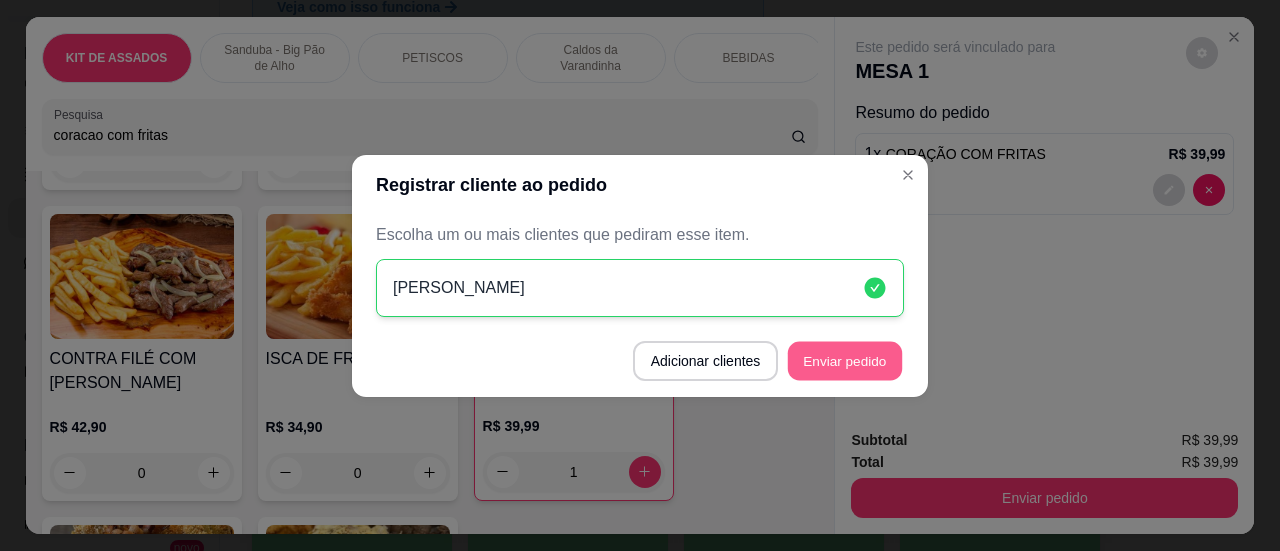 click on "Enviar pedido" at bounding box center (845, 360) 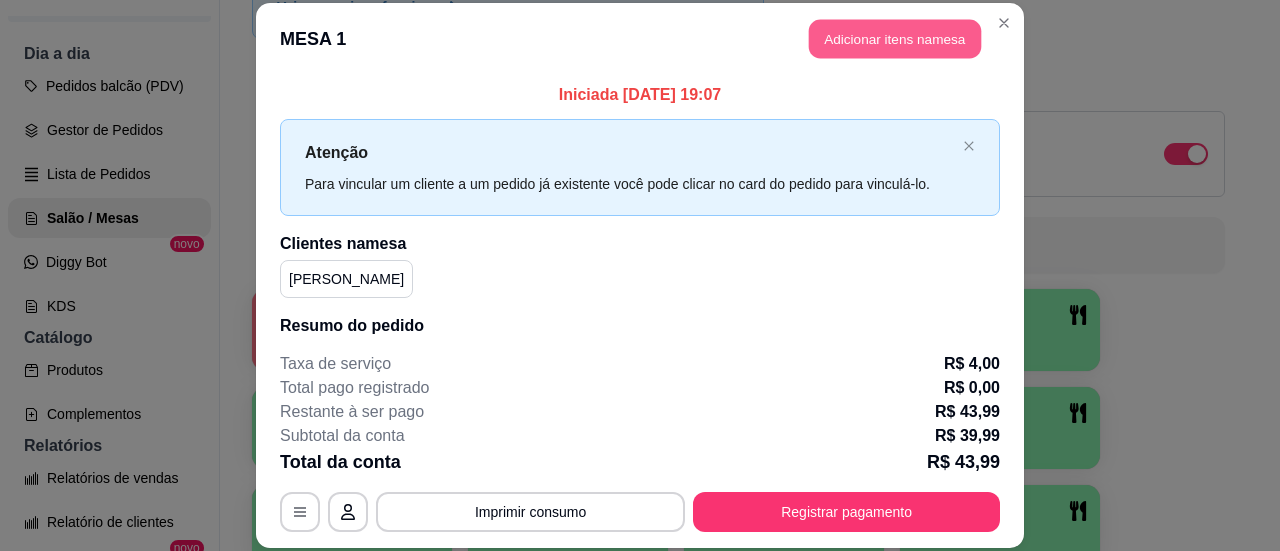 click on "Adicionar itens na  mesa" at bounding box center (895, 38) 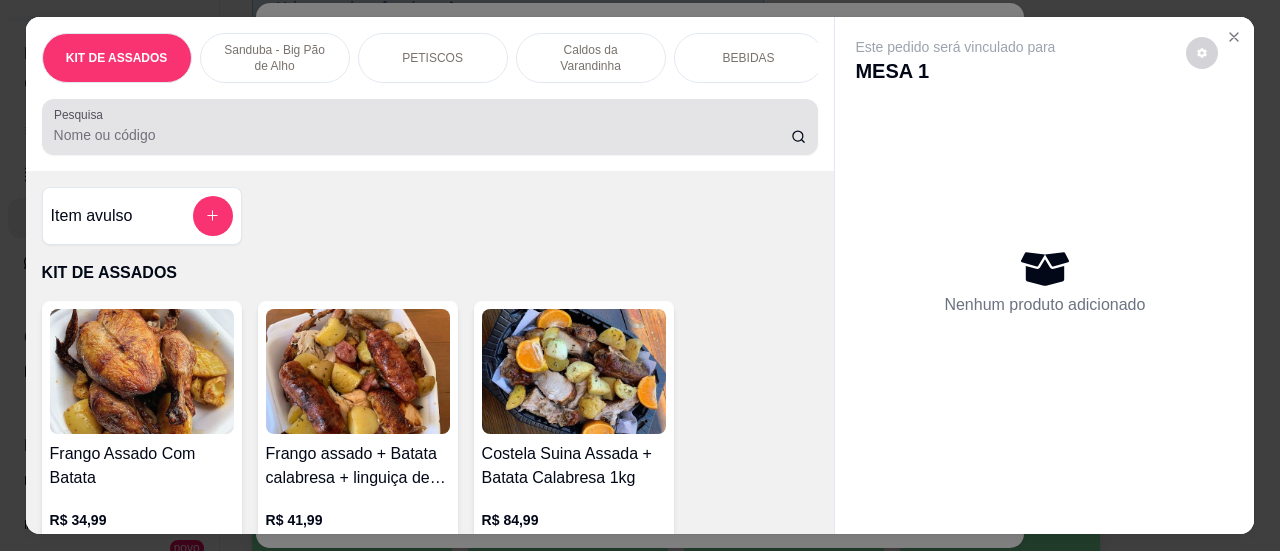 click at bounding box center [430, 127] 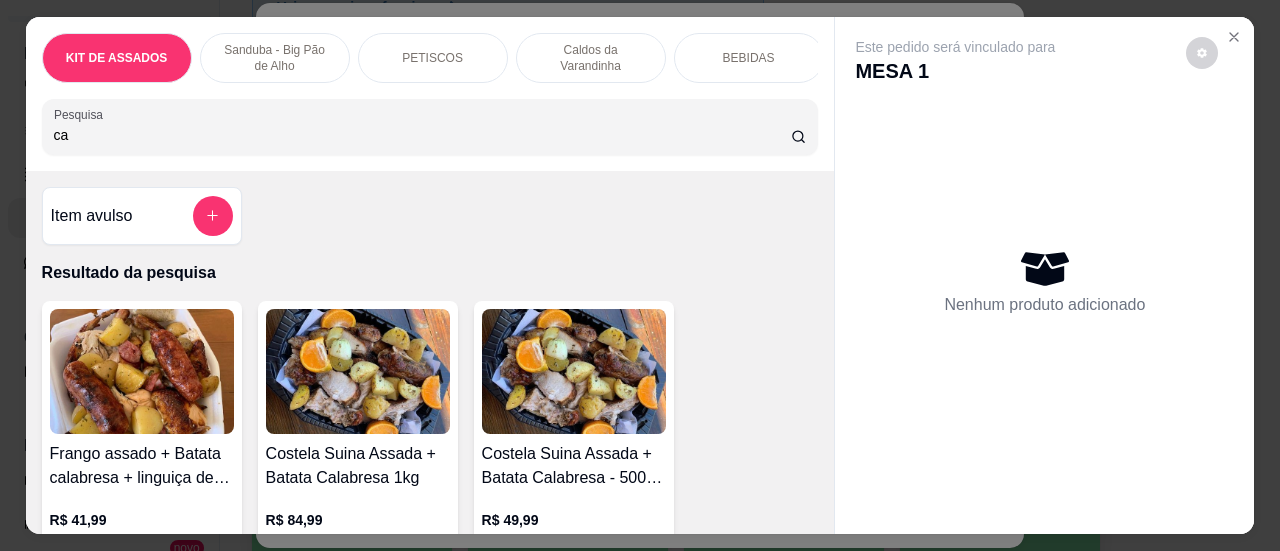 type on "c" 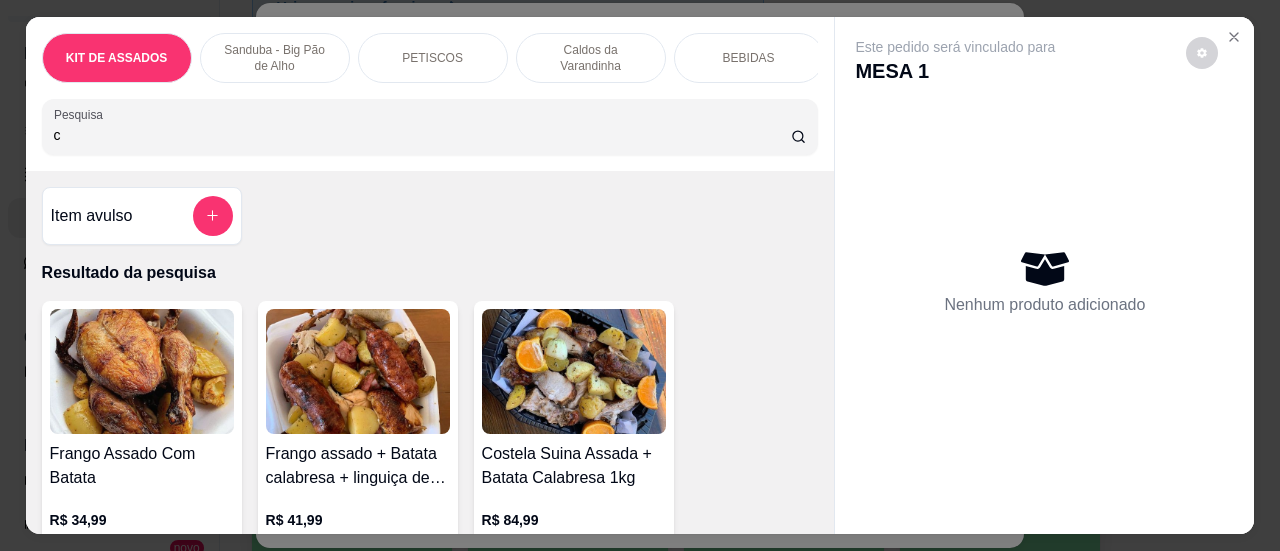 type 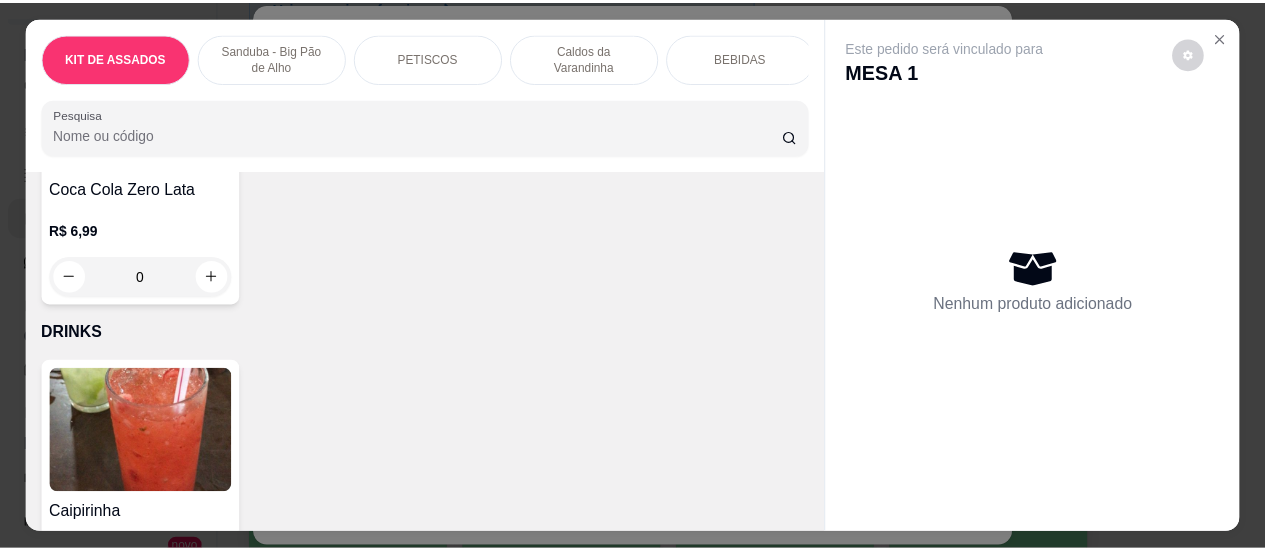 scroll, scrollTop: 4779, scrollLeft: 0, axis: vertical 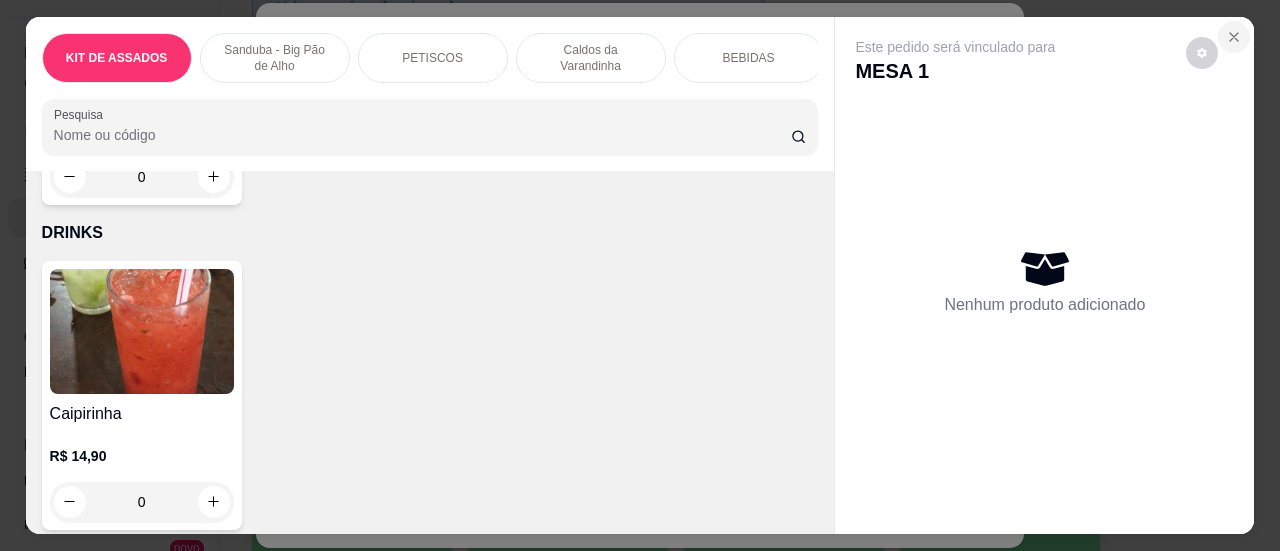 click 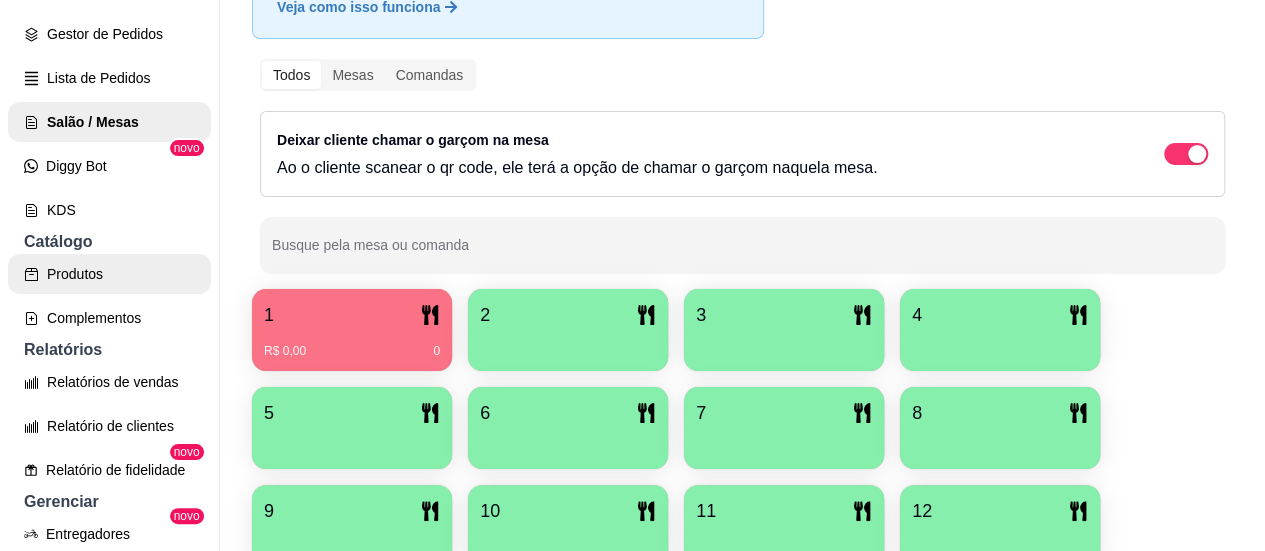 scroll, scrollTop: 400, scrollLeft: 0, axis: vertical 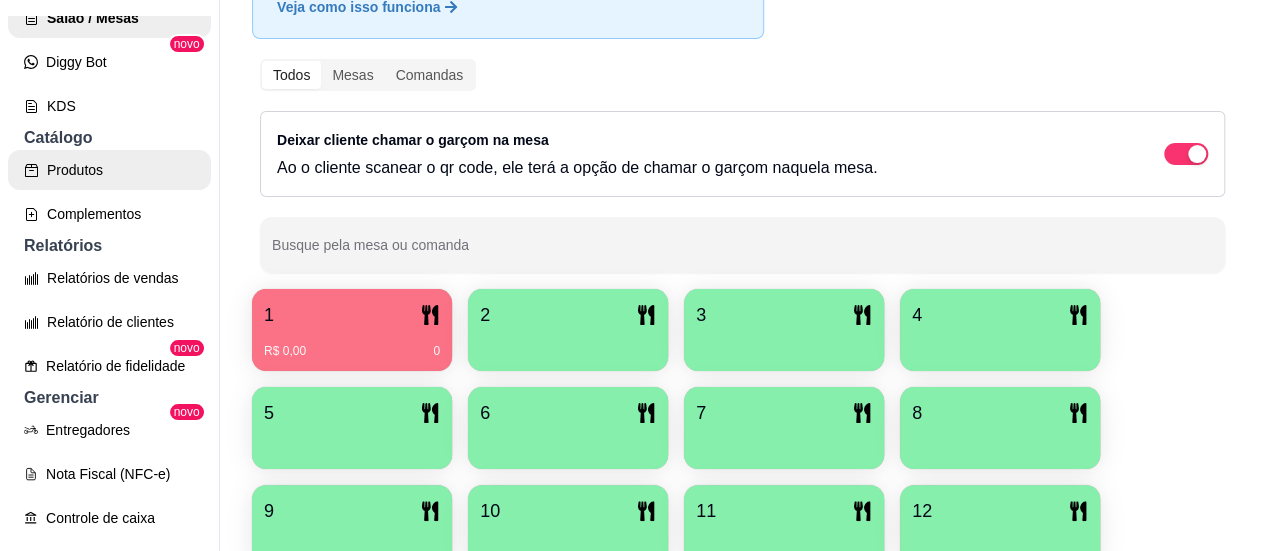 click on "Produtos" at bounding box center [109, 170] 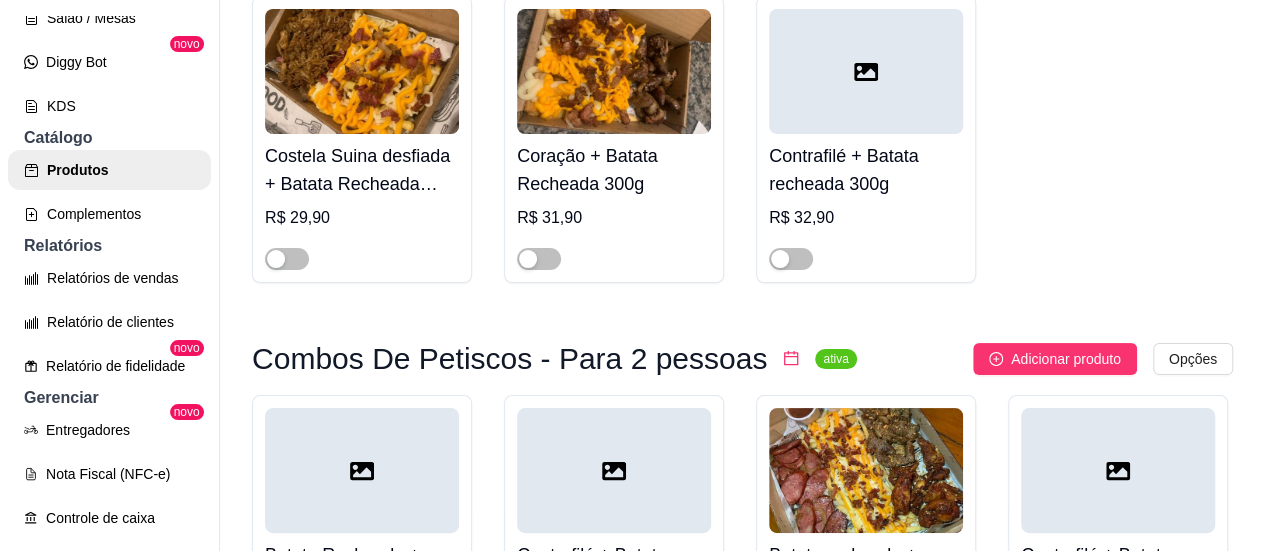 scroll, scrollTop: 14419, scrollLeft: 0, axis: vertical 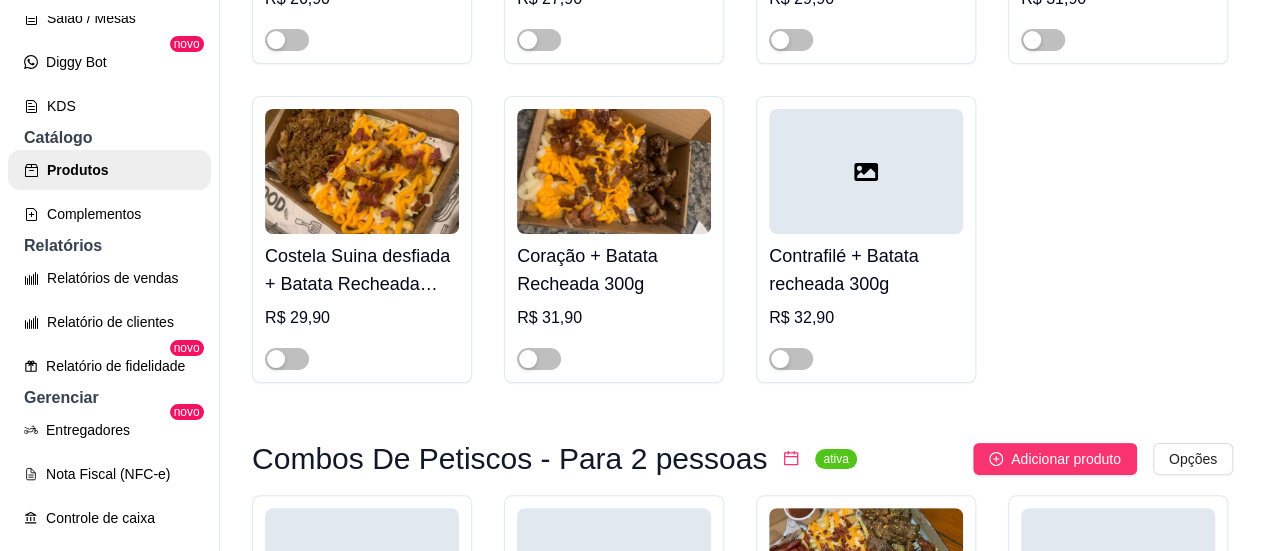click at bounding box center [276, -2537] 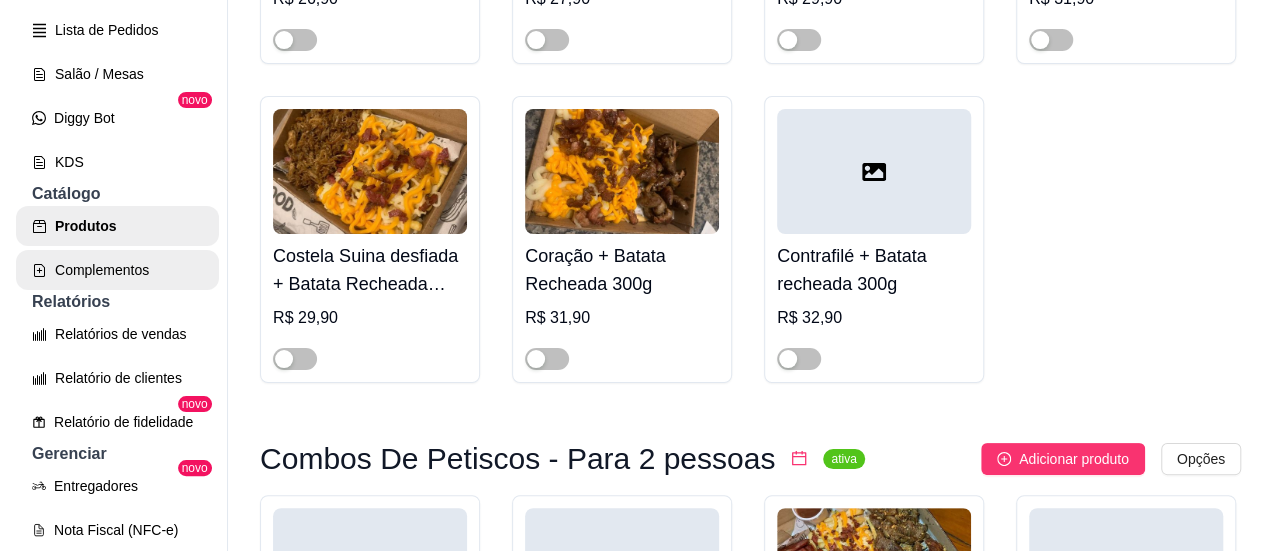 scroll, scrollTop: 300, scrollLeft: 0, axis: vertical 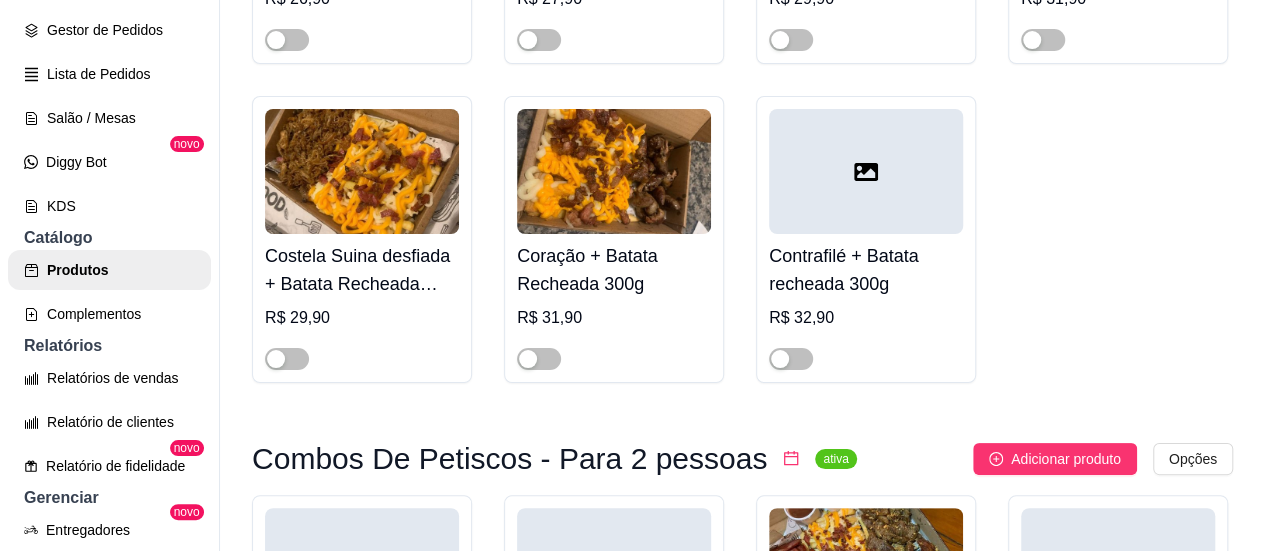 click on "Mineira" at bounding box center (362, -2612) 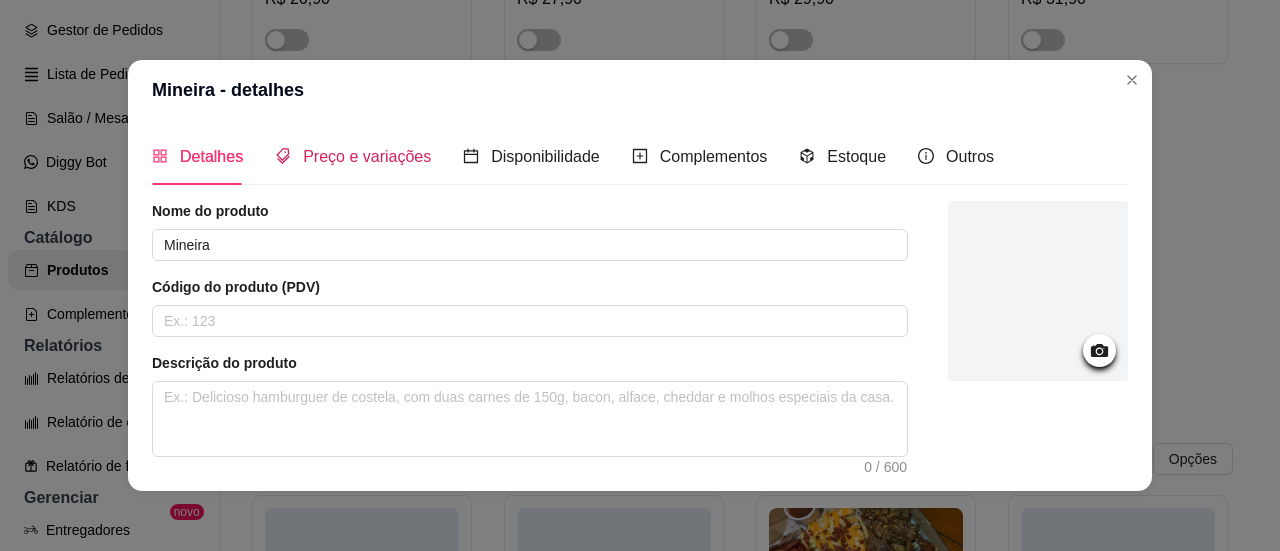 click on "Preço e variações" at bounding box center [367, 156] 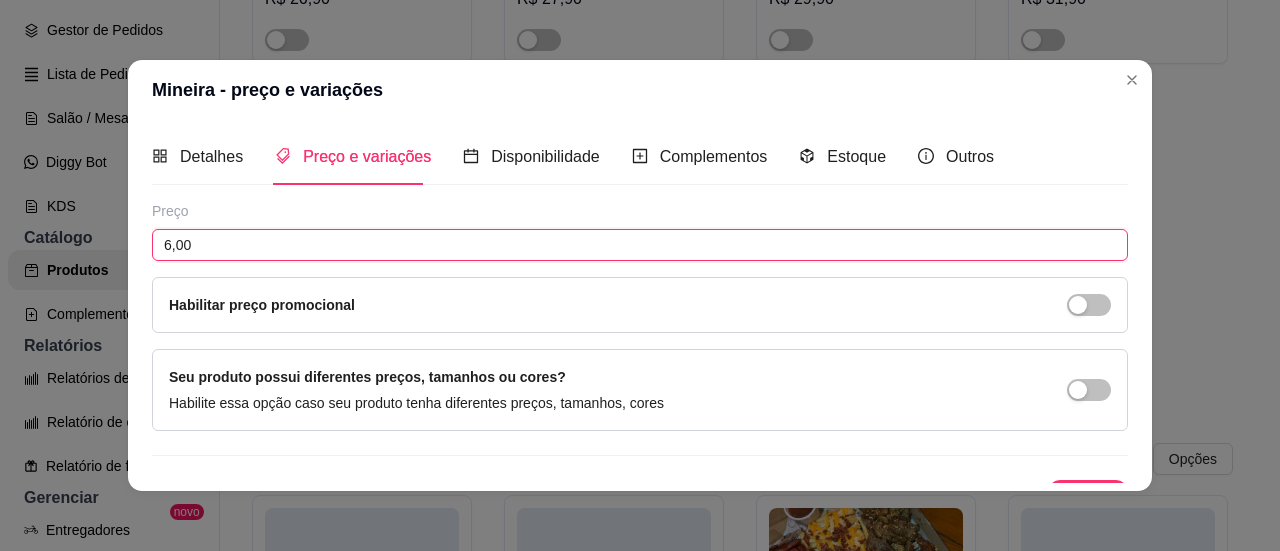 drag, startPoint x: 242, startPoint y: 239, endPoint x: 138, endPoint y: 248, distance: 104.388695 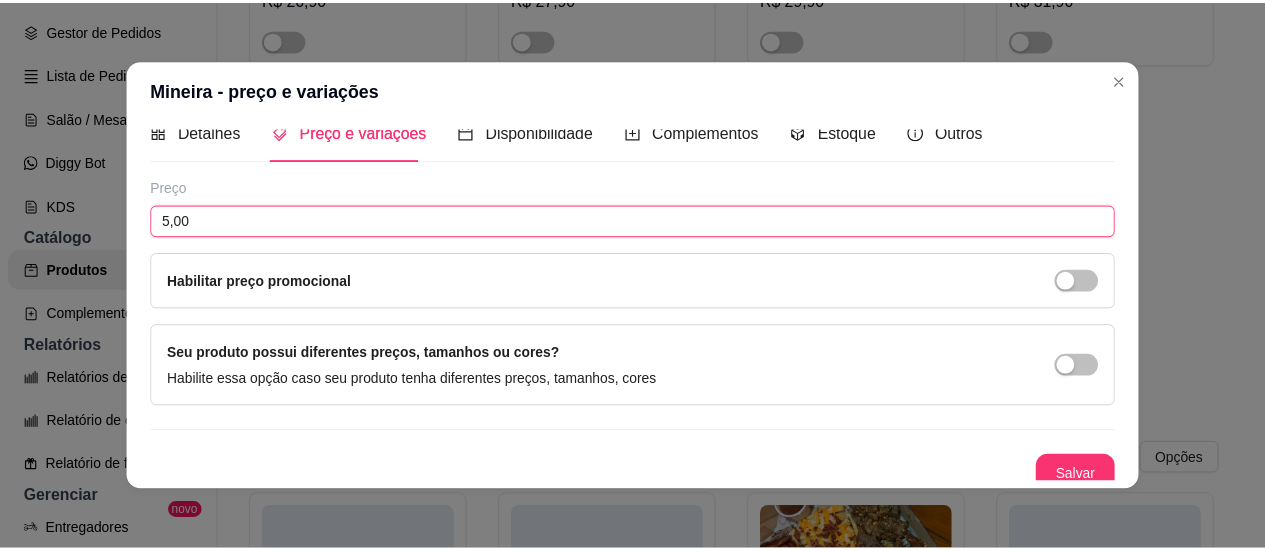 scroll, scrollTop: 34, scrollLeft: 0, axis: vertical 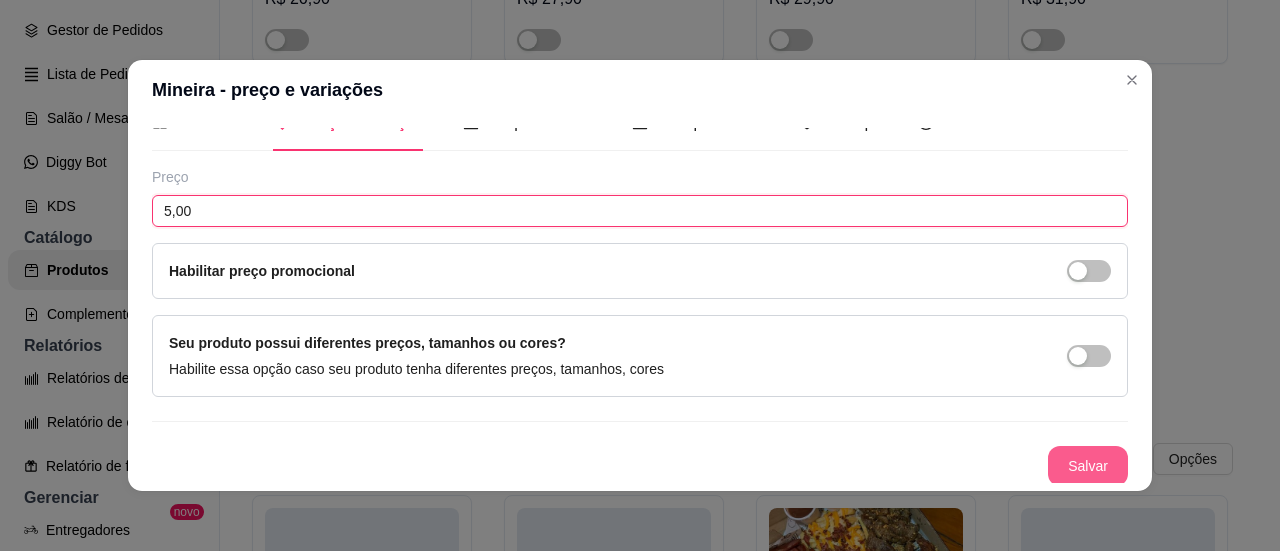 type on "5,00" 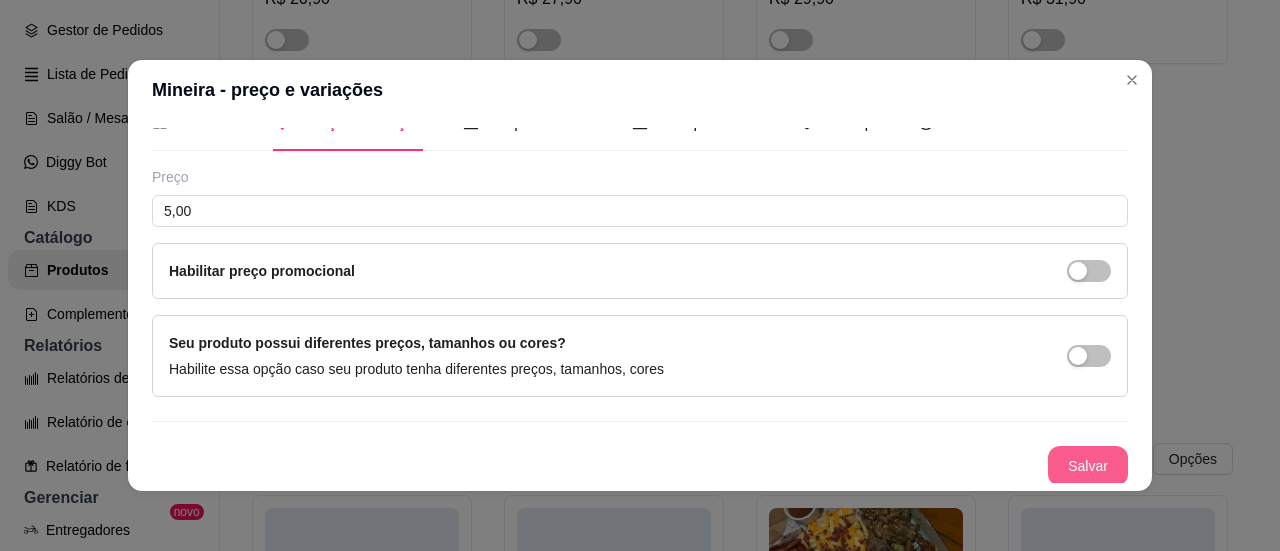 click on "Salvar" at bounding box center [1088, 466] 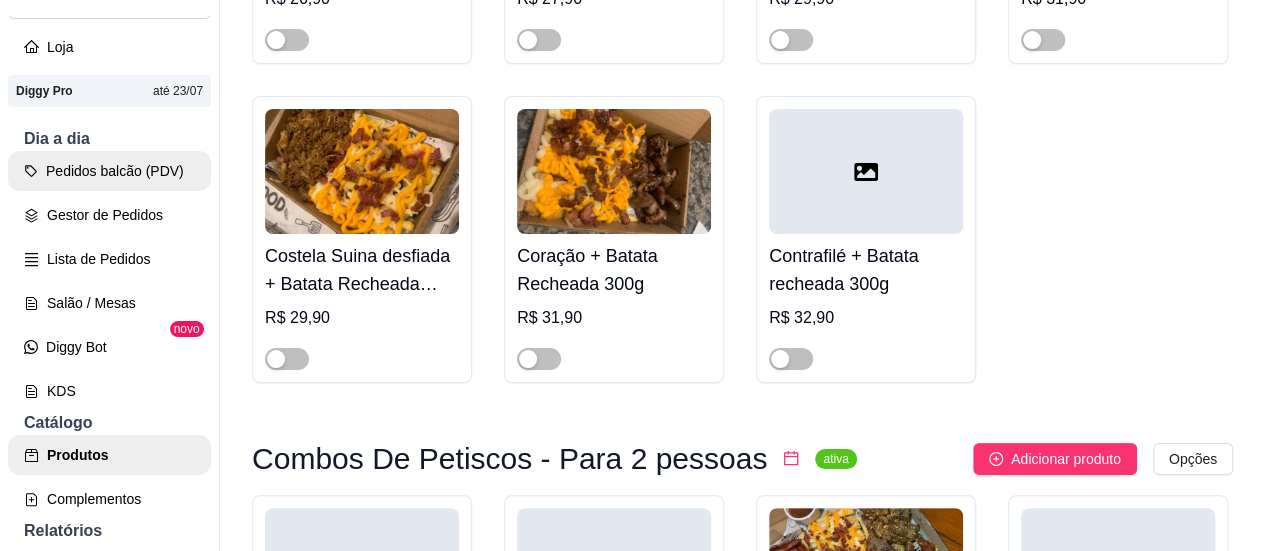 scroll, scrollTop: 200, scrollLeft: 0, axis: vertical 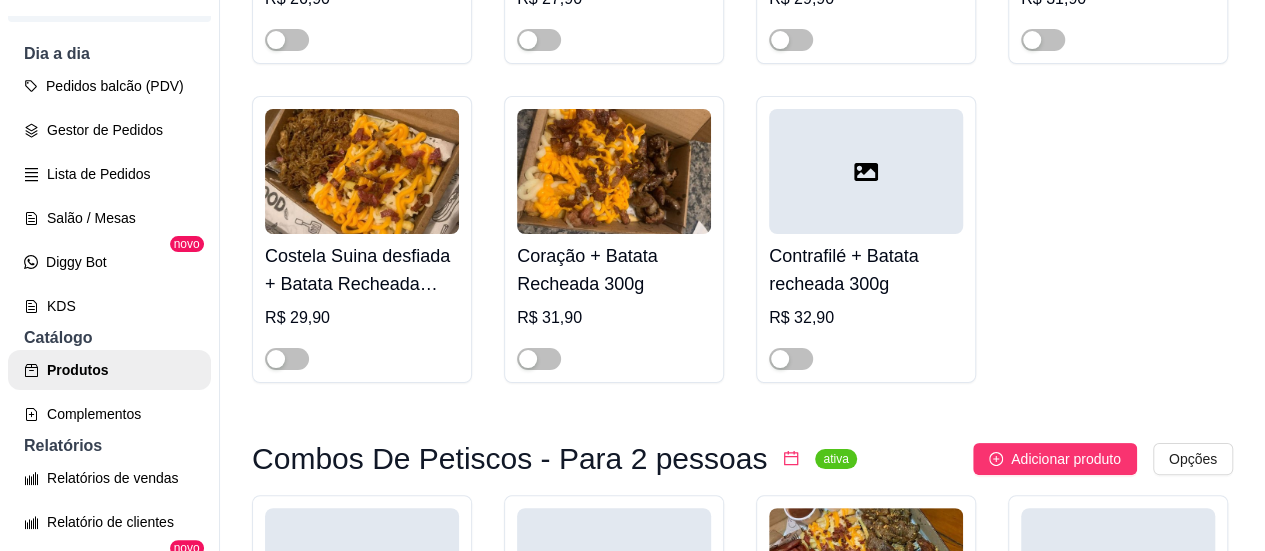 drag, startPoint x: 131, startPoint y: 220, endPoint x: 131, endPoint y: 233, distance: 13 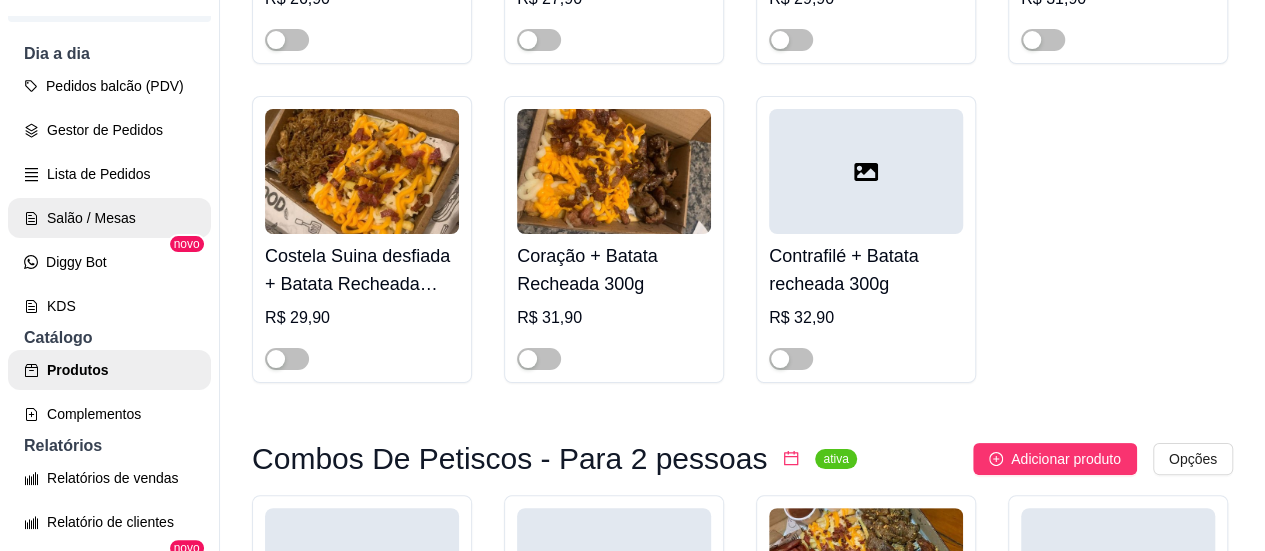 click on "Salão / Mesas" at bounding box center (109, 218) 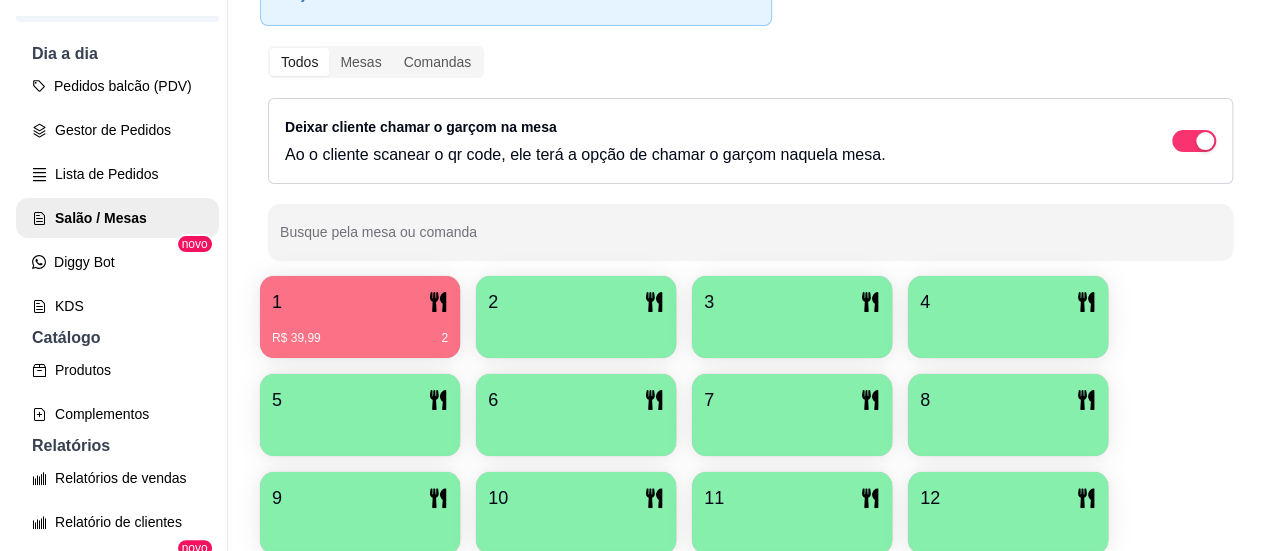scroll, scrollTop: 300, scrollLeft: 0, axis: vertical 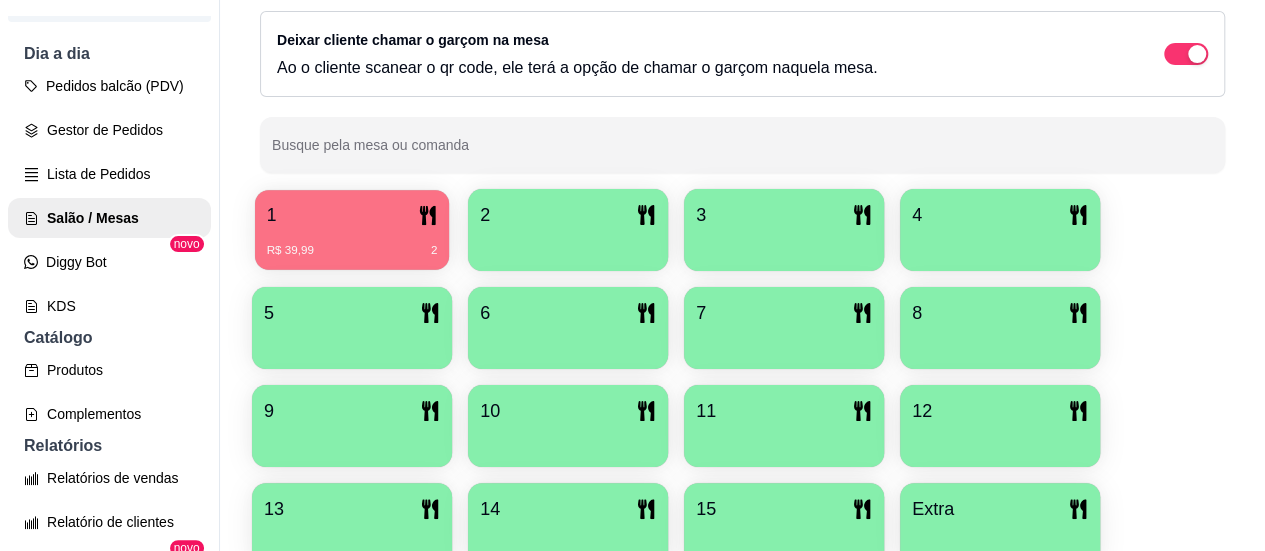 click on "1" at bounding box center [352, 215] 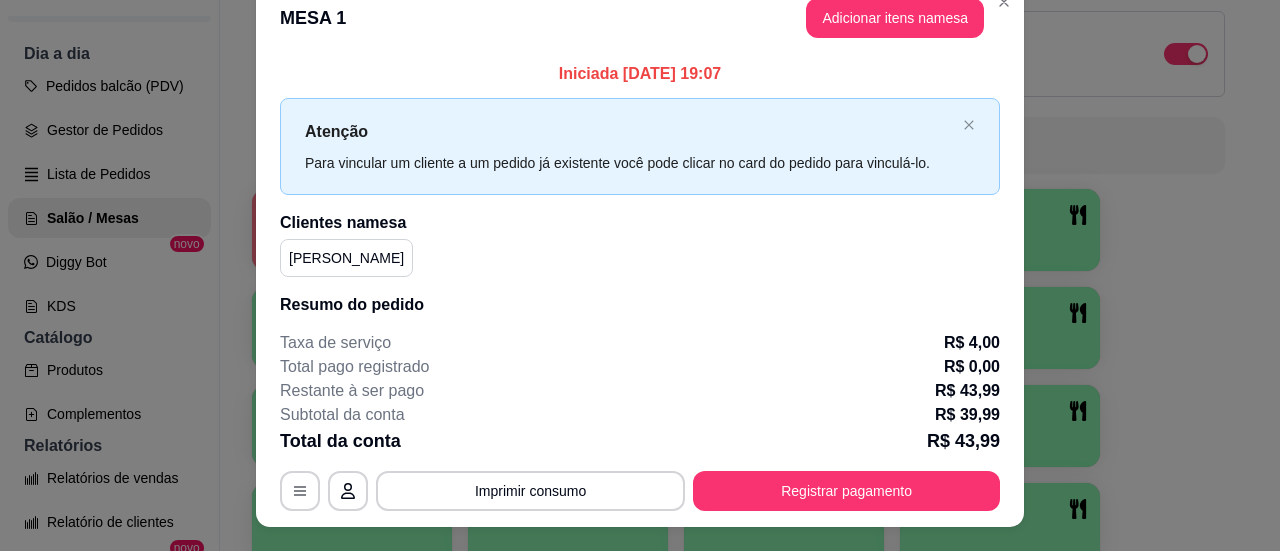 scroll, scrollTop: 0, scrollLeft: 0, axis: both 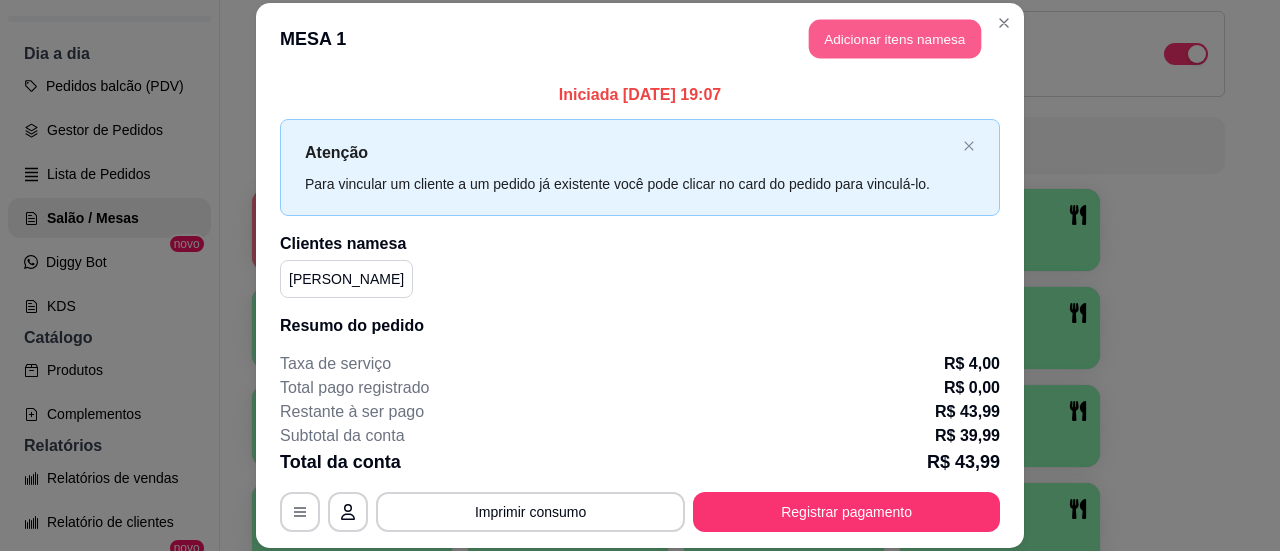 click on "Adicionar itens na  mesa" at bounding box center [895, 38] 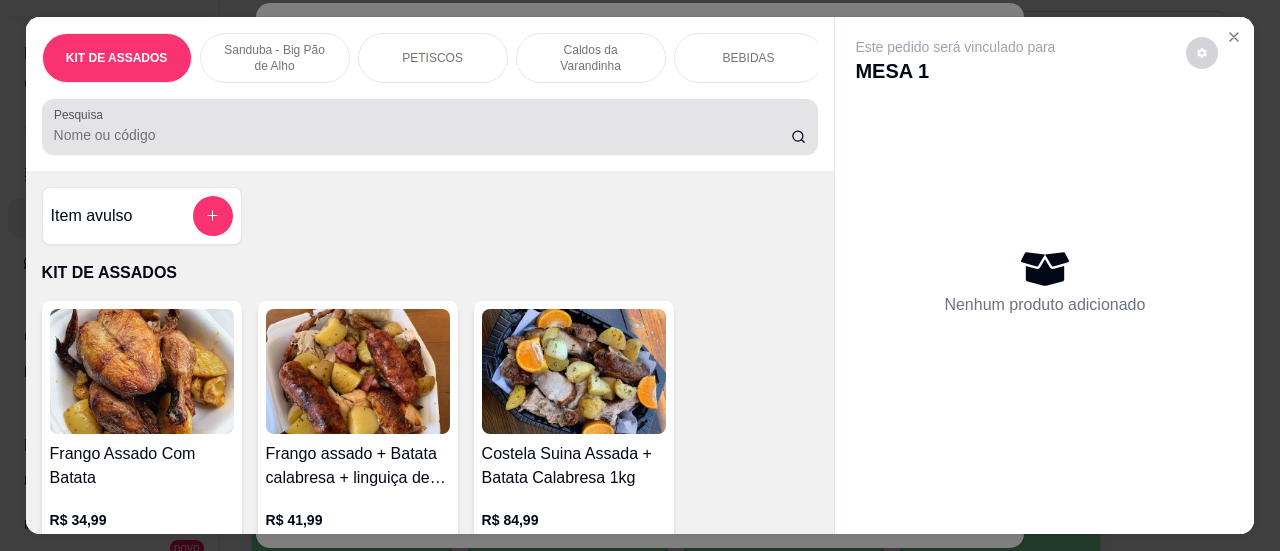 click on "Pesquisa" at bounding box center (422, 135) 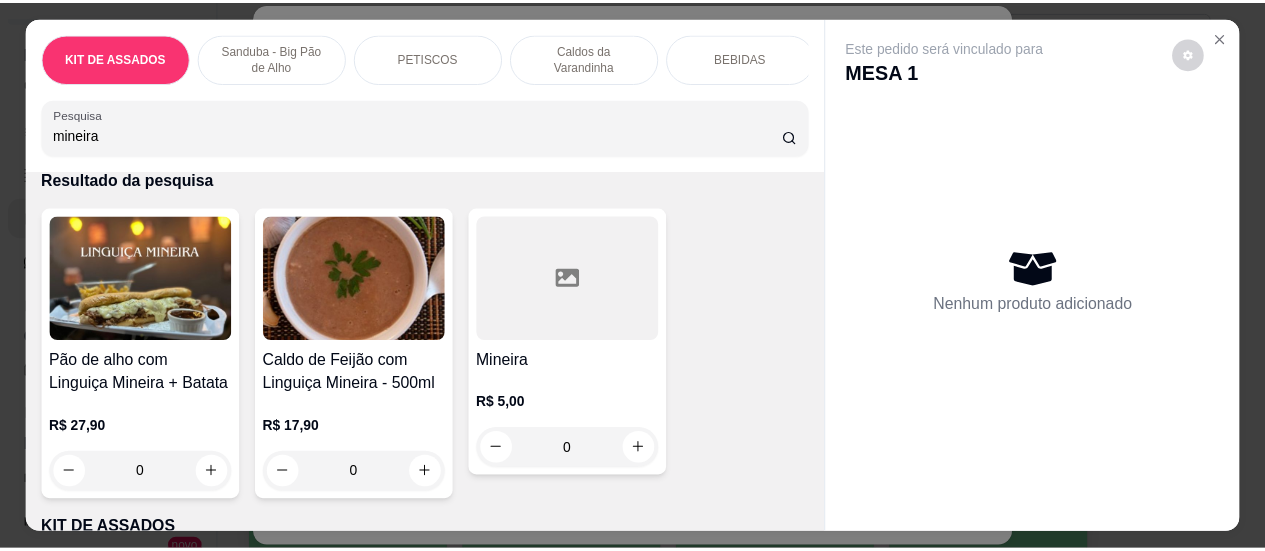 scroll, scrollTop: 200, scrollLeft: 0, axis: vertical 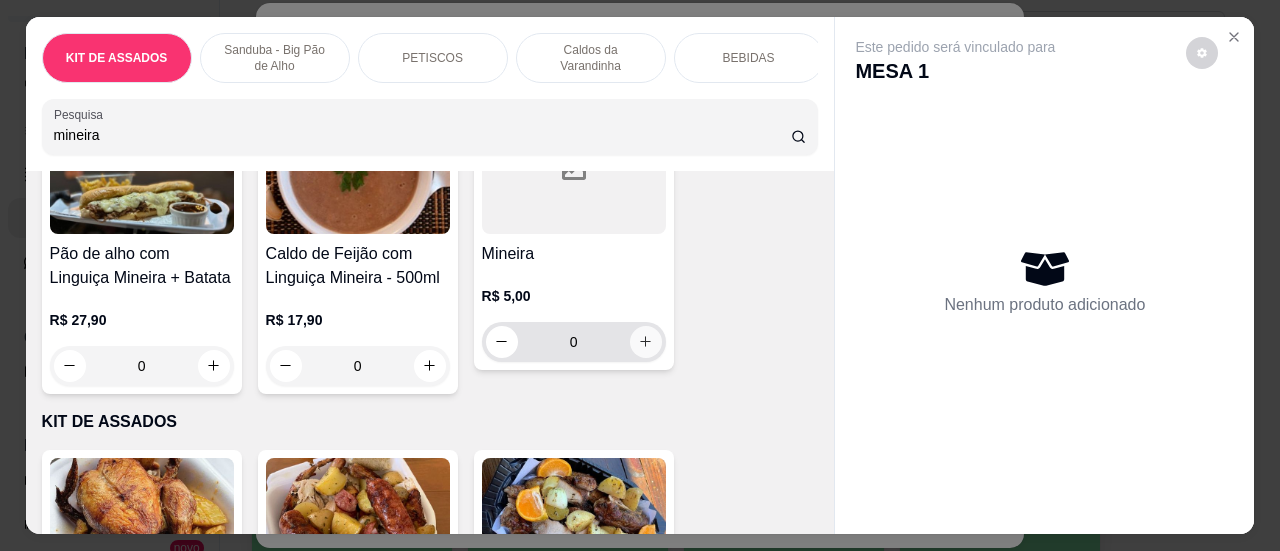 type on "mineira" 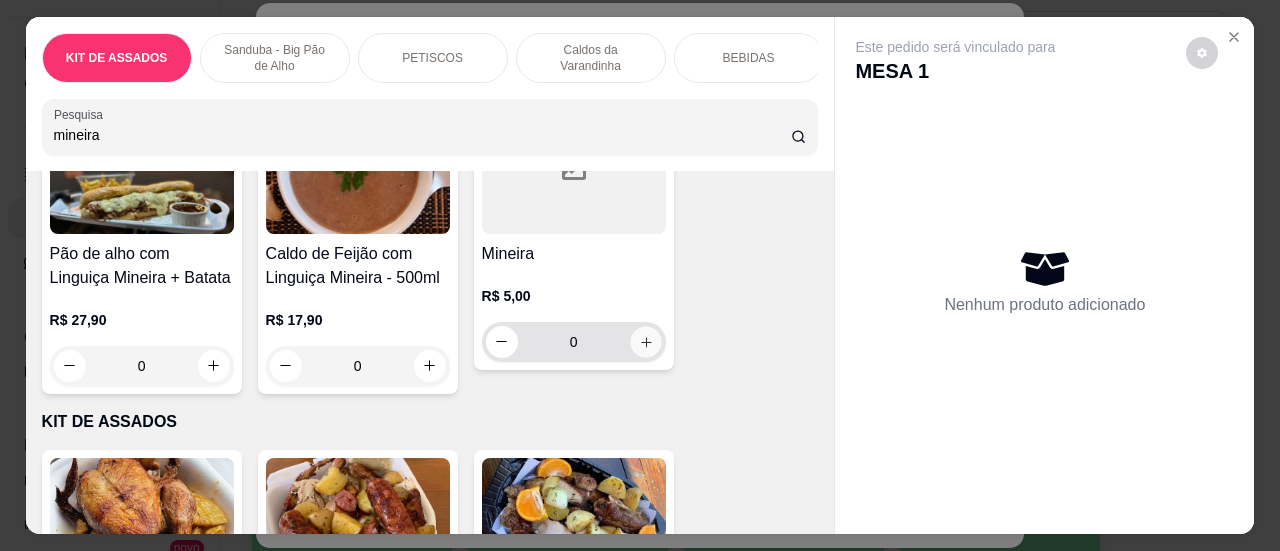 click 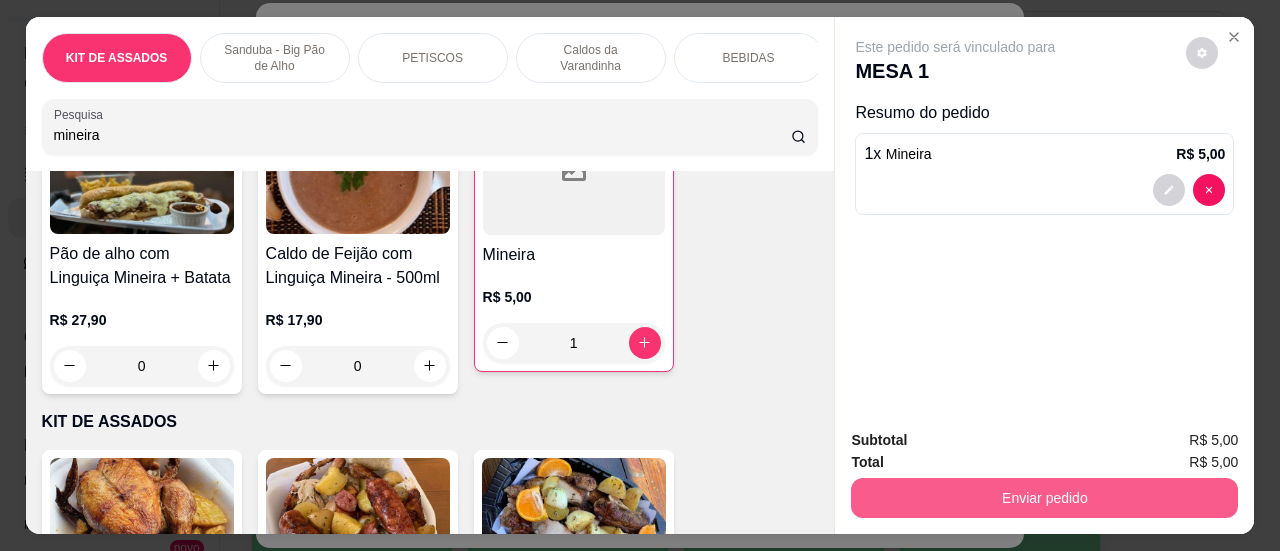 click on "Enviar pedido" at bounding box center (1044, 498) 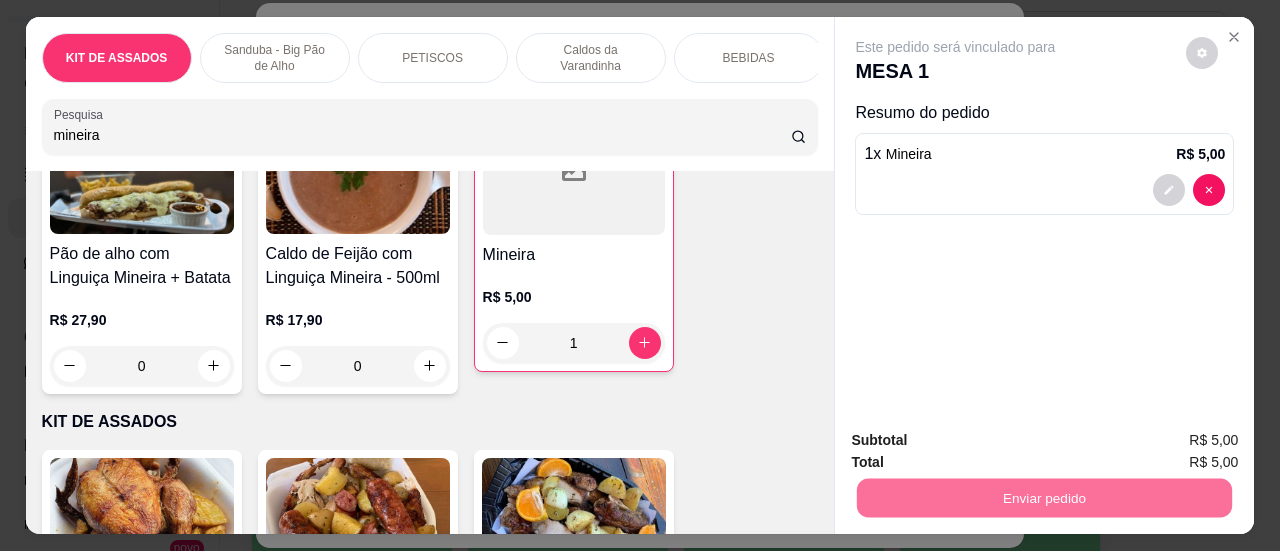 click on "Sim, quero registrar" at bounding box center (1168, 441) 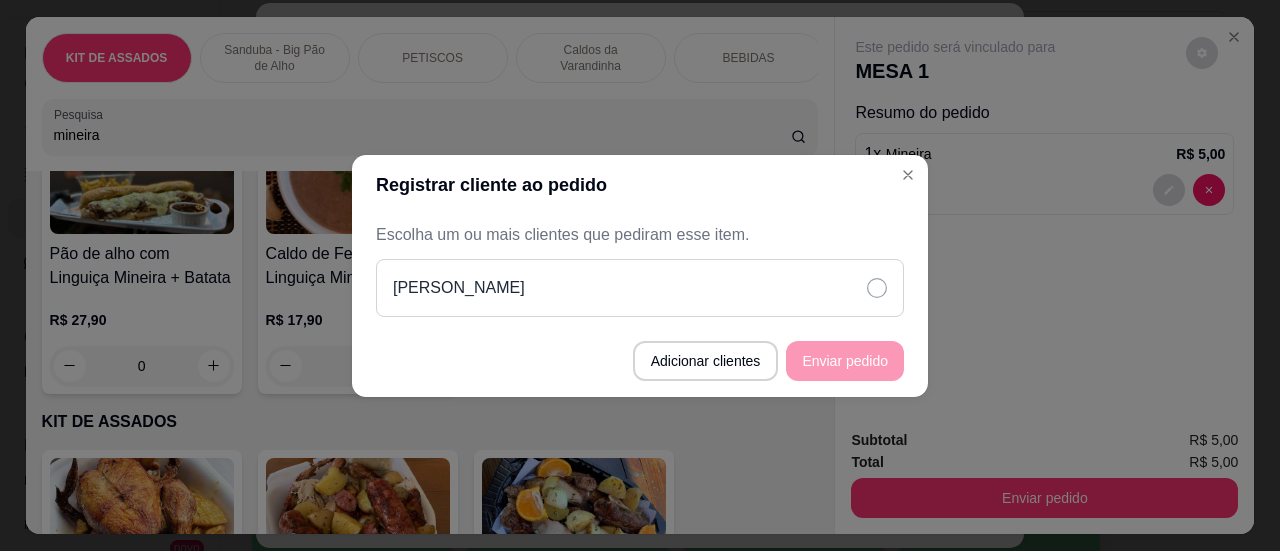 click on "[PERSON_NAME]" at bounding box center (640, 288) 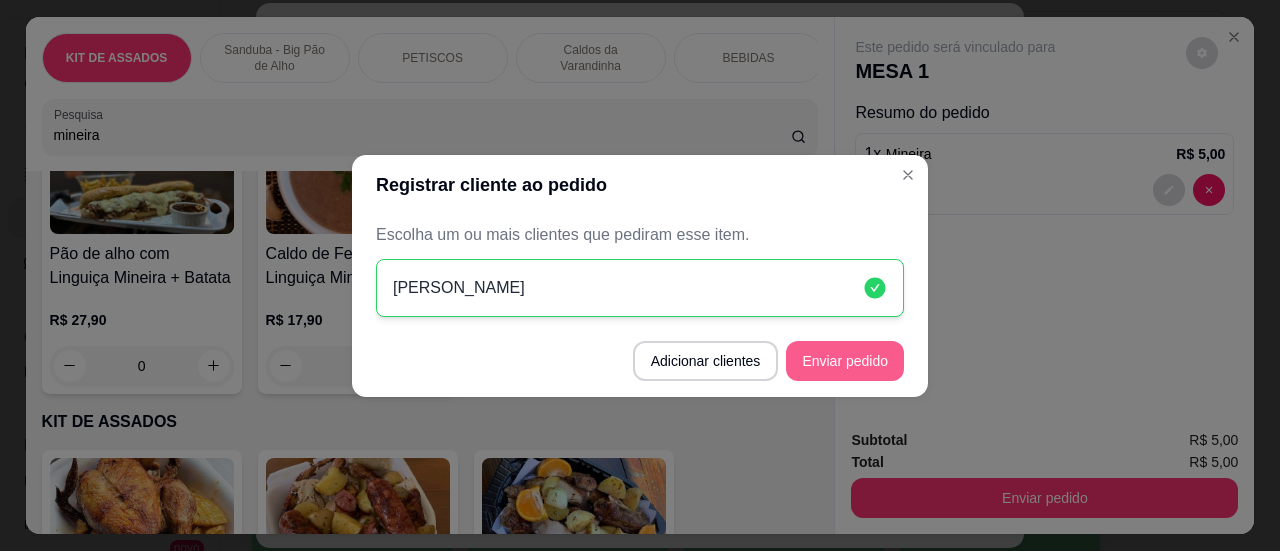 click on "Enviar pedido" at bounding box center [845, 361] 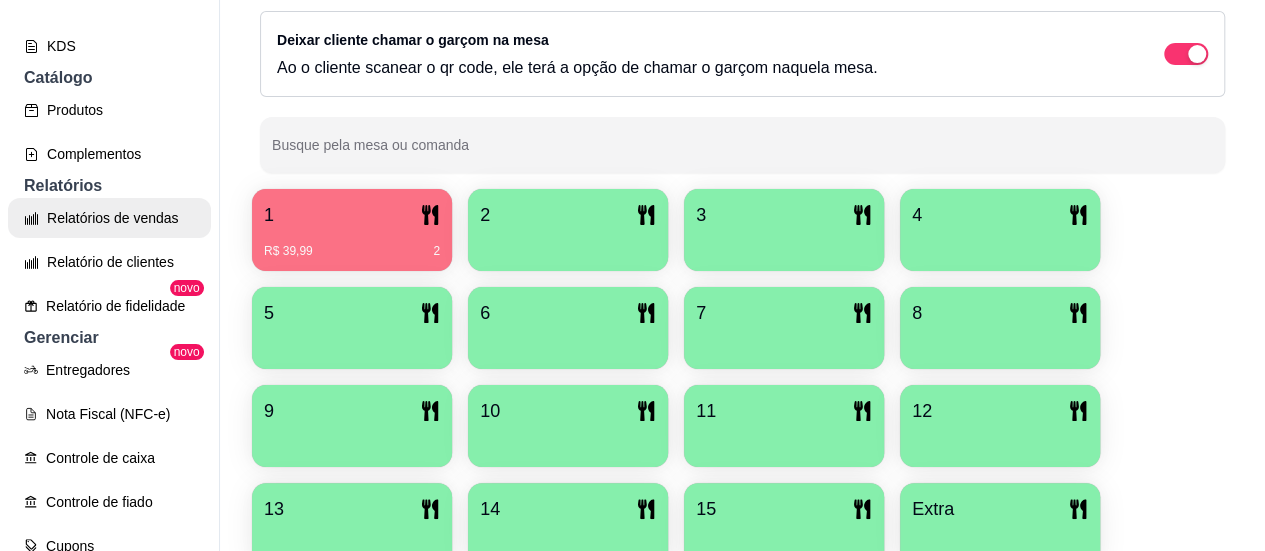 scroll, scrollTop: 400, scrollLeft: 0, axis: vertical 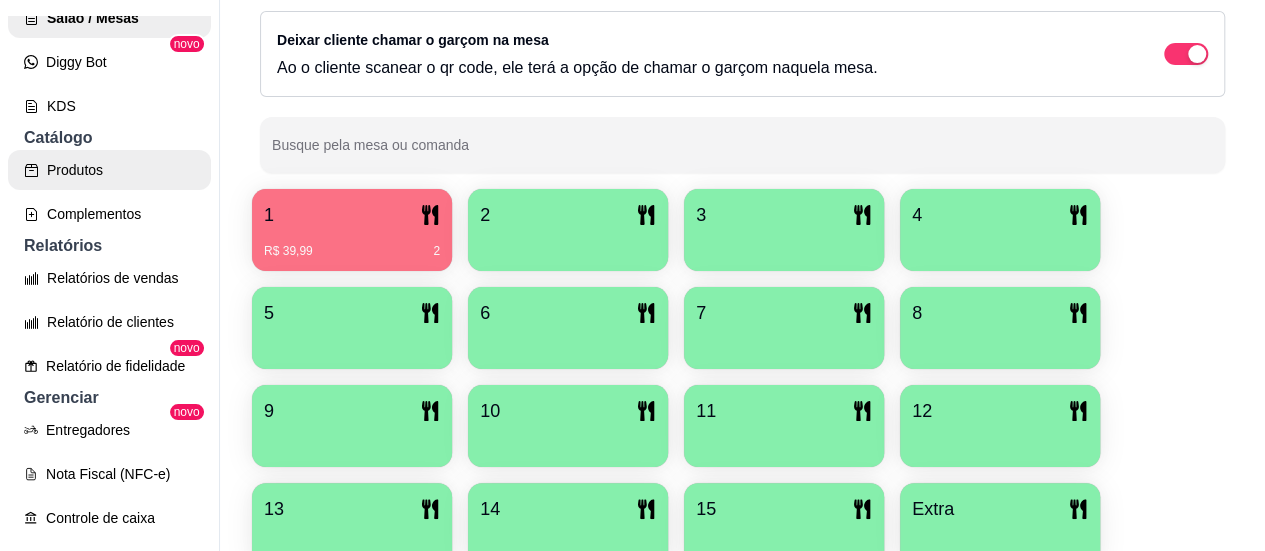 click on "Produtos" at bounding box center [109, 170] 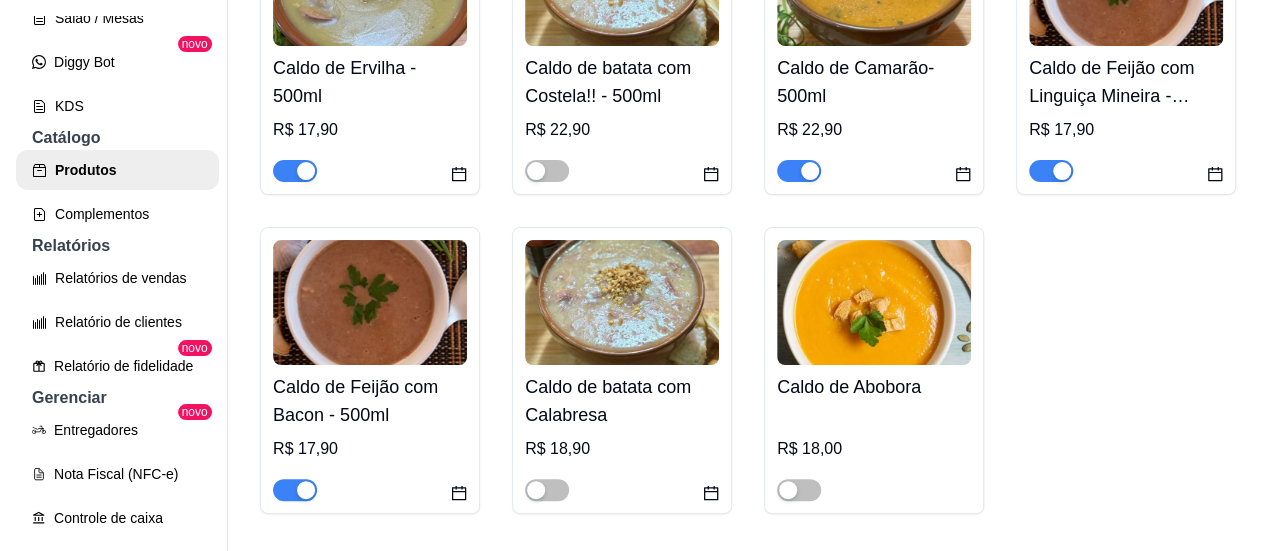 scroll, scrollTop: 7408, scrollLeft: 0, axis: vertical 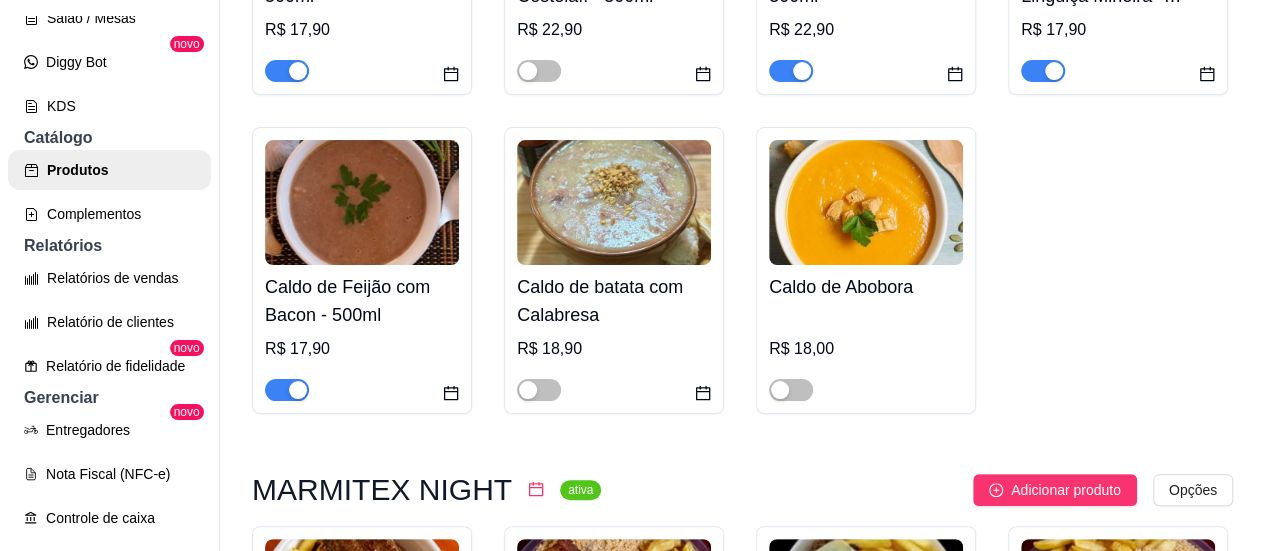click on "CORAÇÃO COM FRITAS" at bounding box center [614, -1055] 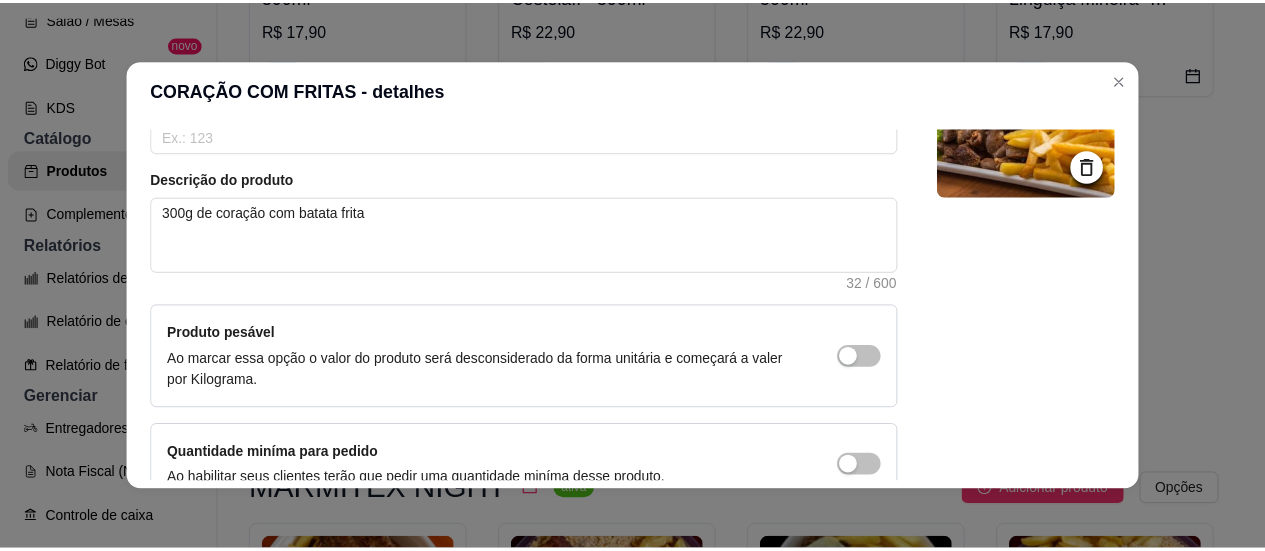scroll, scrollTop: 93, scrollLeft: 0, axis: vertical 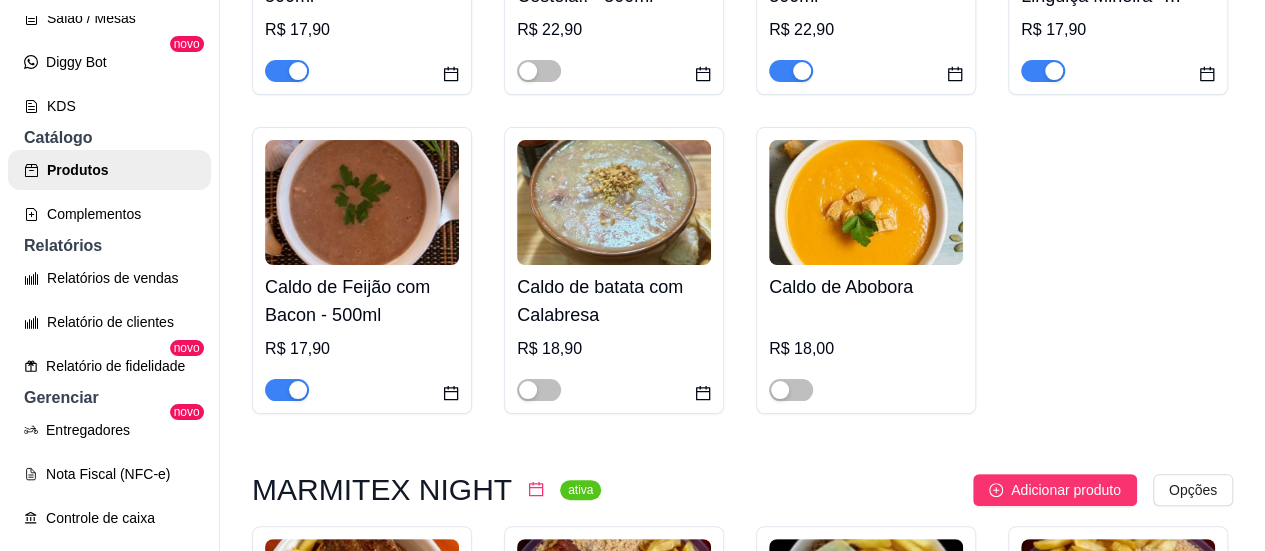 click at bounding box center [550, -966] 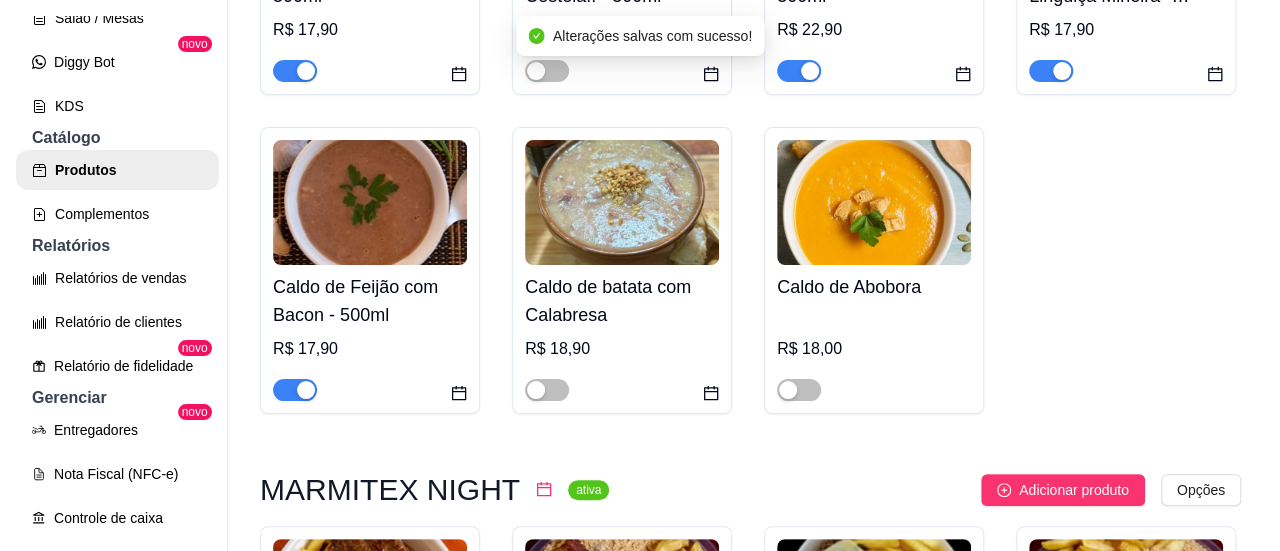 scroll, scrollTop: 7708, scrollLeft: 0, axis: vertical 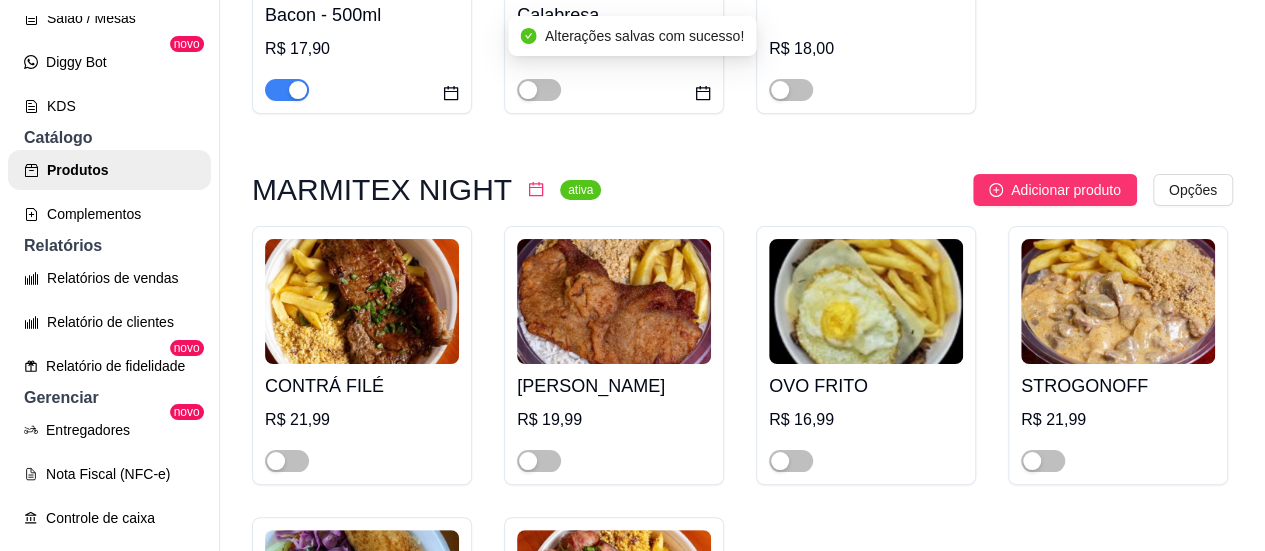click on "TÁBUA P (serve 2 pessoas)" at bounding box center [1118, -1355] 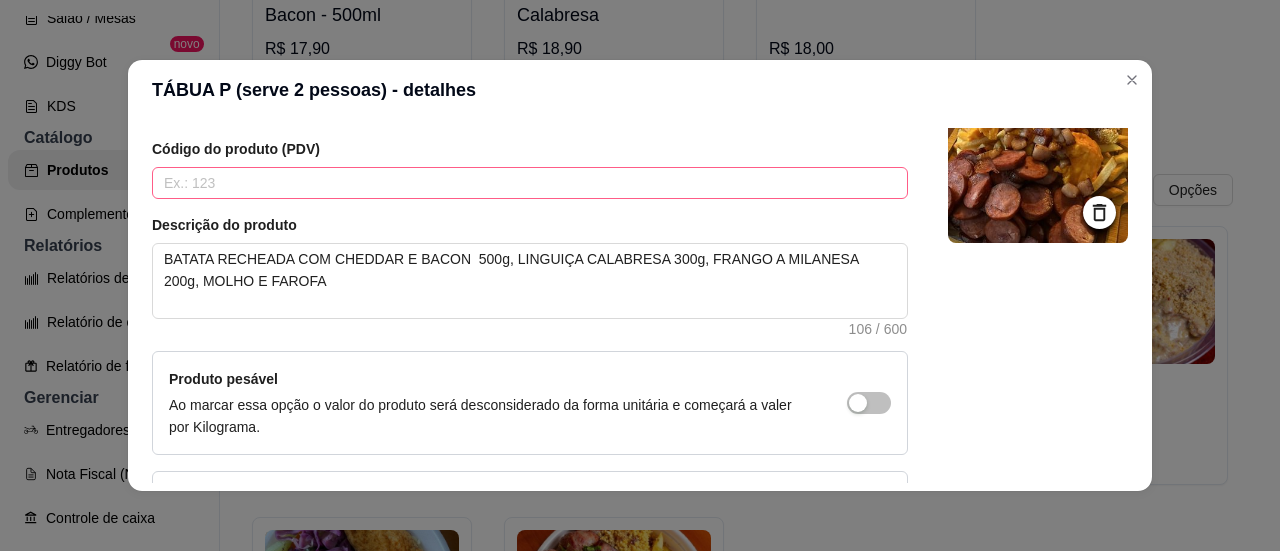 scroll, scrollTop: 200, scrollLeft: 0, axis: vertical 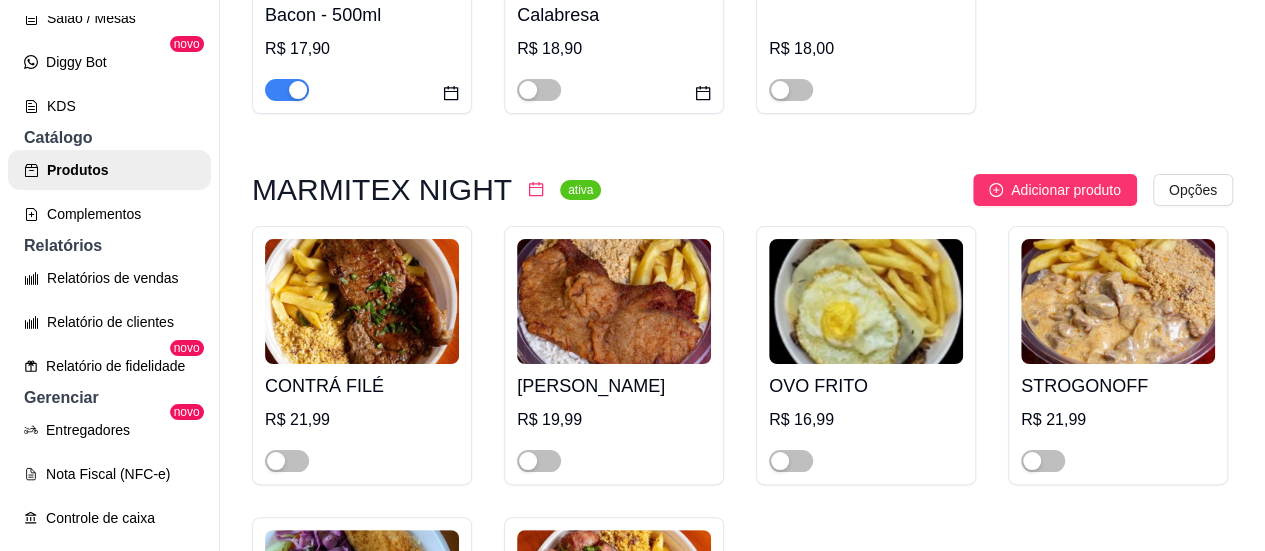 click on "TÁBUA M (serve 4 pessoas)" at bounding box center (362, -1036) 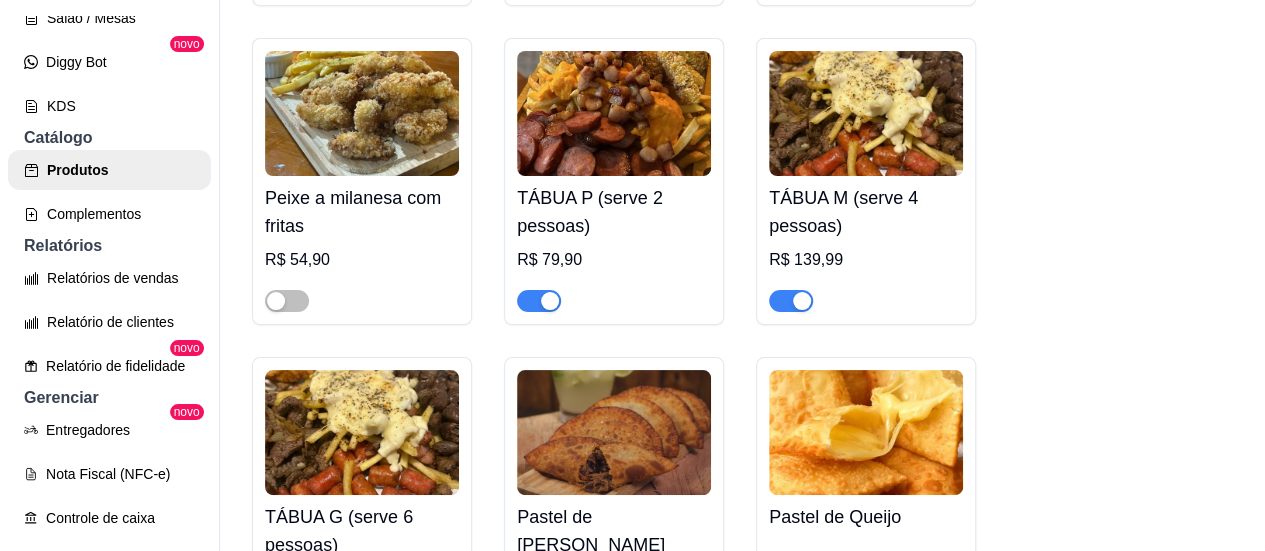 type 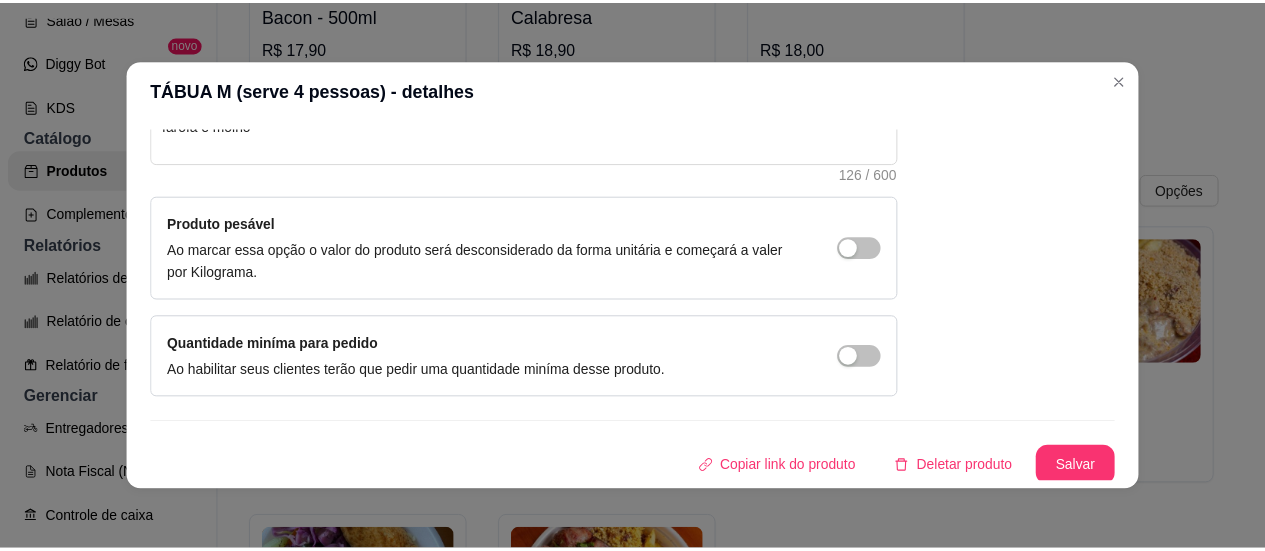 scroll, scrollTop: 193, scrollLeft: 0, axis: vertical 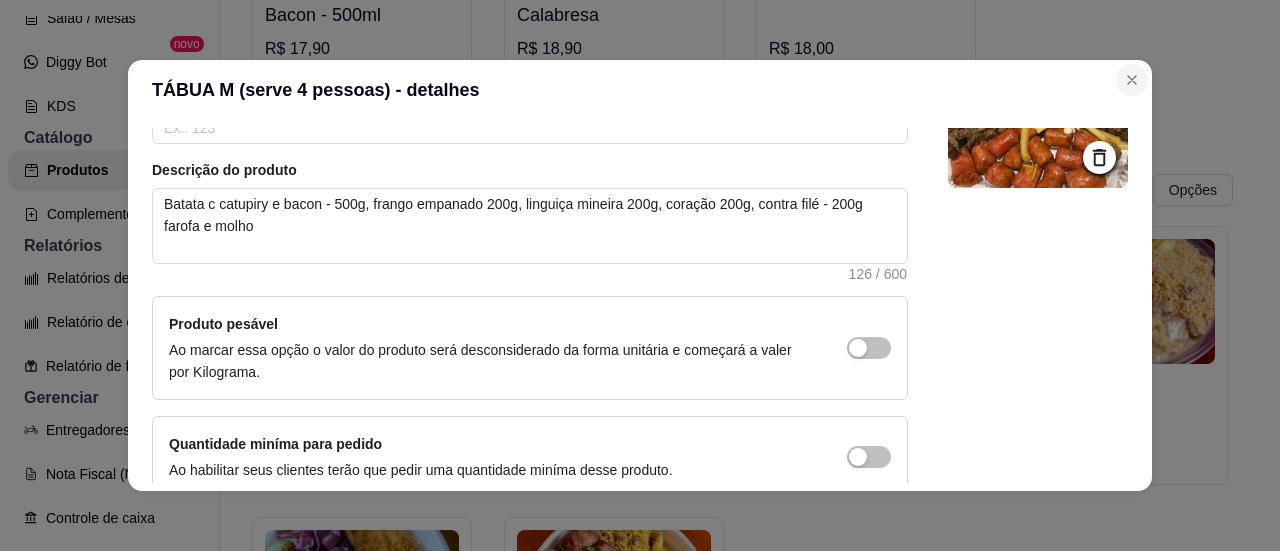 click on "TÁBUA M (serve 4 pessoas) - detalhes Detalhes Preço e variações Disponibilidade Complementos Estoque Outros Nome do produto TÁBUA M (serve 4 pessoas) Código do produto (PDV) Descrição do produto Batata c catupiry e bacon - 500g, frango empanado 200g, linguiça mineira 200g, coração 200g, contra filé - 200g
farofa e molho 126 / 600 Produto pesável Ao marcar essa opção o valor do produto será desconsiderado da forma unitária e começará a valer por [PERSON_NAME]. Quantidade miníma para pedido Ao habilitar seus clientes terão que pedir uma quantidade miníma desse produto. Copiar link do produto Deletar produto Salvar" at bounding box center (640, 275) 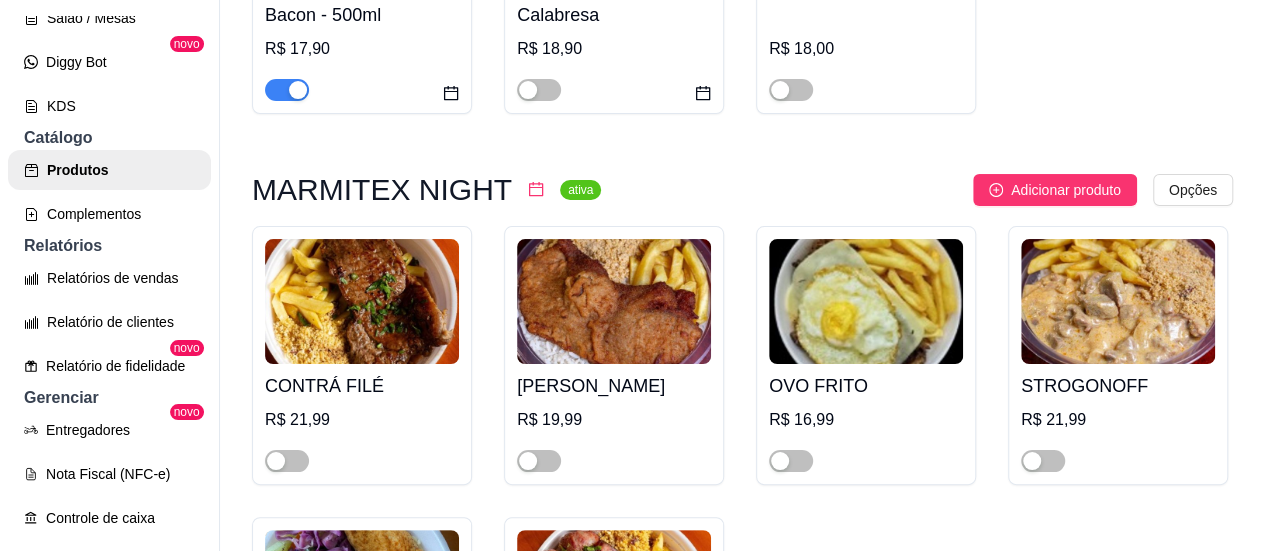 click at bounding box center [298, -947] 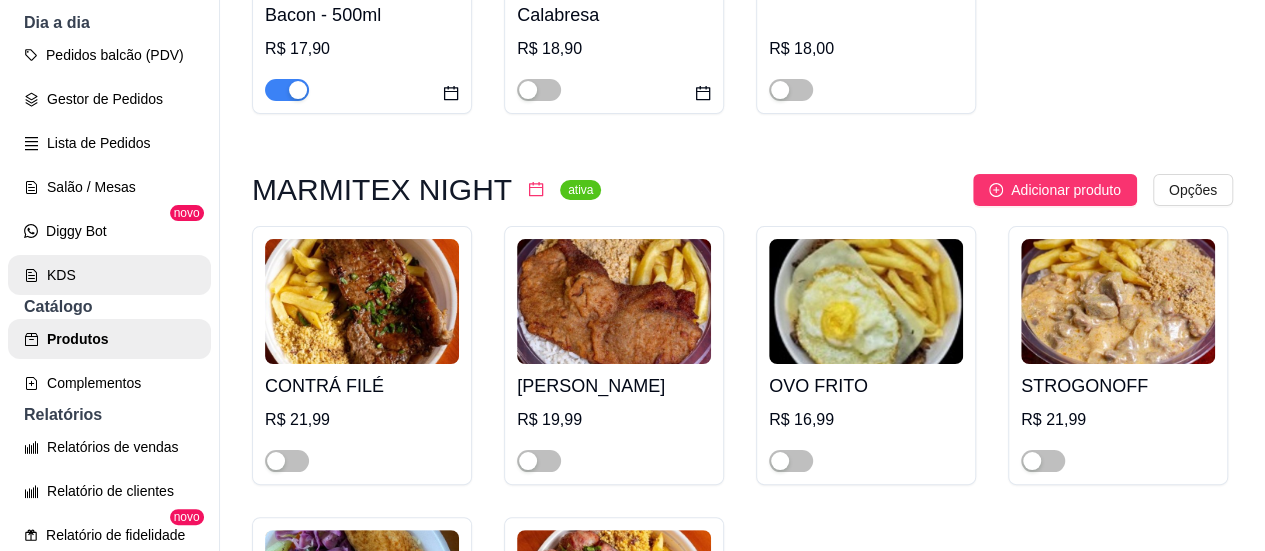 scroll, scrollTop: 200, scrollLeft: 0, axis: vertical 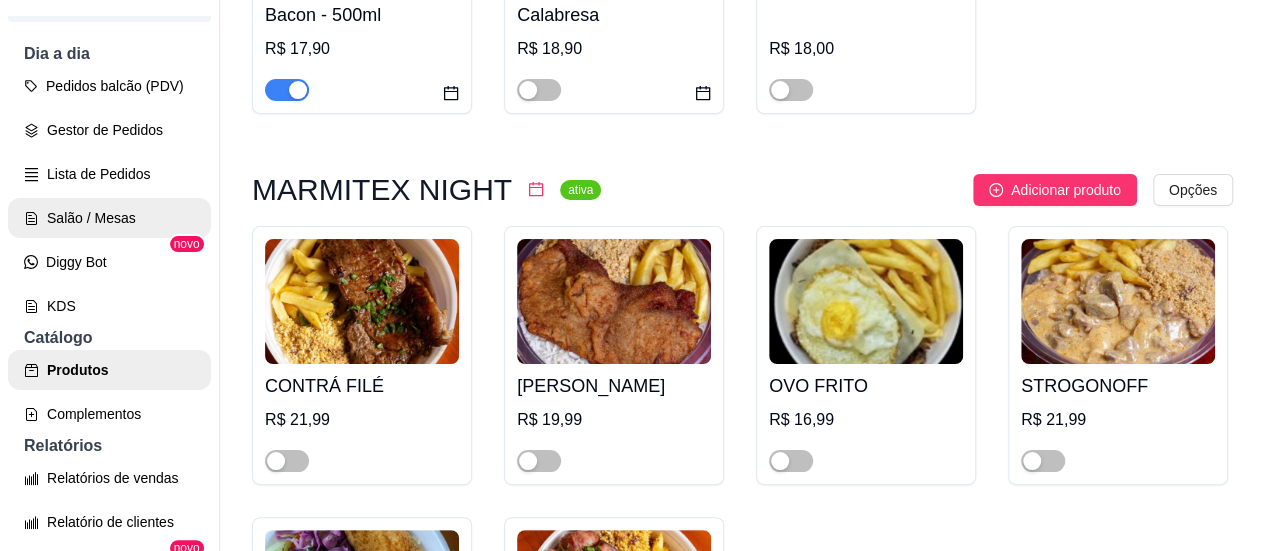 click on "Salão / Mesas" at bounding box center (109, 218) 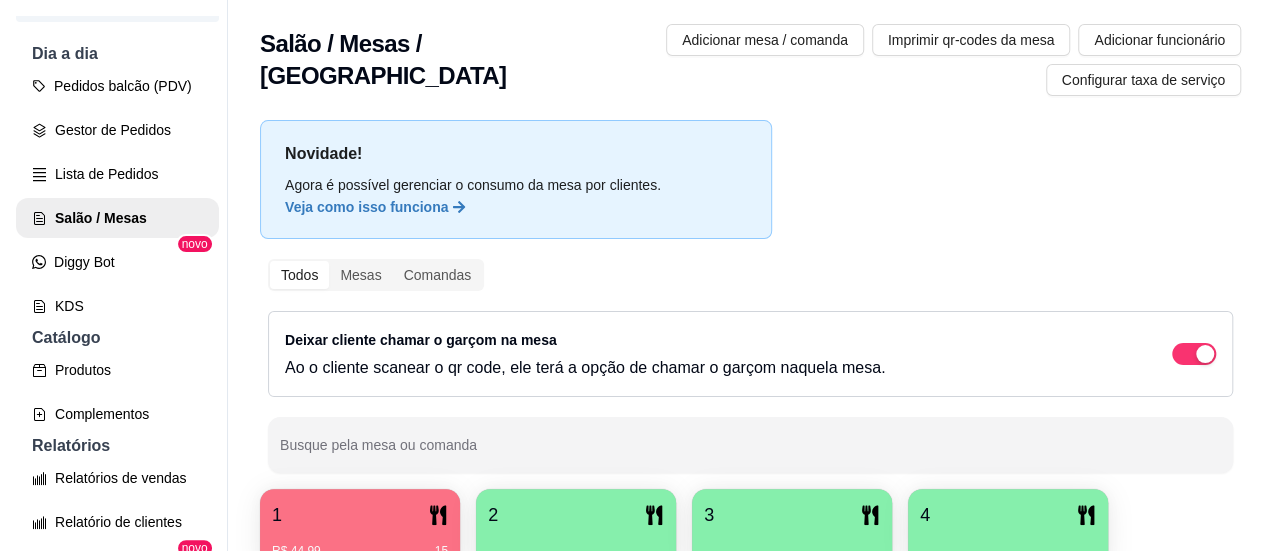 scroll, scrollTop: 200, scrollLeft: 0, axis: vertical 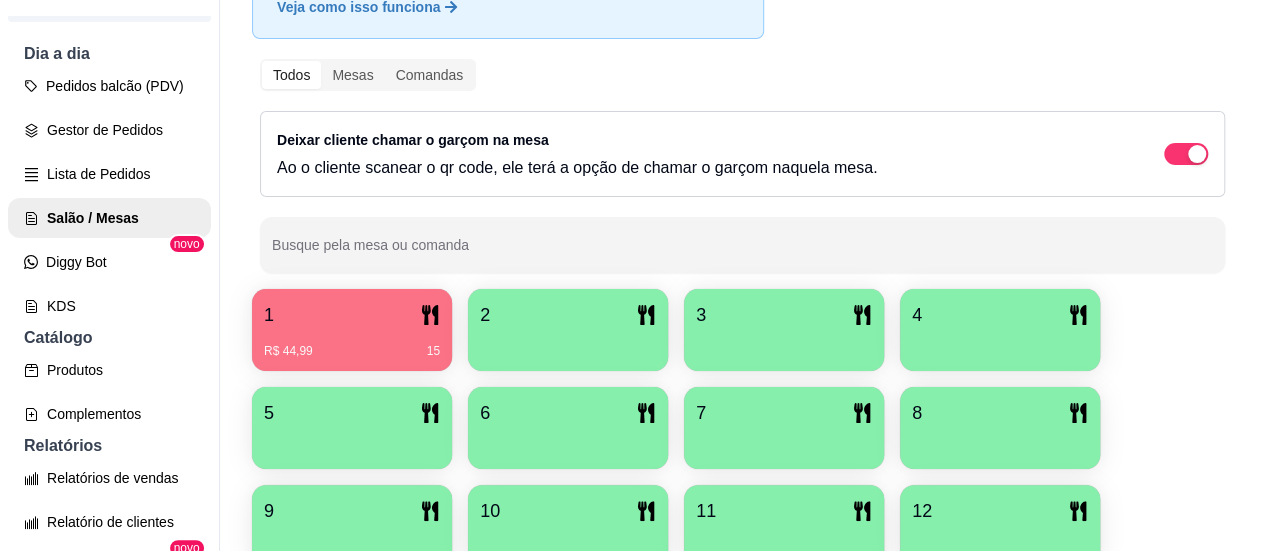 click at bounding box center (568, 344) 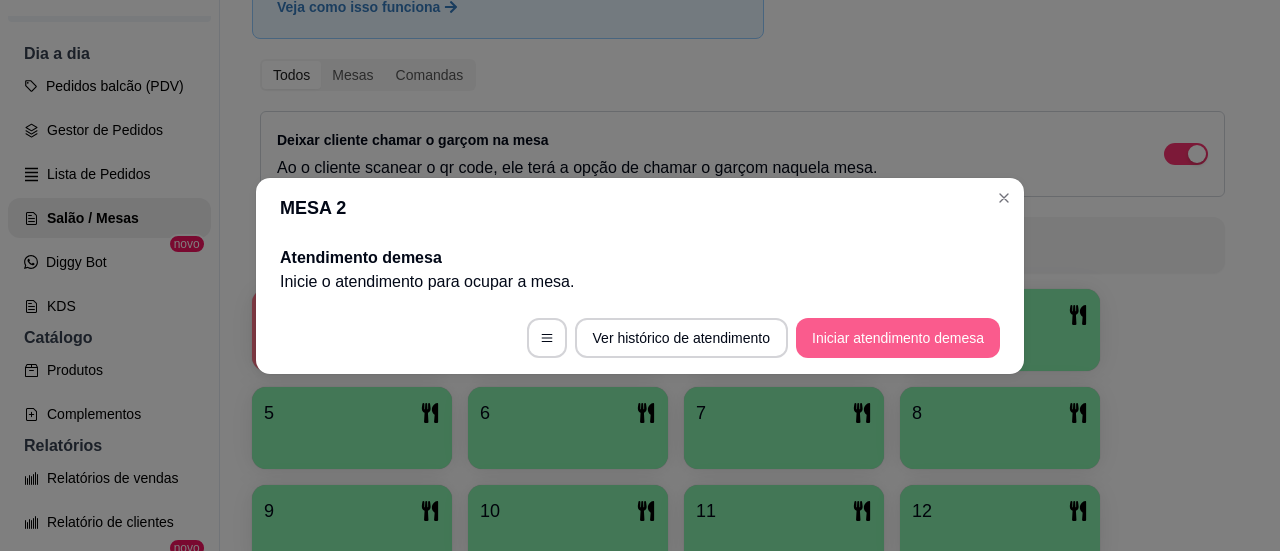 click on "Iniciar atendimento de  mesa" at bounding box center (898, 338) 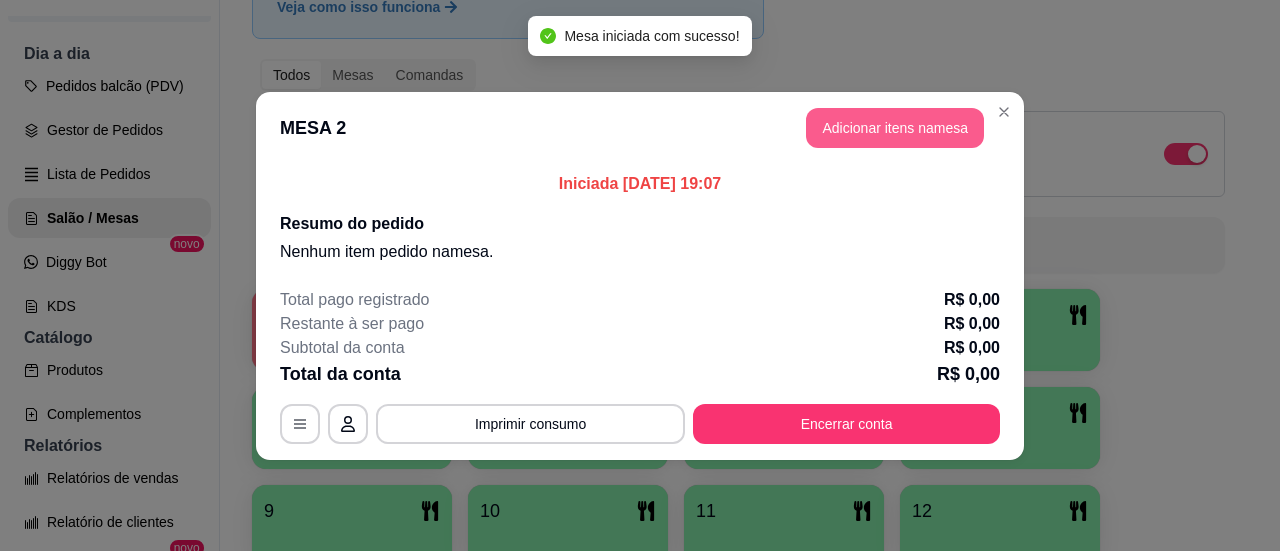 click on "Adicionar itens na  mesa" at bounding box center (895, 128) 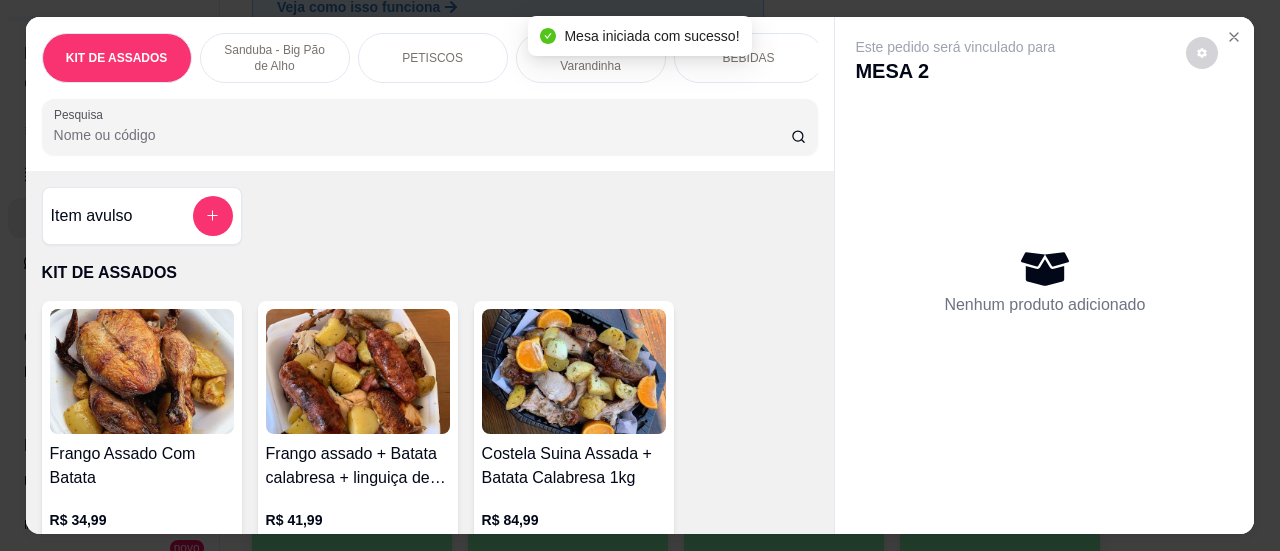 click on "Pesquisa" at bounding box center (422, 135) 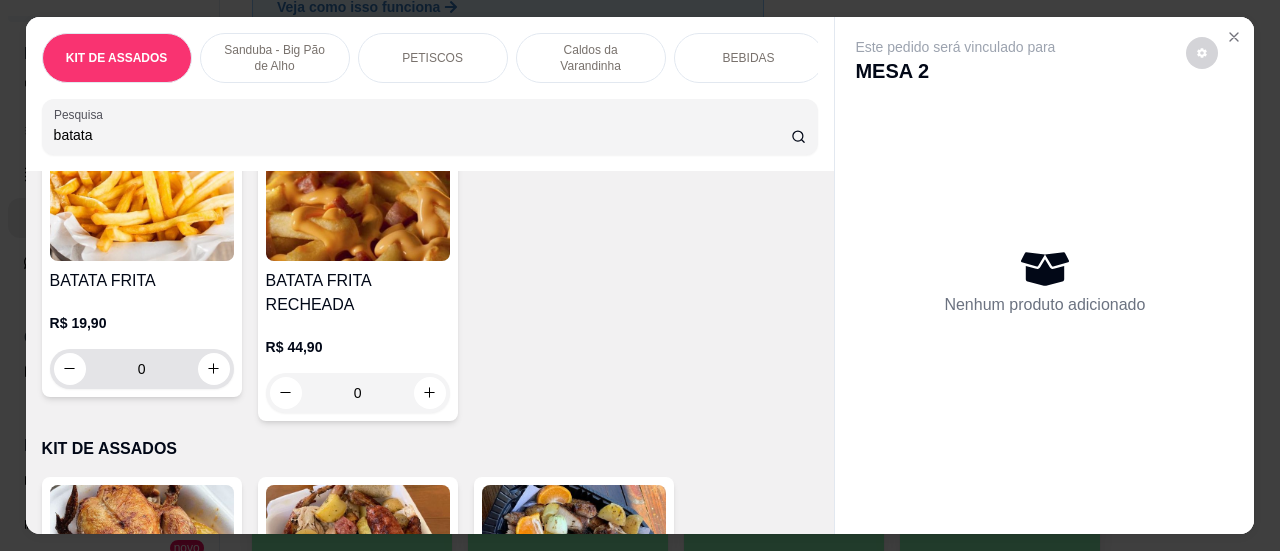 type on "batata" 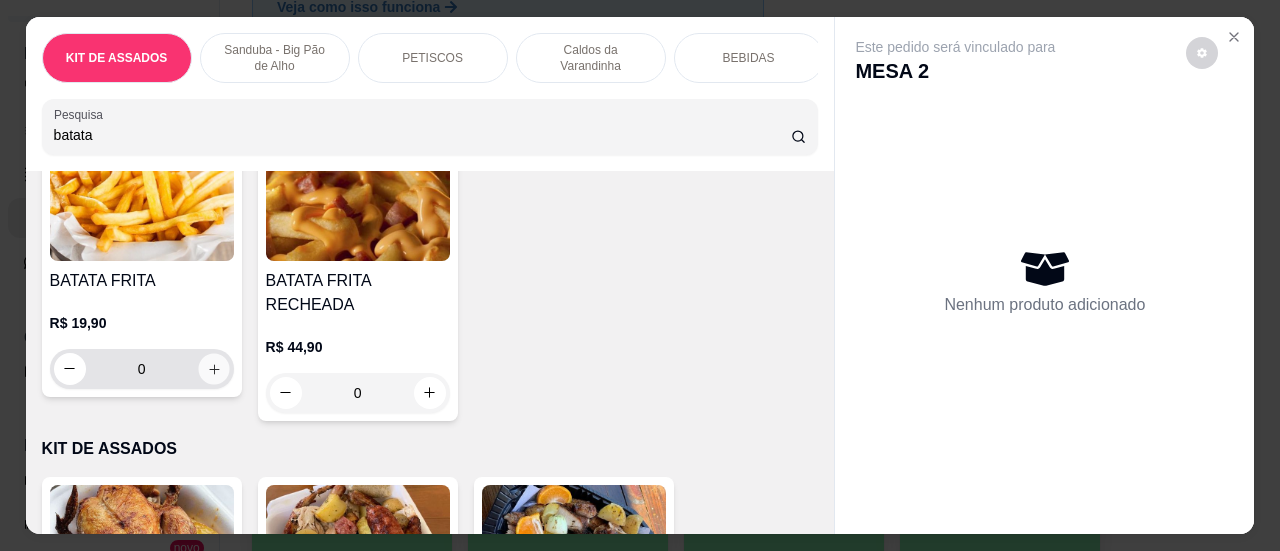 click 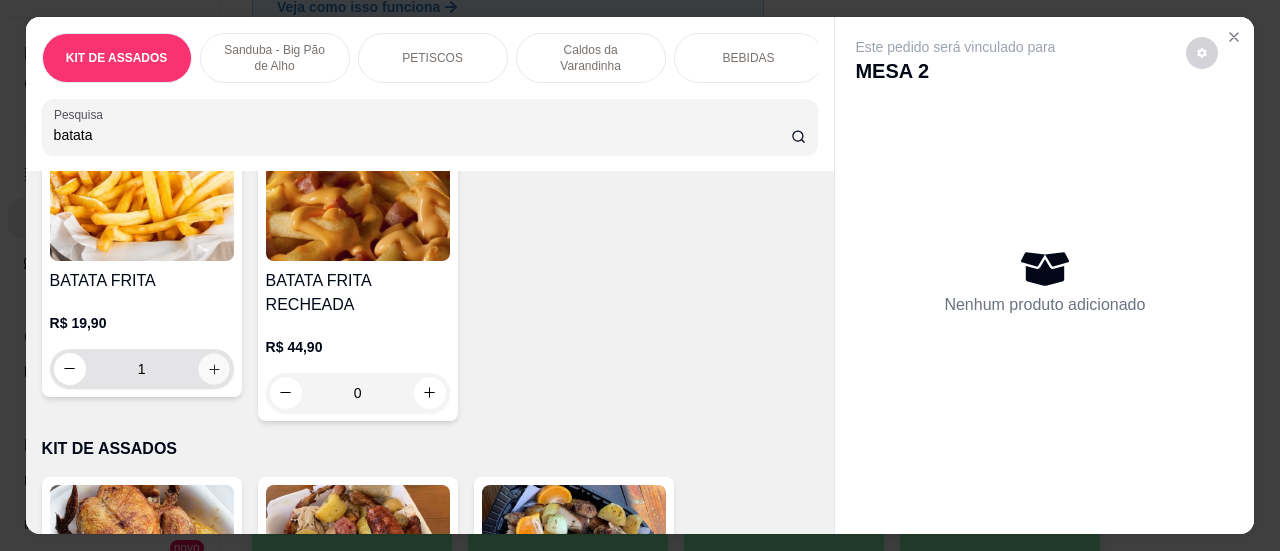 scroll, scrollTop: 1100, scrollLeft: 0, axis: vertical 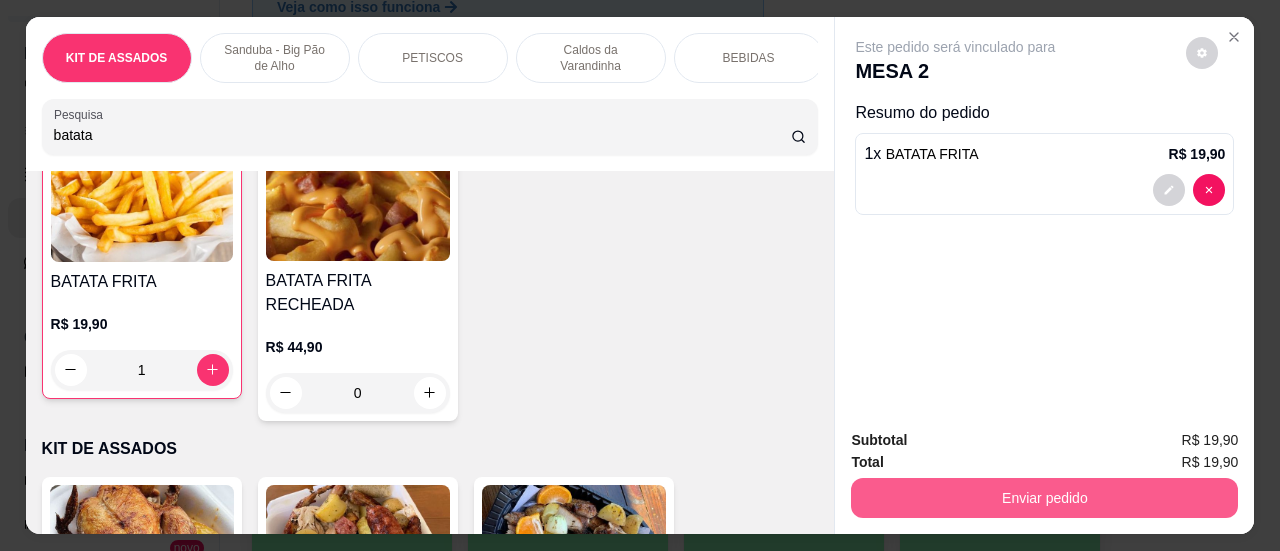 click on "Enviar pedido" at bounding box center (1044, 498) 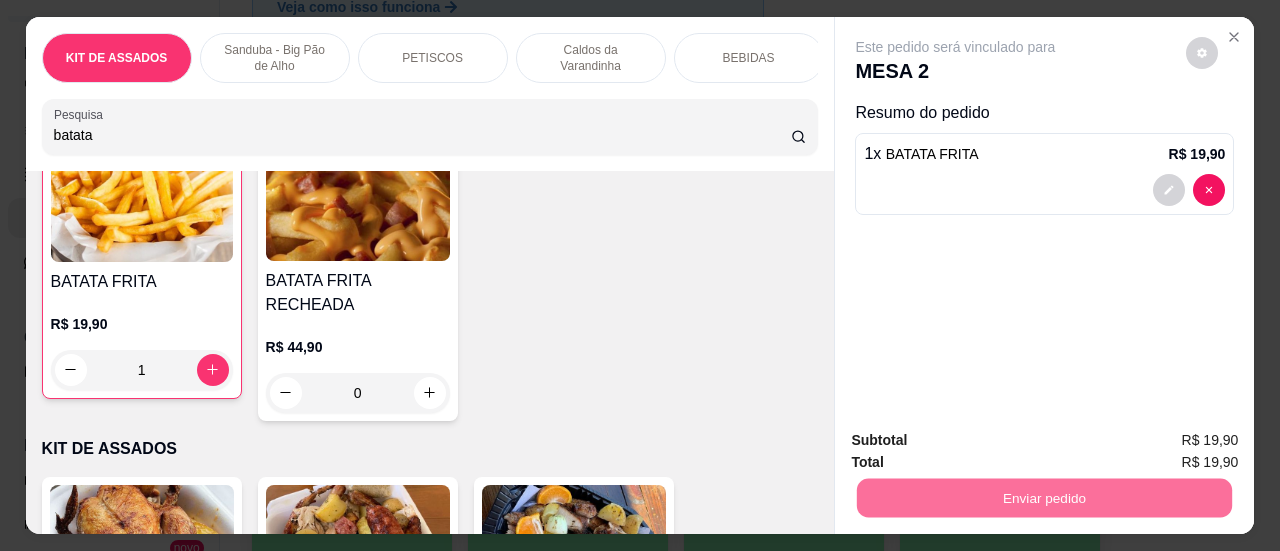 click on "Sim, quero registrar" at bounding box center (1168, 442) 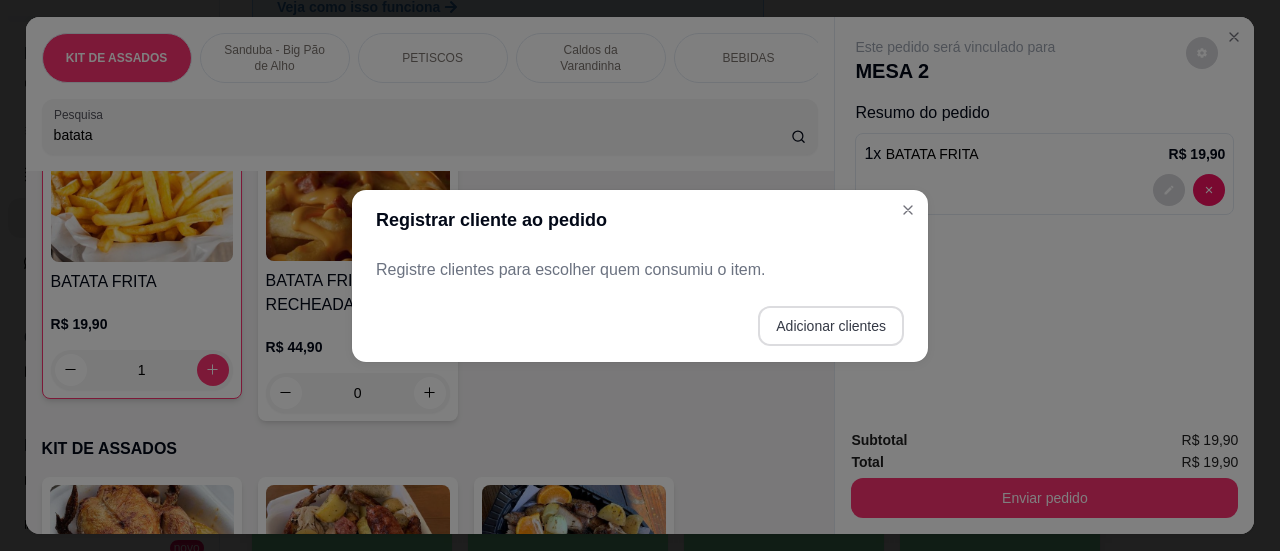 click on "Adicionar clientes" at bounding box center [831, 326] 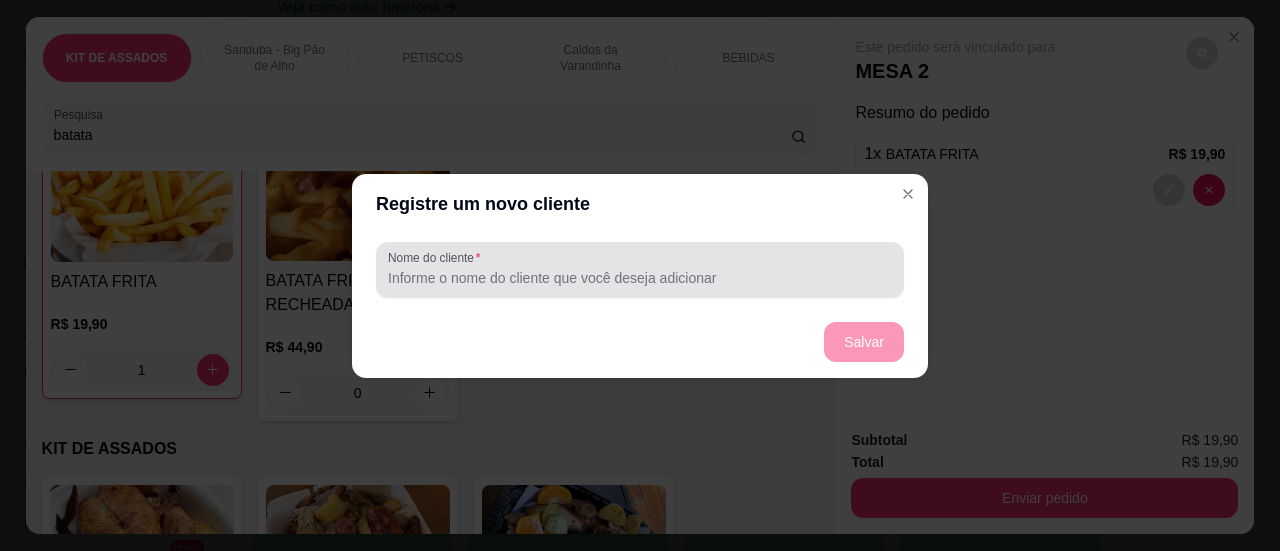 click on "Nome do cliente" at bounding box center (640, 278) 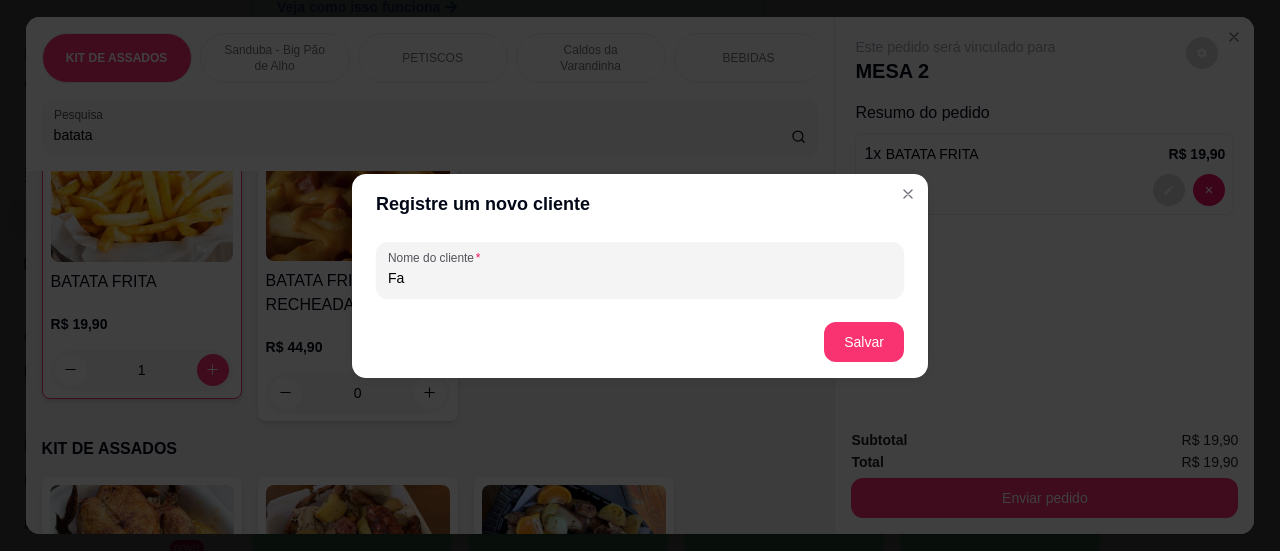 type on "F" 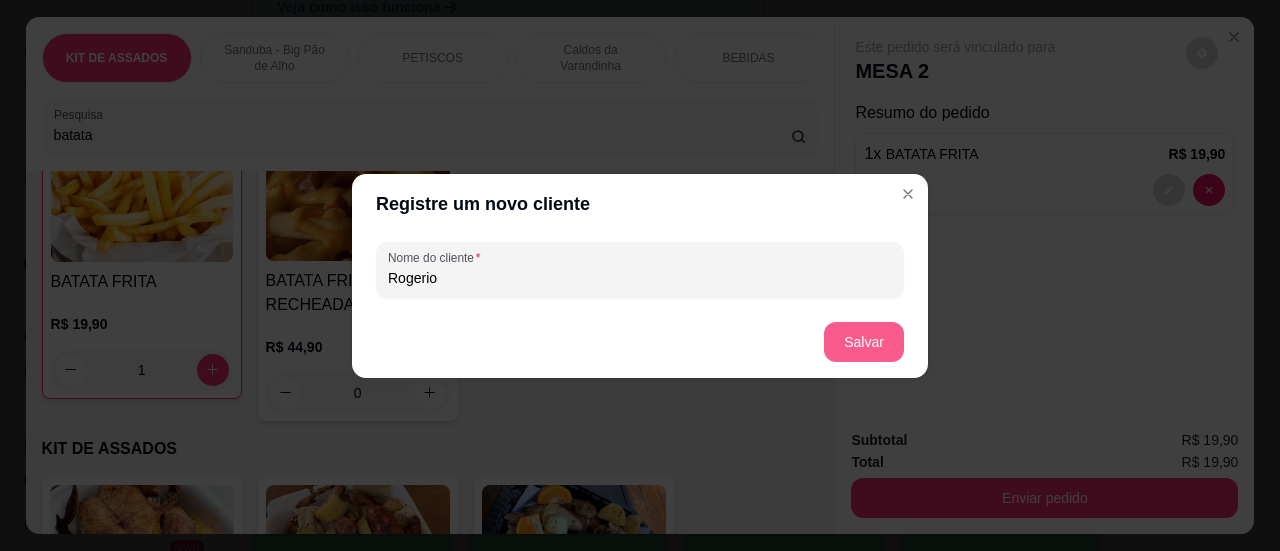 type on "Rogerio" 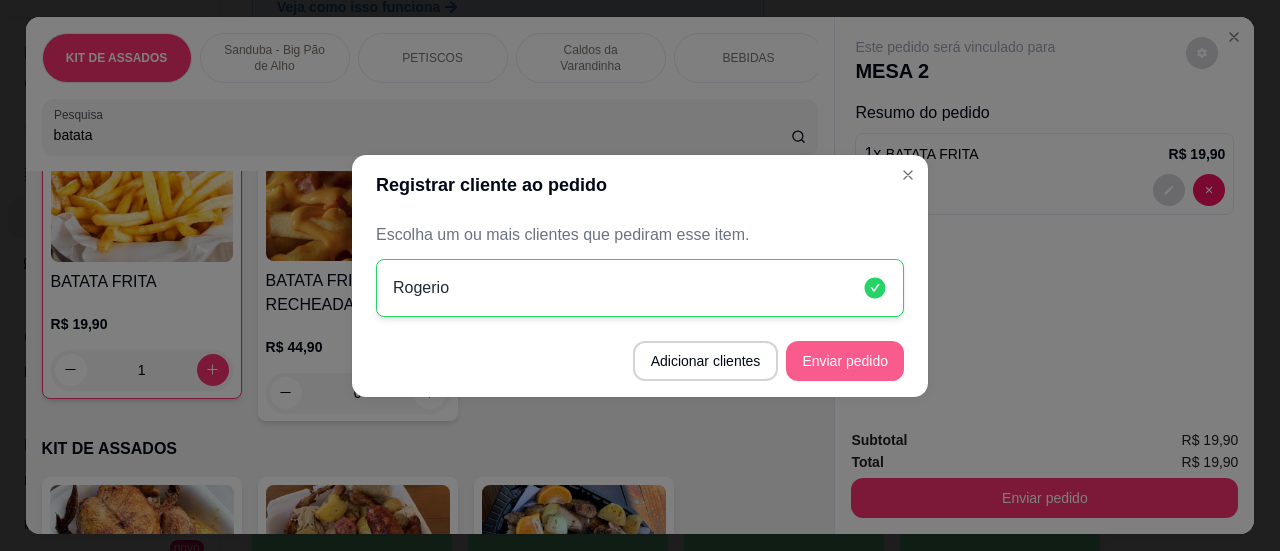 click on "Enviar pedido" at bounding box center [845, 361] 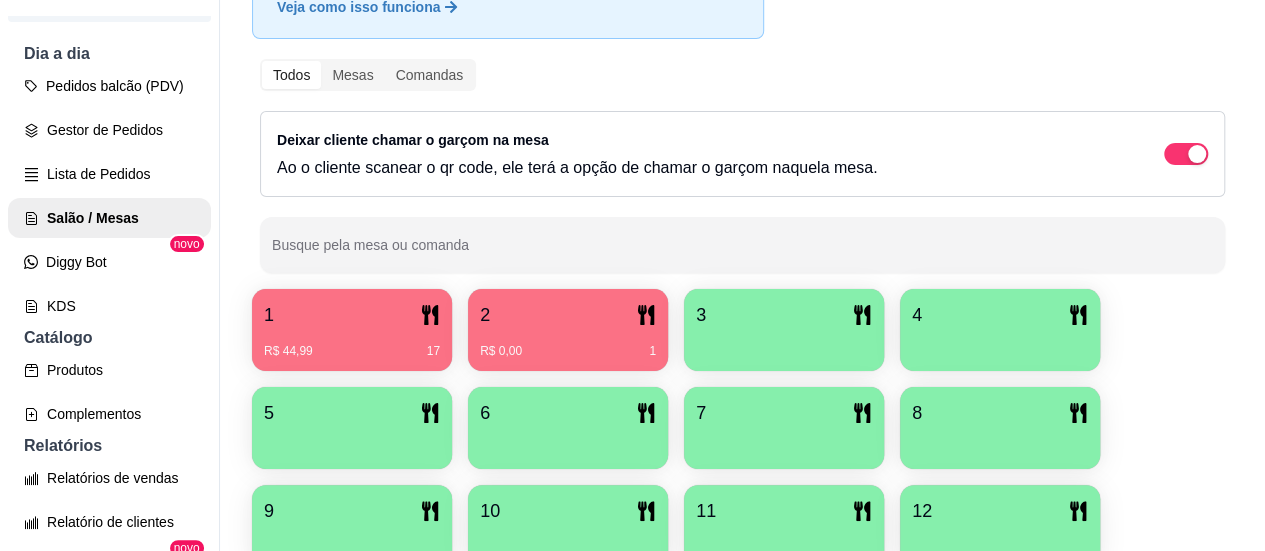 click on "R$ 0,00 1" at bounding box center [568, 344] 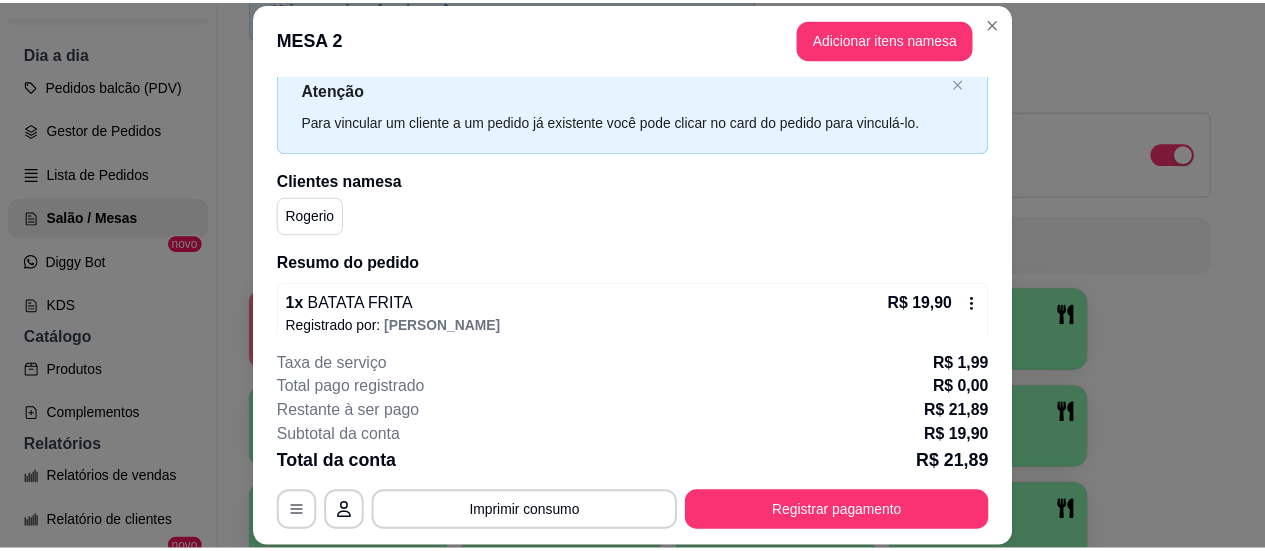 scroll, scrollTop: 105, scrollLeft: 0, axis: vertical 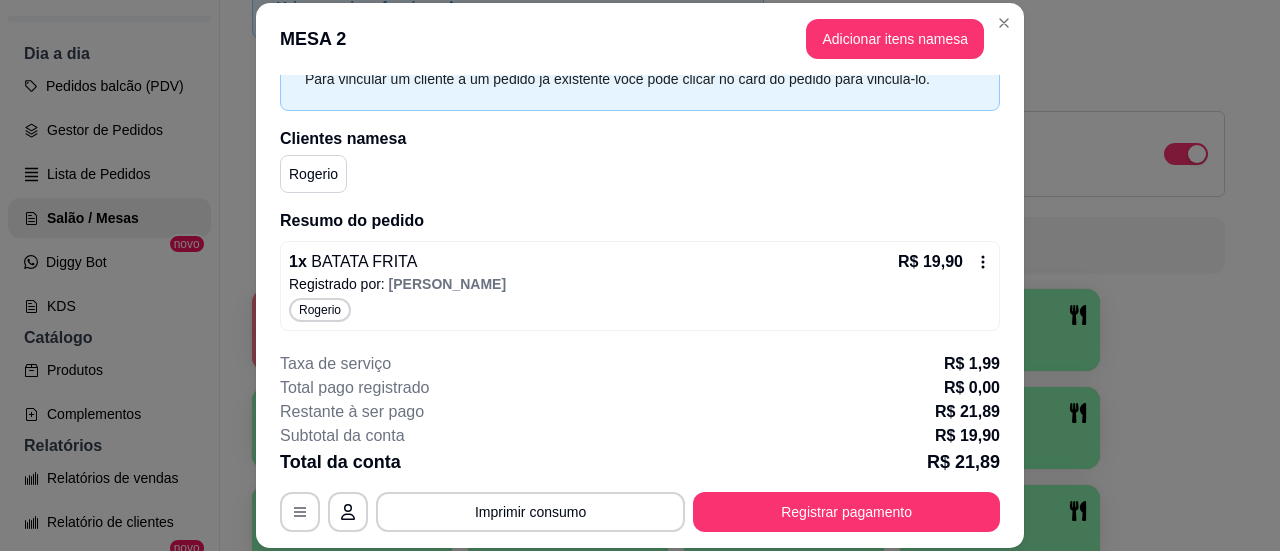 click on "Registrado por:   [PERSON_NAME]" at bounding box center (640, 284) 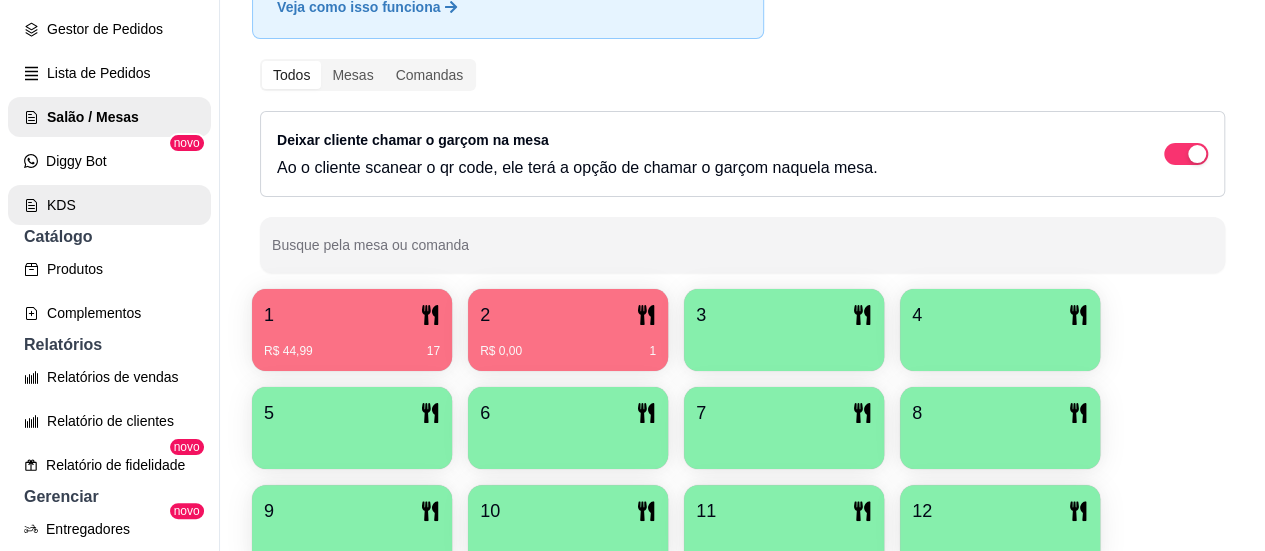 scroll, scrollTop: 400, scrollLeft: 0, axis: vertical 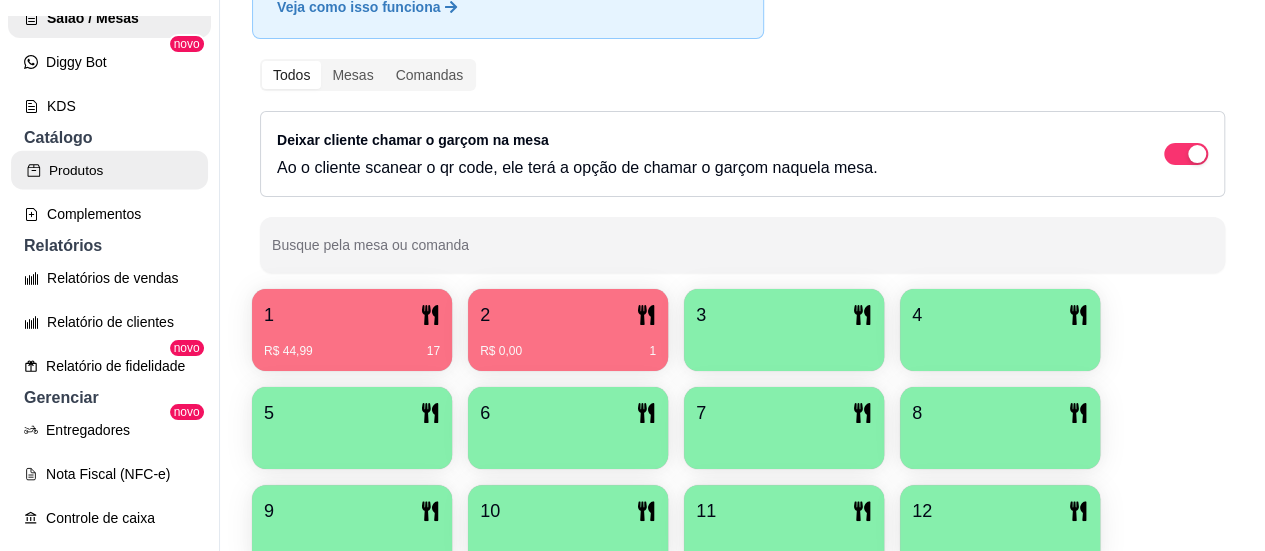 click on "Produtos" at bounding box center (109, 170) 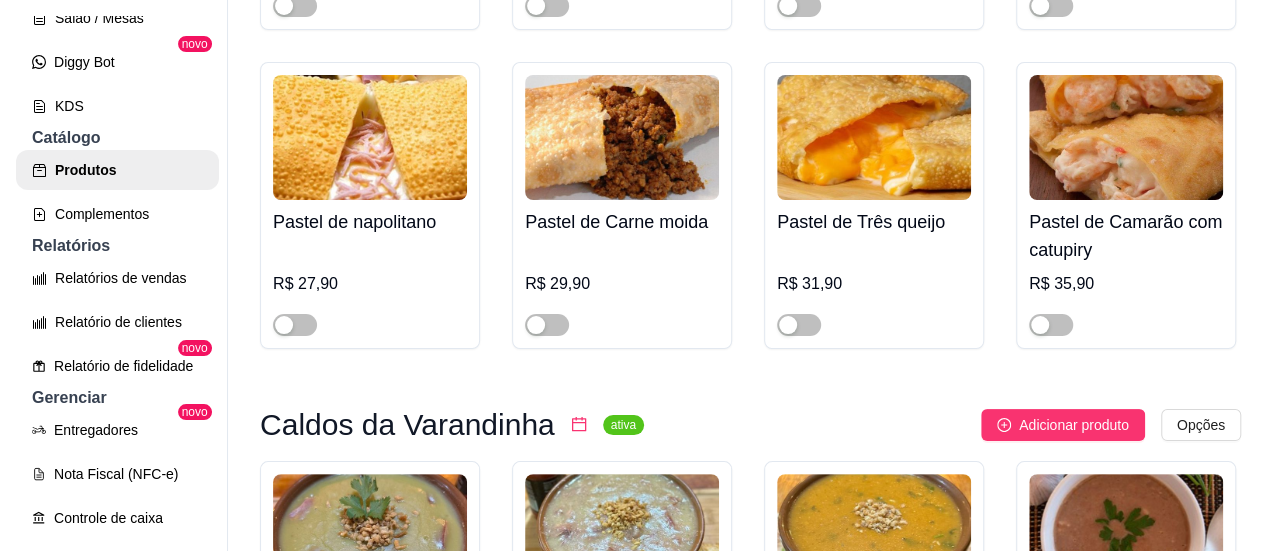 scroll, scrollTop: 6908, scrollLeft: 0, axis: vertical 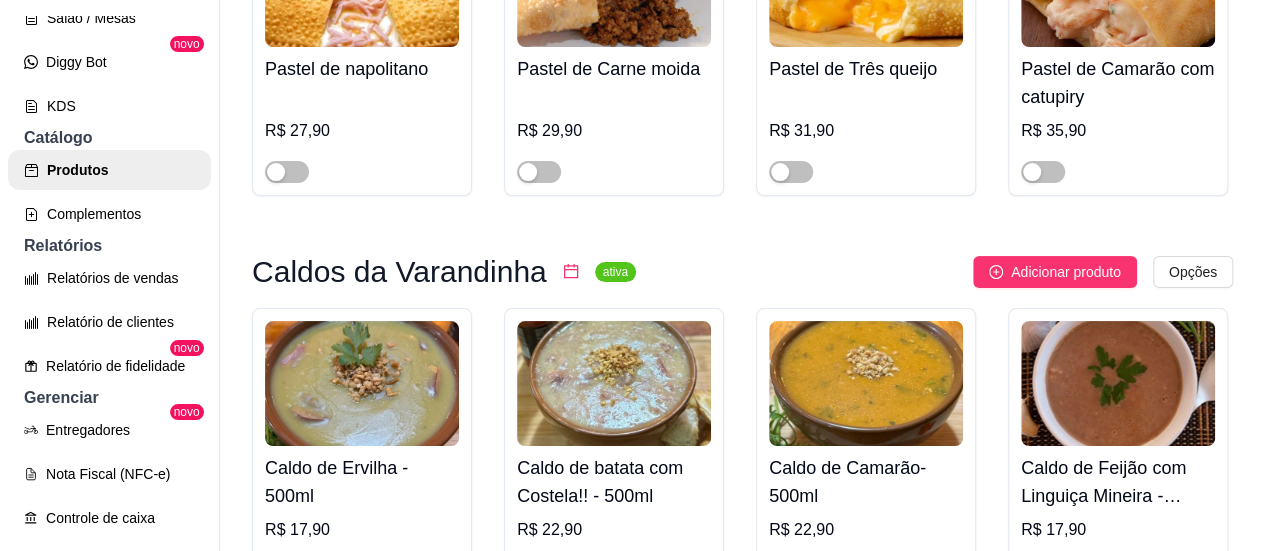 click at bounding box center (362, -973) 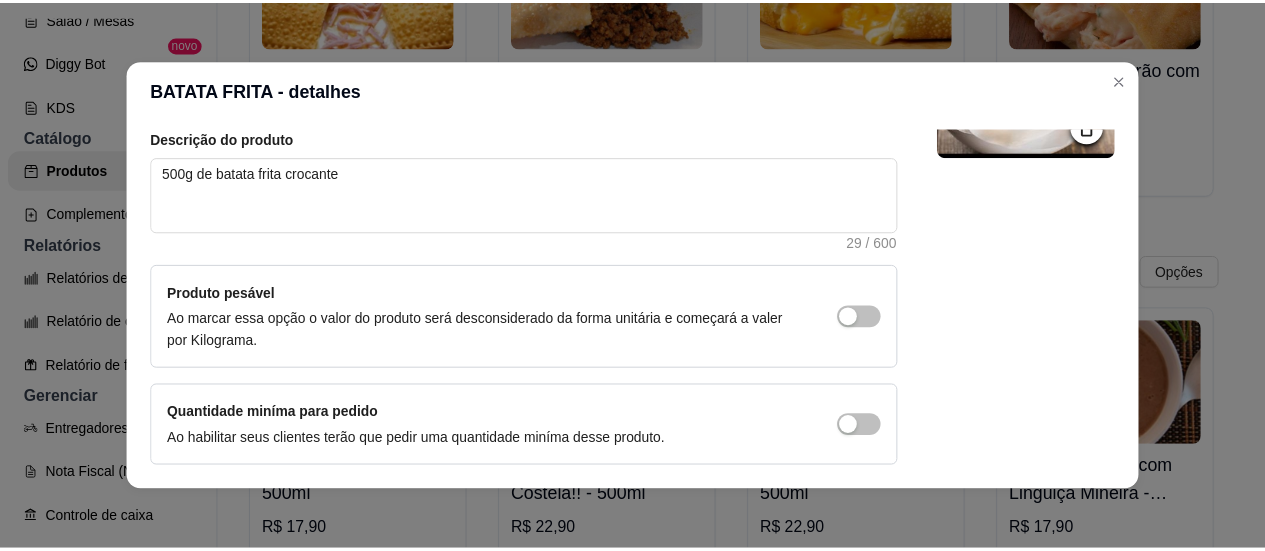 scroll, scrollTop: 193, scrollLeft: 0, axis: vertical 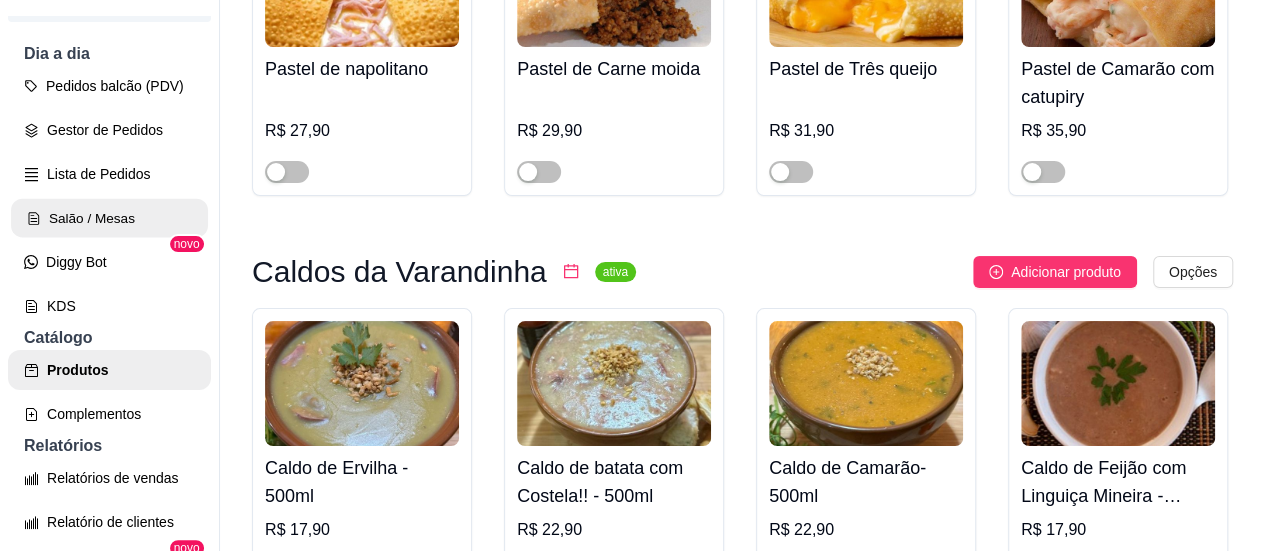 click on "Salão / Mesas" at bounding box center [109, 218] 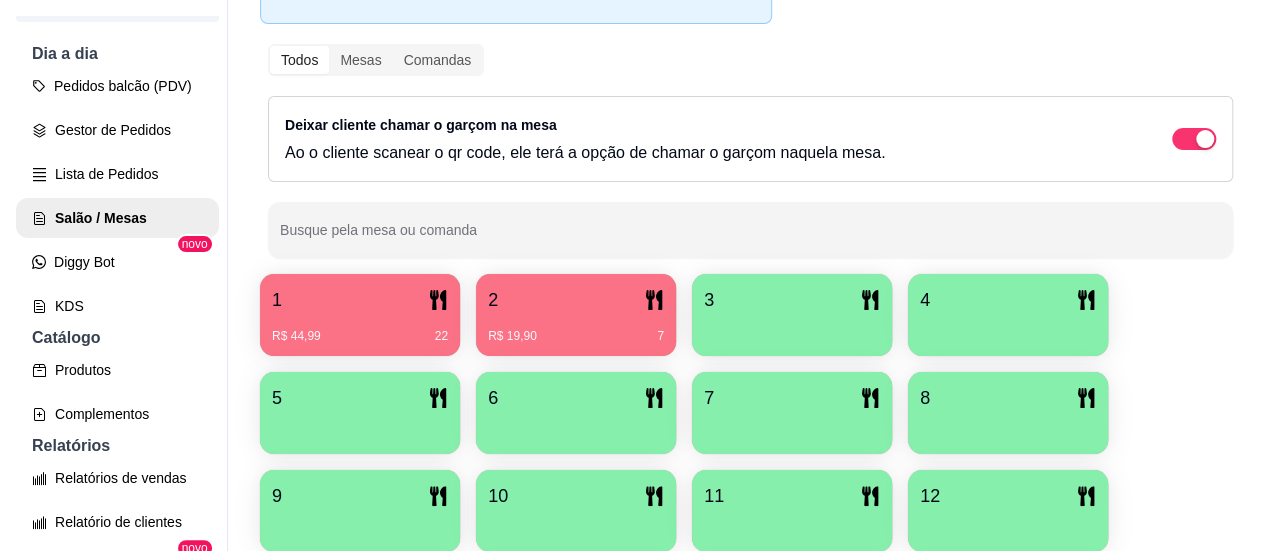scroll, scrollTop: 300, scrollLeft: 0, axis: vertical 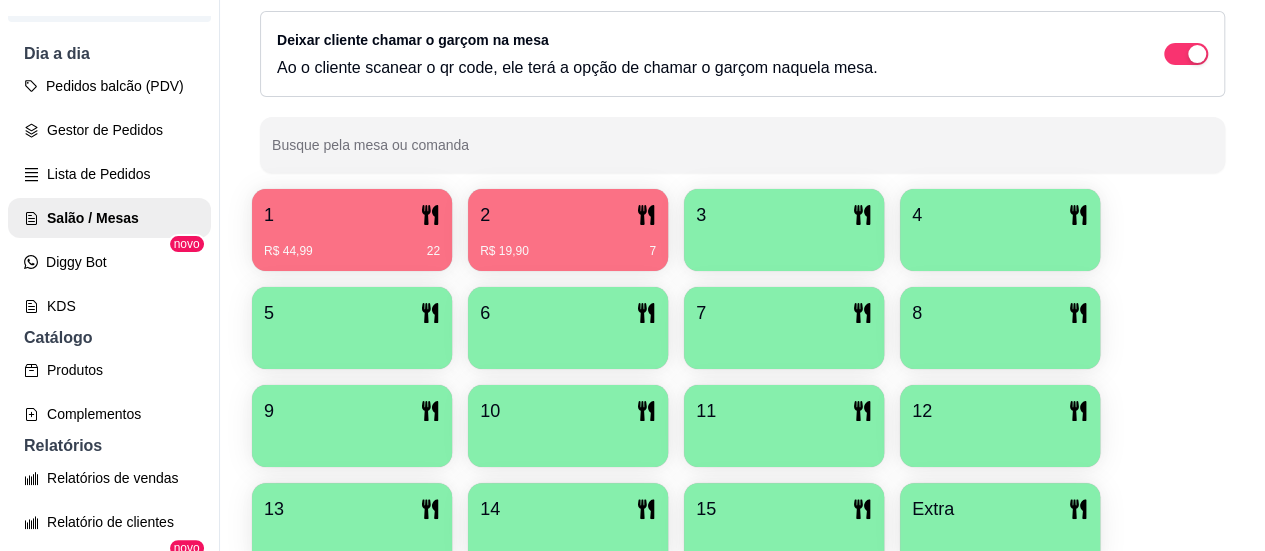 click on "1" at bounding box center [352, 215] 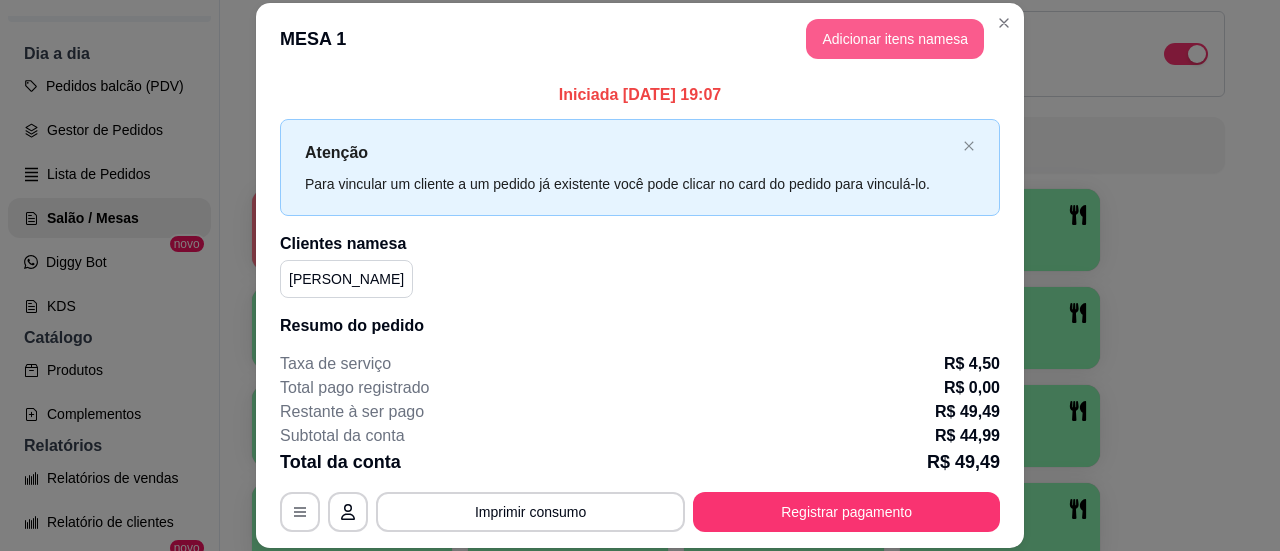 click on "Adicionar itens na  mesa" at bounding box center [895, 39] 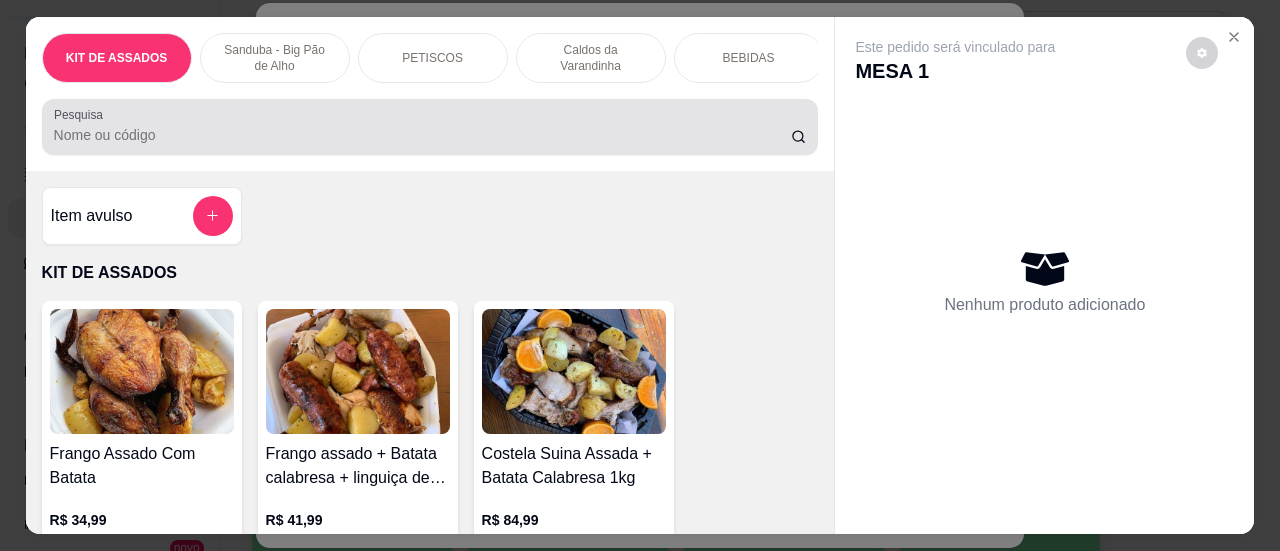 click on "Pesquisa" at bounding box center (422, 135) 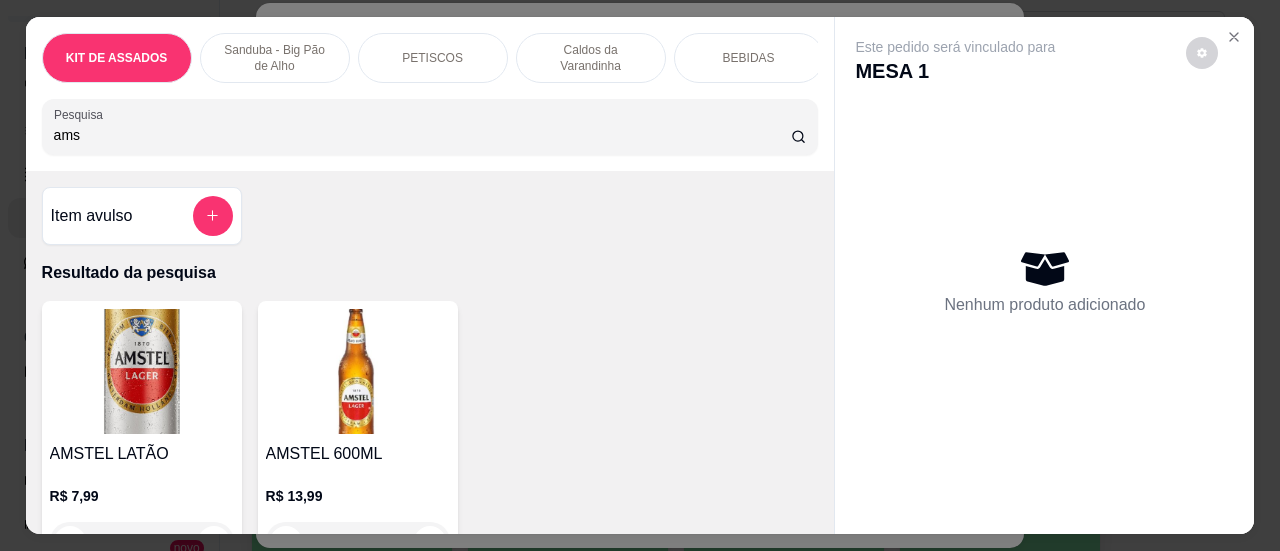 scroll, scrollTop: 200, scrollLeft: 0, axis: vertical 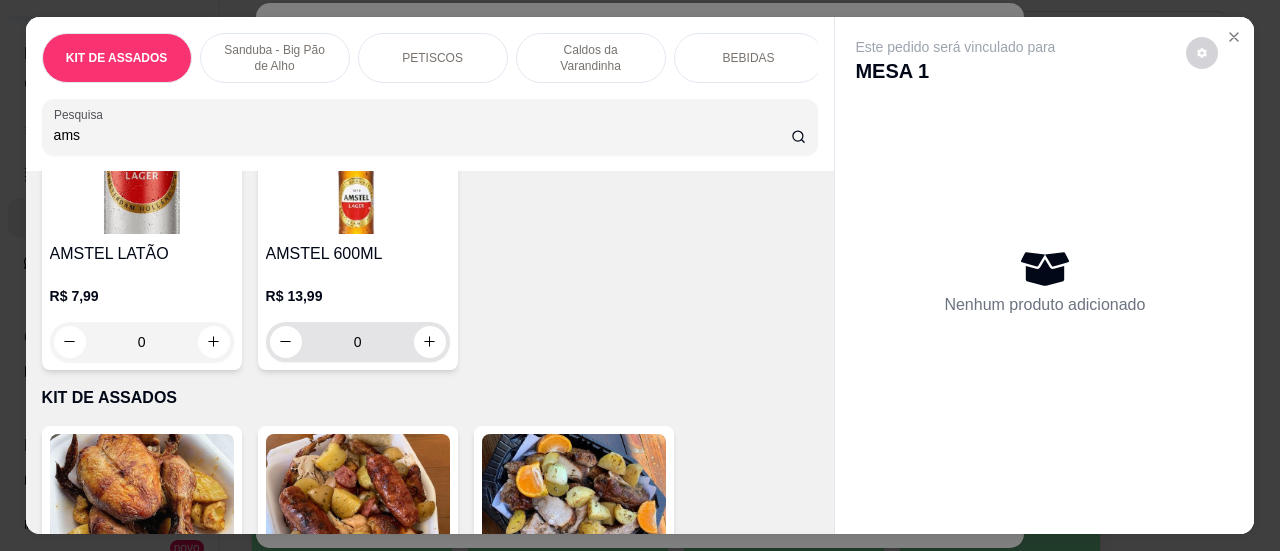 type on "ams" 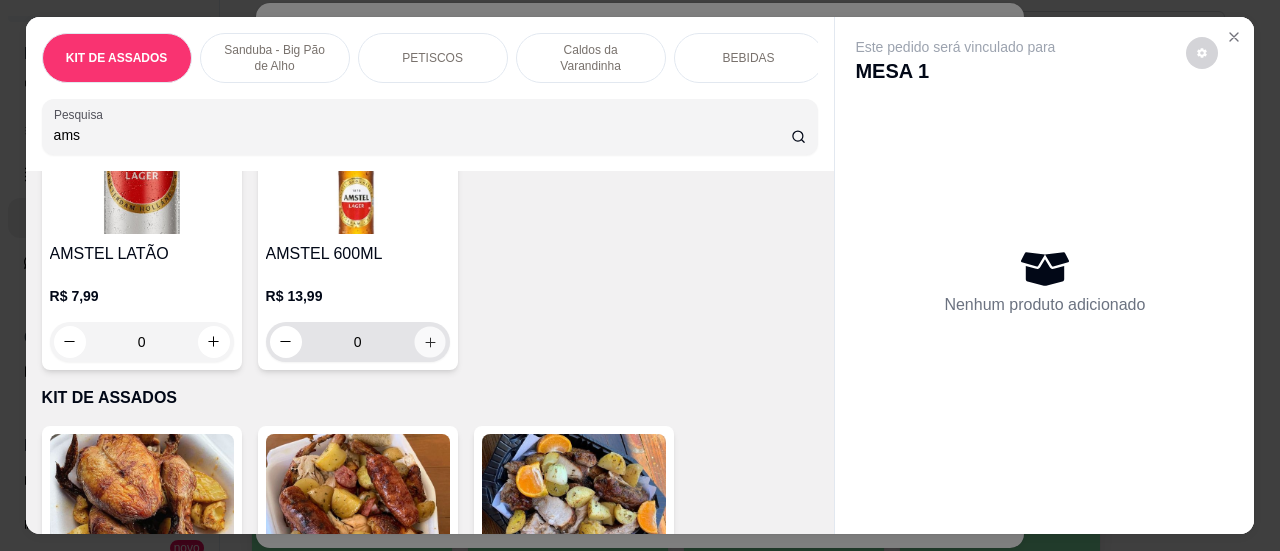click at bounding box center (429, 341) 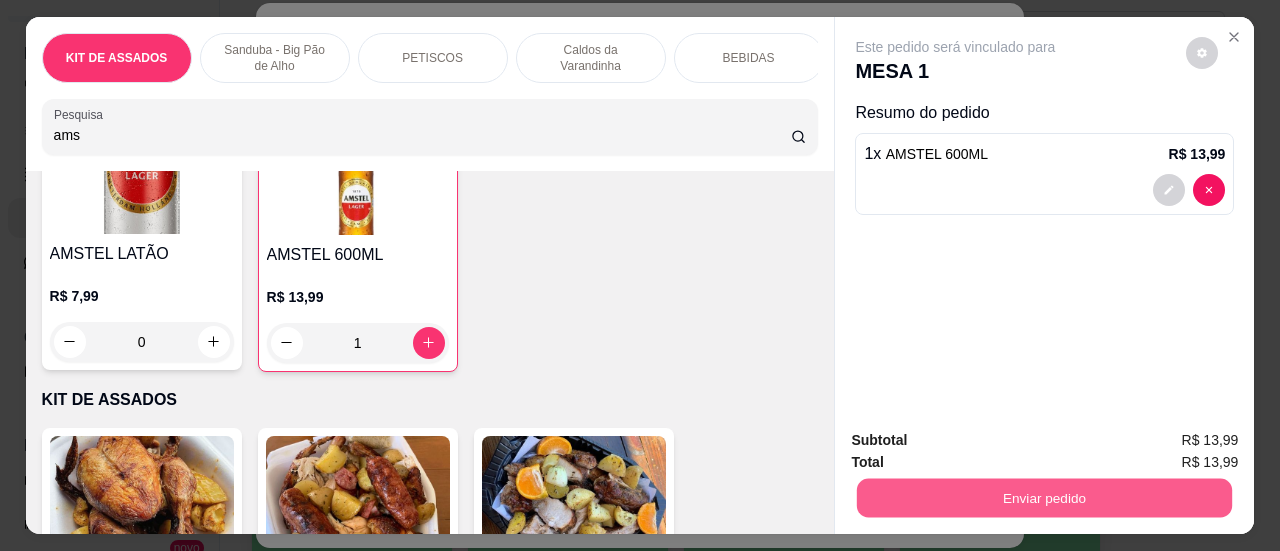 click on "Enviar pedido" at bounding box center [1044, 498] 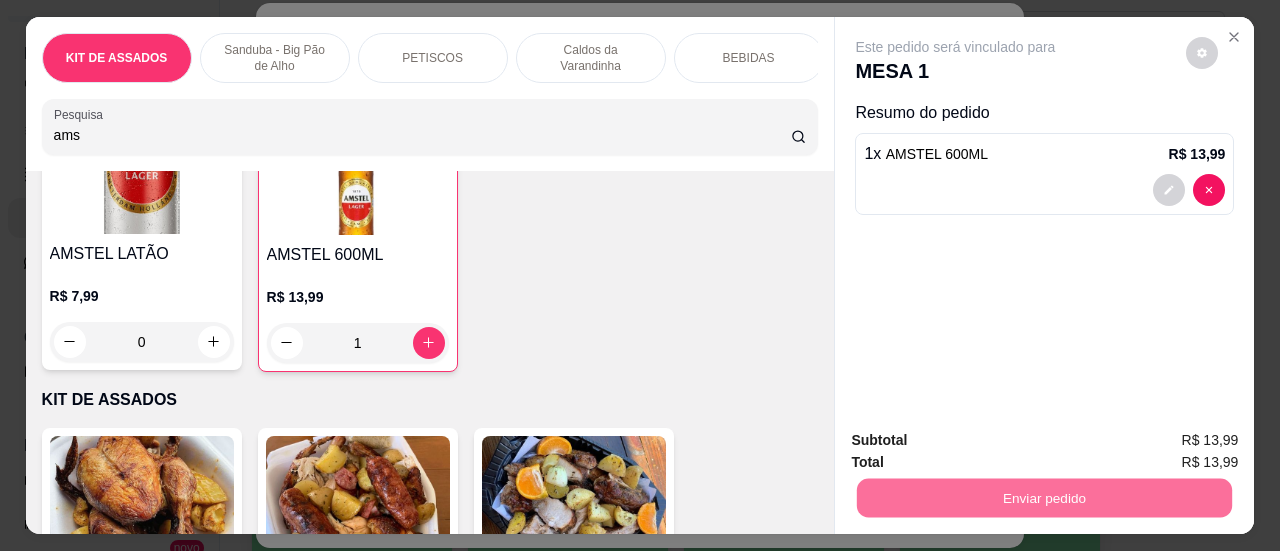 click on "Sim, quero registrar" at bounding box center [1168, 442] 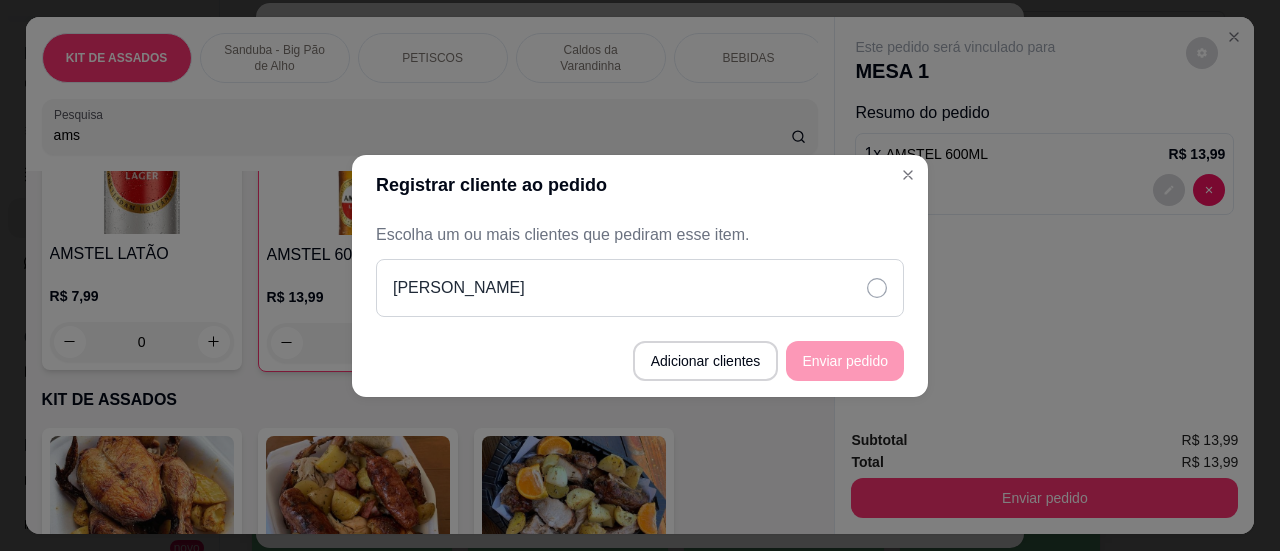 click 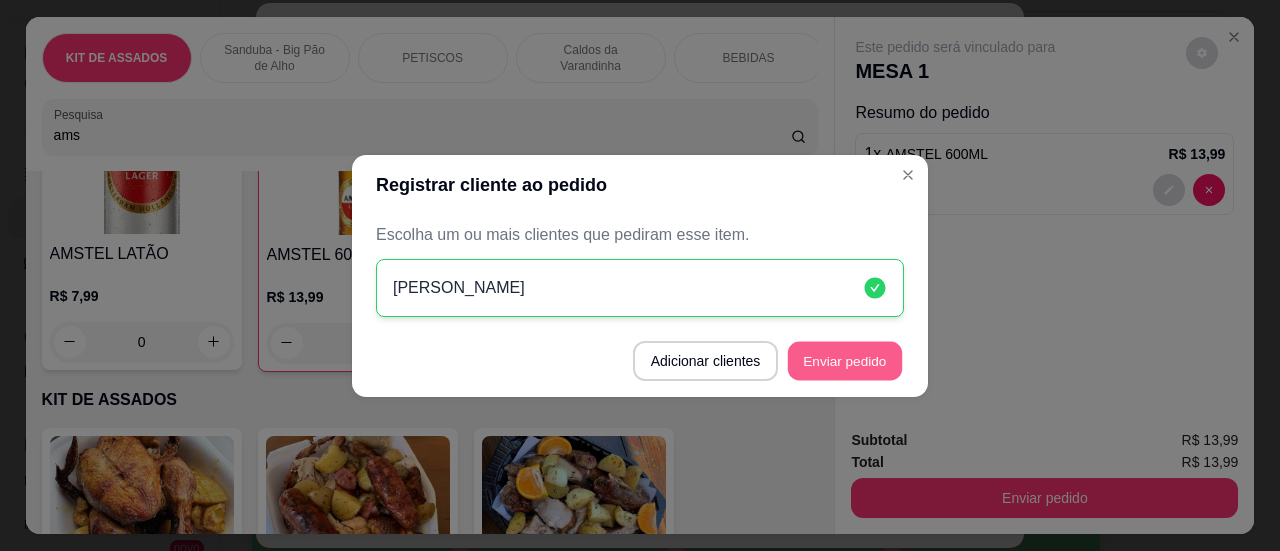 click on "Enviar pedido" at bounding box center (845, 360) 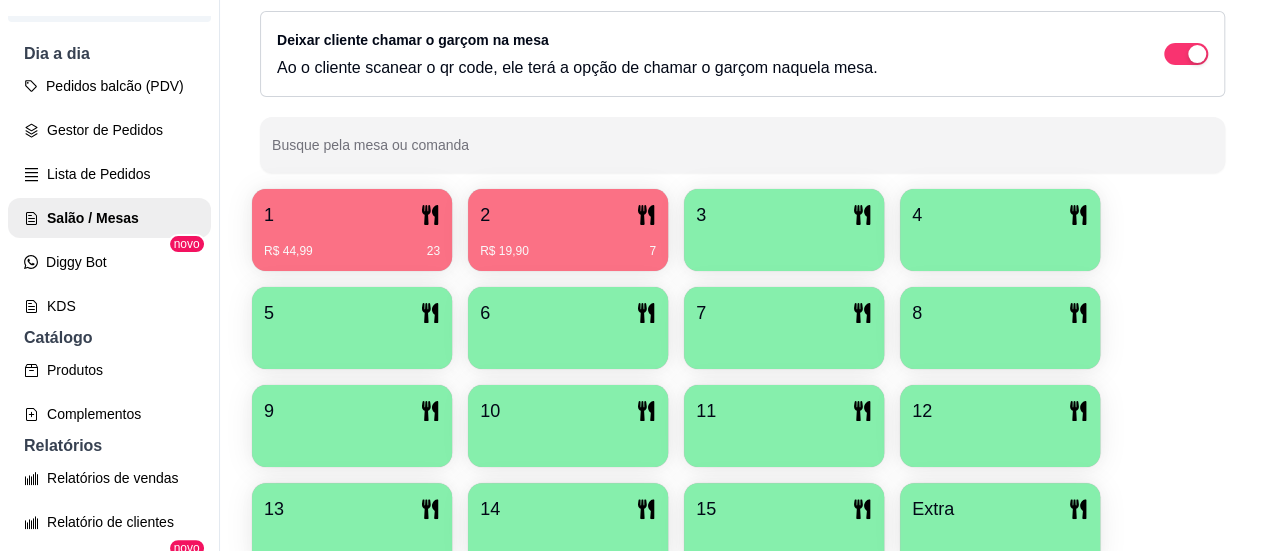 click on "R$ 19,90 7" at bounding box center (568, 244) 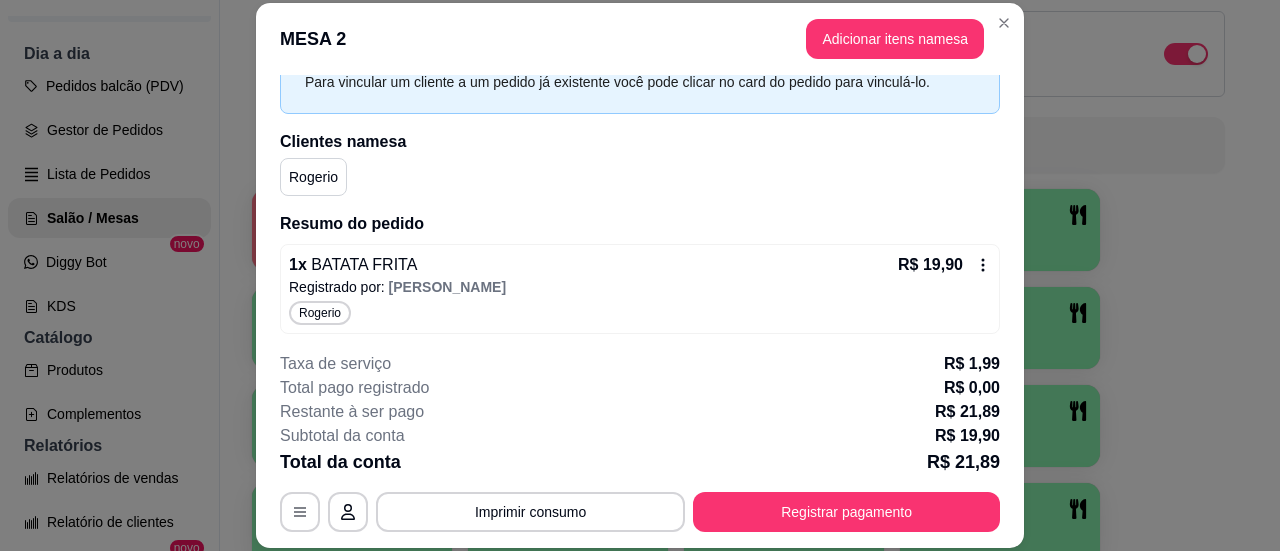scroll, scrollTop: 105, scrollLeft: 0, axis: vertical 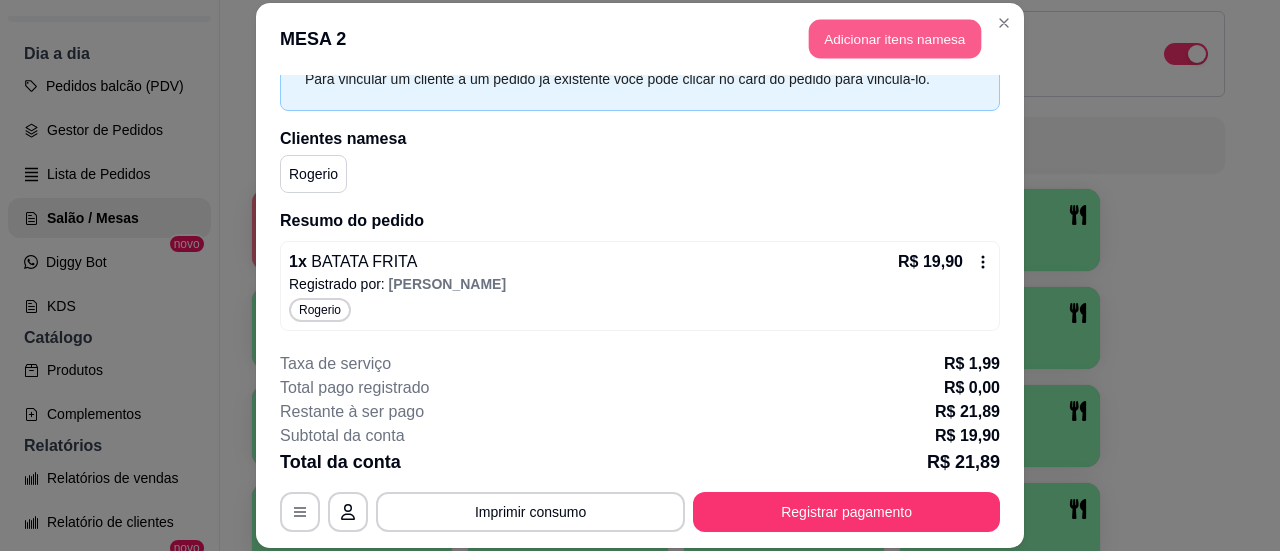 click on "Adicionar itens na  mesa" at bounding box center (895, 38) 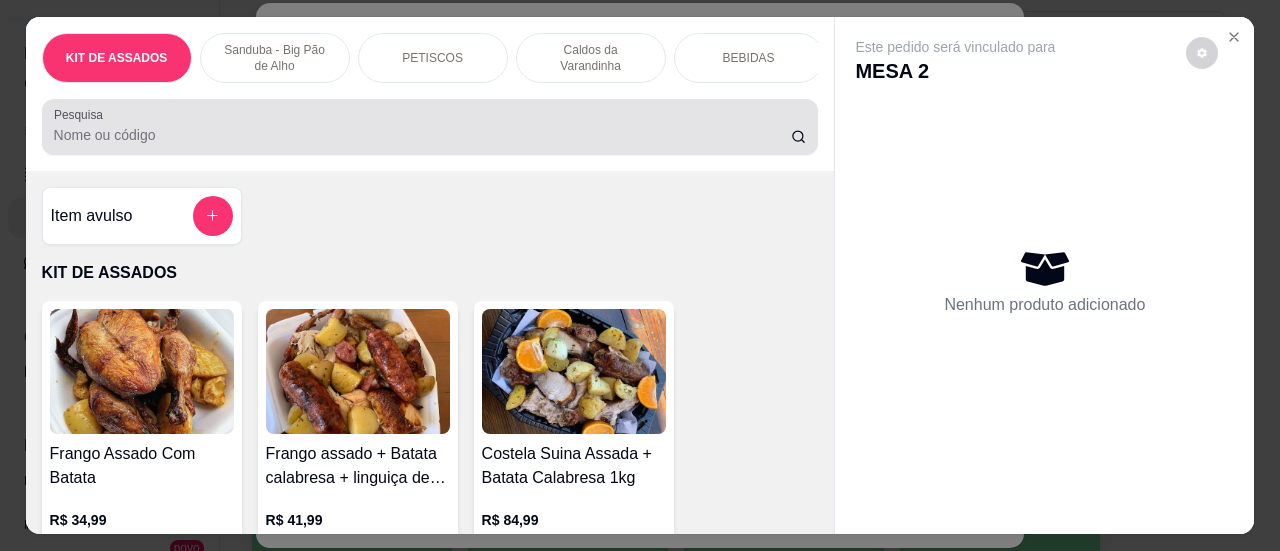 drag, startPoint x: 296, startPoint y: 139, endPoint x: 306, endPoint y: 142, distance: 10.440307 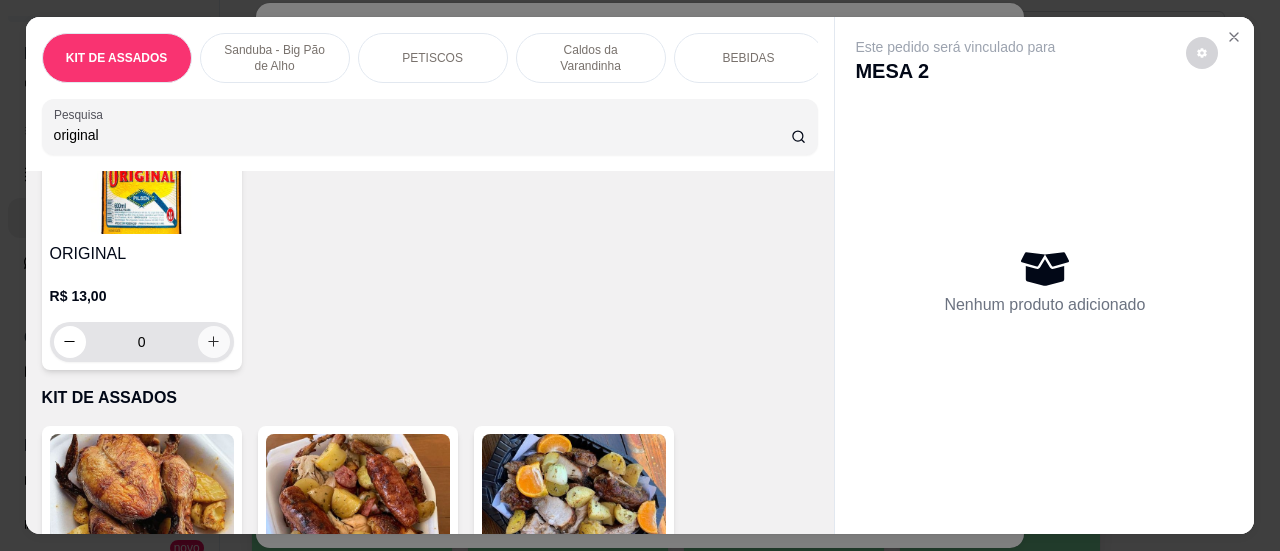type on "original" 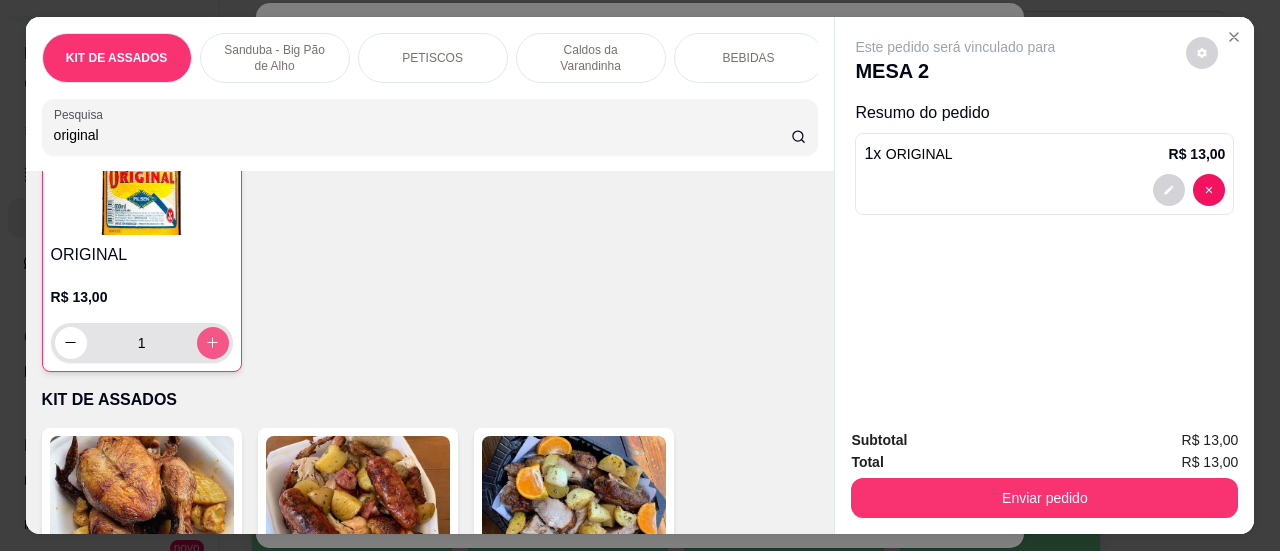 scroll, scrollTop: 200, scrollLeft: 0, axis: vertical 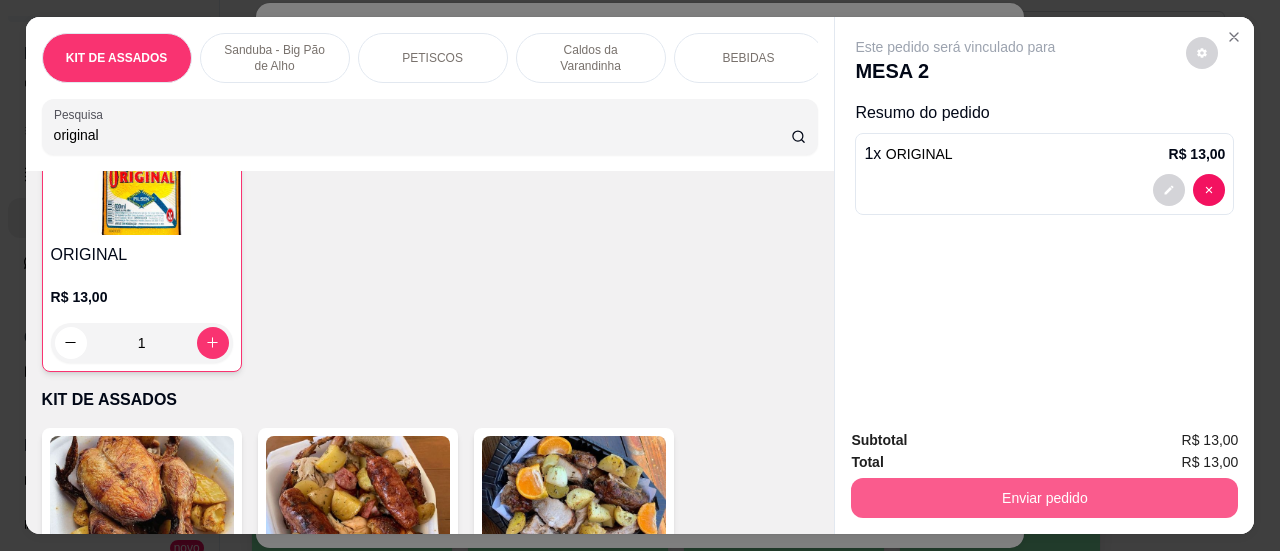 click on "Enviar pedido" at bounding box center [1044, 498] 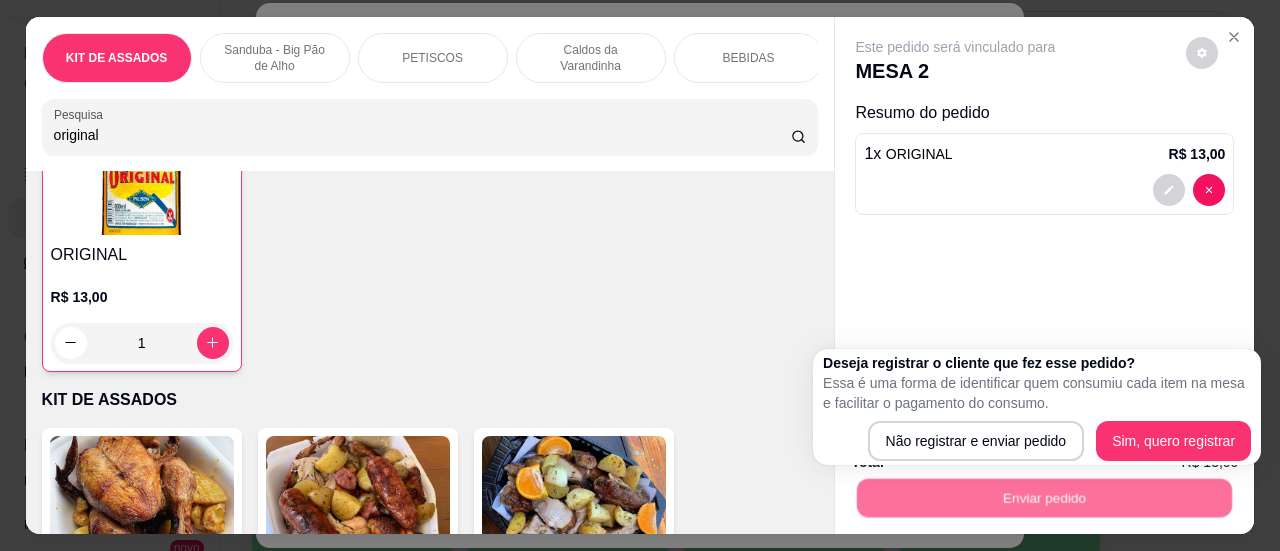 click on "Essa é uma forma de identificar quem consumiu cada item na mesa e facilitar o pagamento do consumo." at bounding box center [1037, 393] 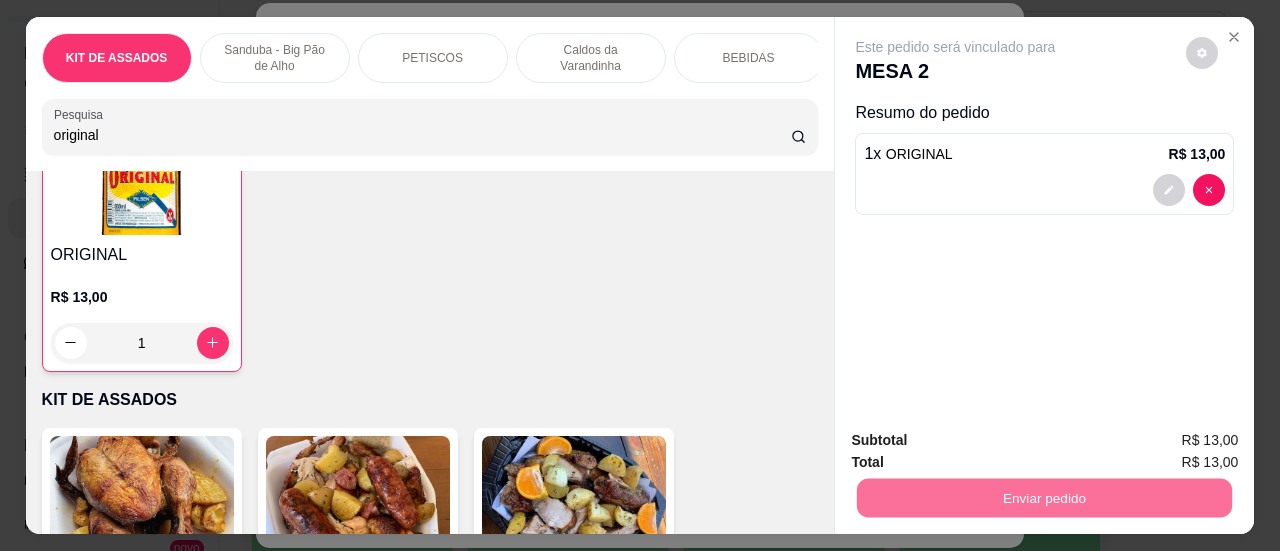 click on "Sim, quero registrar" at bounding box center (1173, 441) 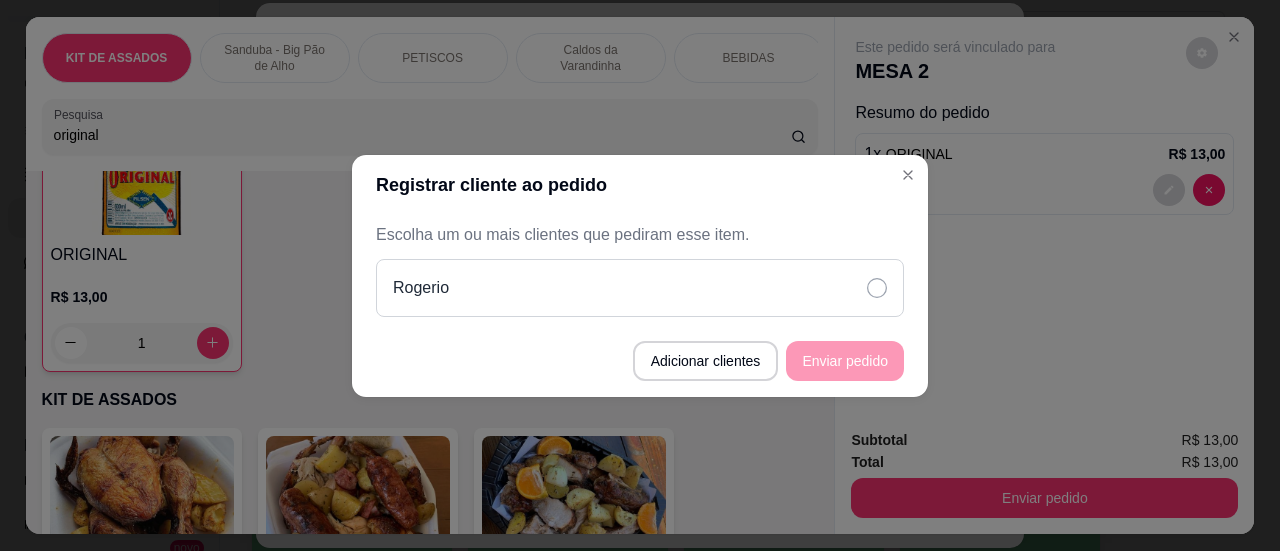 click on "Rogerio" at bounding box center [640, 288] 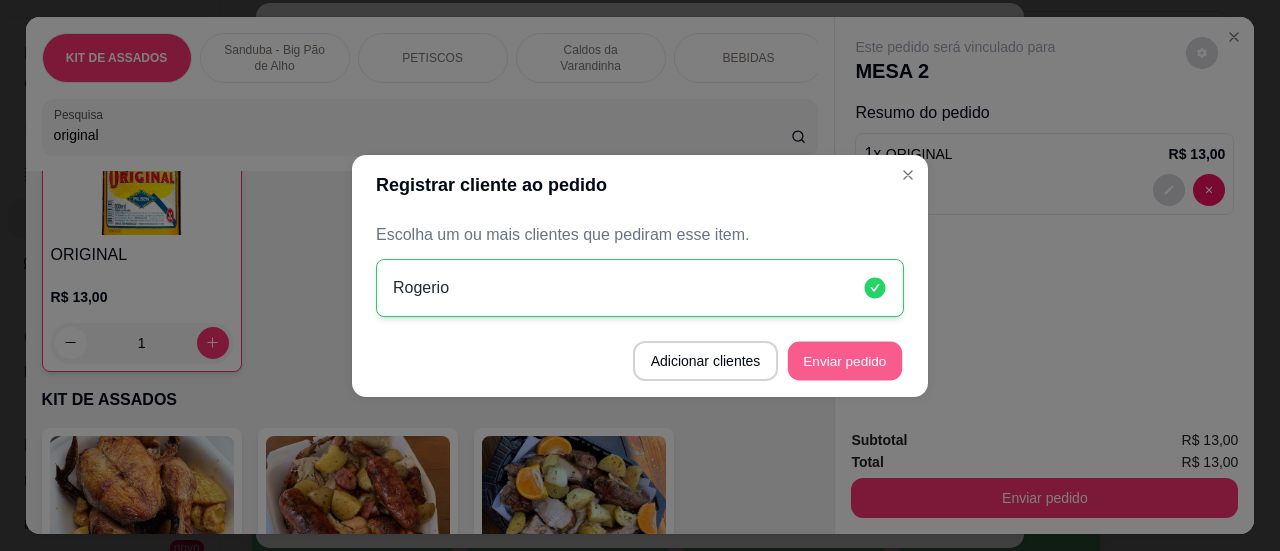 click on "Enviar pedido" at bounding box center [845, 360] 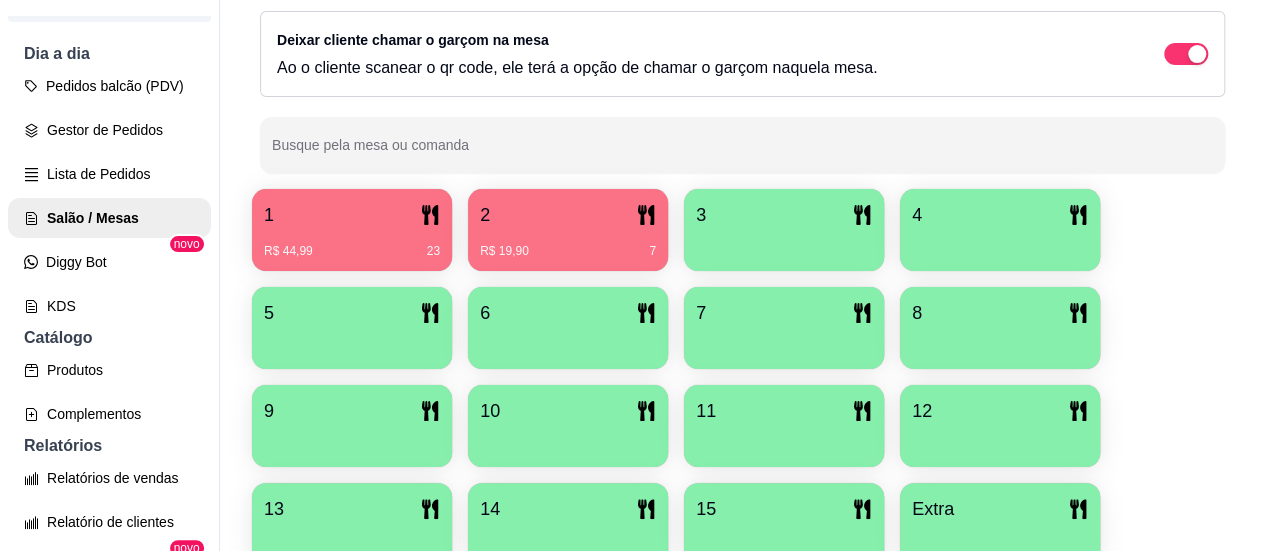 click on "R$ 44,99 23" at bounding box center [352, 251] 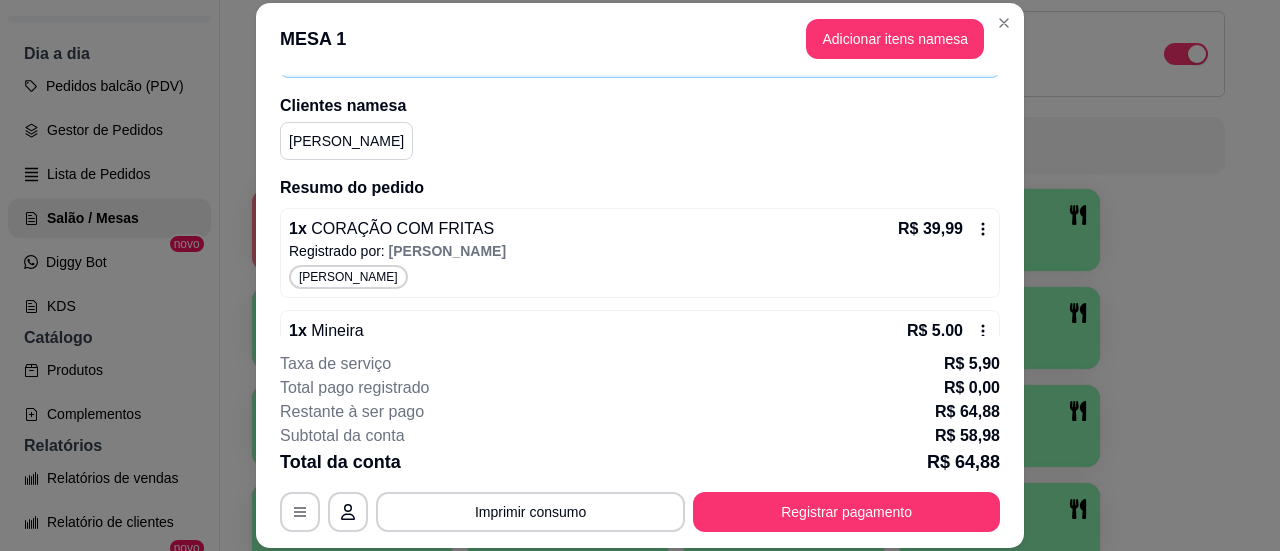 scroll, scrollTop: 308, scrollLeft: 0, axis: vertical 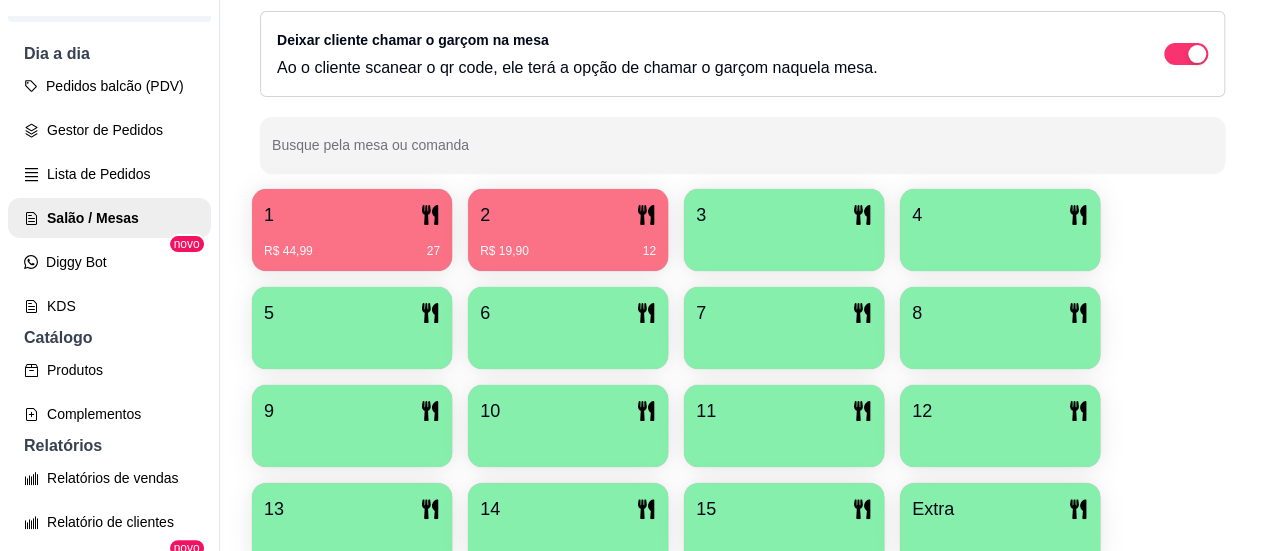 click on "R$ 19,90 12" at bounding box center [568, 244] 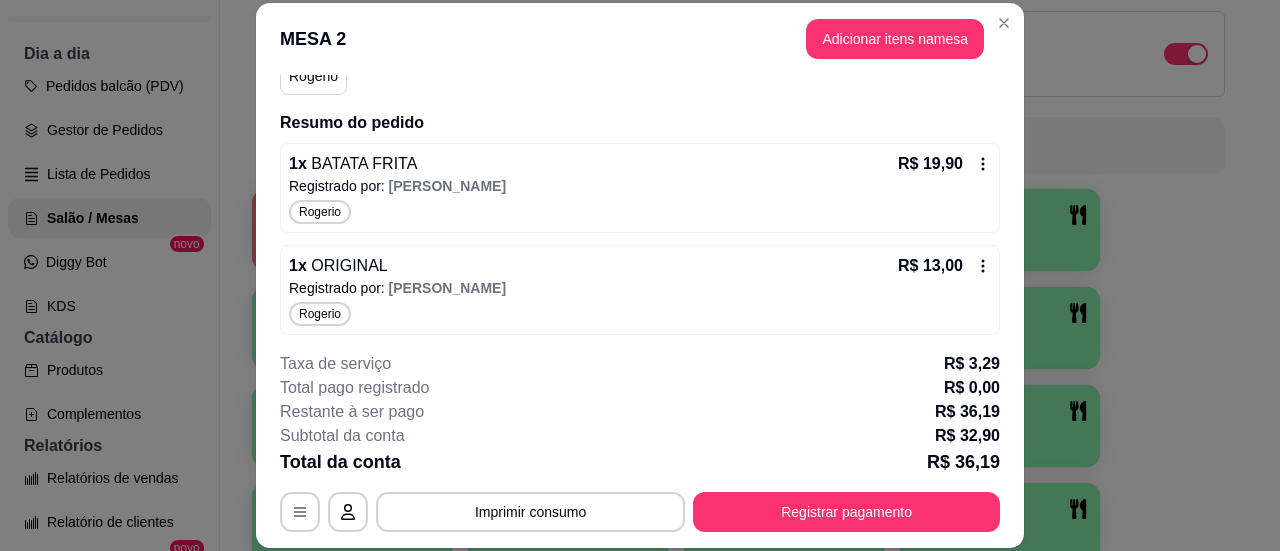 scroll, scrollTop: 206, scrollLeft: 0, axis: vertical 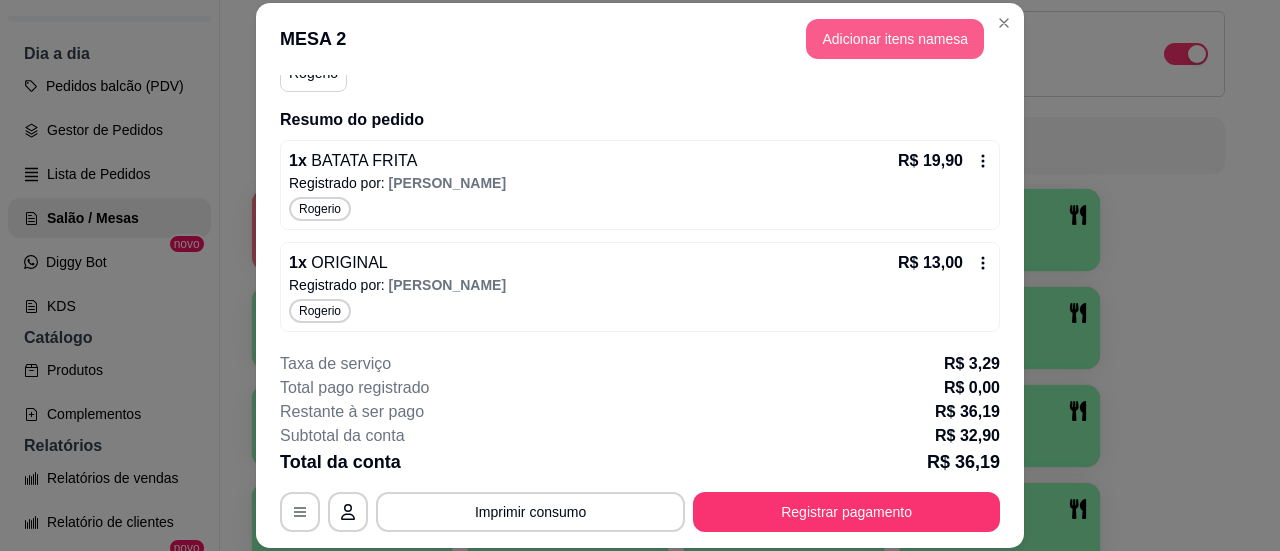 click on "Adicionar itens na  mesa" at bounding box center [895, 39] 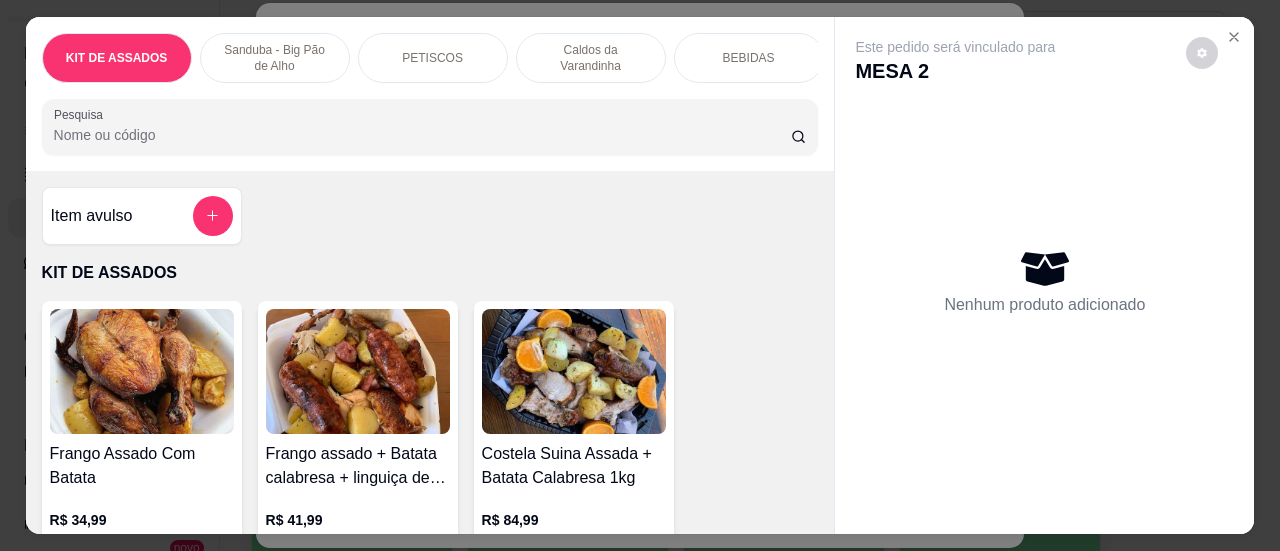 click on "Pesquisa" at bounding box center (422, 135) 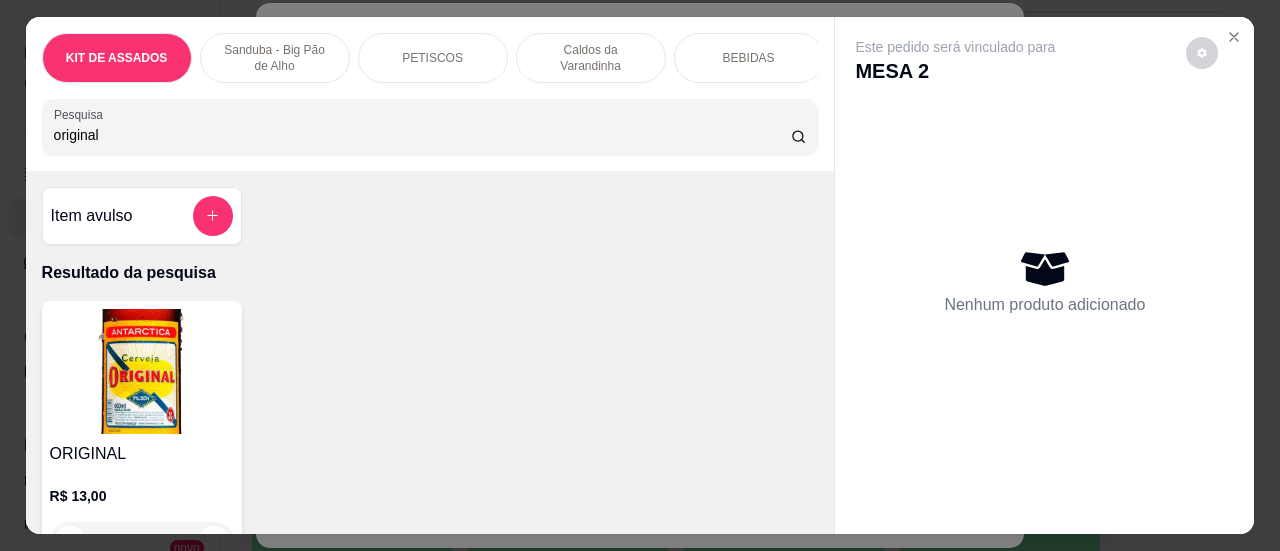 scroll, scrollTop: 200, scrollLeft: 0, axis: vertical 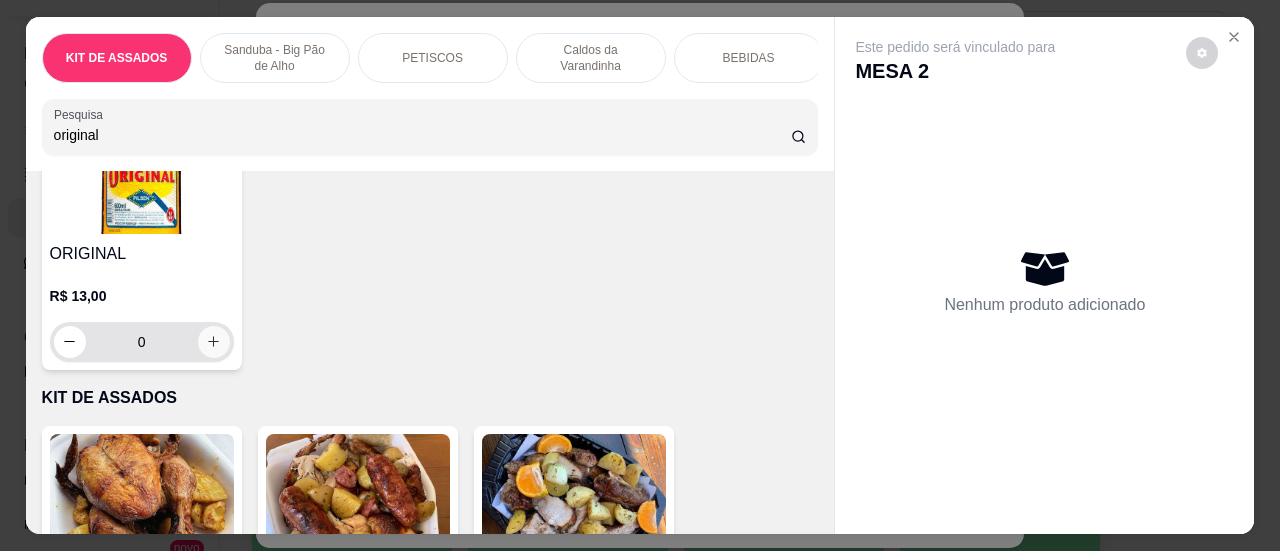 type on "original" 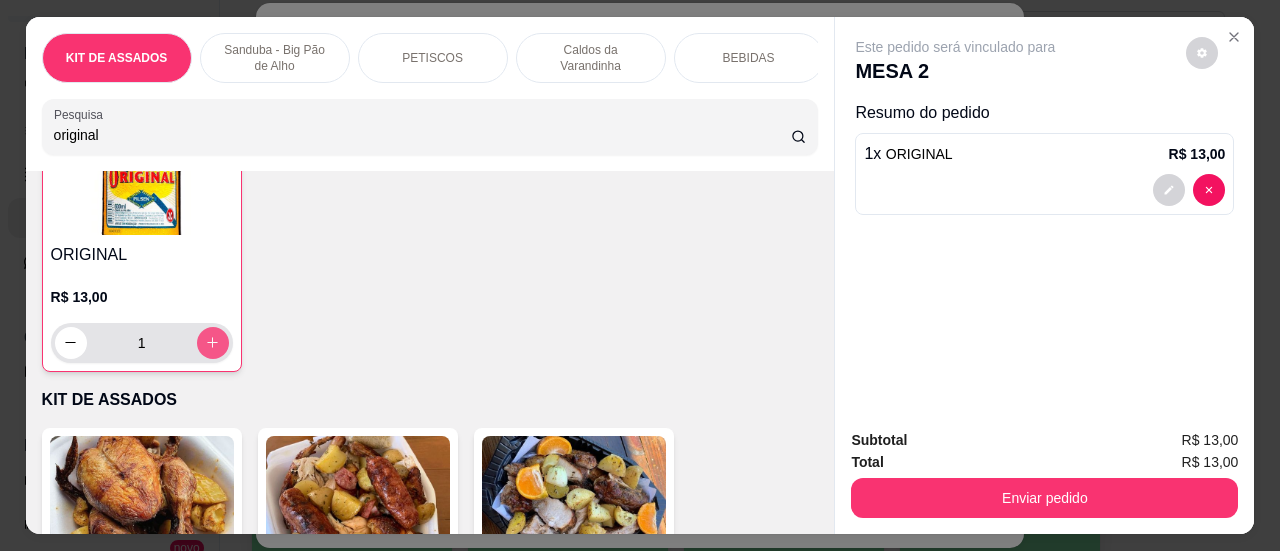 scroll, scrollTop: 200, scrollLeft: 0, axis: vertical 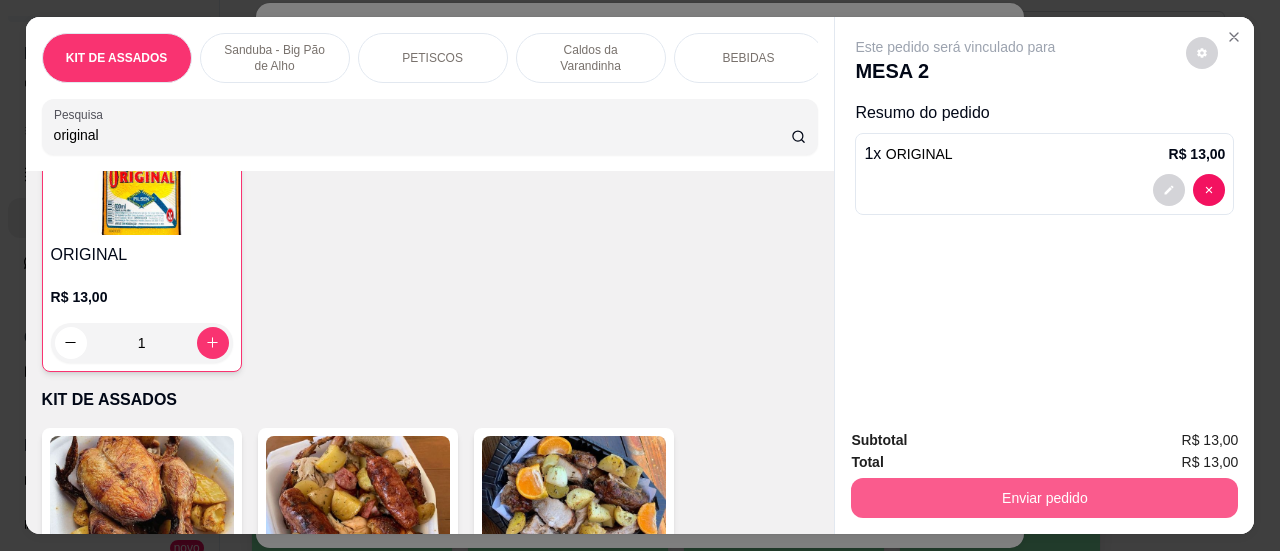 click on "Enviar pedido" at bounding box center [1044, 498] 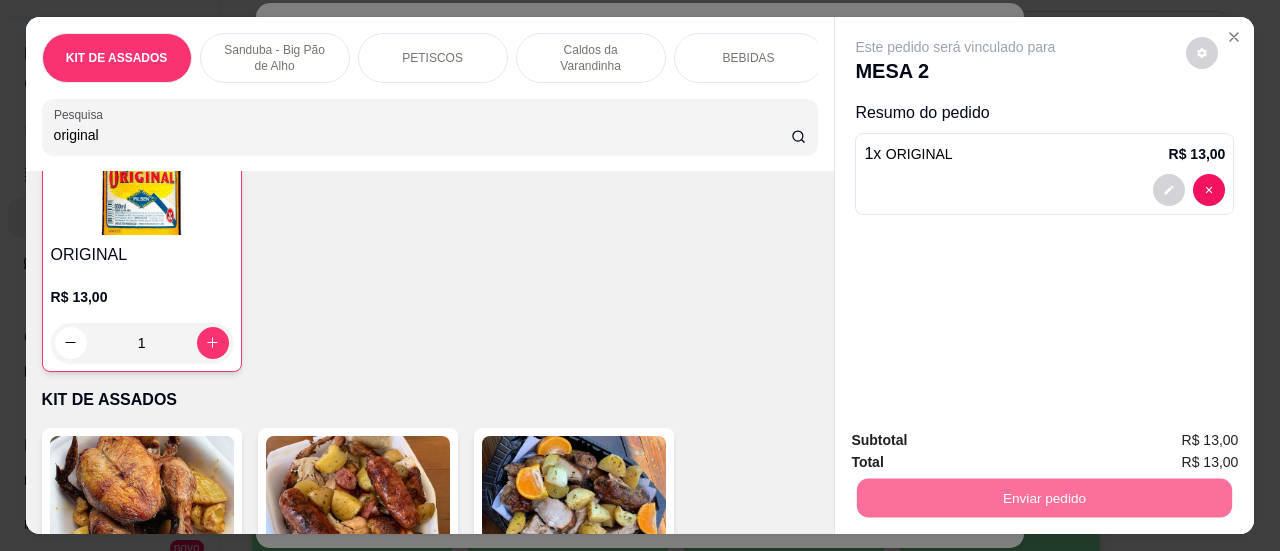 click on "Sim, quero registrar" at bounding box center [1168, 442] 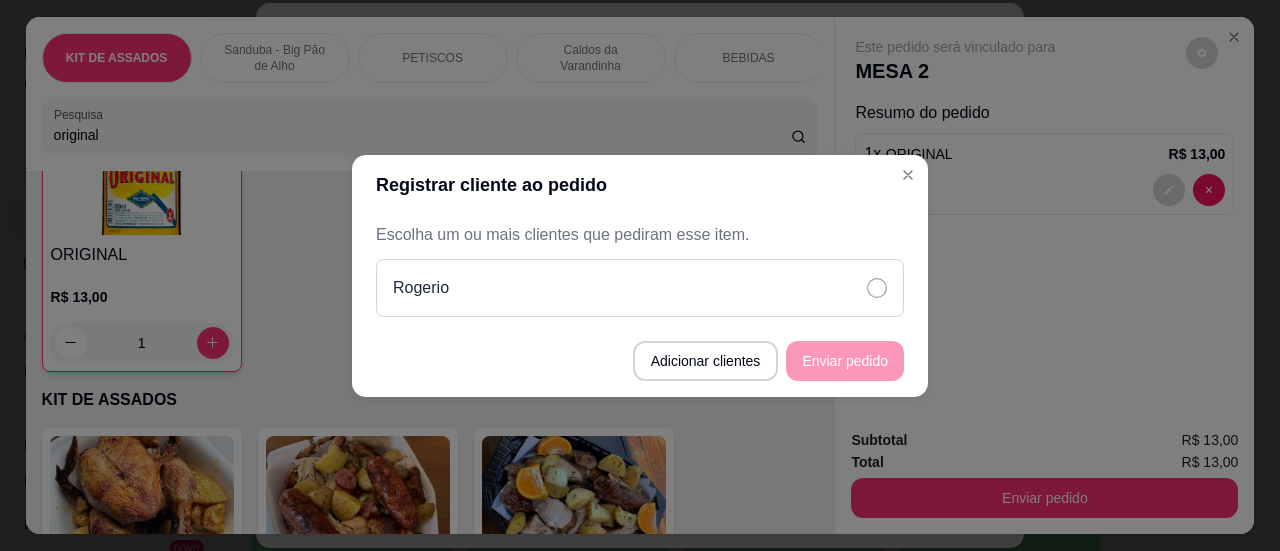 click on "Rogerio" at bounding box center [640, 288] 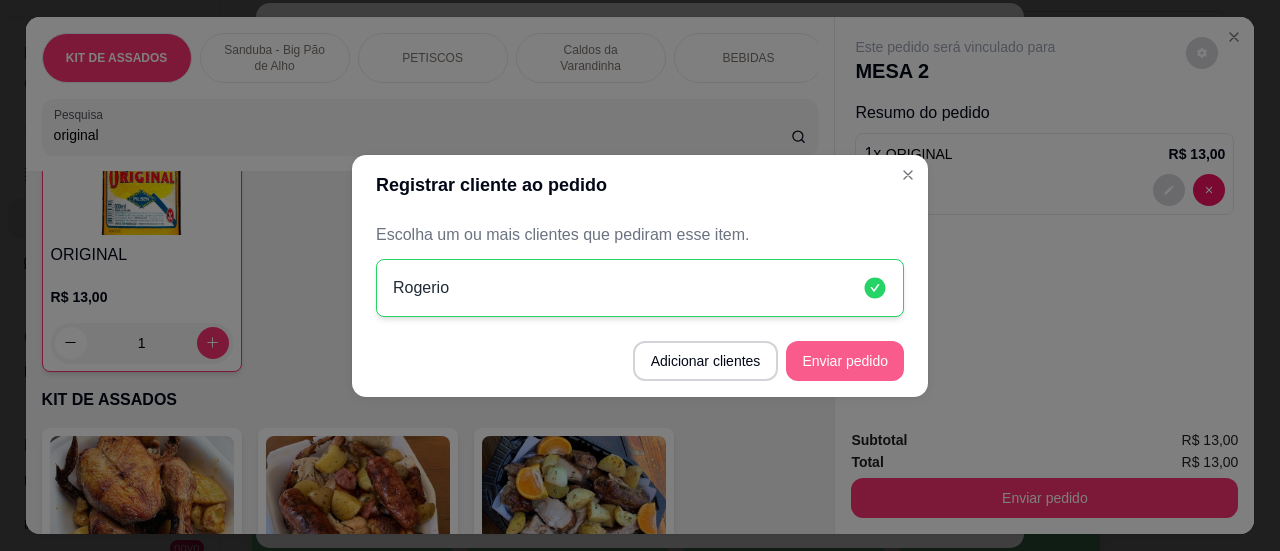 click on "Enviar pedido" at bounding box center [845, 361] 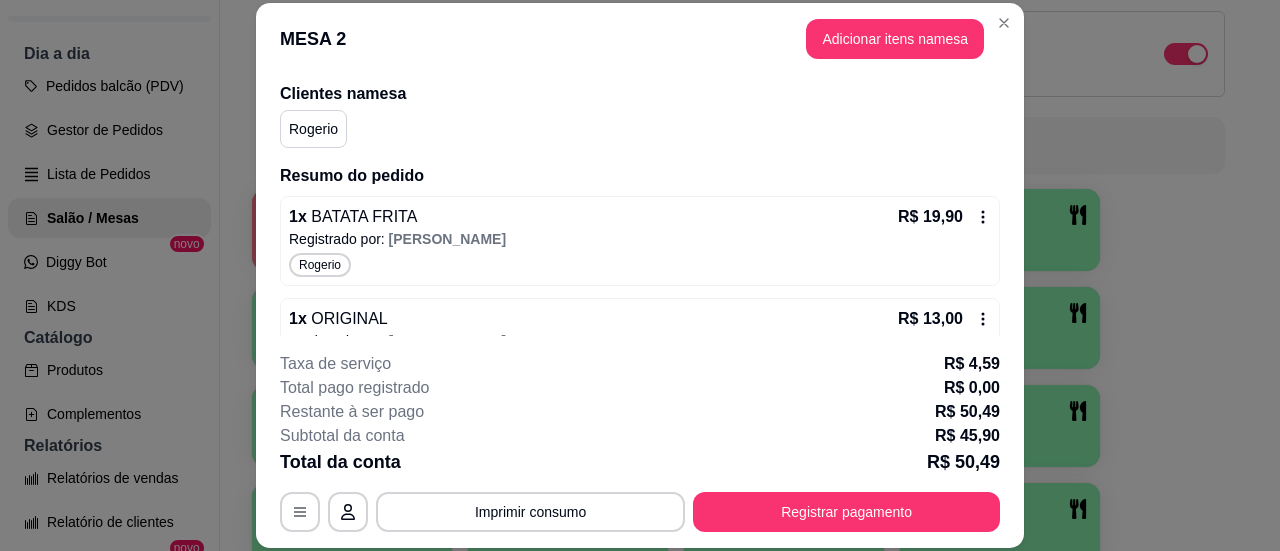 scroll, scrollTop: 0, scrollLeft: 0, axis: both 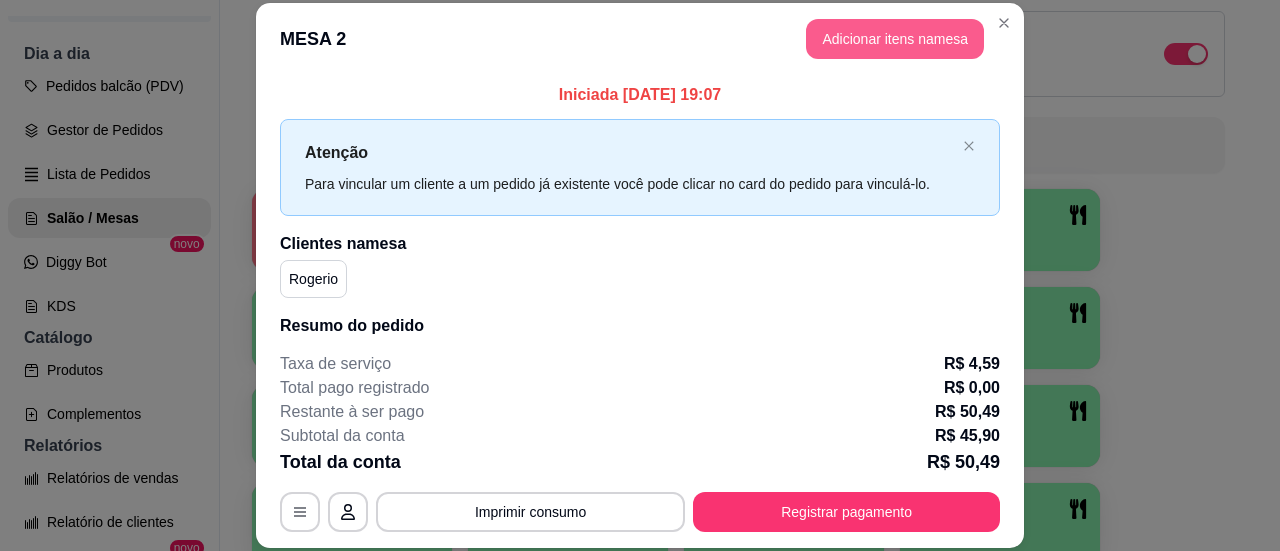 click on "Adicionar itens na  mesa" at bounding box center [895, 39] 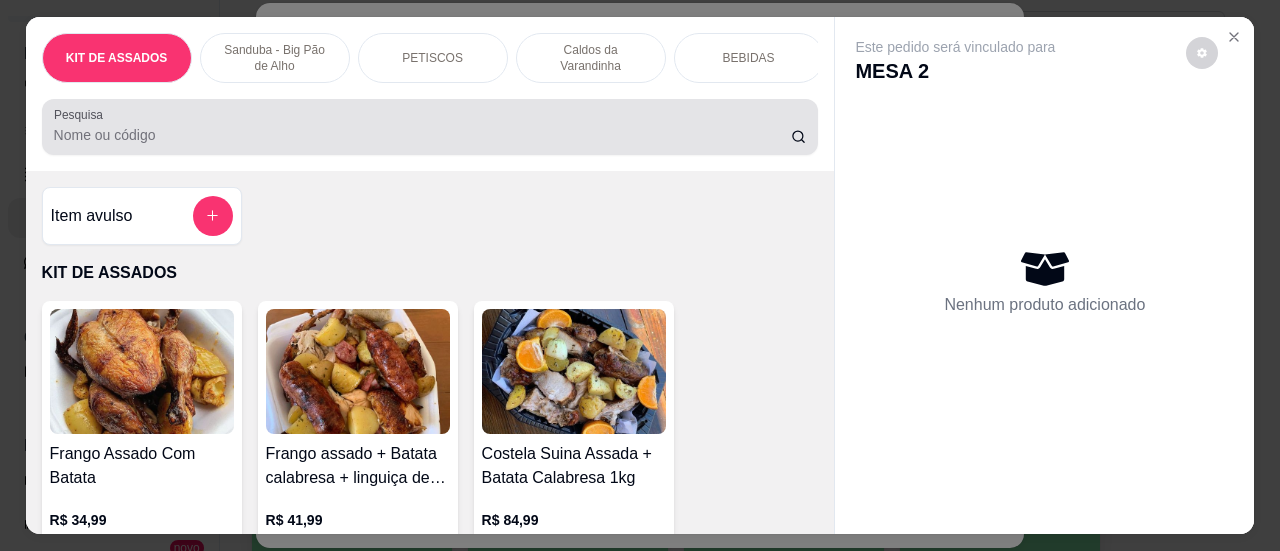 drag, startPoint x: 272, startPoint y: 132, endPoint x: 281, endPoint y: 137, distance: 10.29563 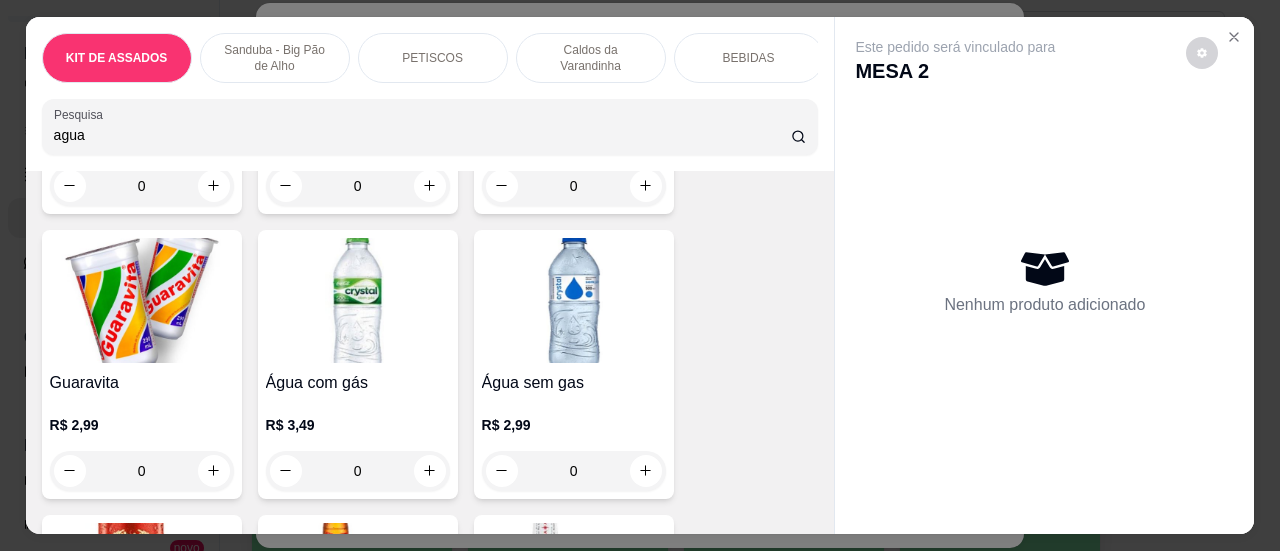 scroll, scrollTop: 3100, scrollLeft: 0, axis: vertical 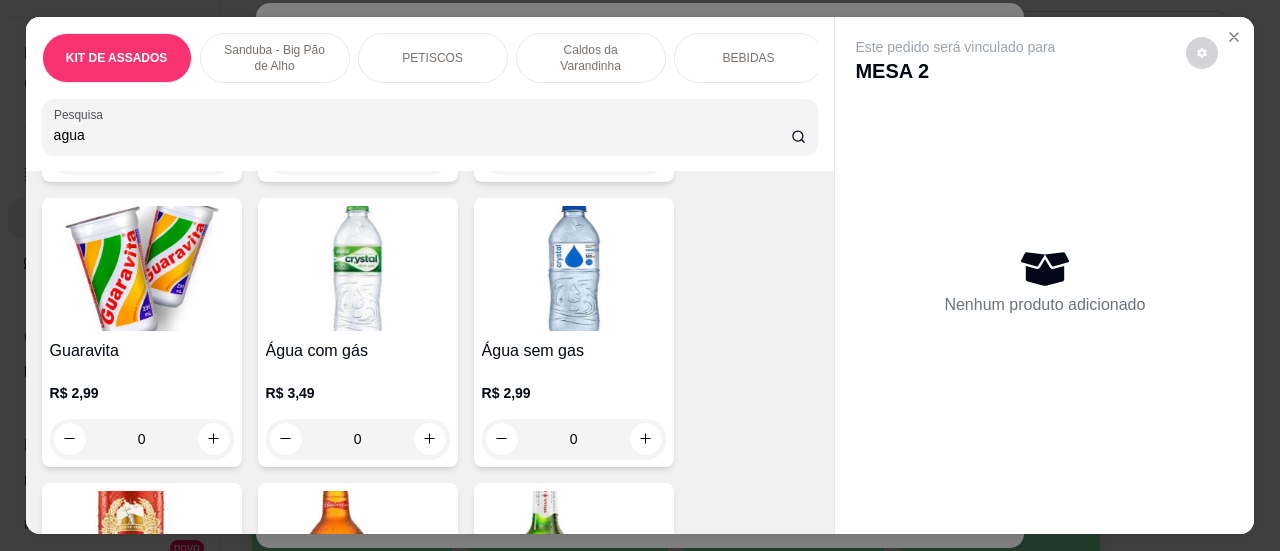 type on "agua" 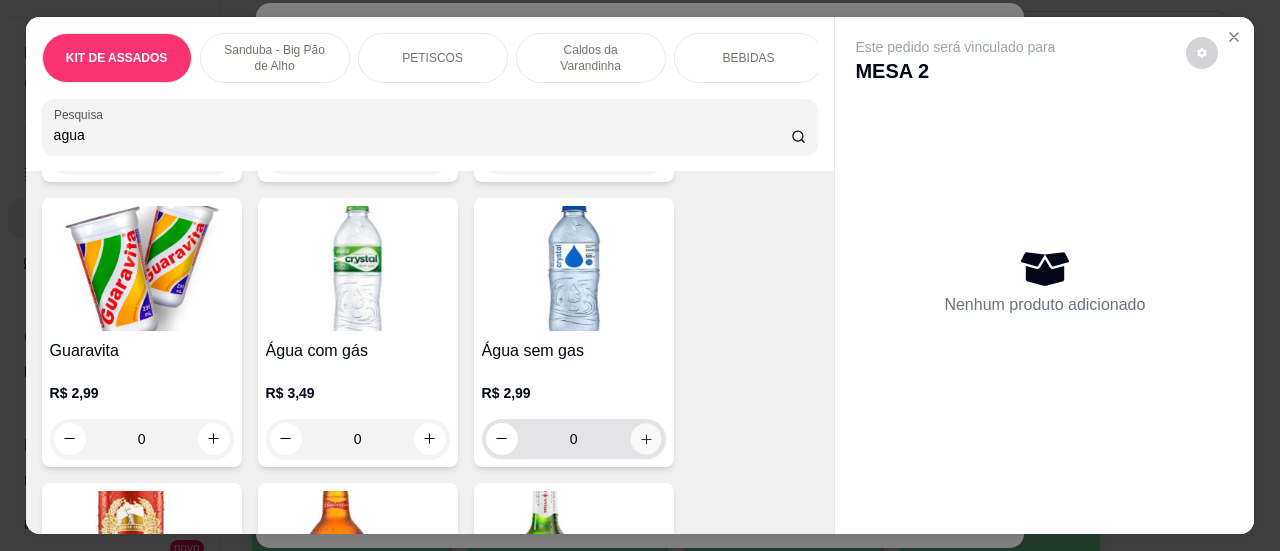 click on "0" at bounding box center (574, 439) 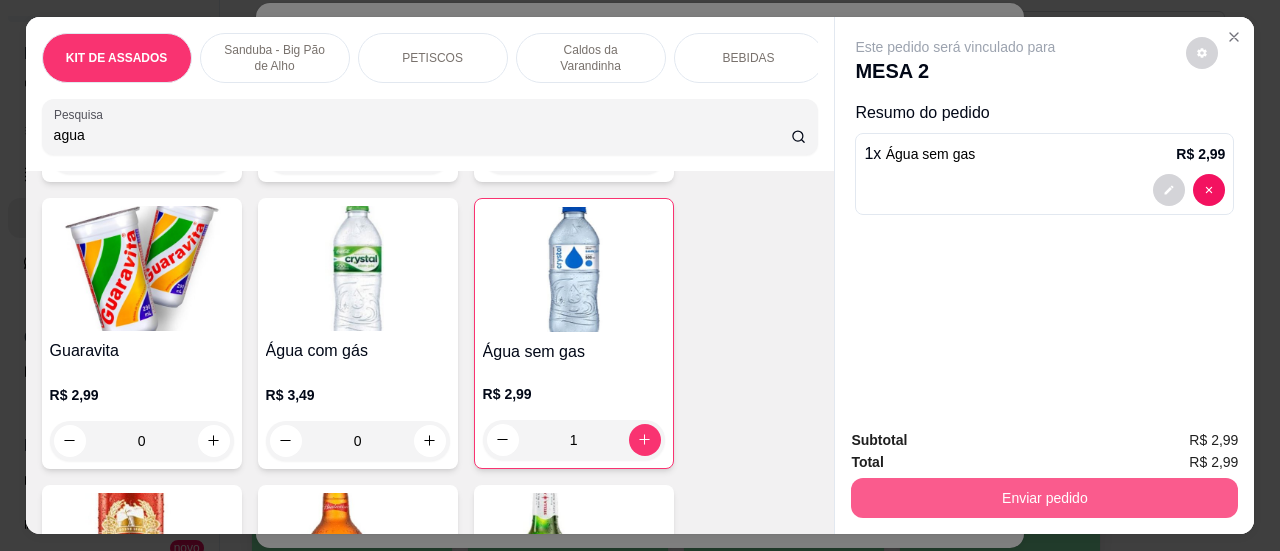 click on "Enviar pedido" at bounding box center (1044, 498) 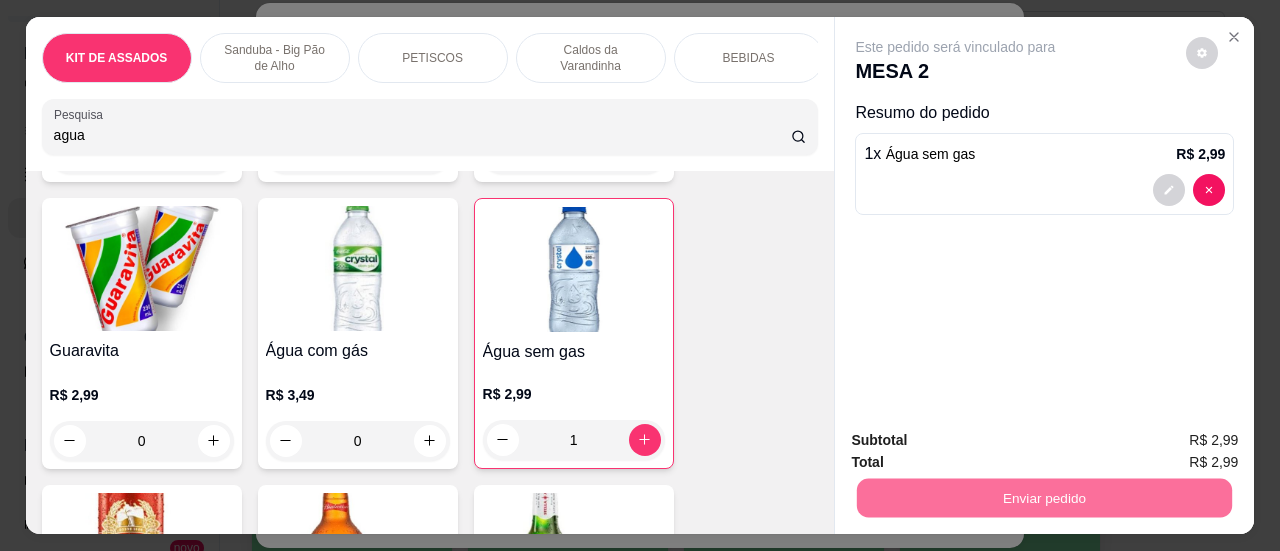 click on "Sim, quero registrar" at bounding box center (1168, 442) 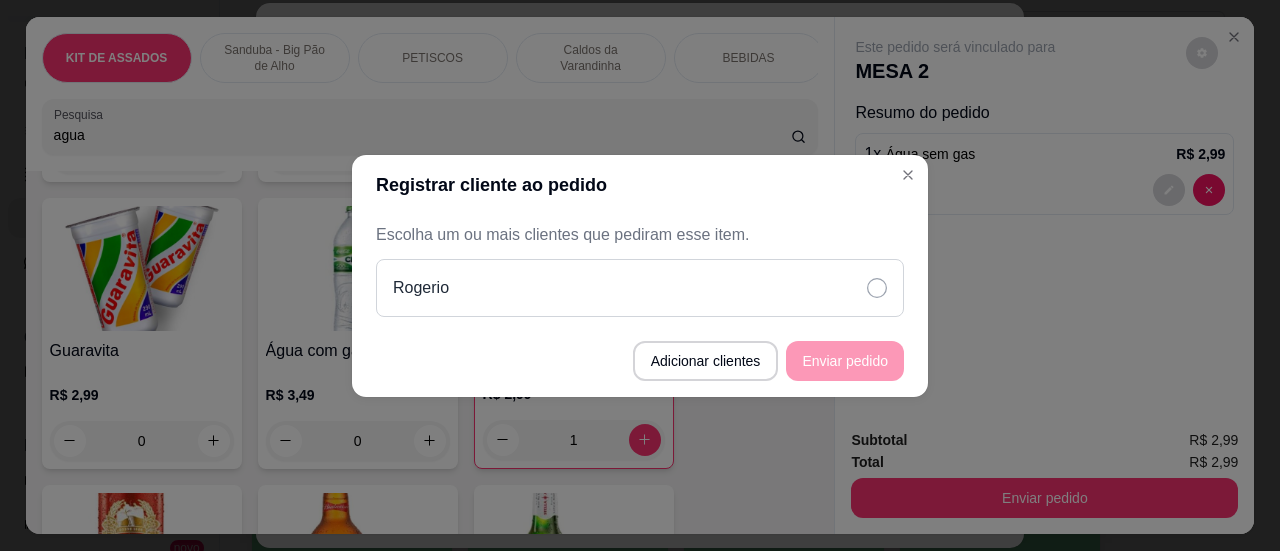 click on "Rogerio" at bounding box center (640, 288) 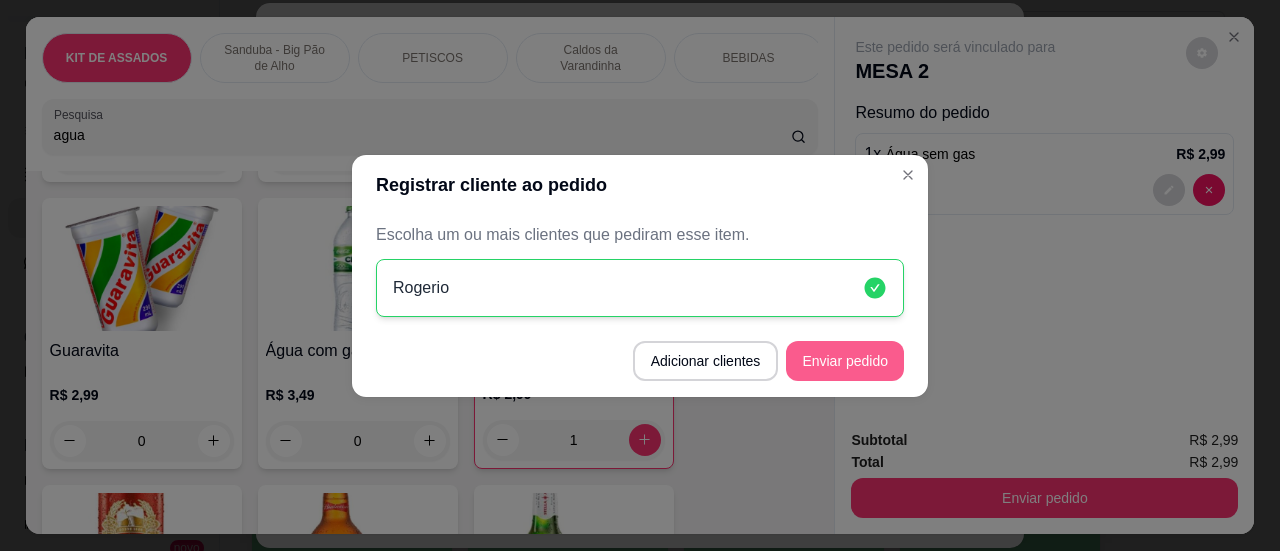 click on "Enviar pedido" at bounding box center (845, 361) 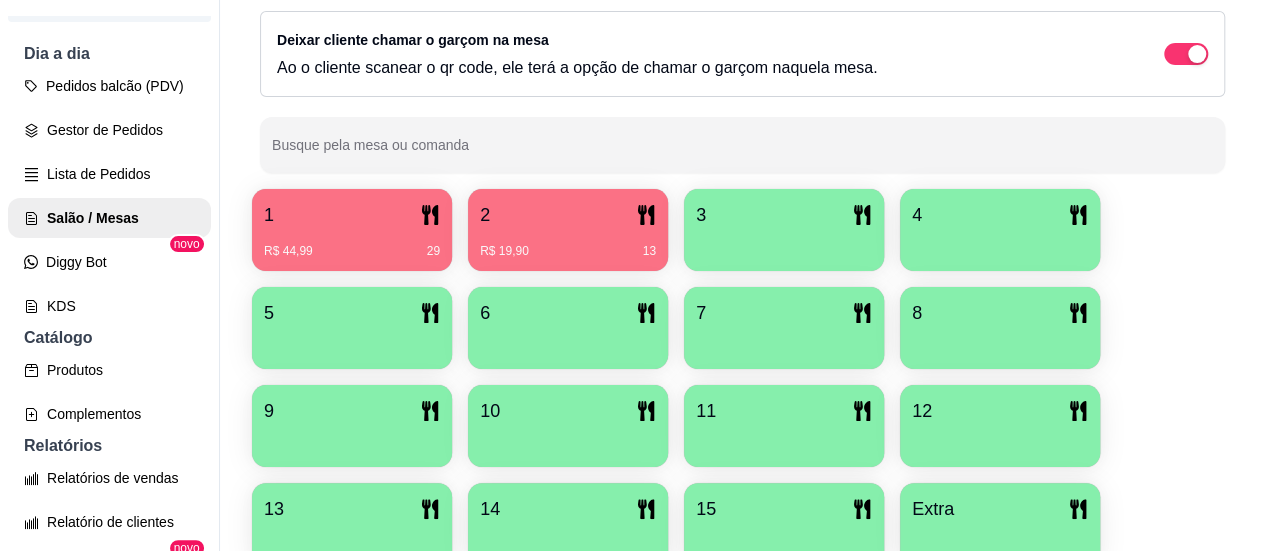 click on "R$ 19,90 13" at bounding box center [568, 251] 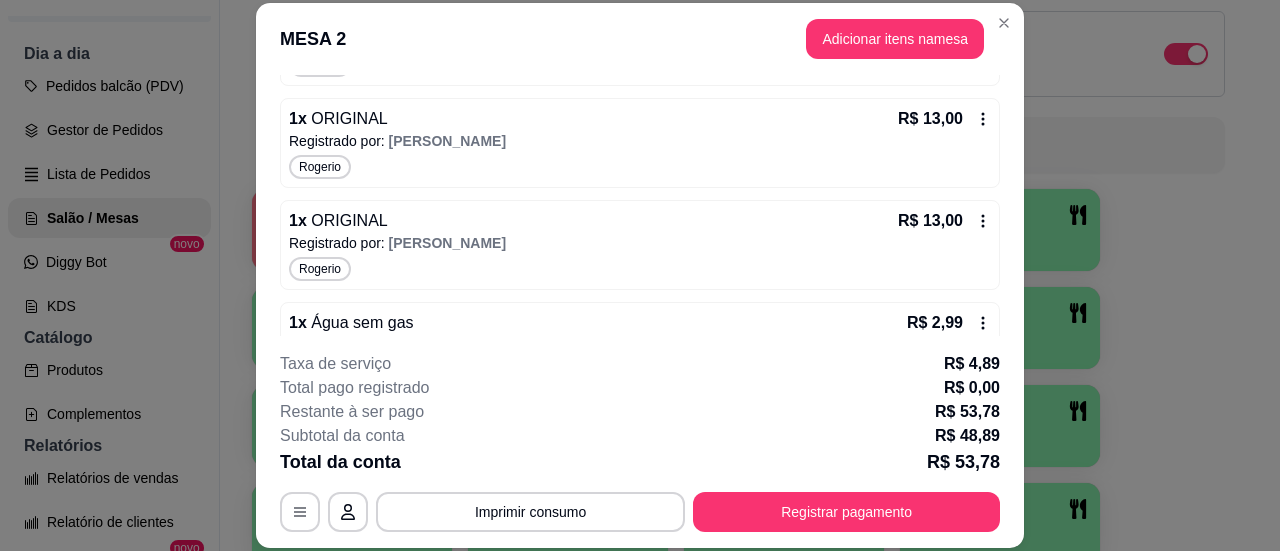 scroll, scrollTop: 409, scrollLeft: 0, axis: vertical 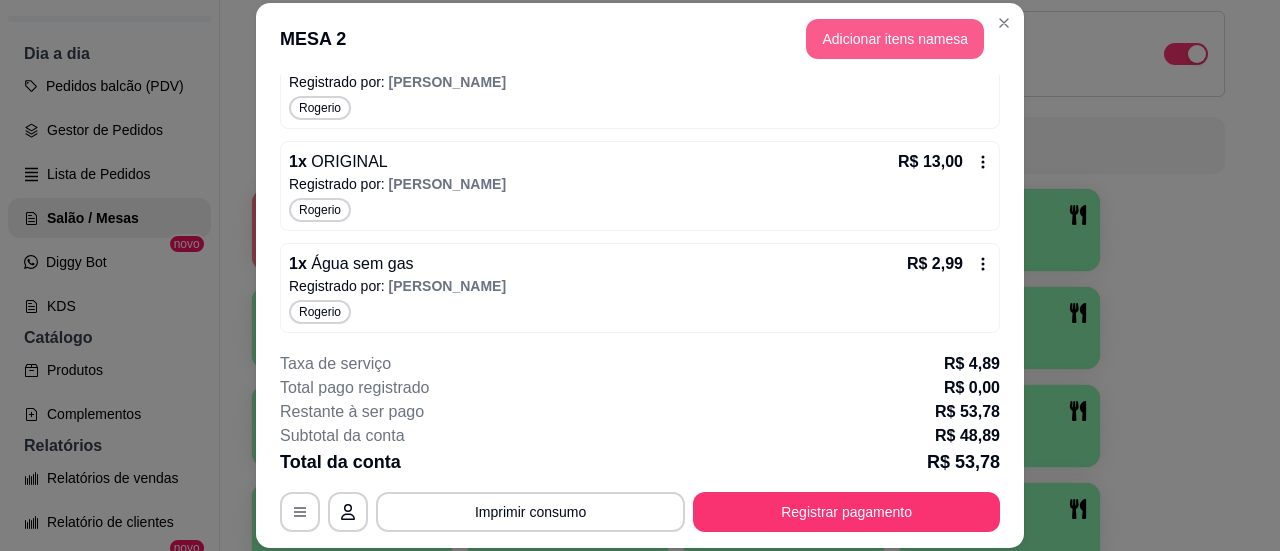 click on "Adicionar itens na  mesa" at bounding box center [895, 39] 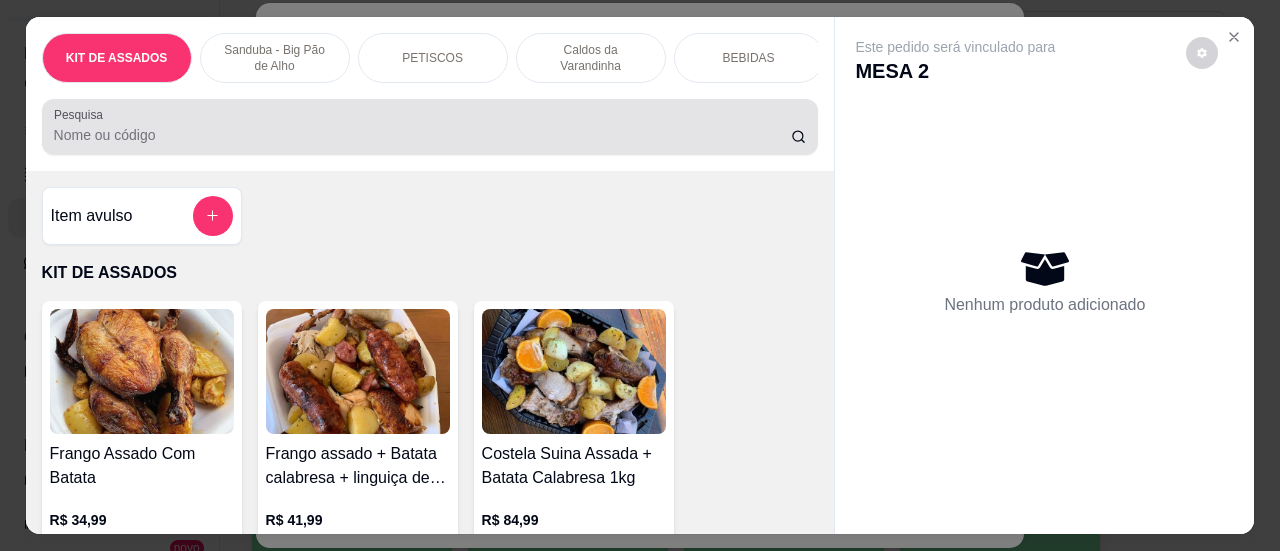 click at bounding box center (430, 127) 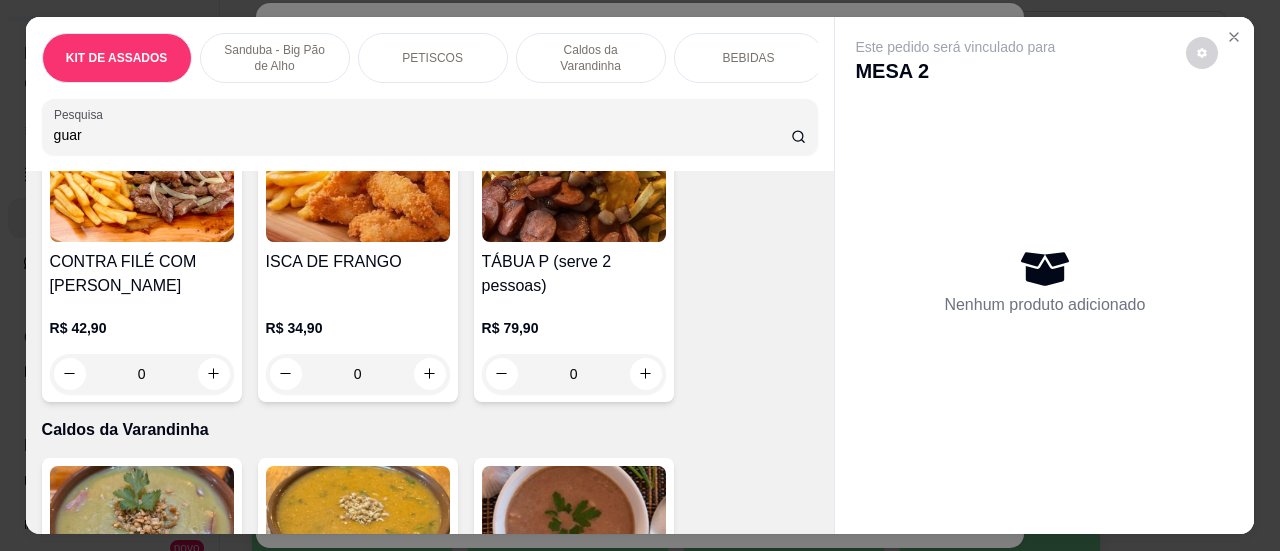 scroll, scrollTop: 2395, scrollLeft: 0, axis: vertical 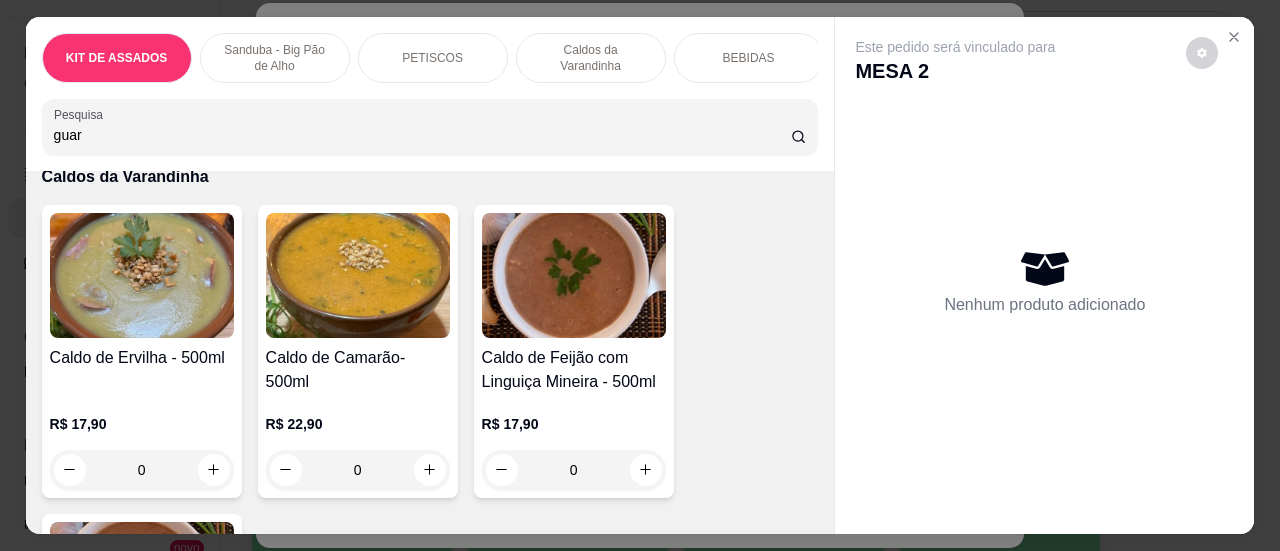 type on "guar" 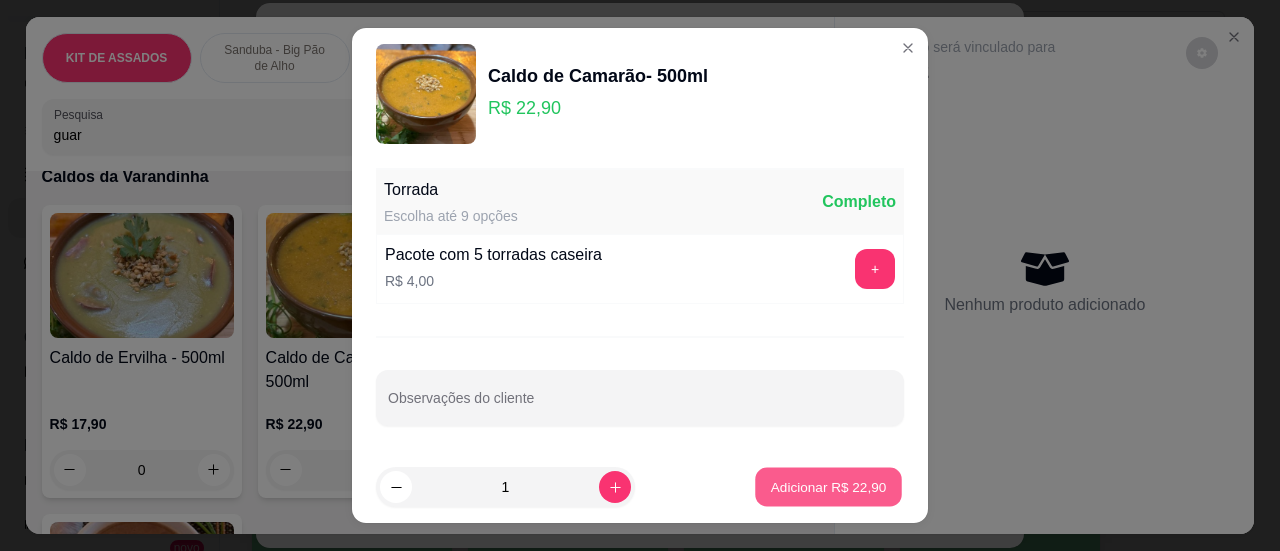 click on "Adicionar   R$ 22,90" at bounding box center [829, 487] 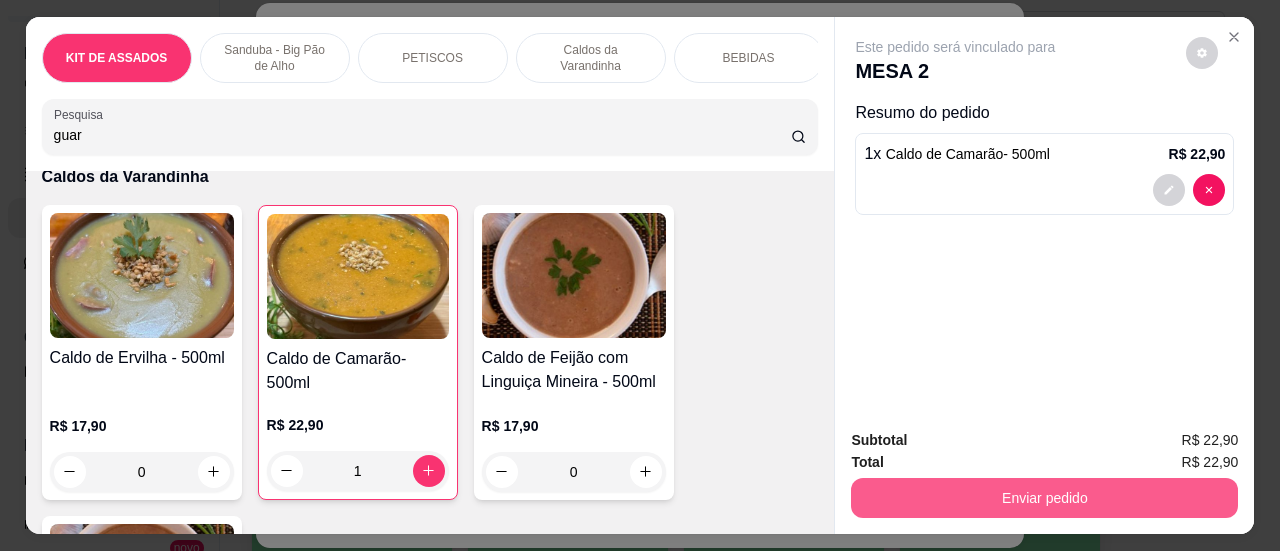 click on "Enviar pedido" at bounding box center (1044, 498) 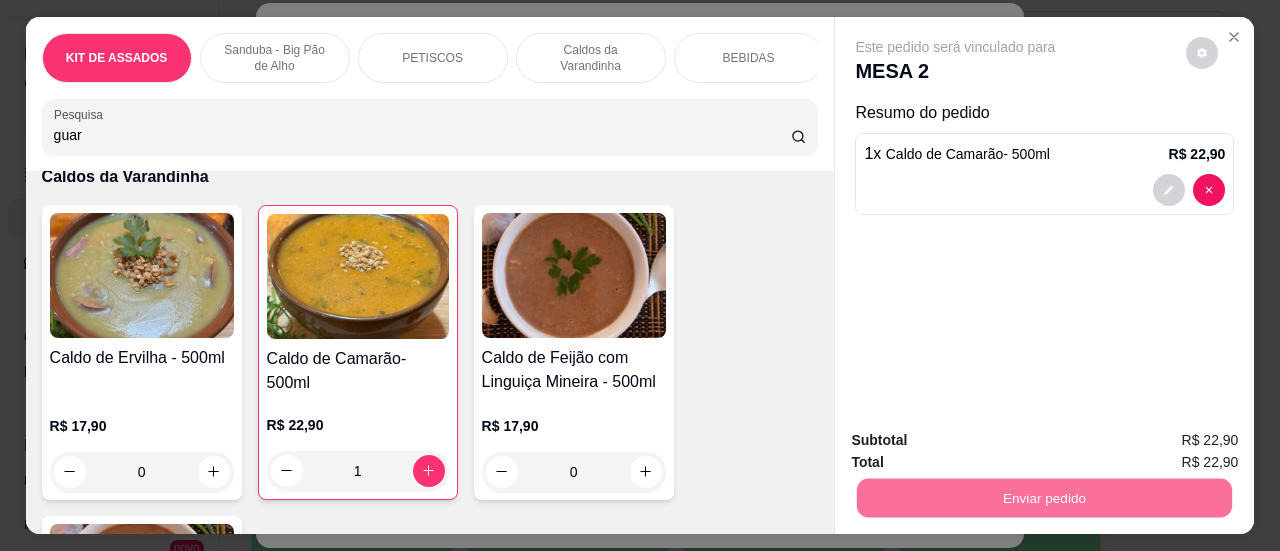 click on "Sim, quero registrar" at bounding box center [1168, 441] 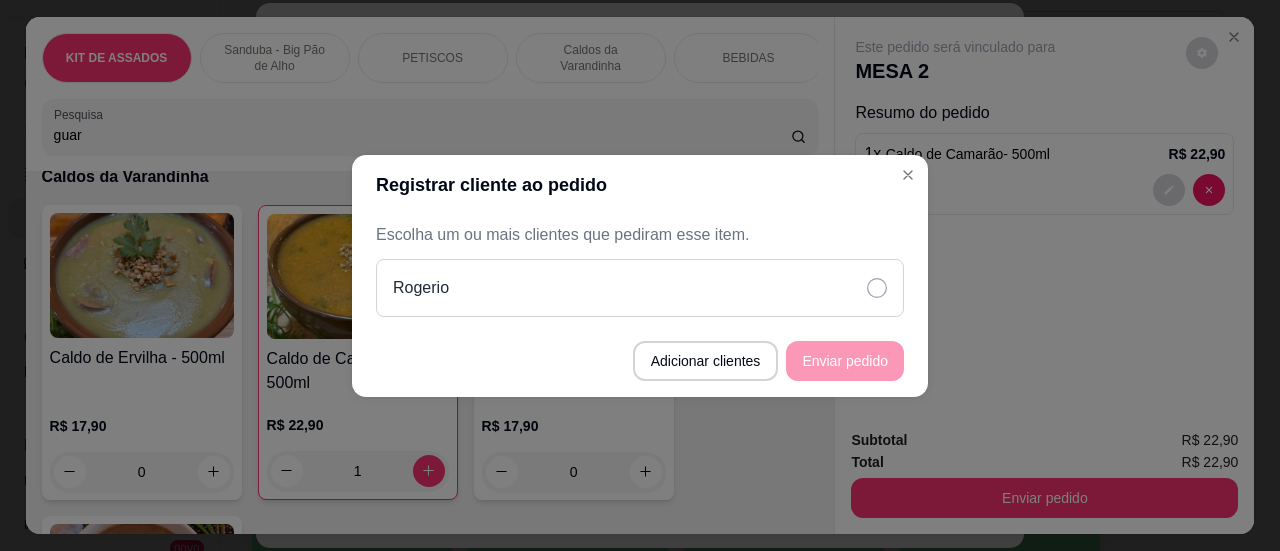 click on "Rogerio" at bounding box center [640, 288] 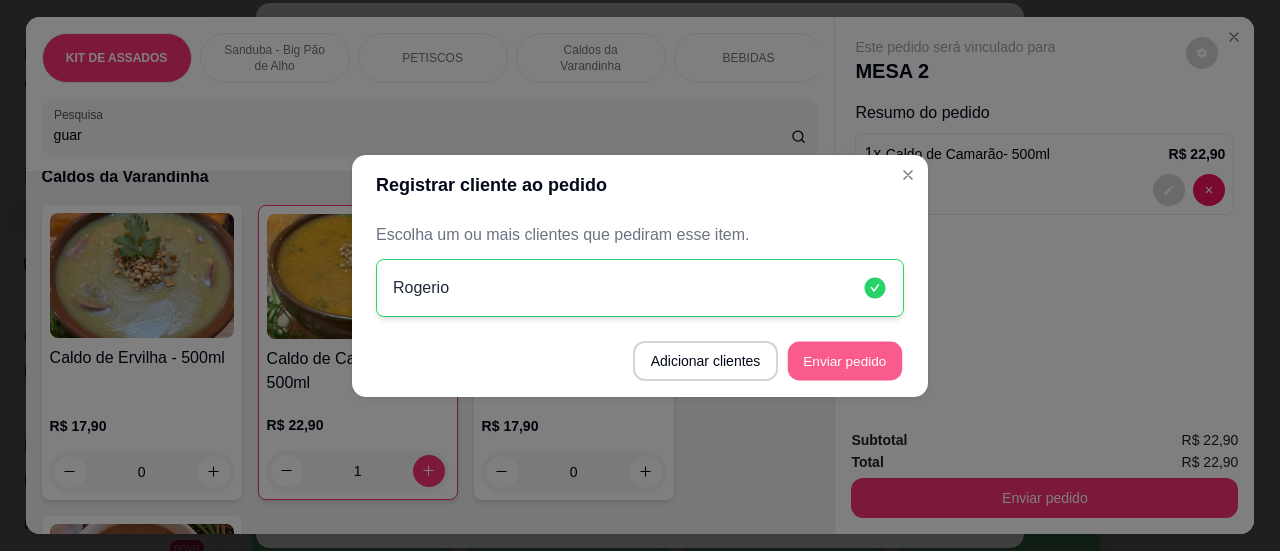 click on "Enviar pedido" at bounding box center (845, 360) 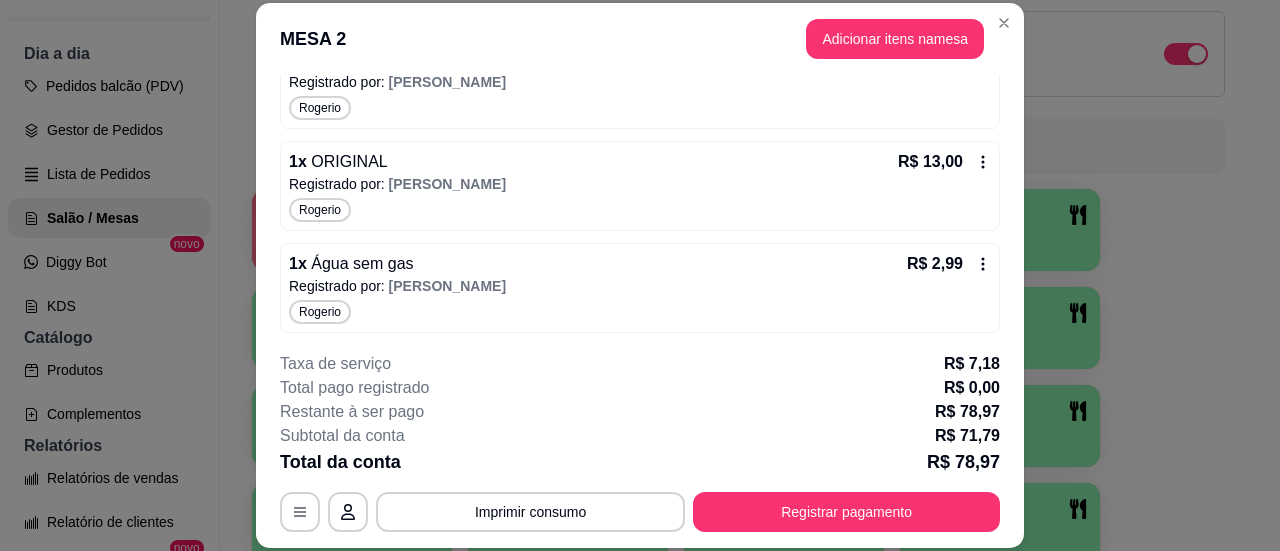 scroll, scrollTop: 61, scrollLeft: 0, axis: vertical 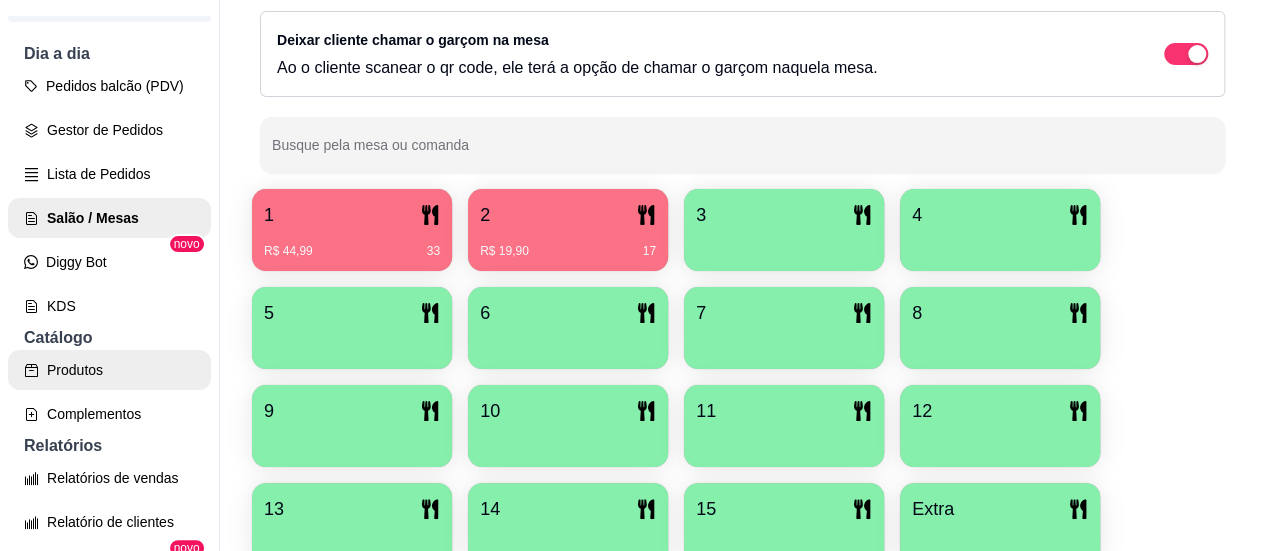 click on "Produtos" at bounding box center (109, 370) 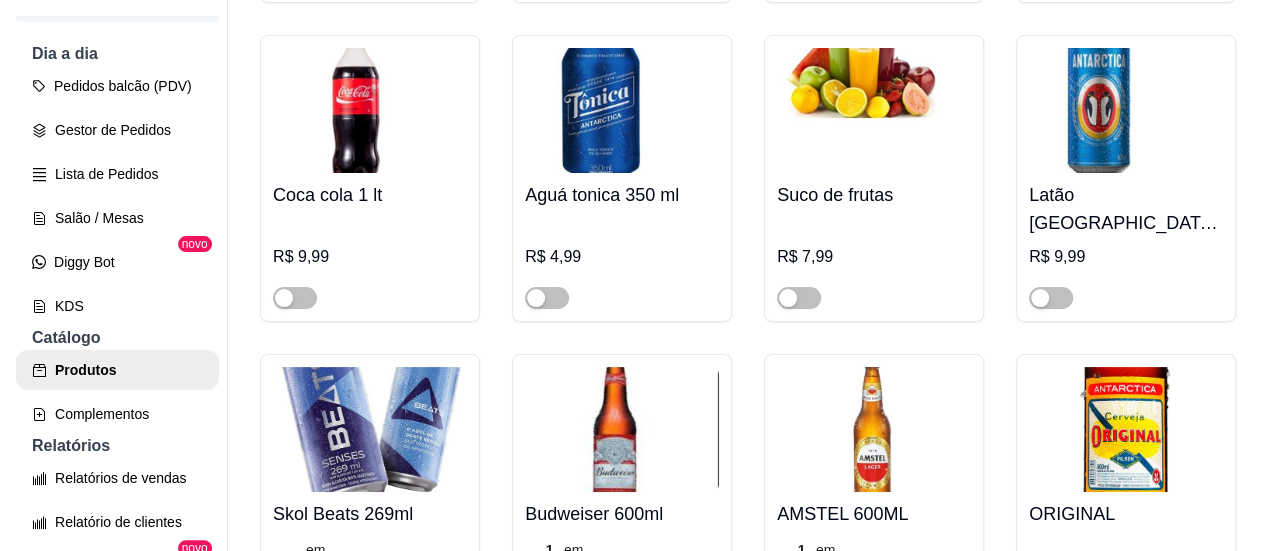 scroll, scrollTop: 10400, scrollLeft: 0, axis: vertical 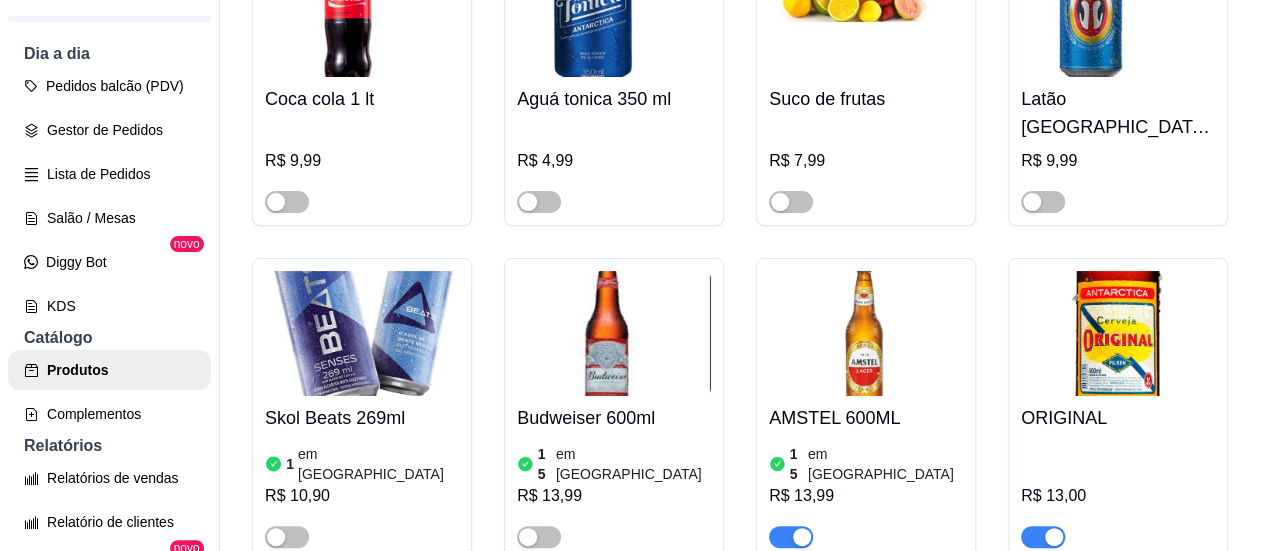click on "Adicionar produto" at bounding box center [1066, -1812] 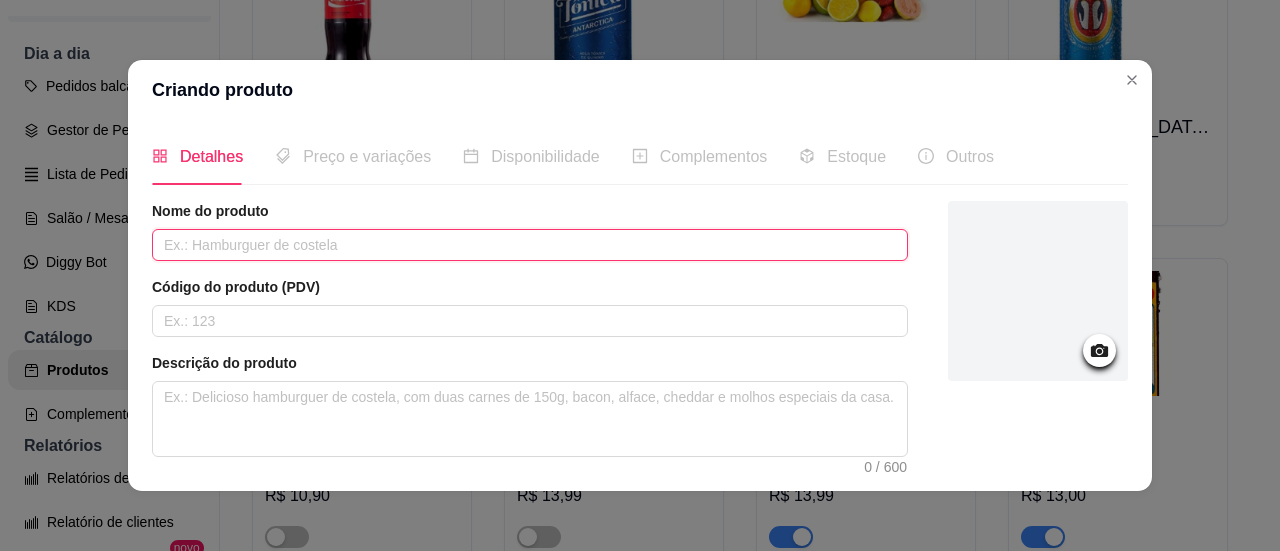 click at bounding box center [530, 245] 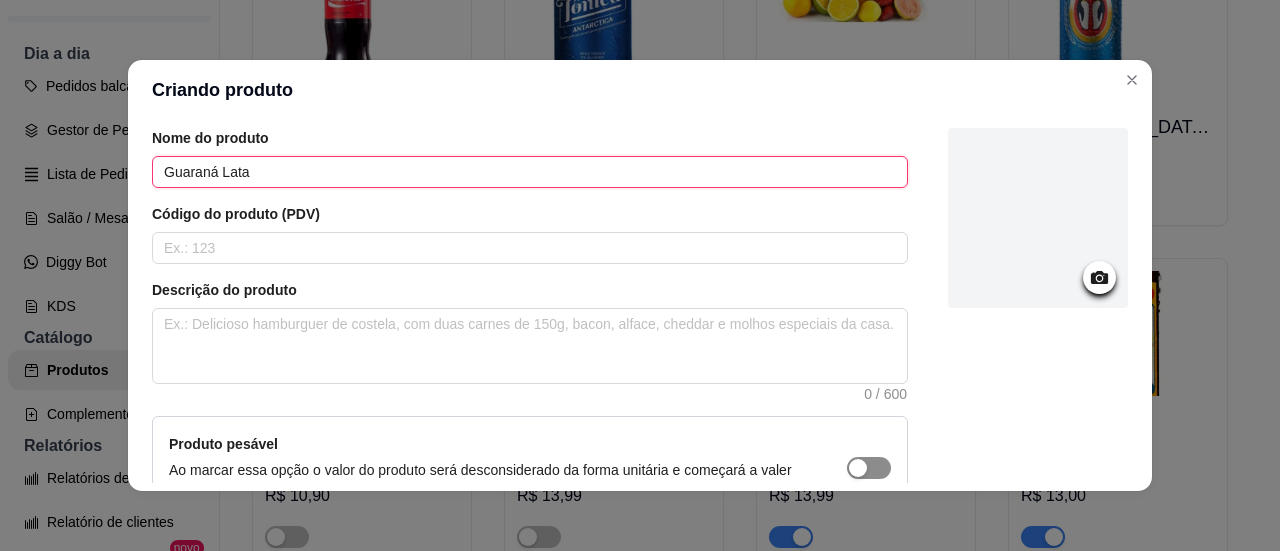 scroll, scrollTop: 100, scrollLeft: 0, axis: vertical 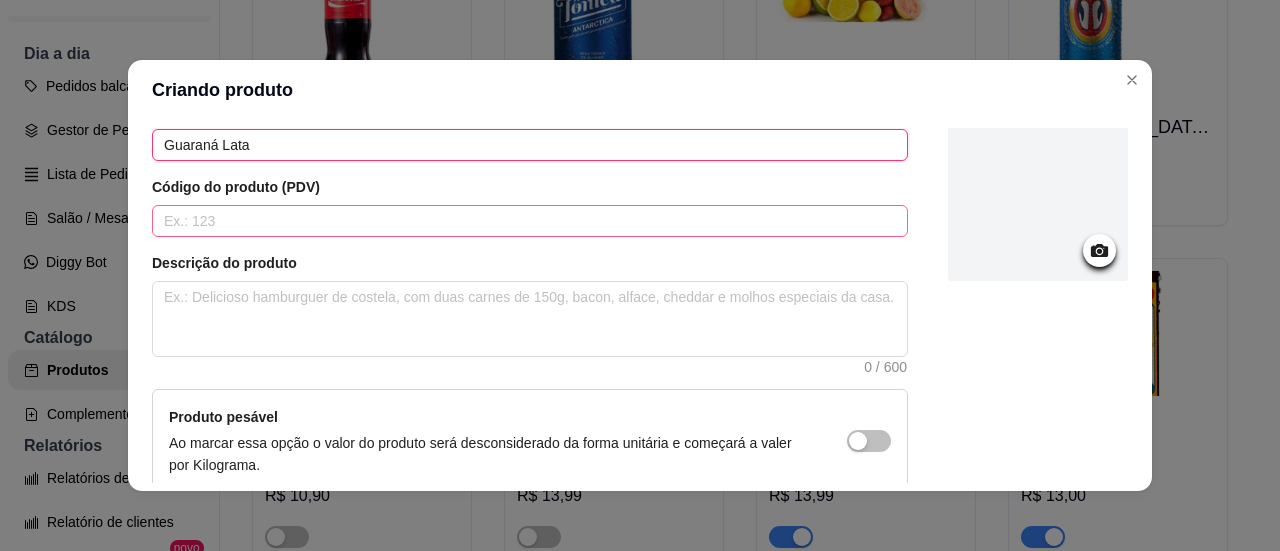 type on "Guaraná Lata" 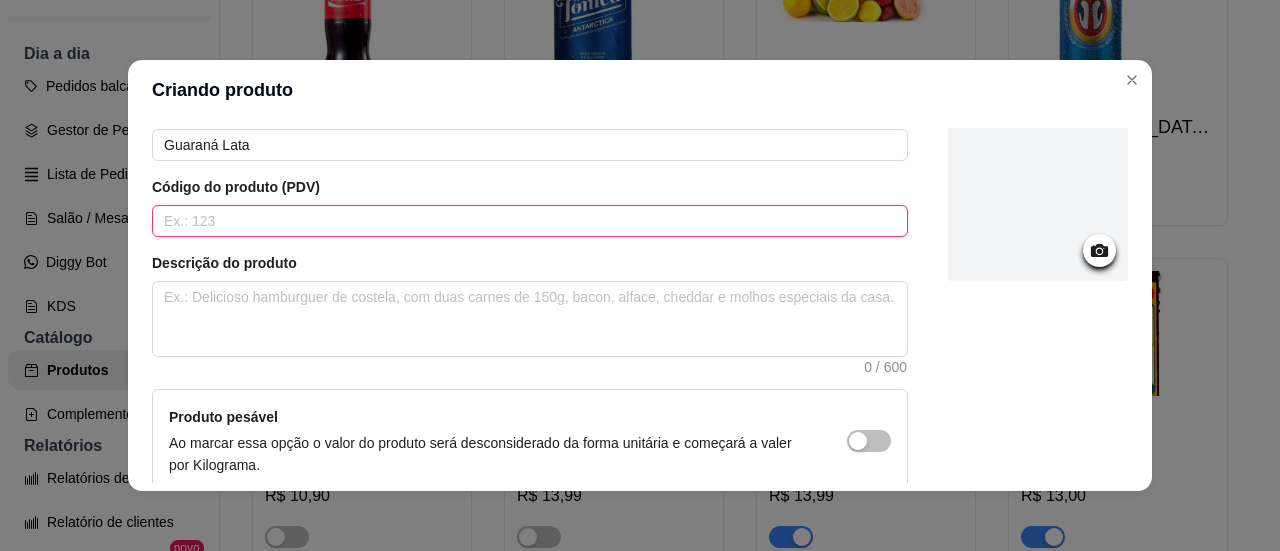 click at bounding box center [530, 221] 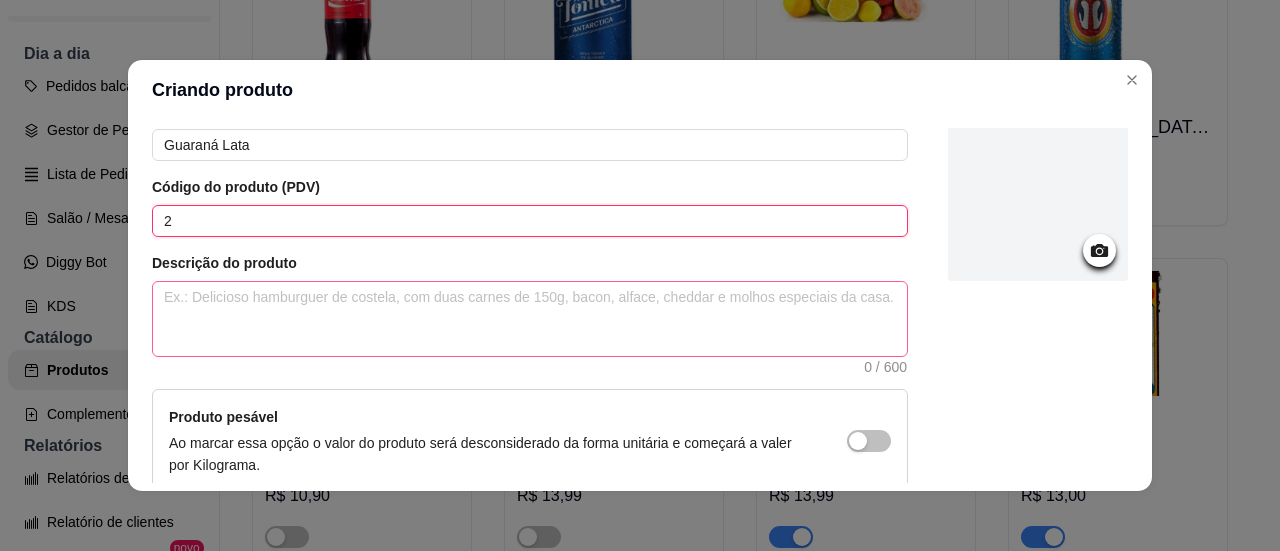 type on "2" 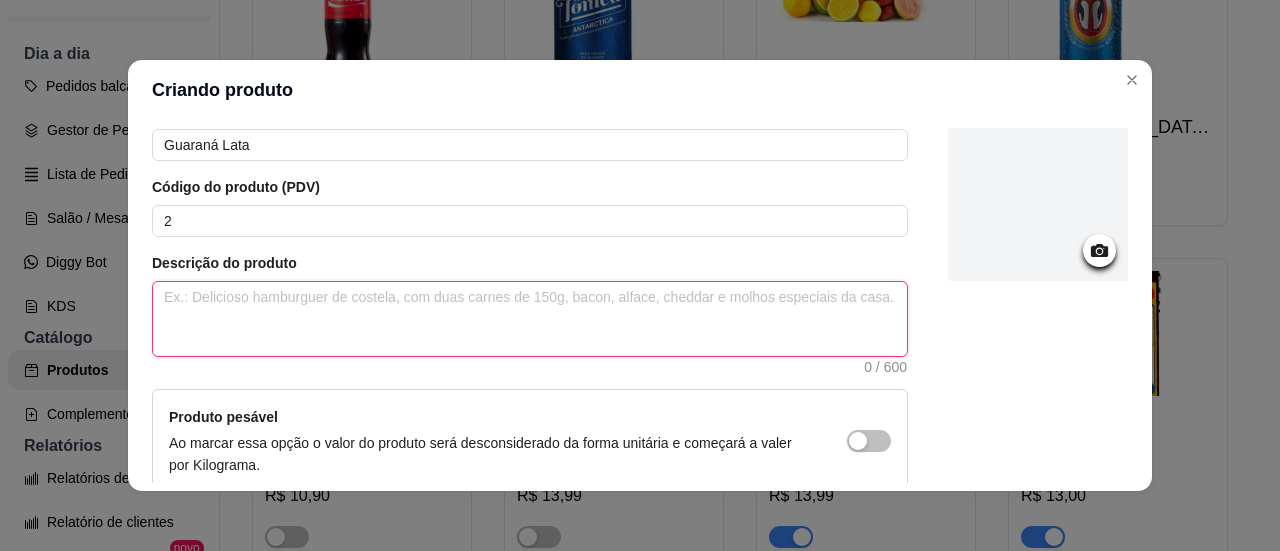 click at bounding box center (530, 319) 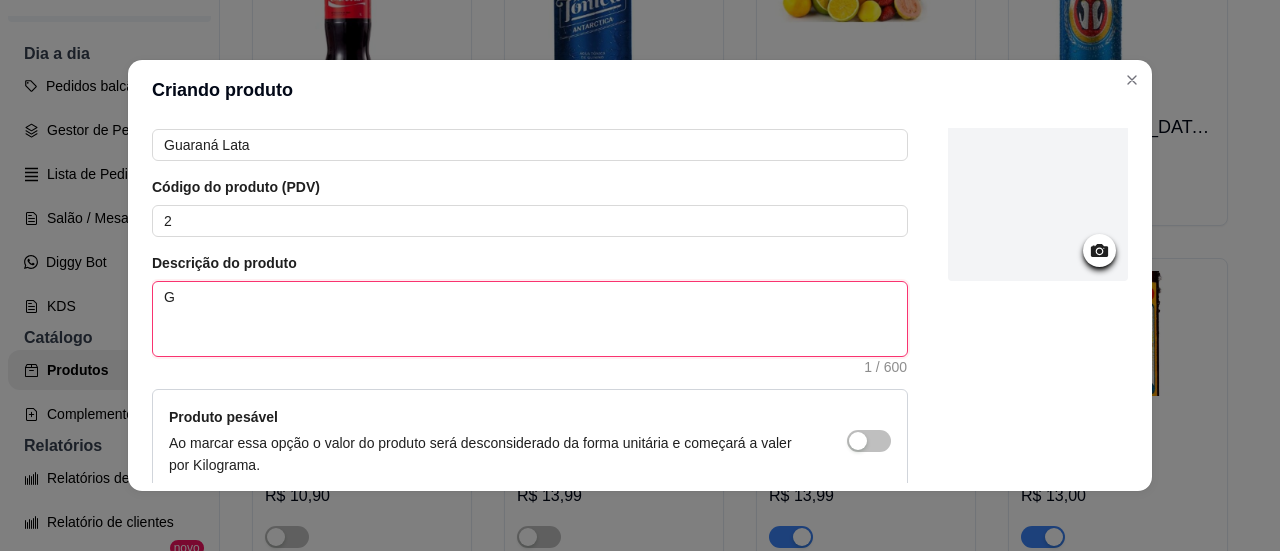 type 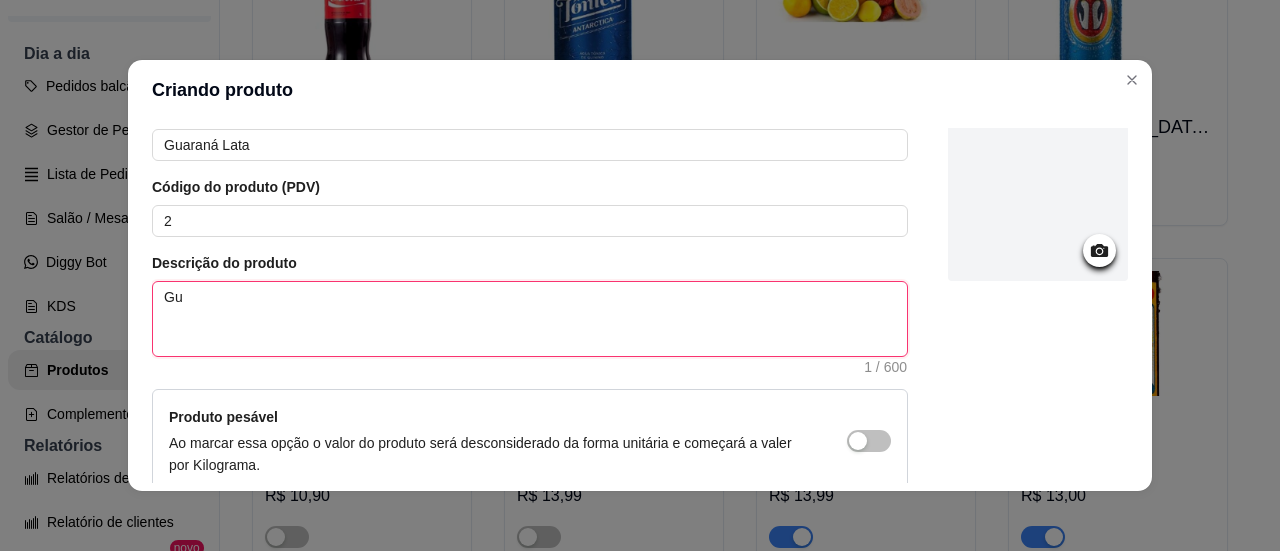 type 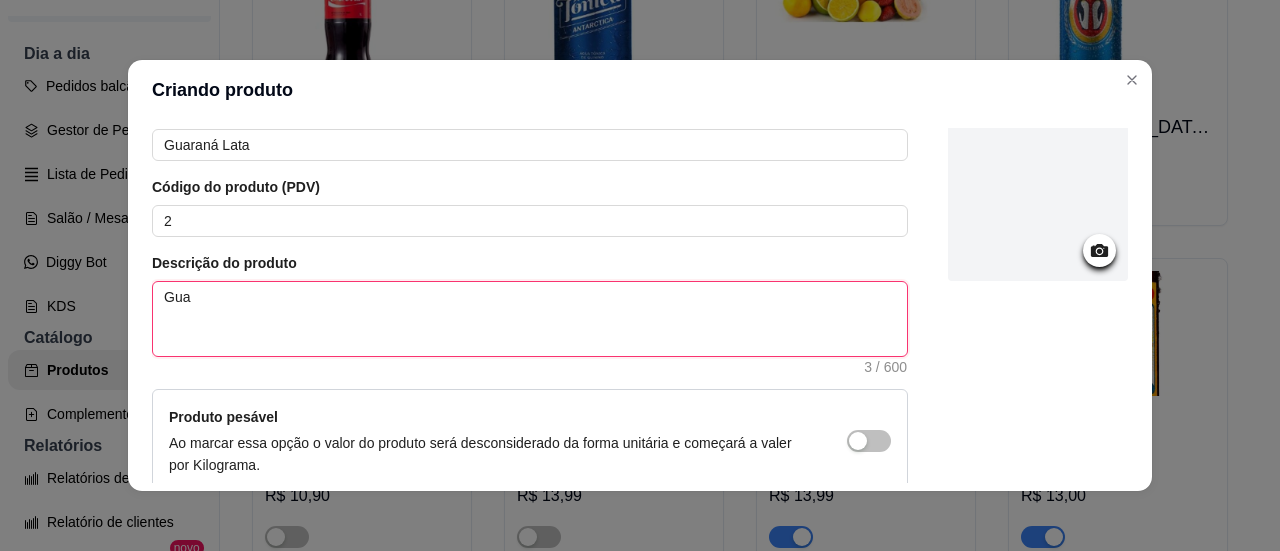 type 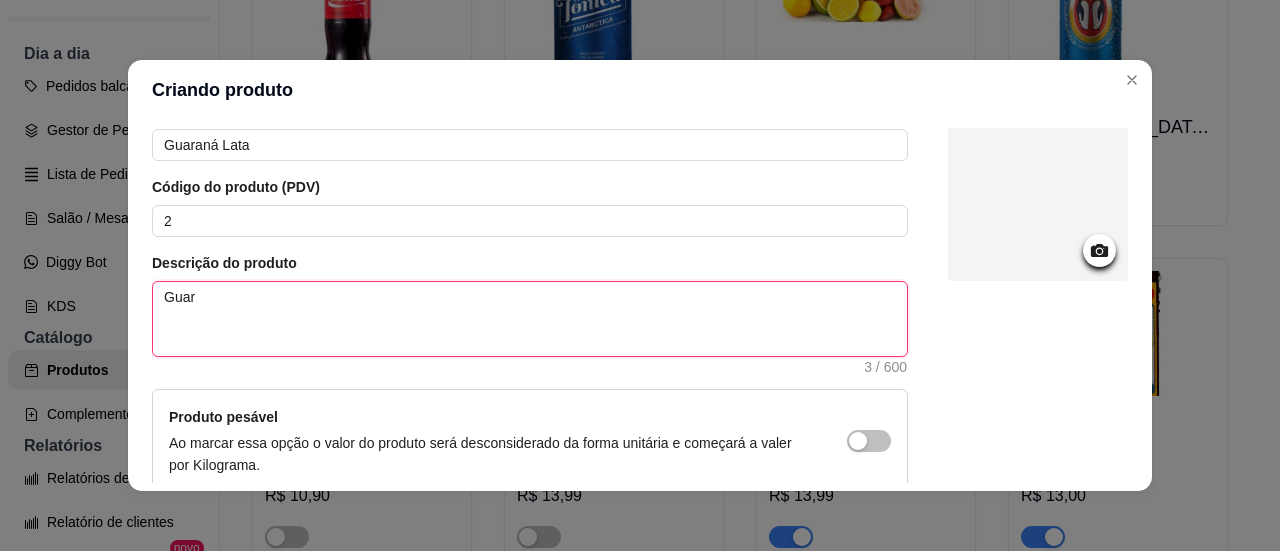 type 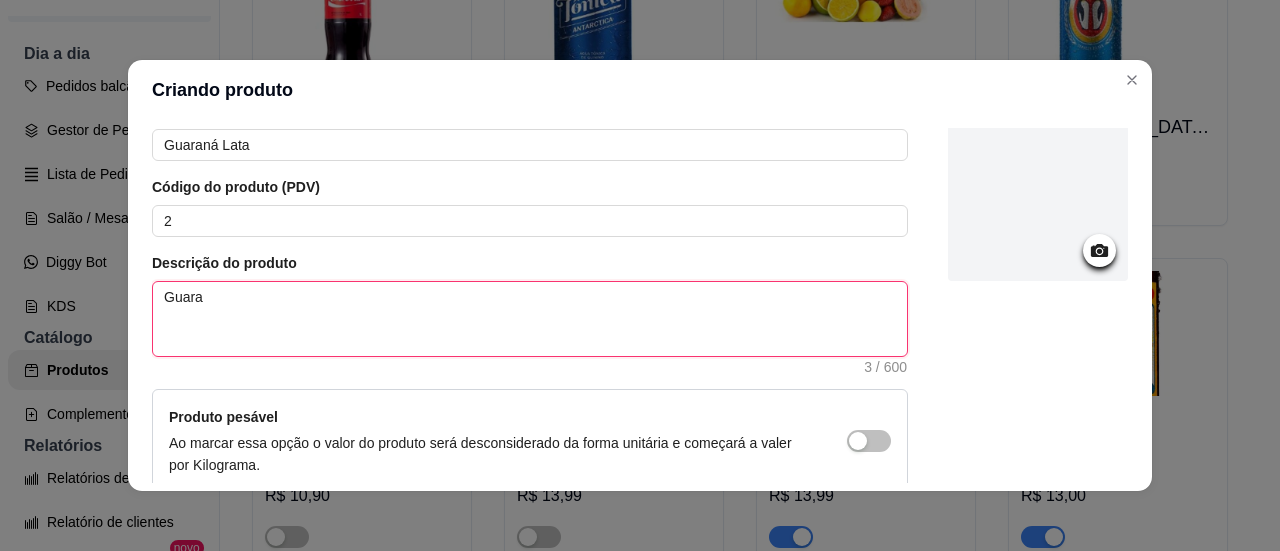 type 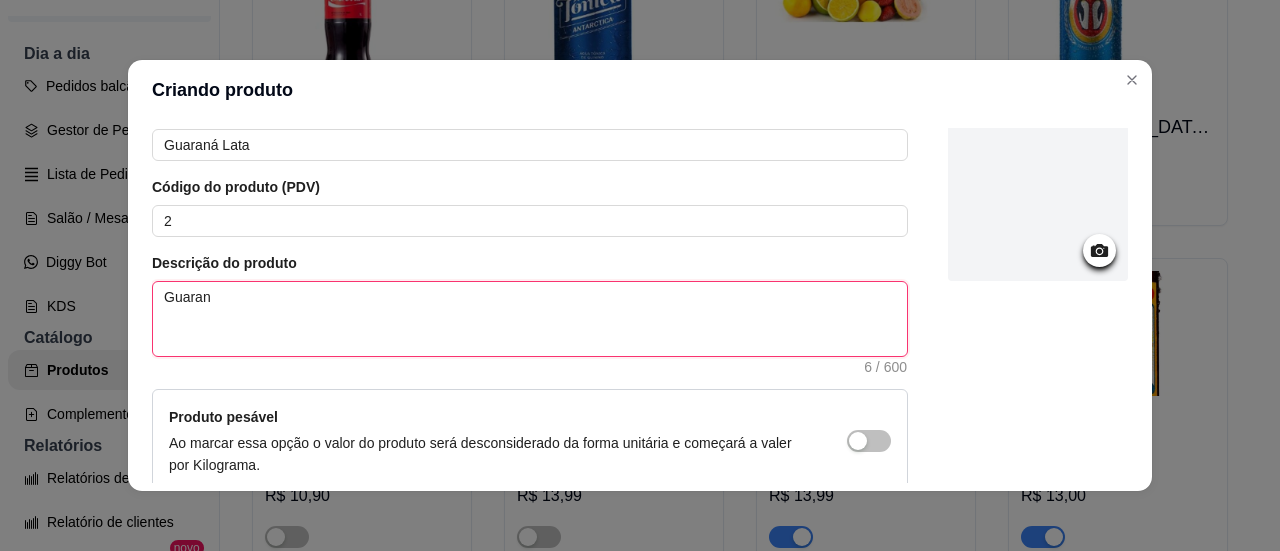 type 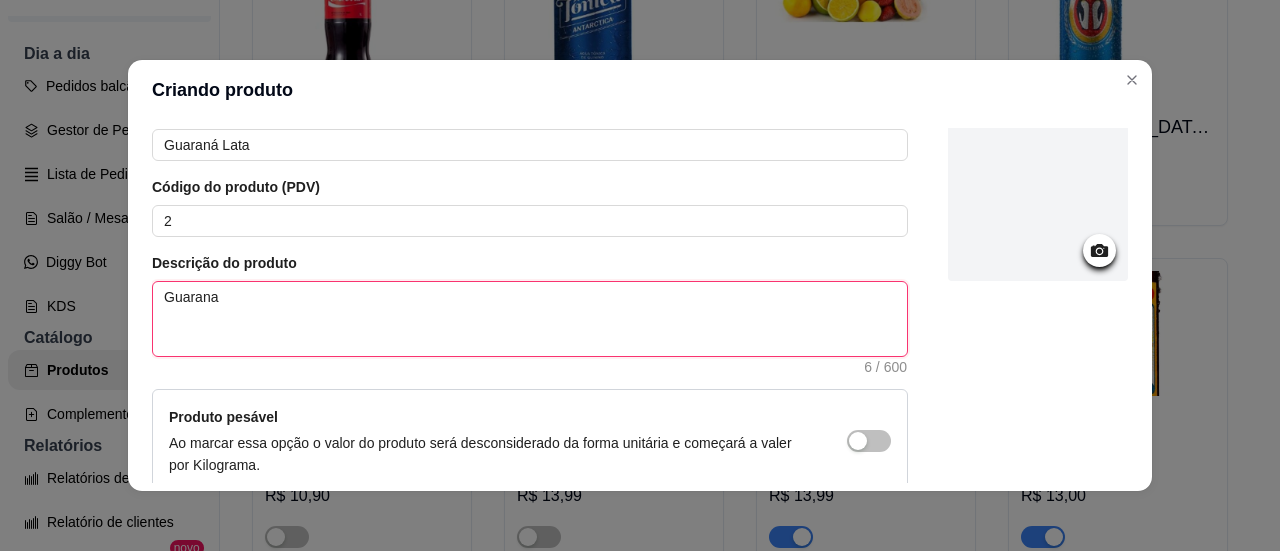 type 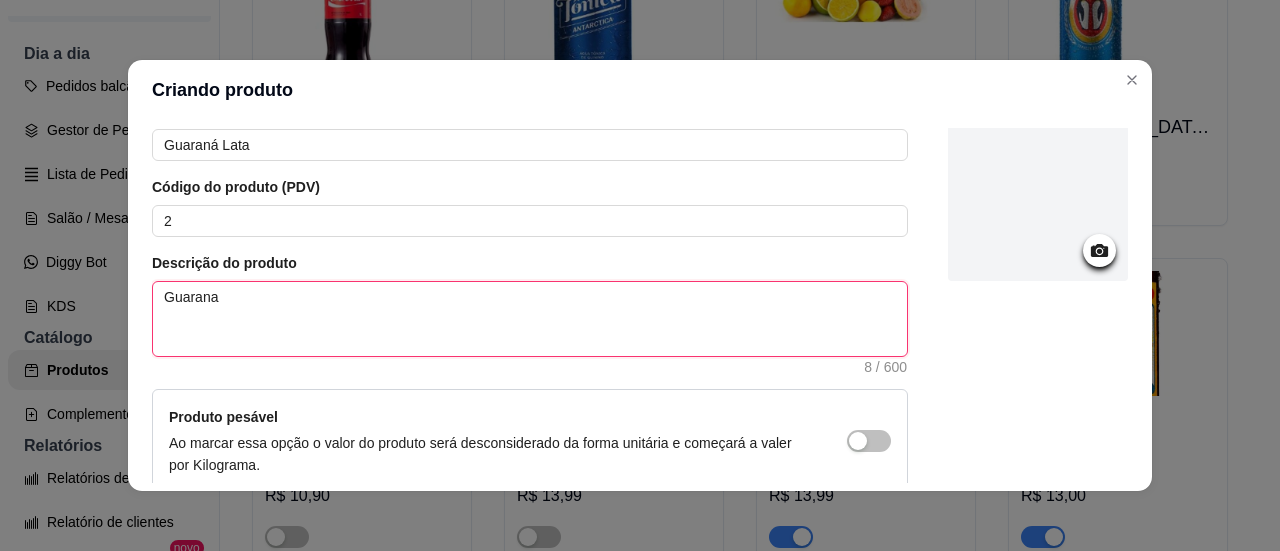 type 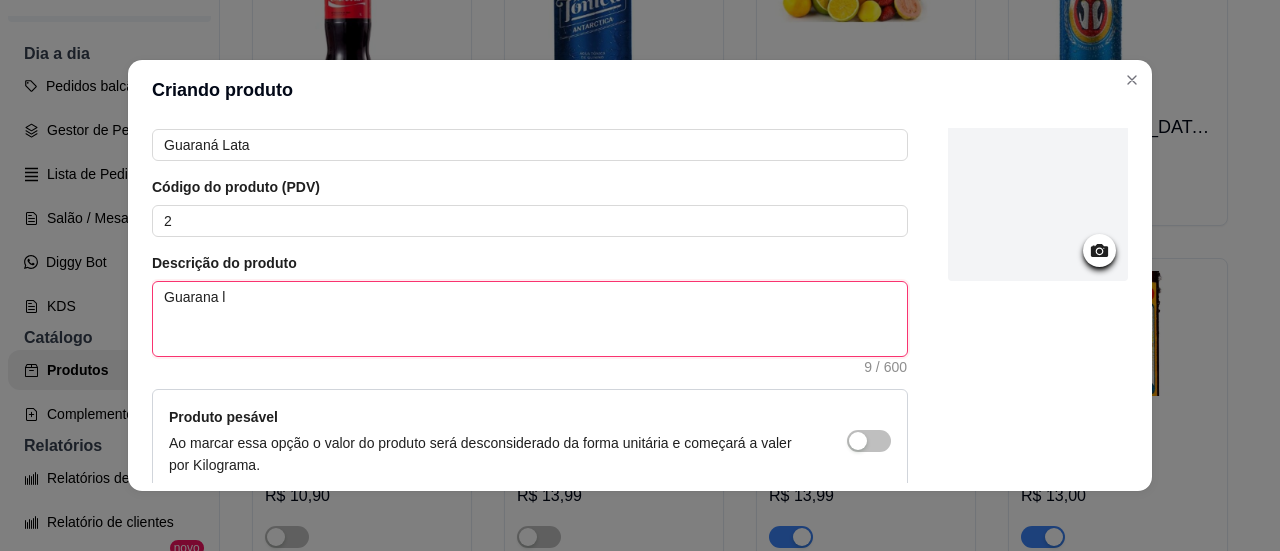 type 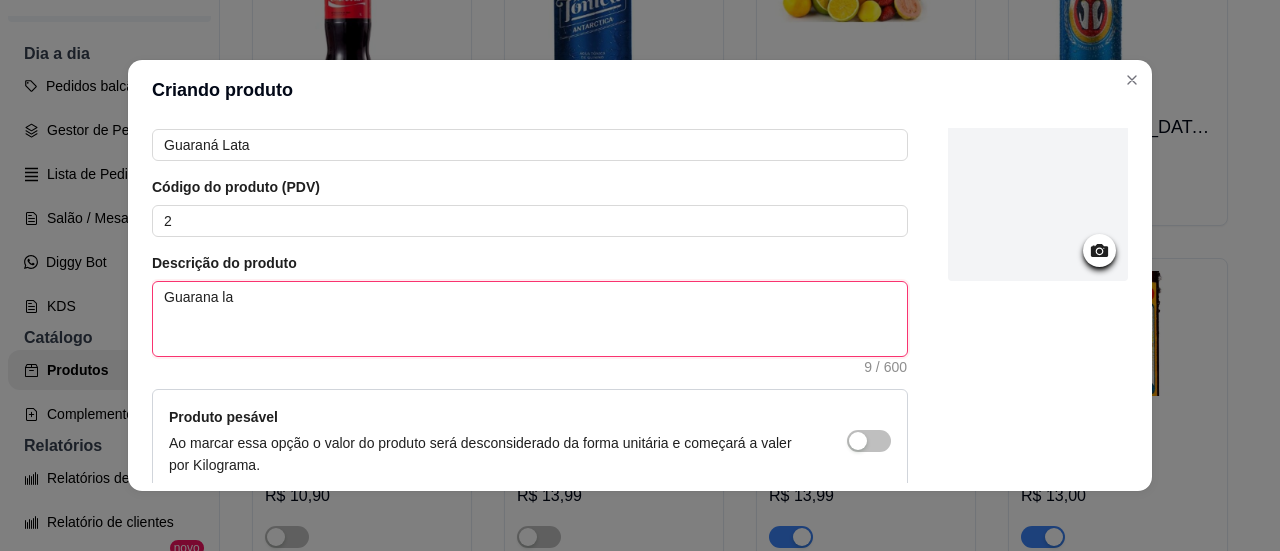 type 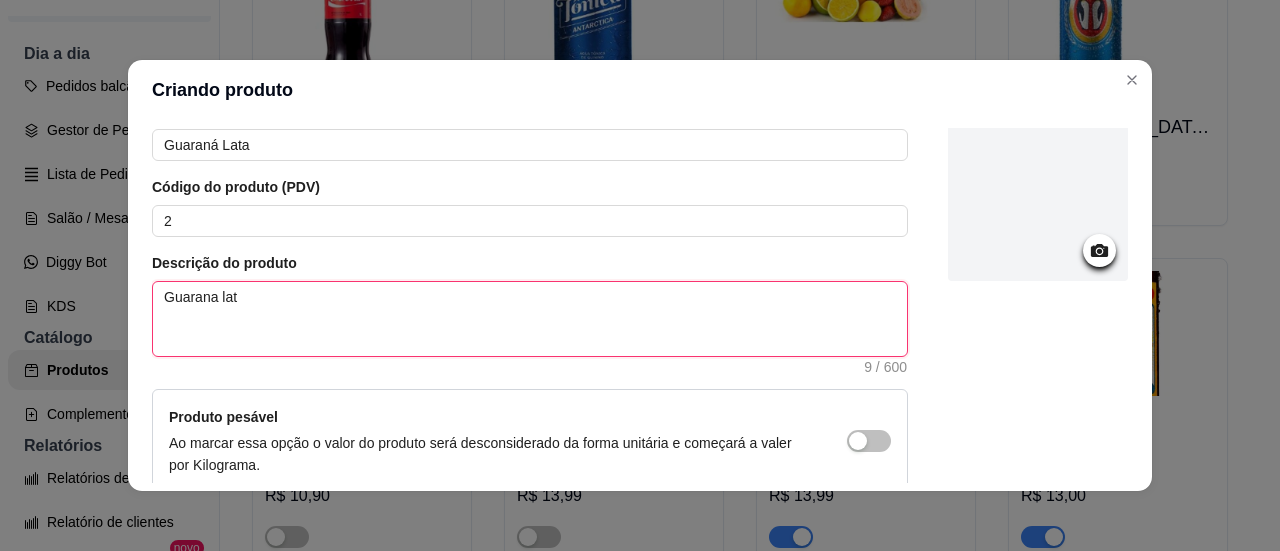 type 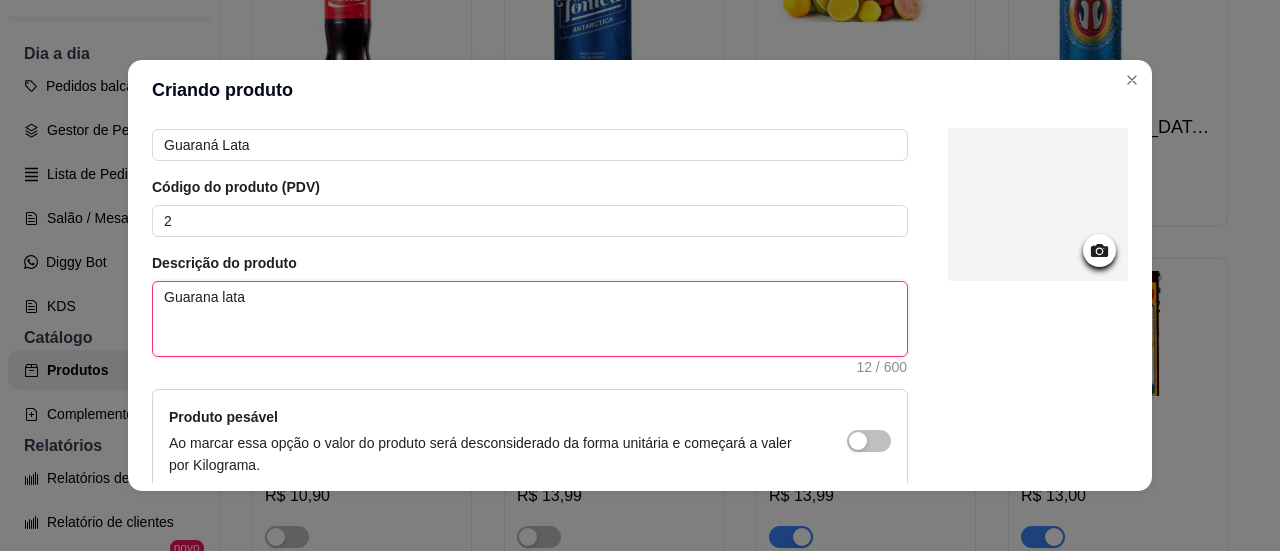 type 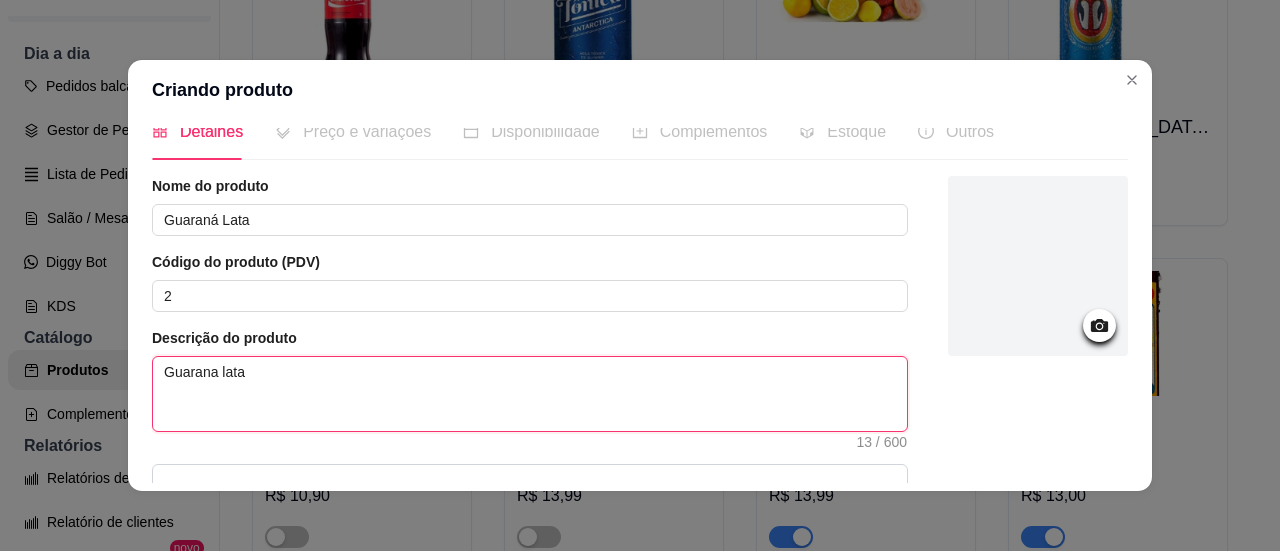 scroll, scrollTop: 0, scrollLeft: 0, axis: both 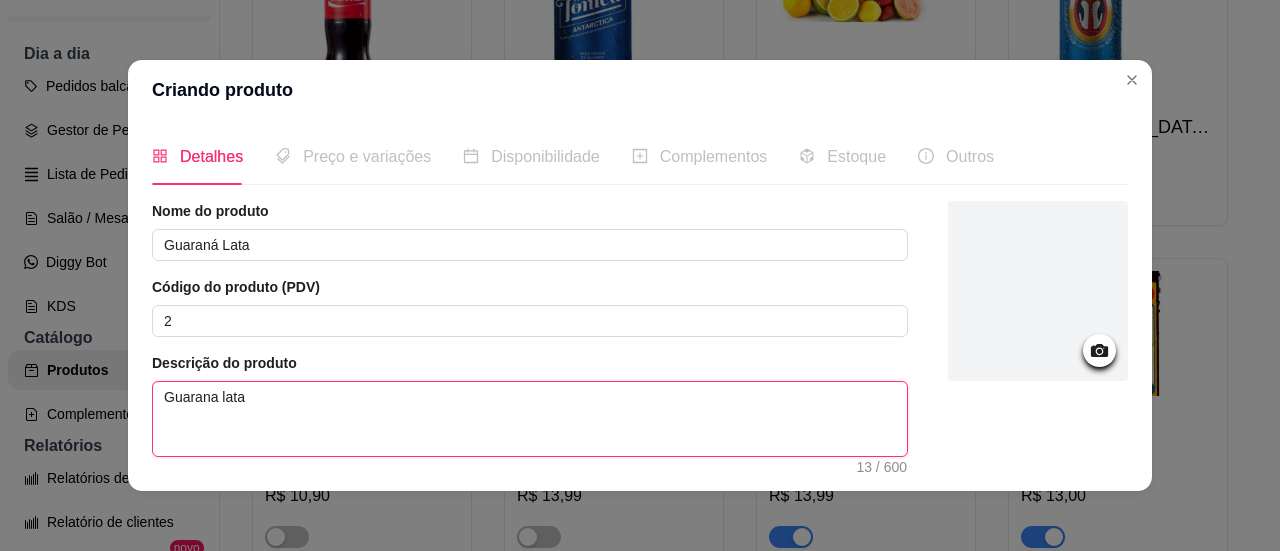 type on "Guarana lata" 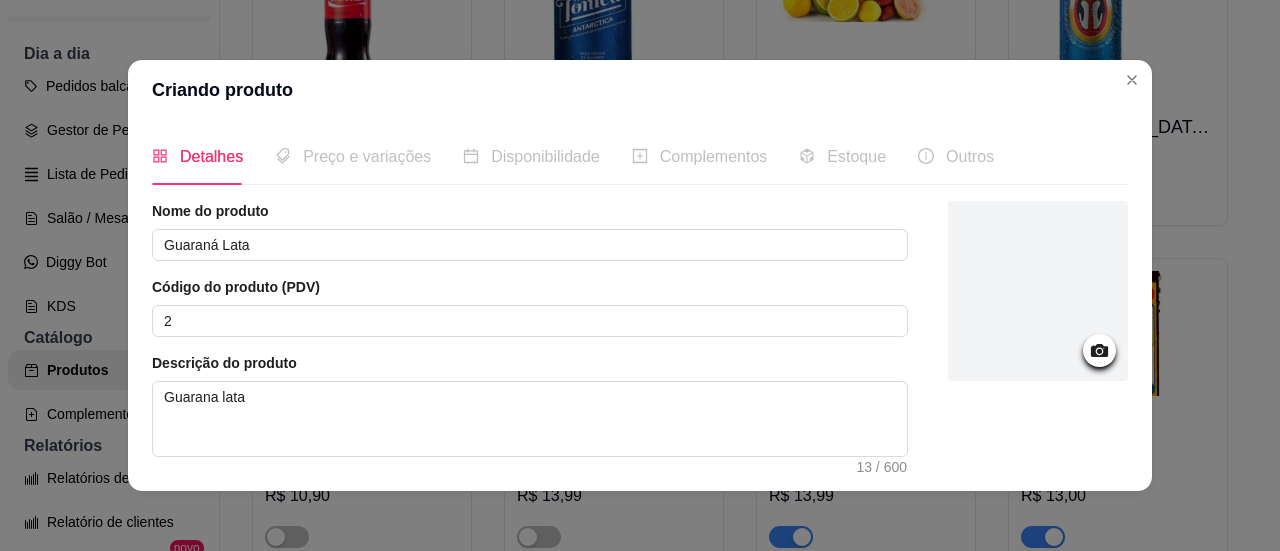 click on "Preço e variações" at bounding box center [367, 156] 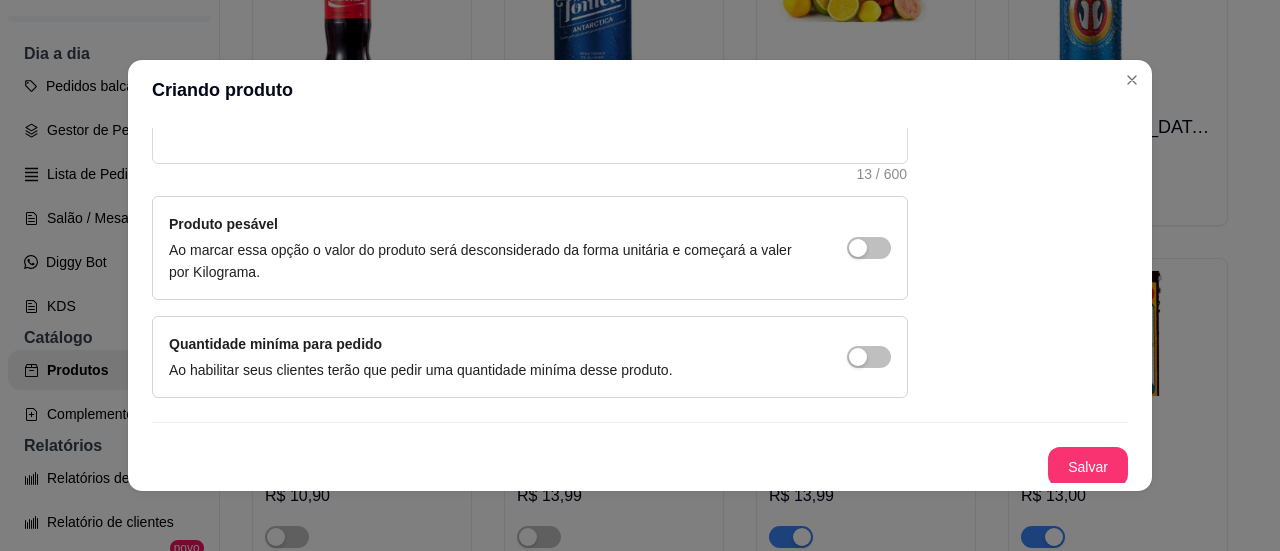 scroll, scrollTop: 0, scrollLeft: 0, axis: both 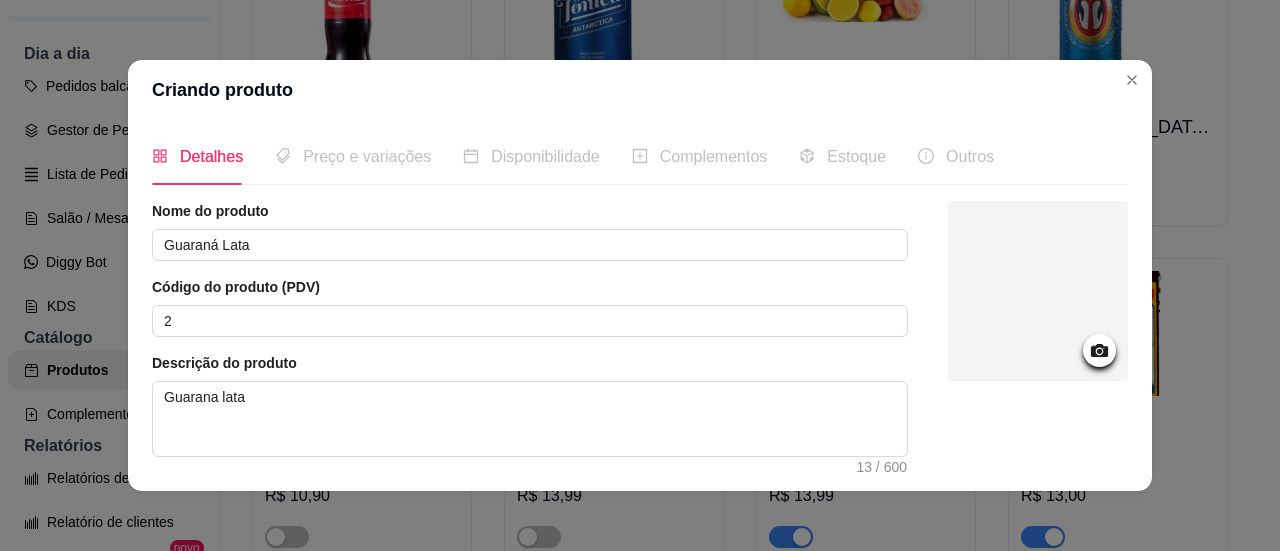 click 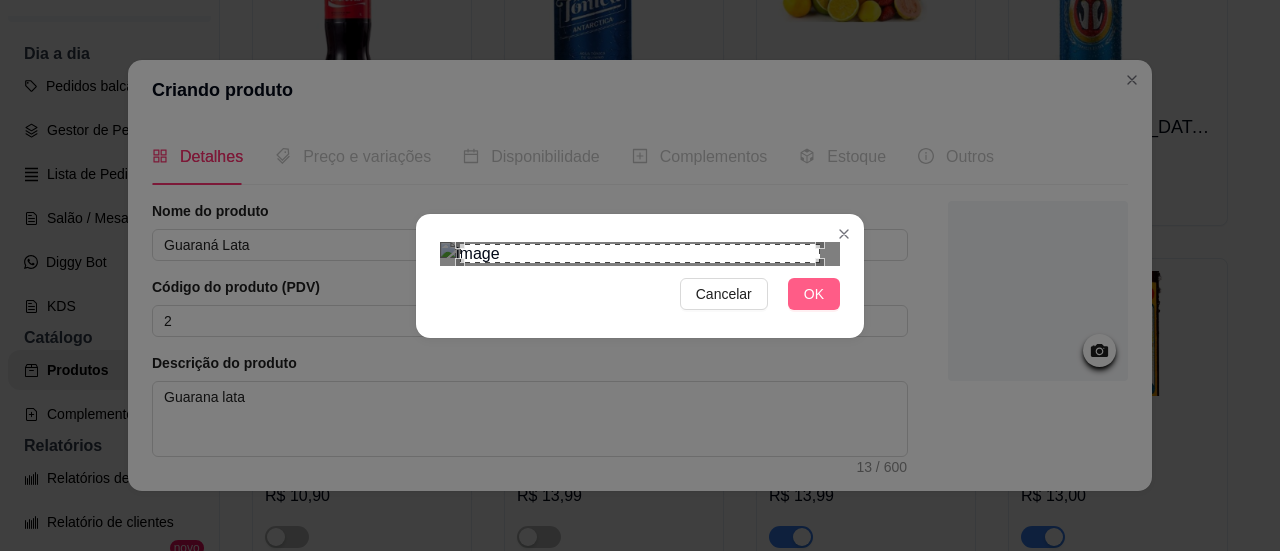 click on "OK" at bounding box center [814, 294] 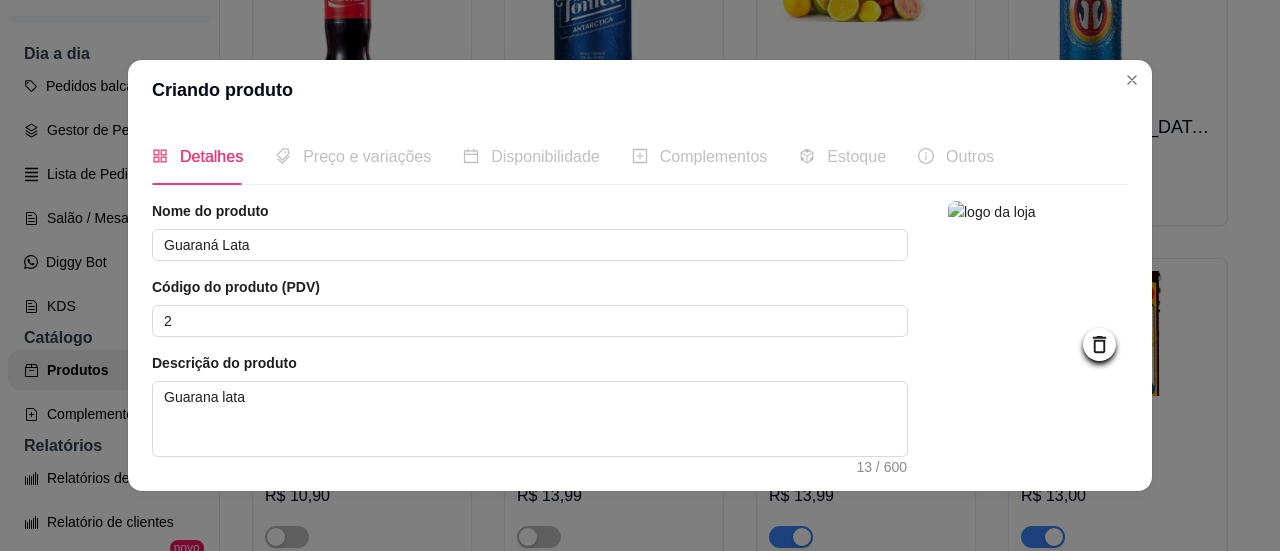 scroll, scrollTop: 293, scrollLeft: 0, axis: vertical 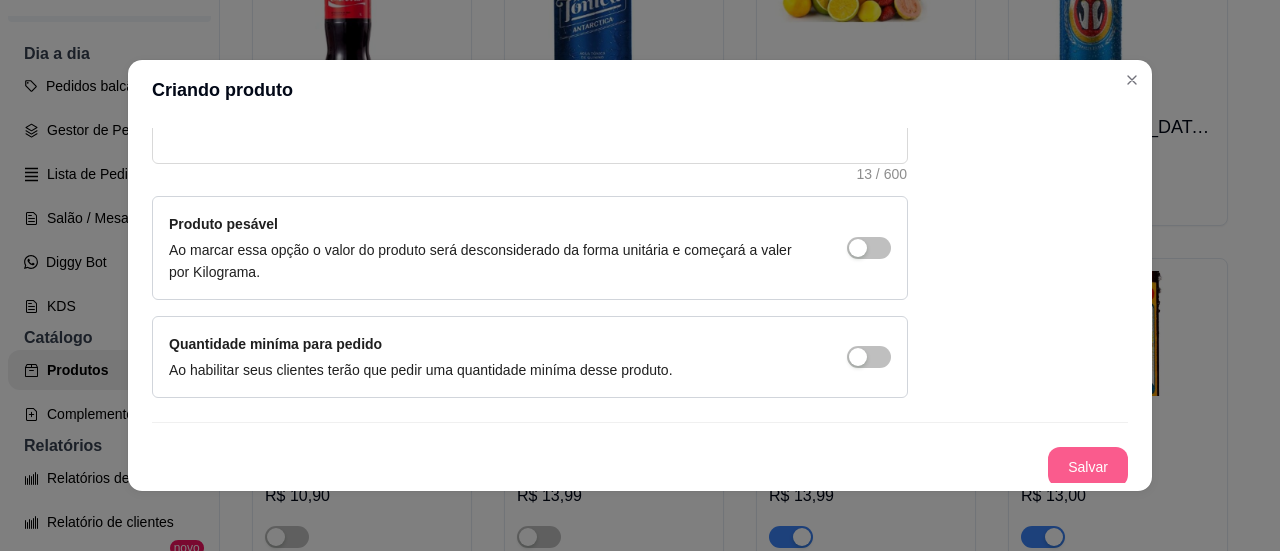 click on "Salvar" at bounding box center (1088, 467) 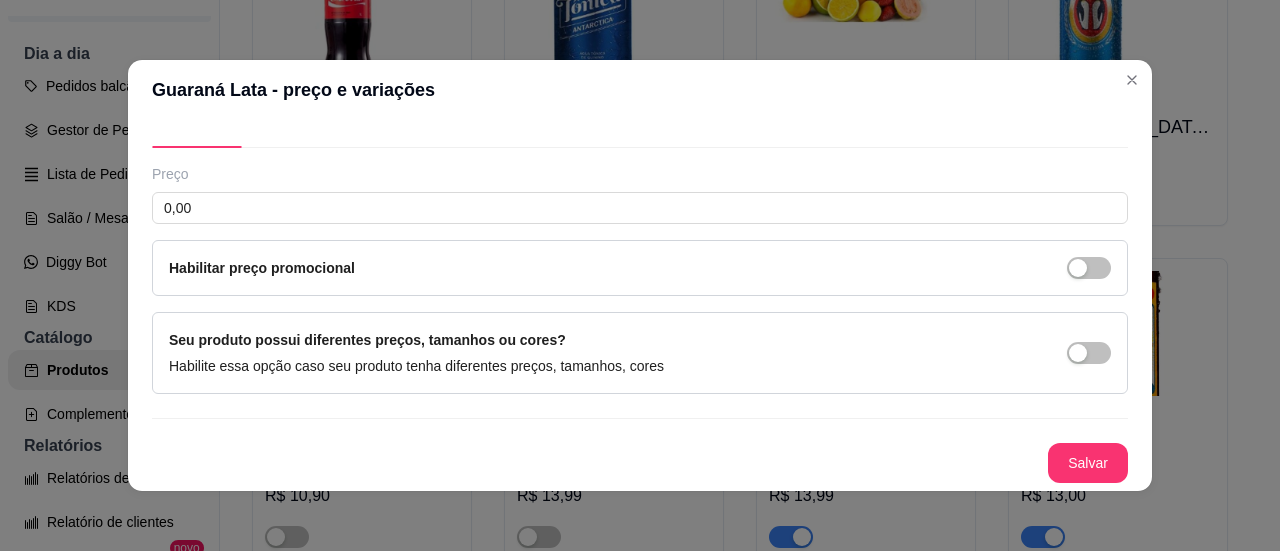 type 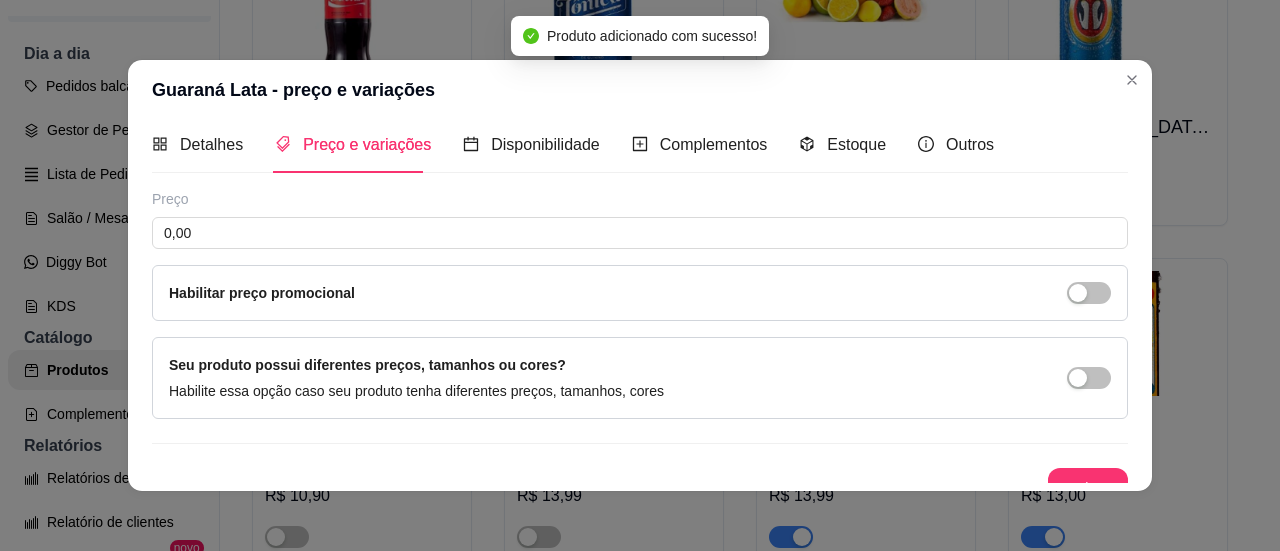 scroll, scrollTop: 0, scrollLeft: 0, axis: both 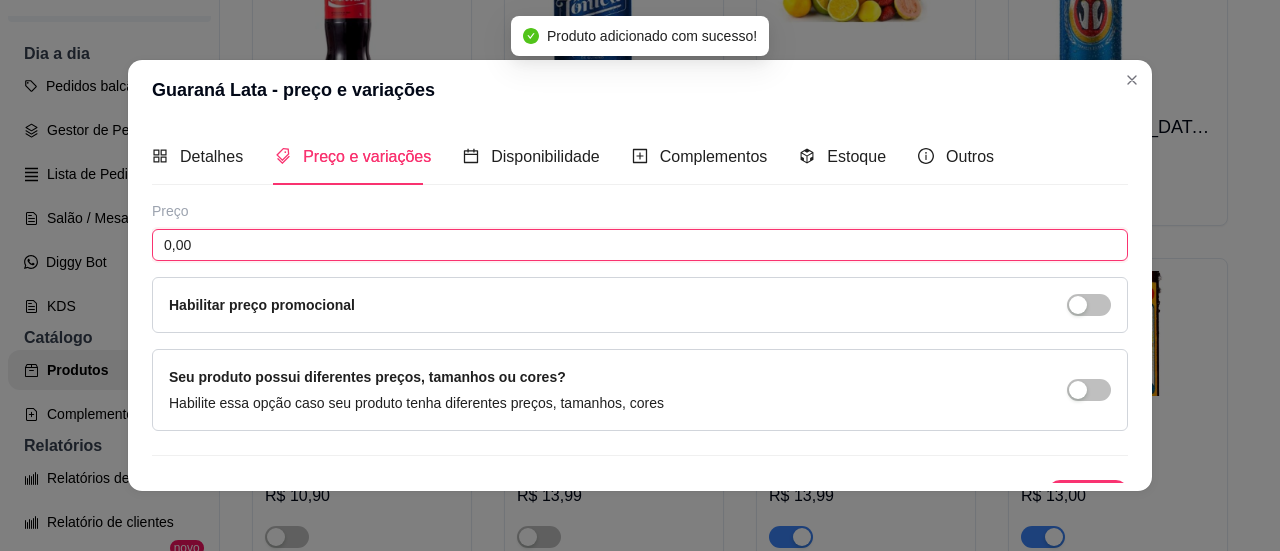 drag, startPoint x: 272, startPoint y: 251, endPoint x: 73, endPoint y: 222, distance: 201.10196 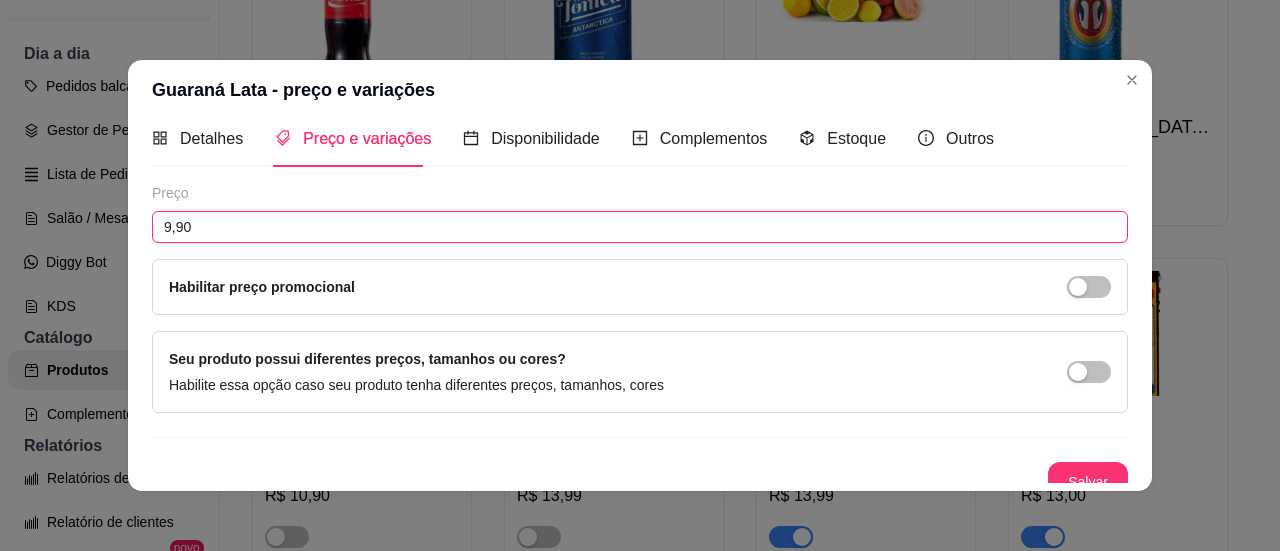 scroll, scrollTop: 34, scrollLeft: 0, axis: vertical 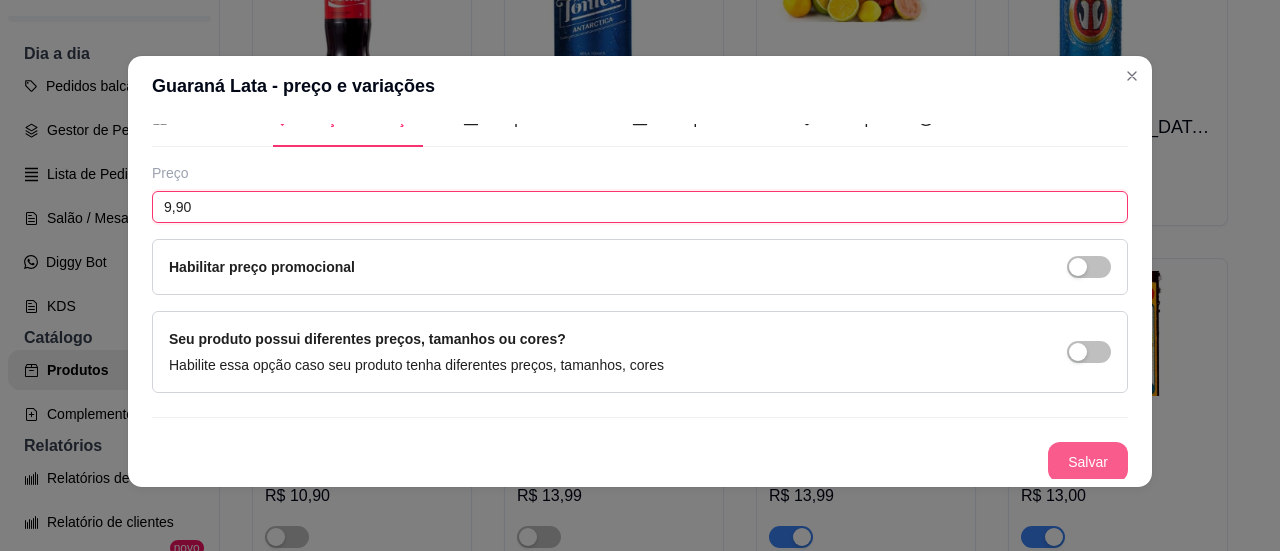type on "9,90" 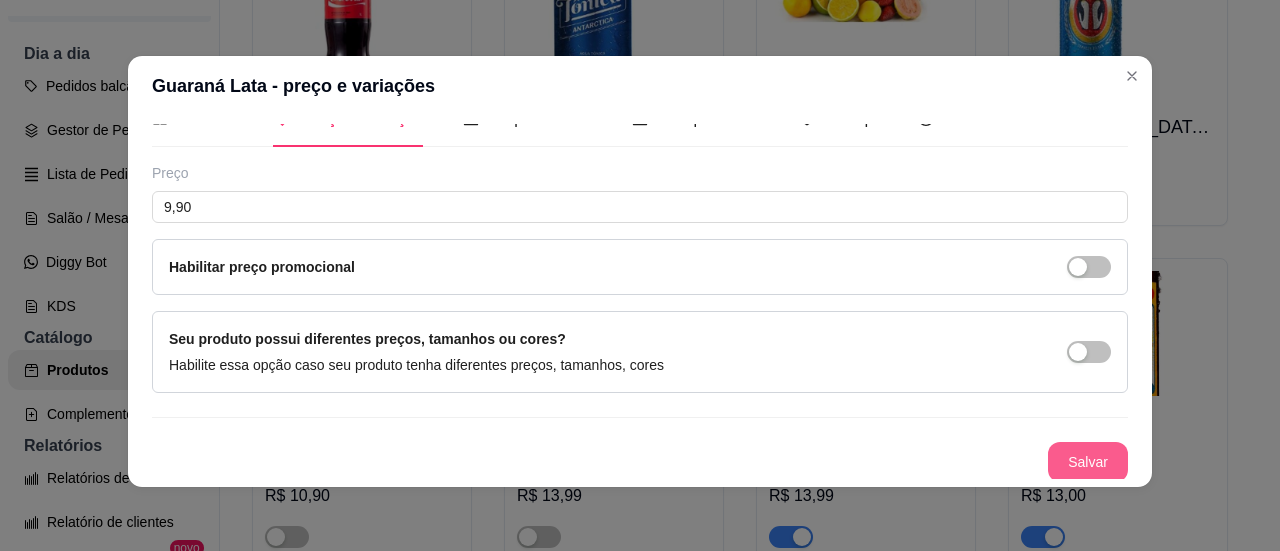 click on "Salvar" at bounding box center (1088, 462) 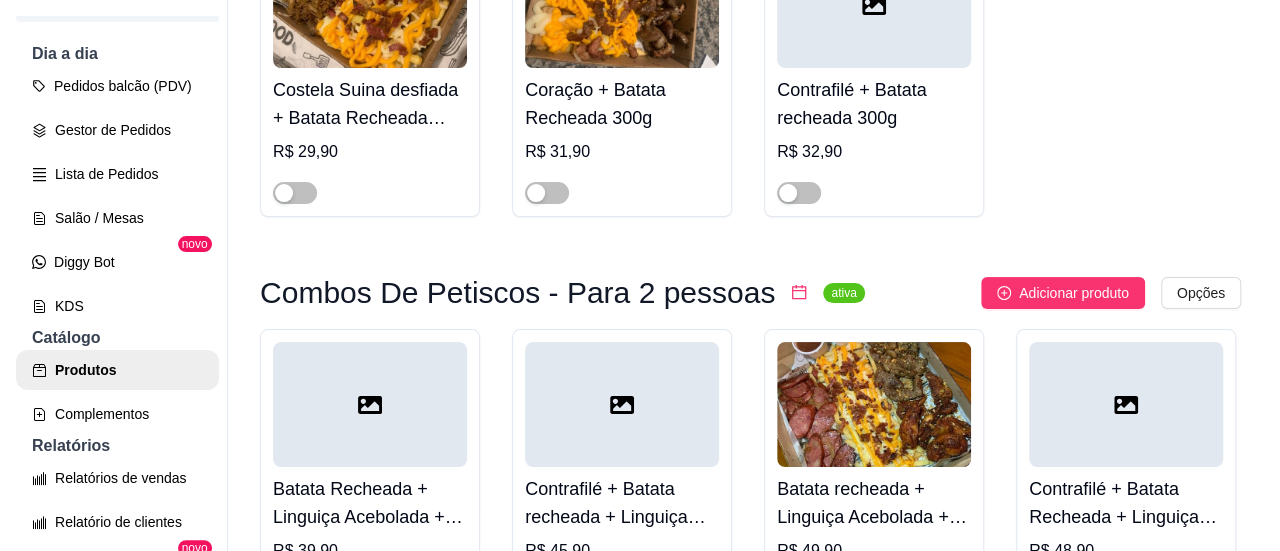 scroll, scrollTop: 14800, scrollLeft: 0, axis: vertical 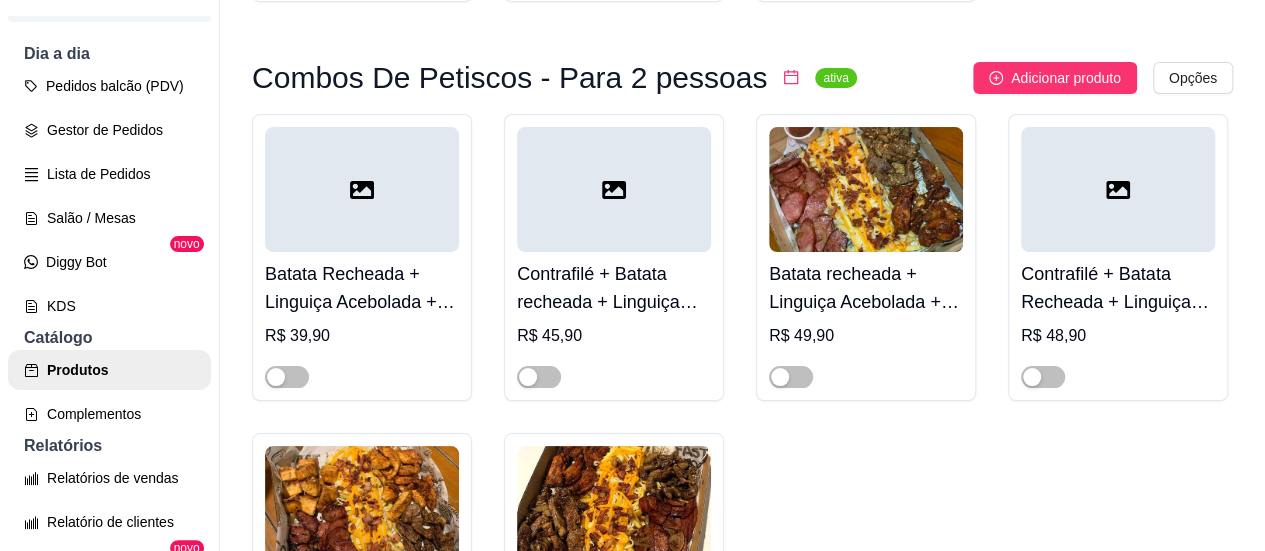 click at bounding box center [614, -2787] 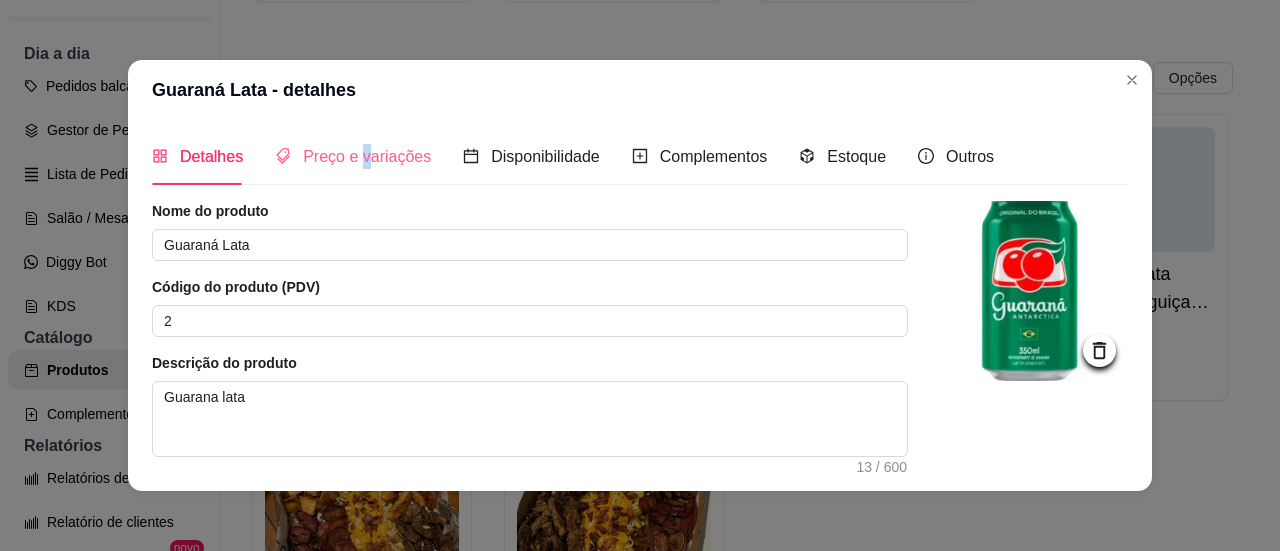 click on "Preço e variações" at bounding box center [353, 156] 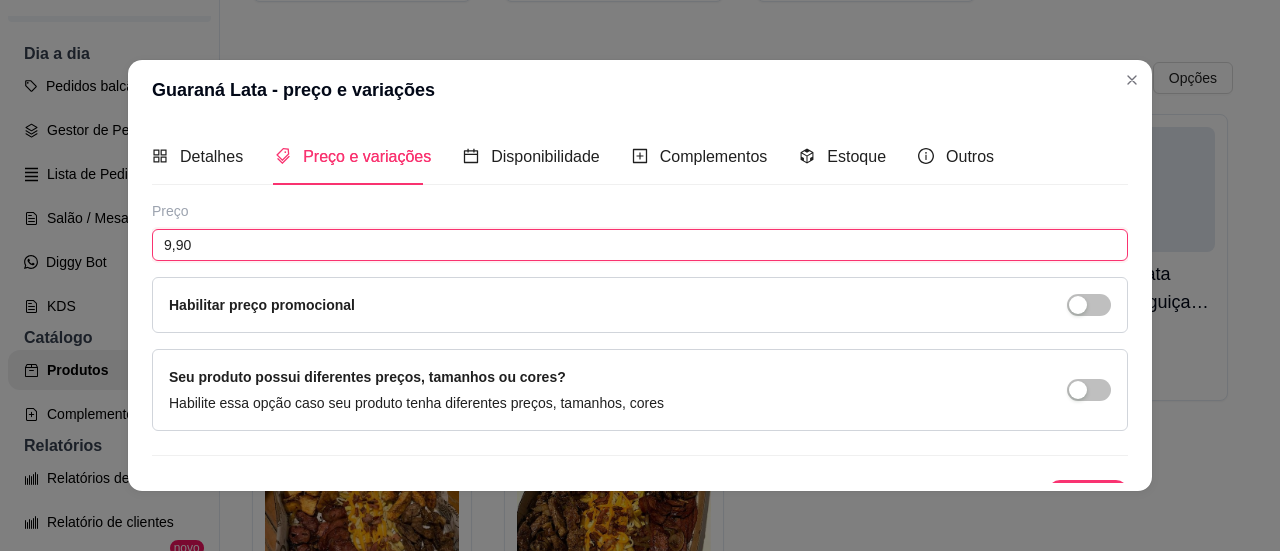 drag, startPoint x: 188, startPoint y: 235, endPoint x: 58, endPoint y: 227, distance: 130.24593 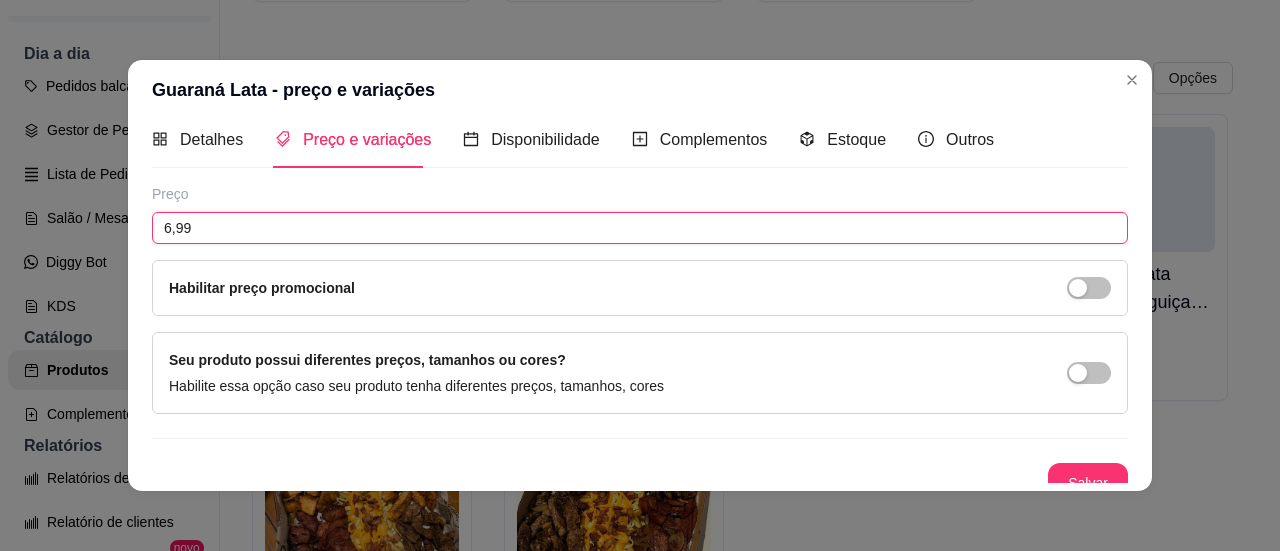 scroll, scrollTop: 34, scrollLeft: 0, axis: vertical 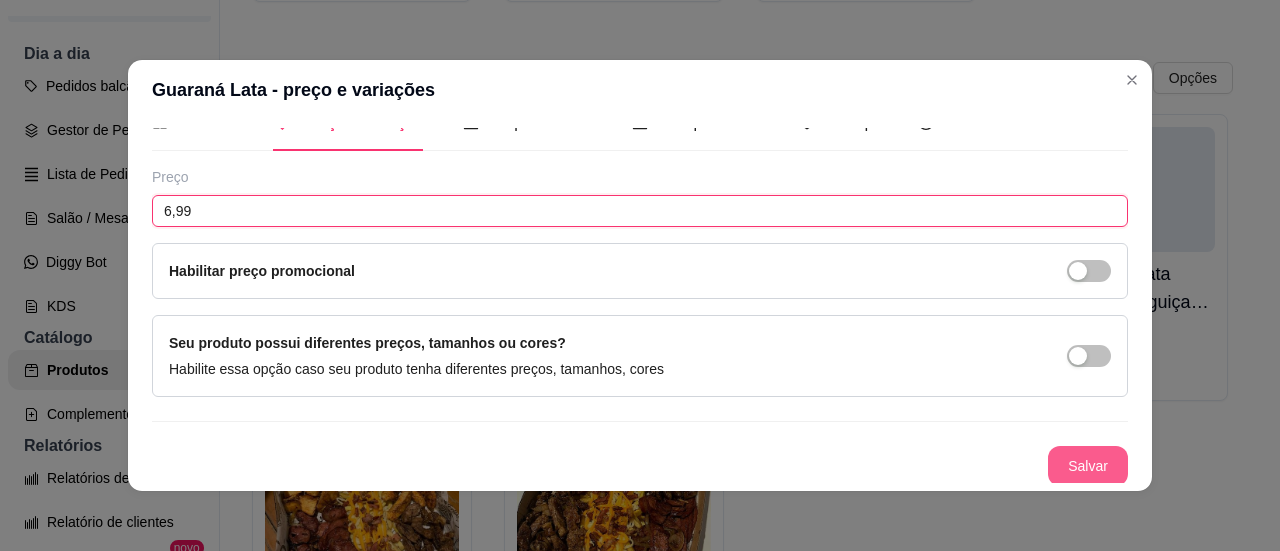 type on "6,99" 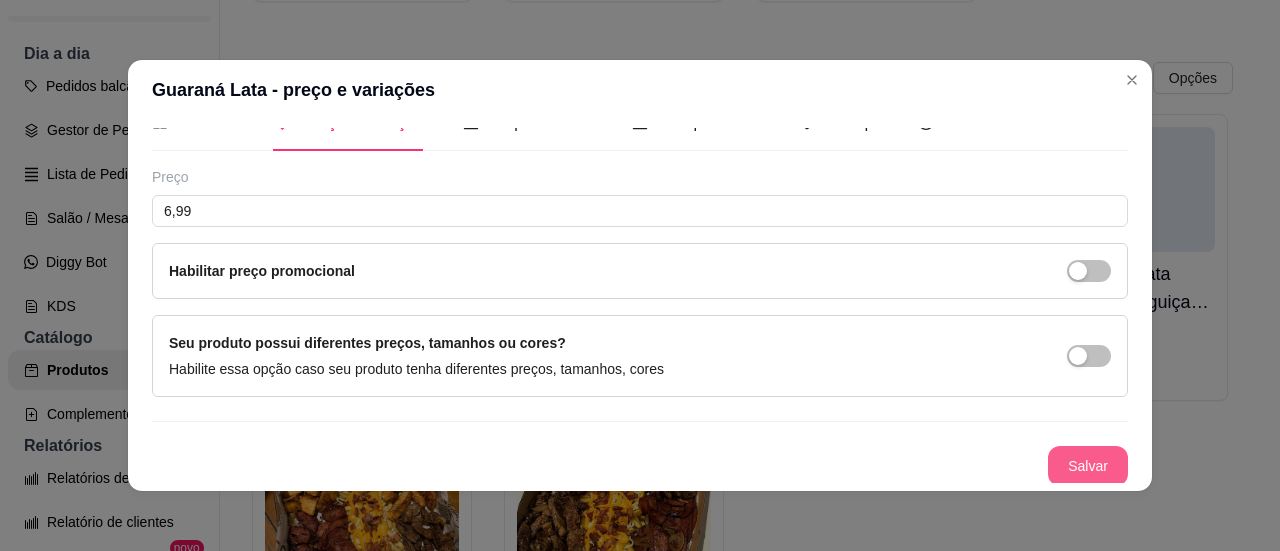 click on "Salvar" at bounding box center (1088, 466) 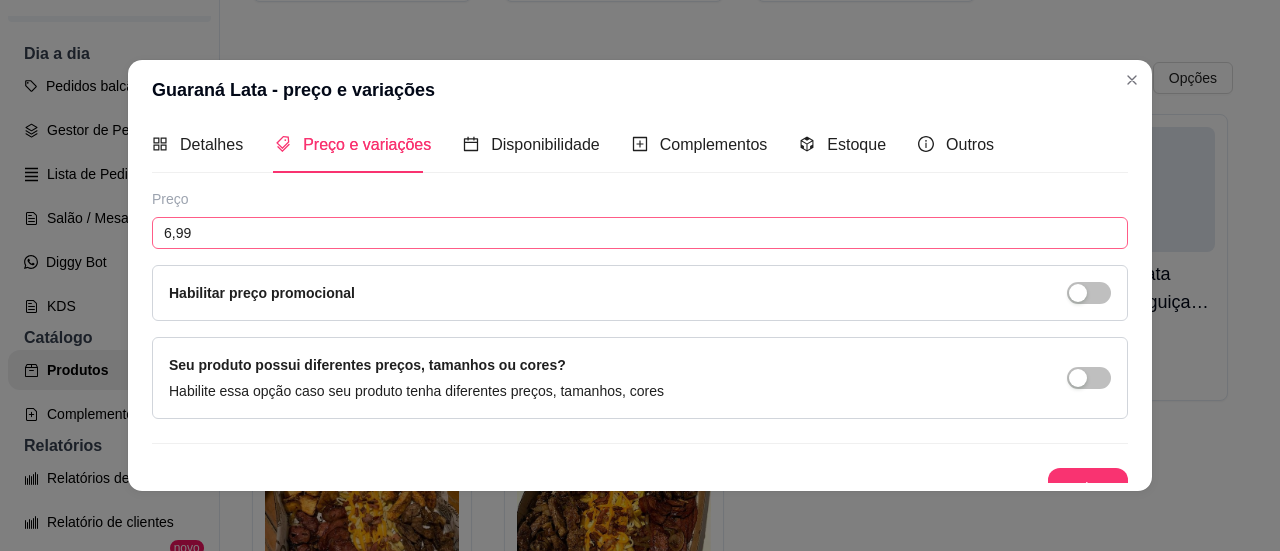 scroll, scrollTop: 0, scrollLeft: 0, axis: both 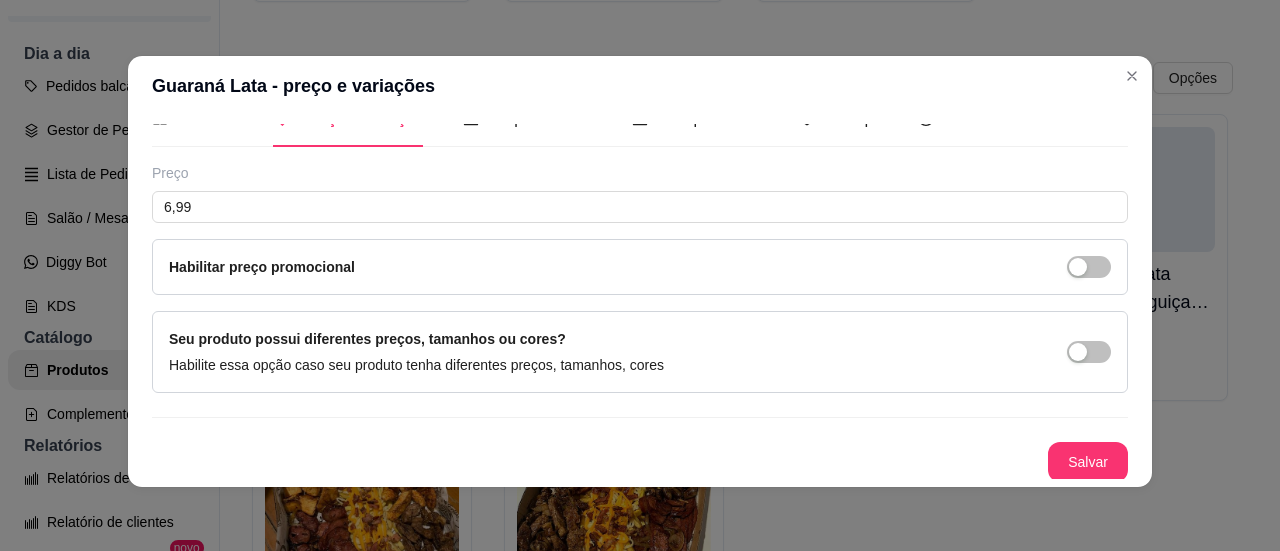click on "Salvar" at bounding box center (1088, 462) 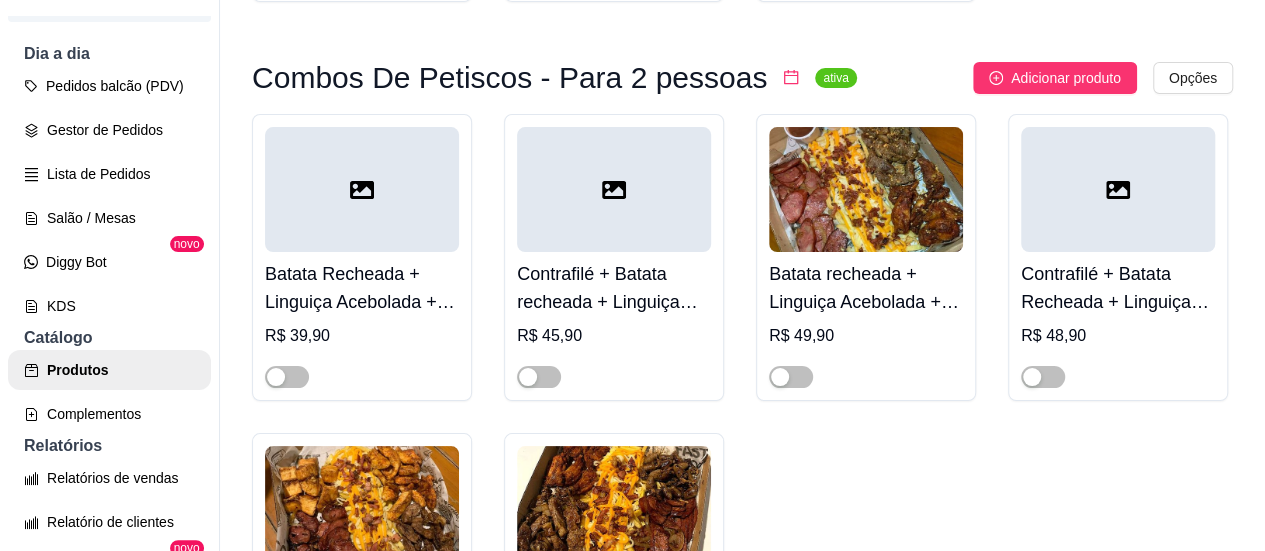 click on "Salão / Mesas" at bounding box center [109, 218] 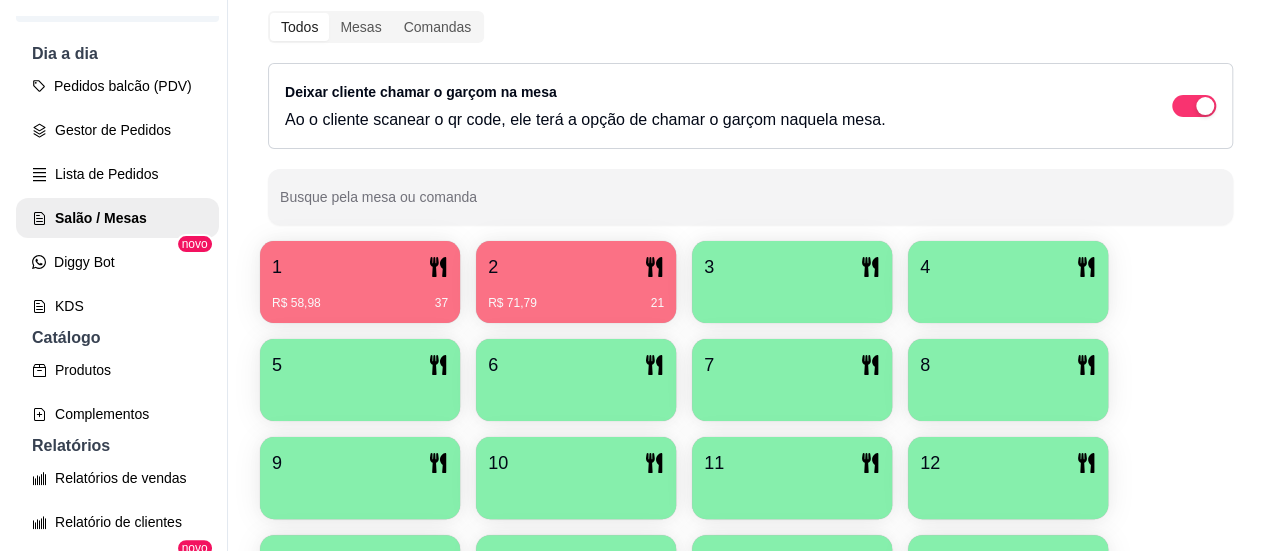 scroll, scrollTop: 300, scrollLeft: 0, axis: vertical 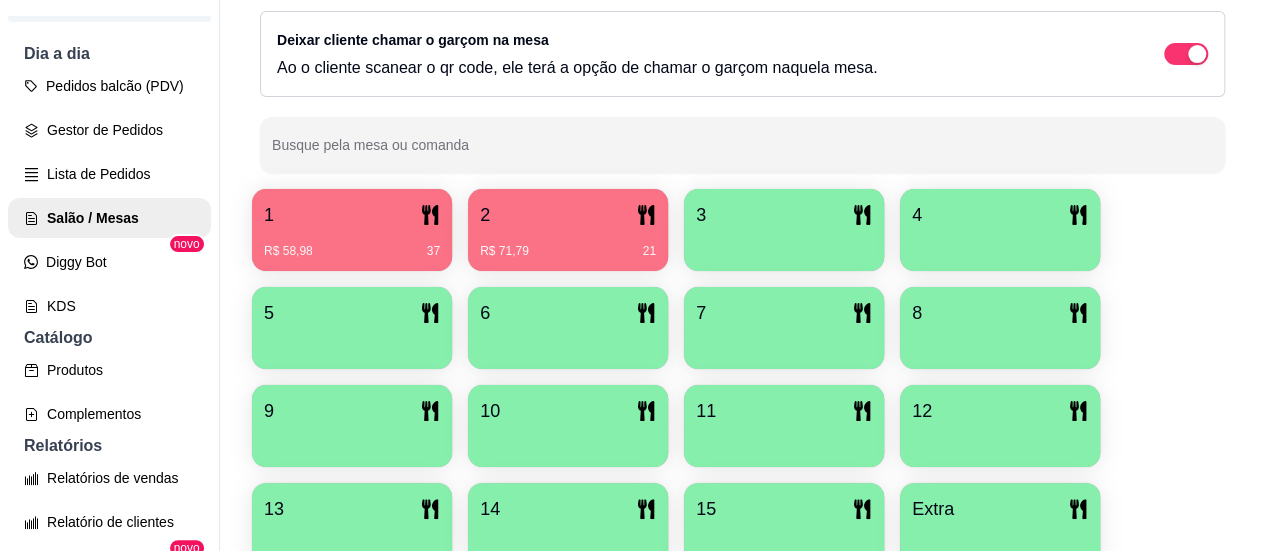 click on "R$ 58,98 37" at bounding box center (352, 244) 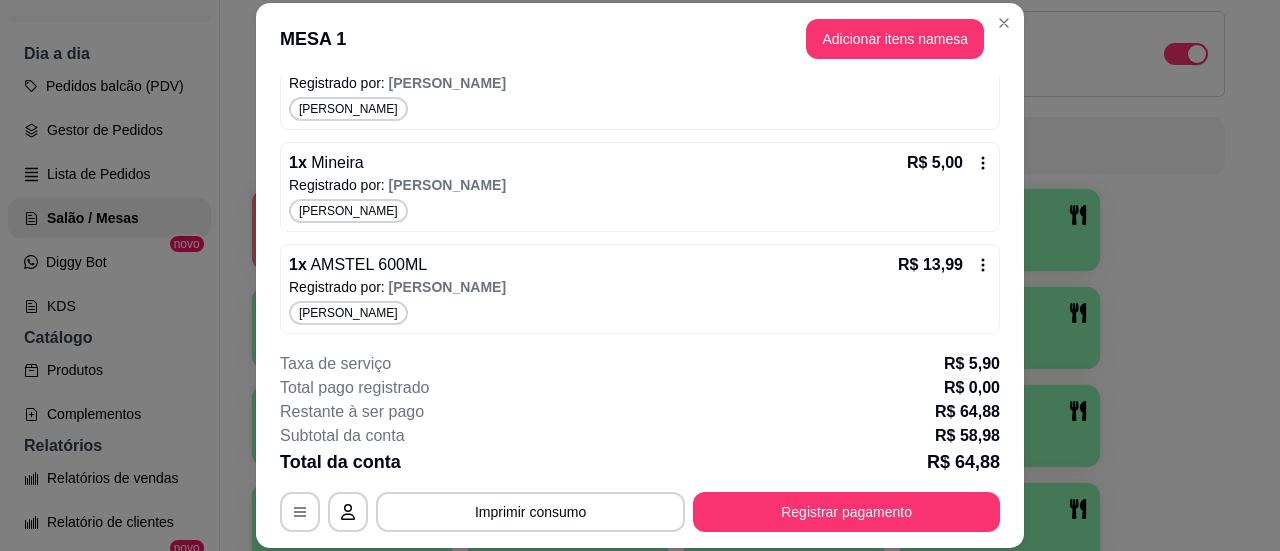 scroll, scrollTop: 308, scrollLeft: 0, axis: vertical 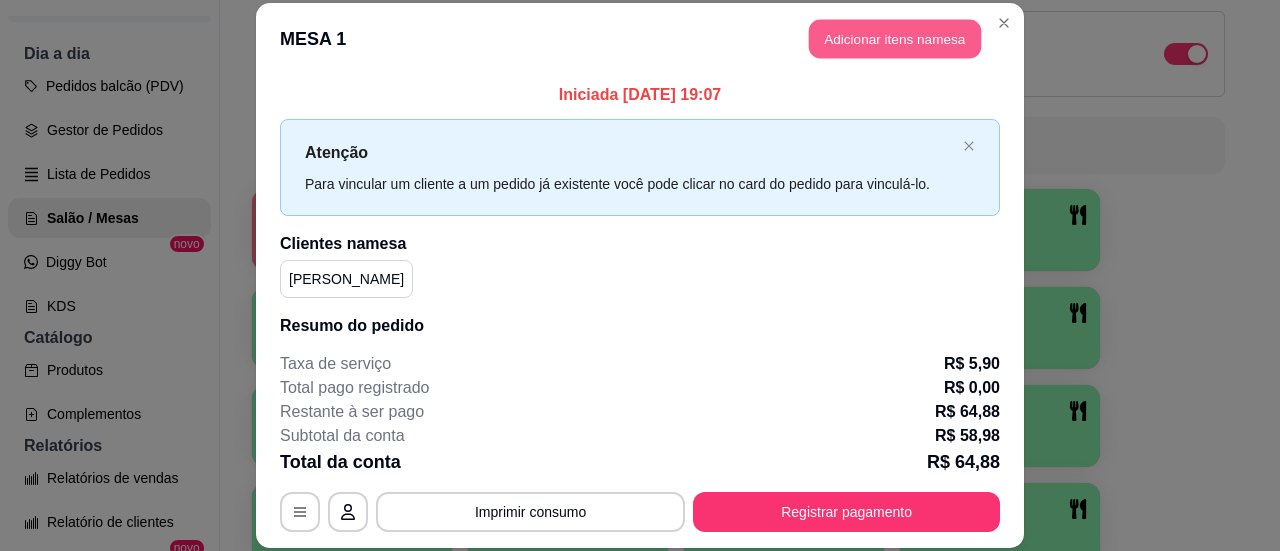 click on "Adicionar itens na  mesa" at bounding box center [895, 38] 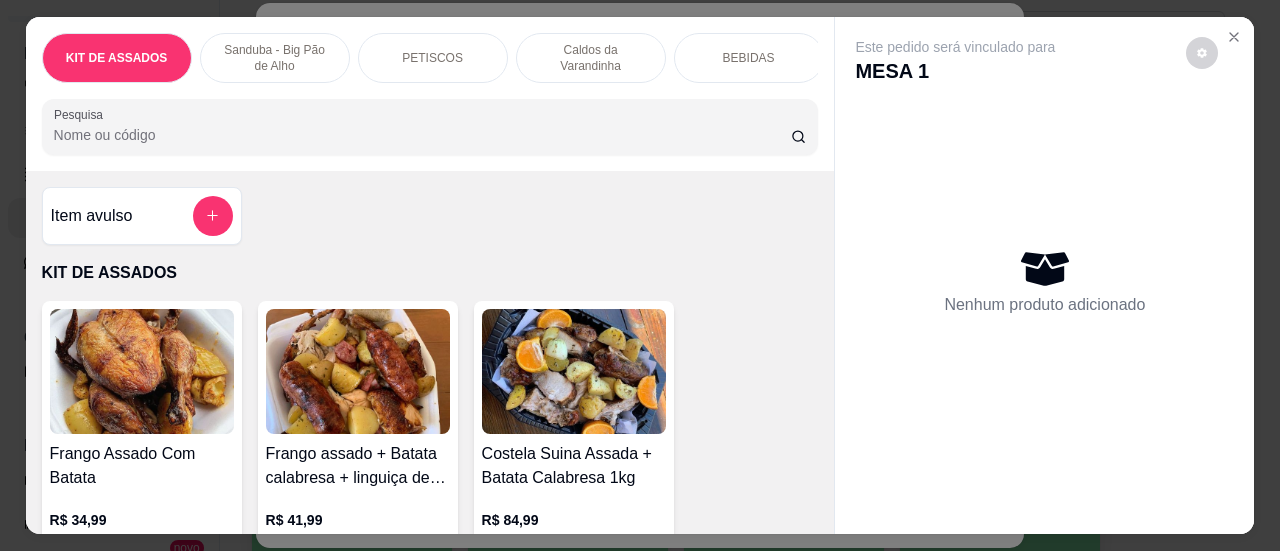 click on "Pesquisa" at bounding box center (422, 135) 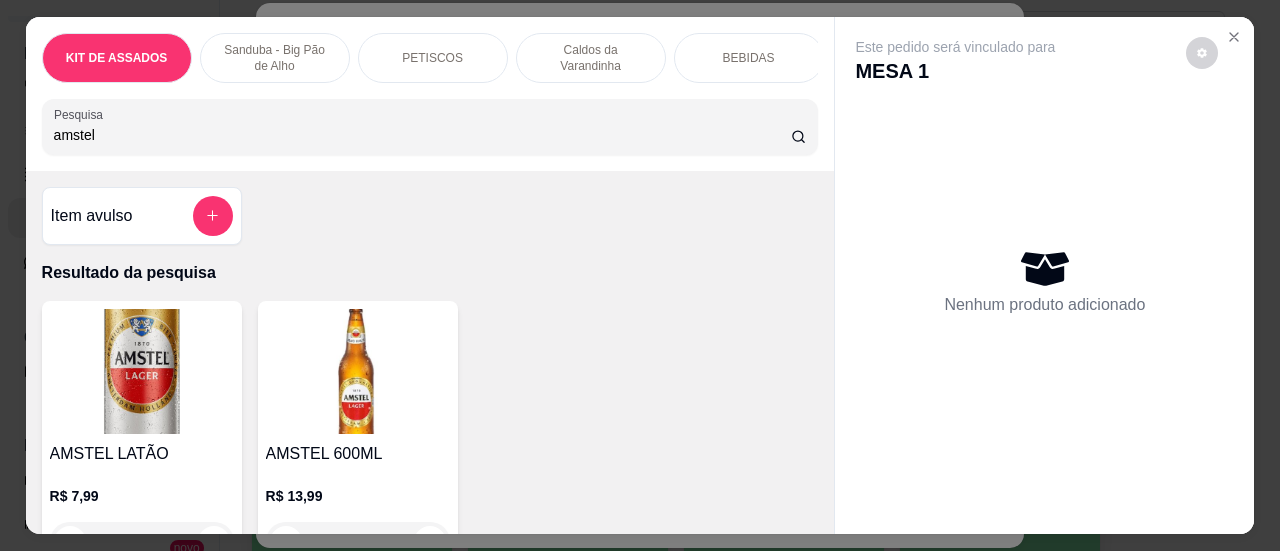 scroll, scrollTop: 200, scrollLeft: 0, axis: vertical 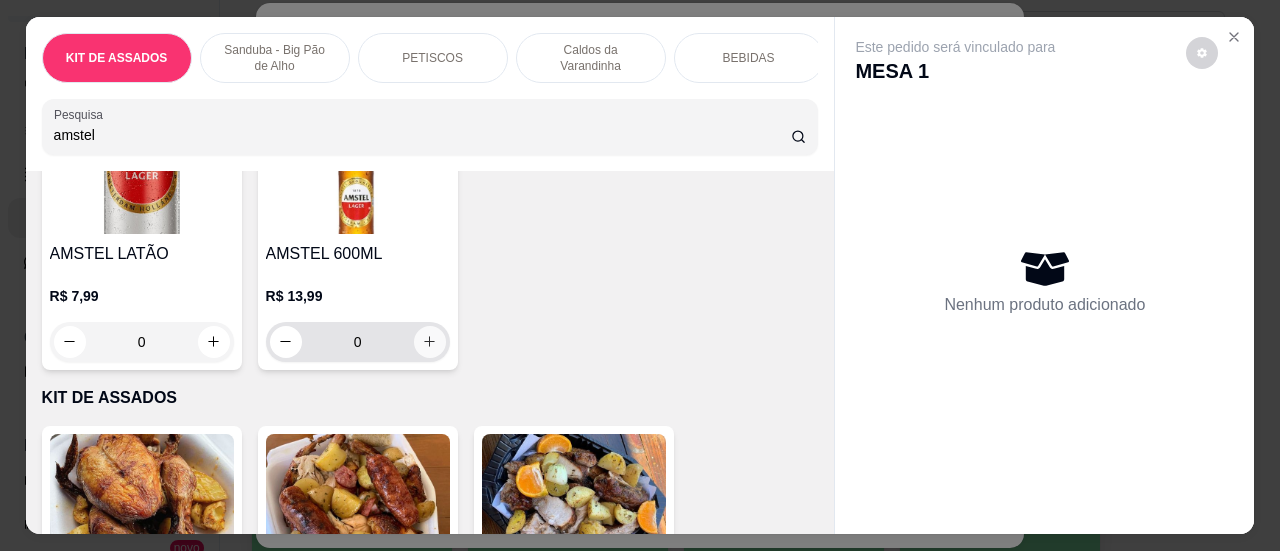 type on "amstel" 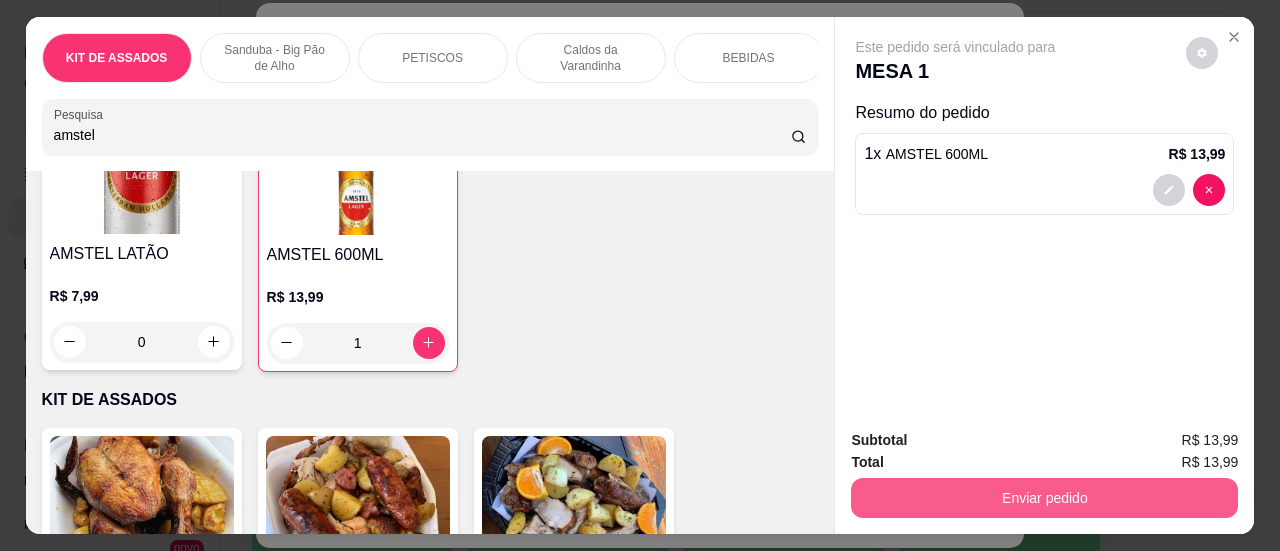 click on "Enviar pedido" at bounding box center (1044, 498) 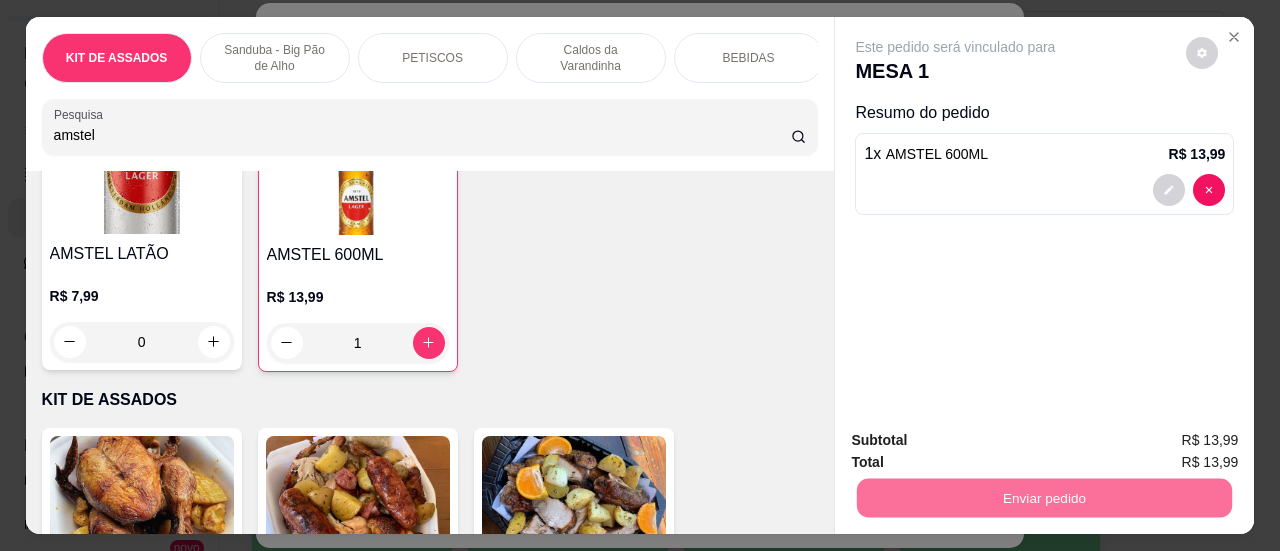 click on "Sim, quero registrar" at bounding box center (1168, 442) 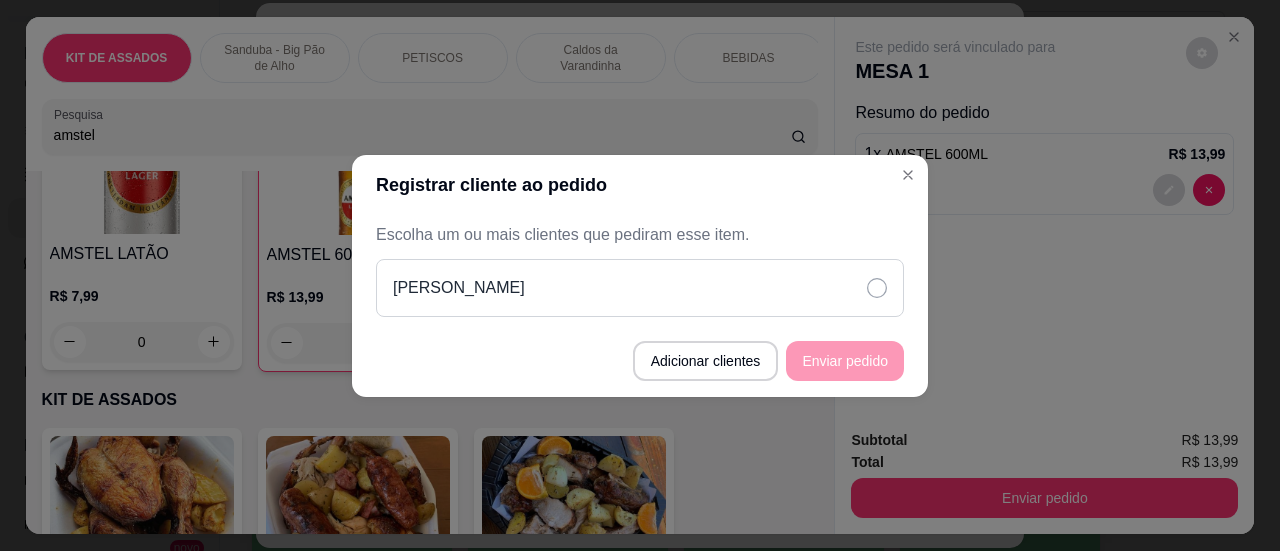 click on "[PERSON_NAME]" at bounding box center (640, 288) 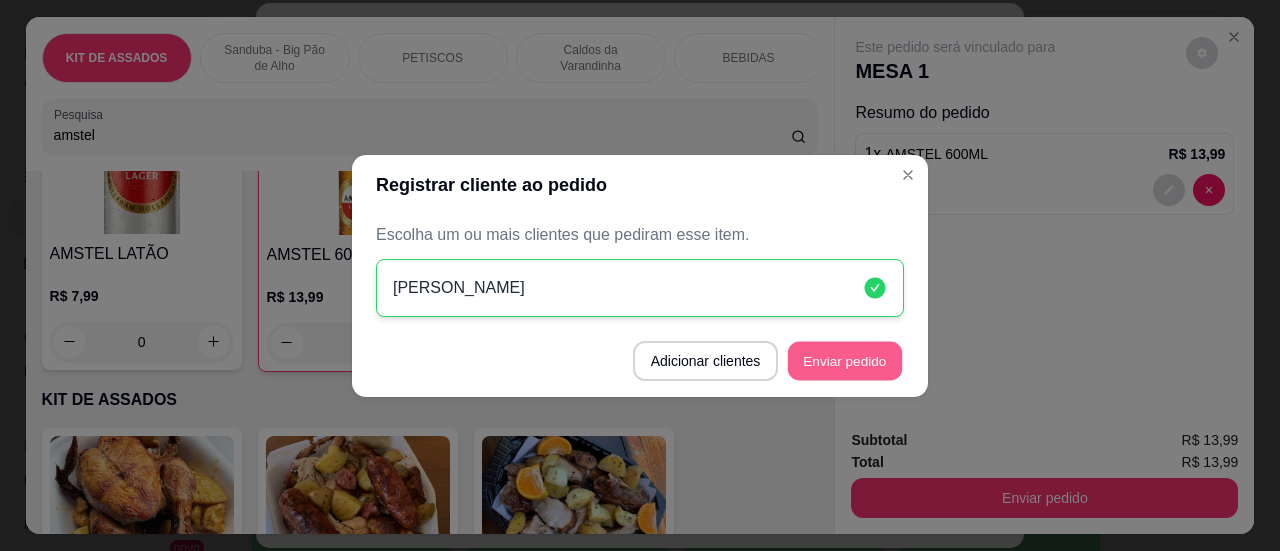 click on "Enviar pedido" at bounding box center [845, 360] 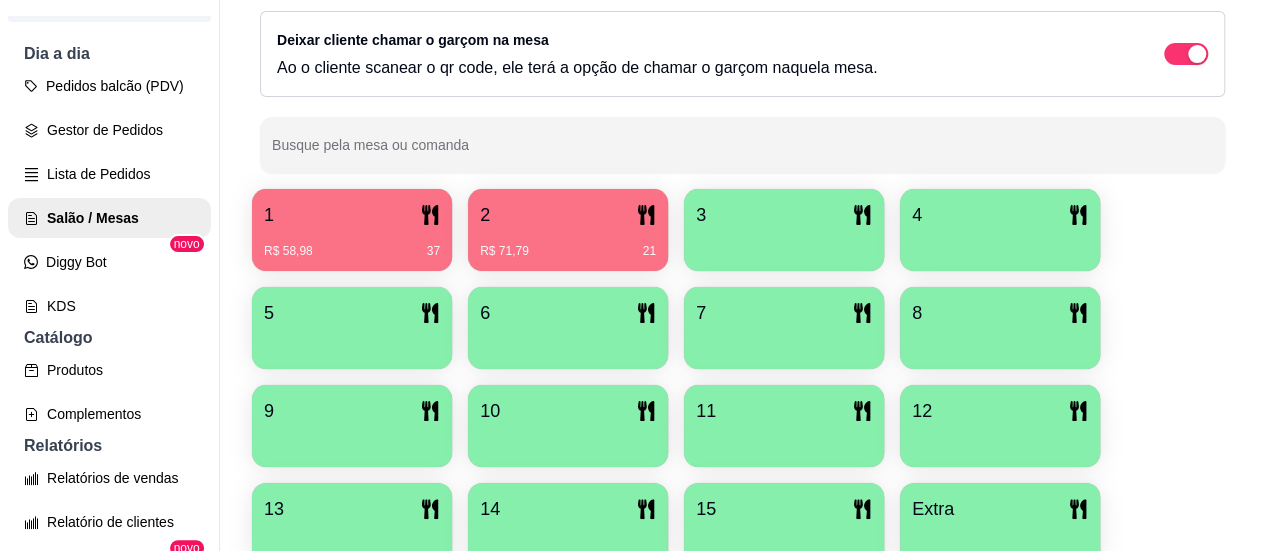 click on "R$ 71,79" at bounding box center (504, 251) 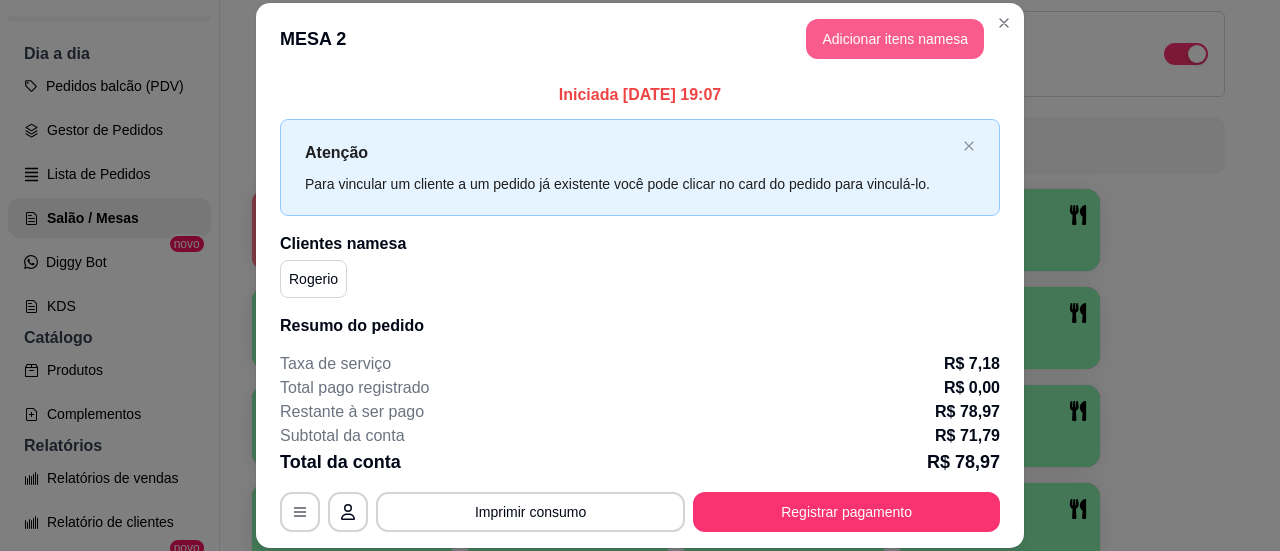 click on "Adicionar itens na  mesa" at bounding box center [895, 39] 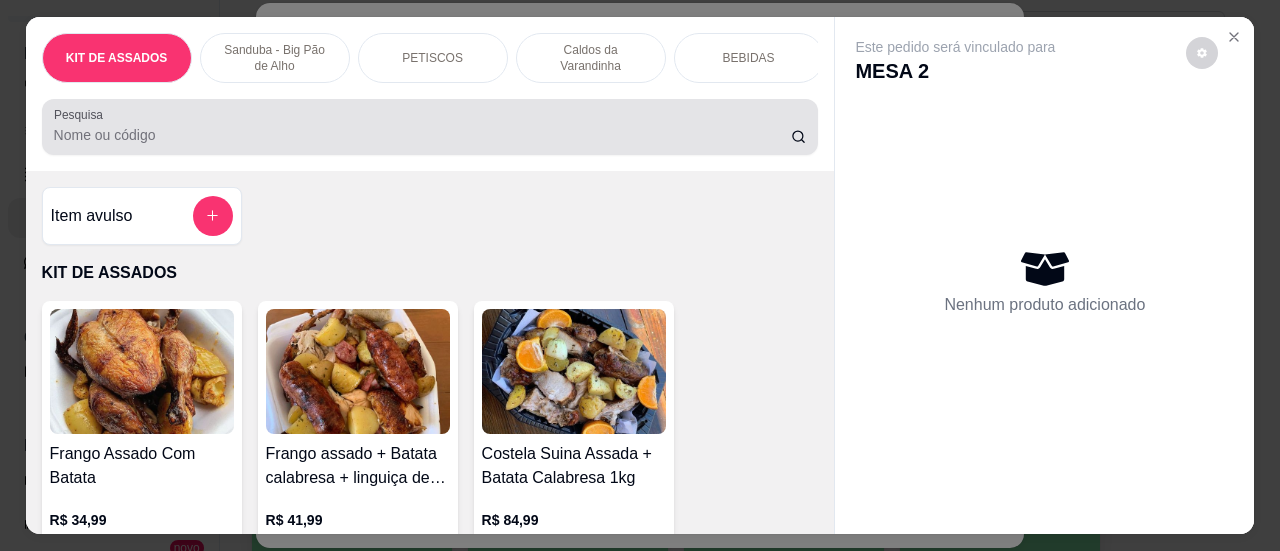 click on "Pesquisa" at bounding box center (422, 135) 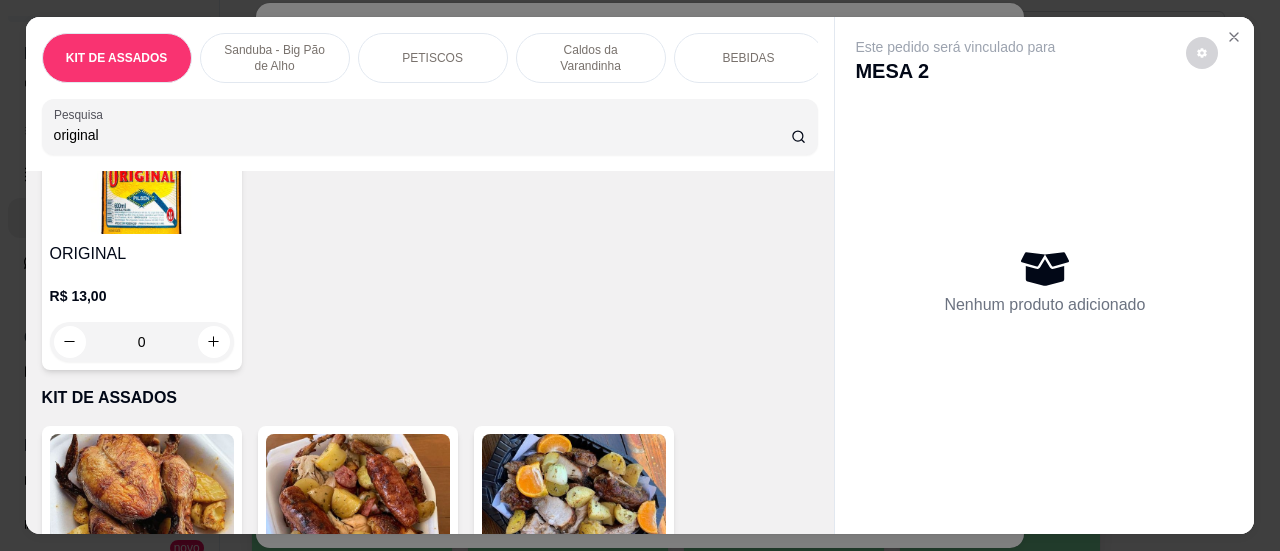 type on "original" 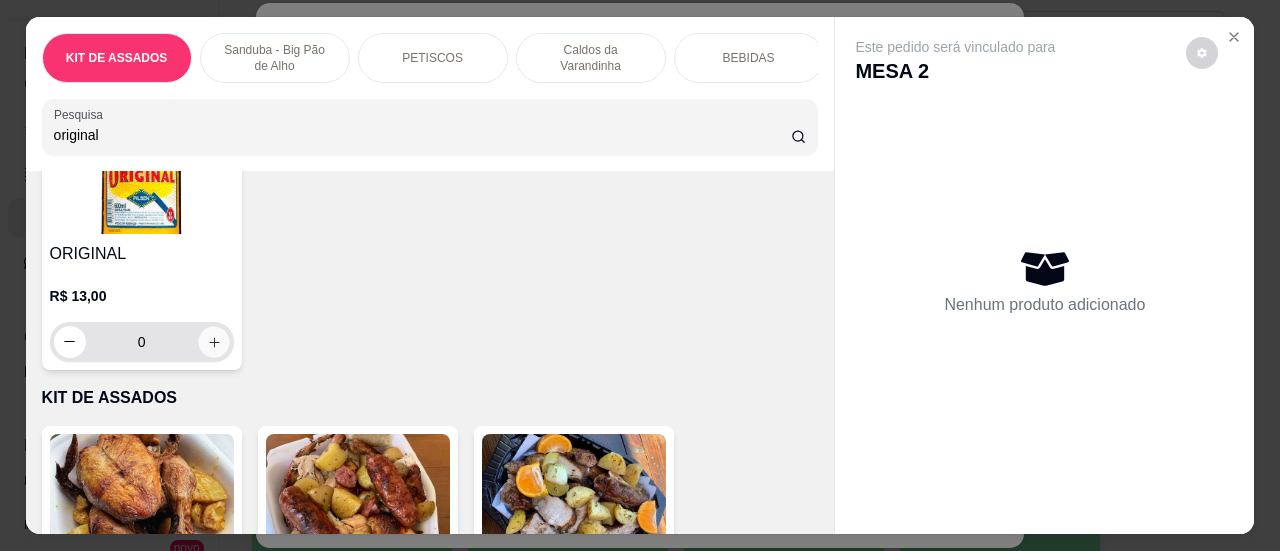 click at bounding box center [213, 341] 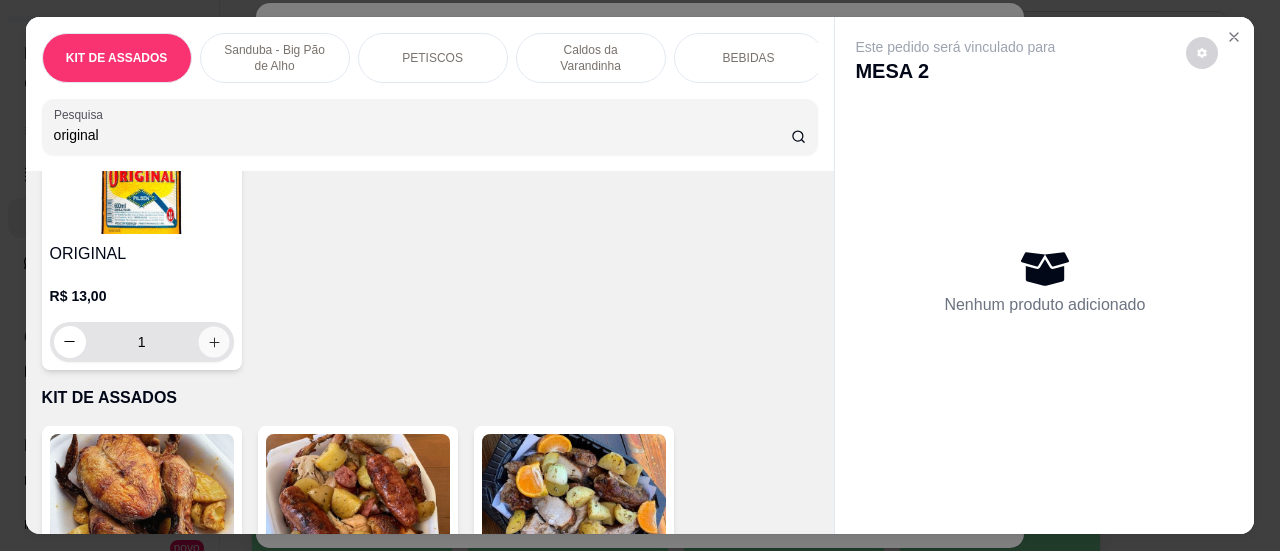 scroll, scrollTop: 200, scrollLeft: 0, axis: vertical 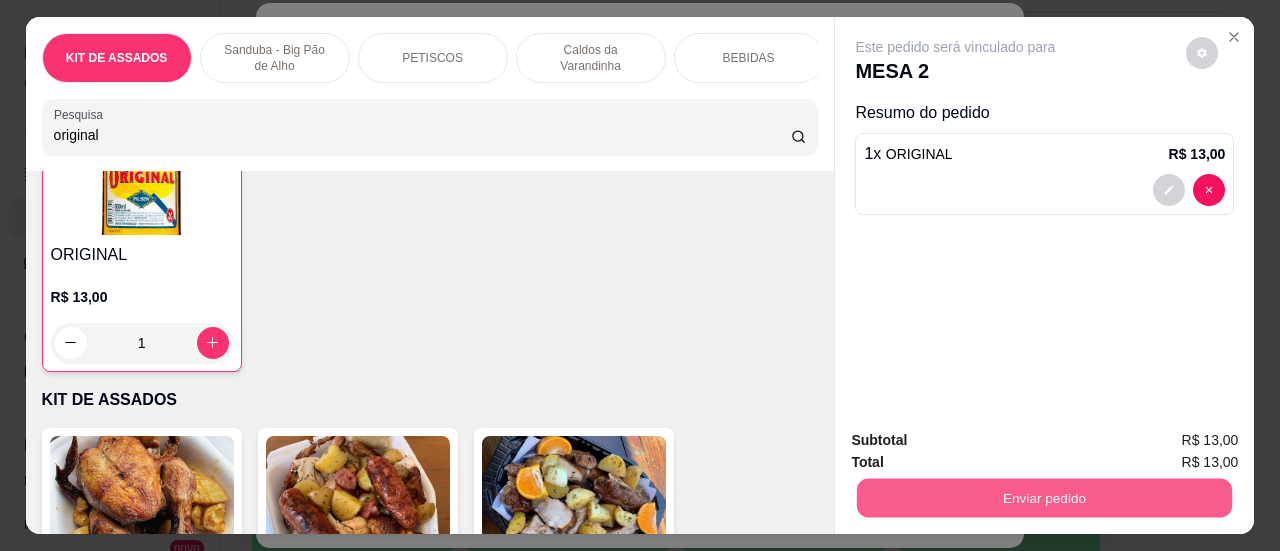 click on "Enviar pedido" at bounding box center (1044, 498) 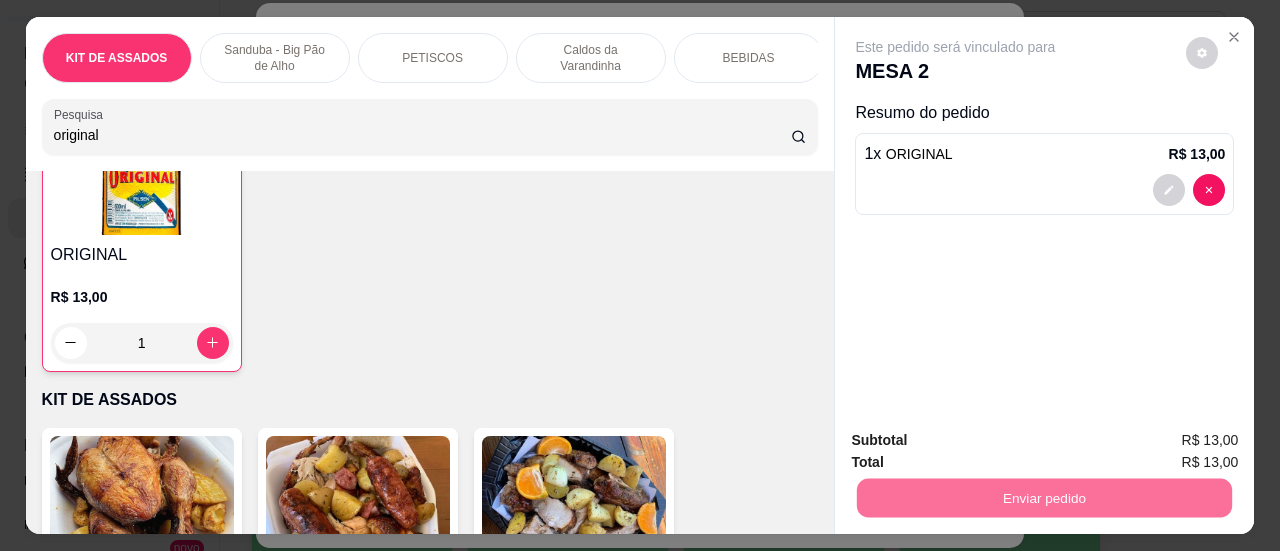 click on "Sim, quero registrar" at bounding box center (1168, 442) 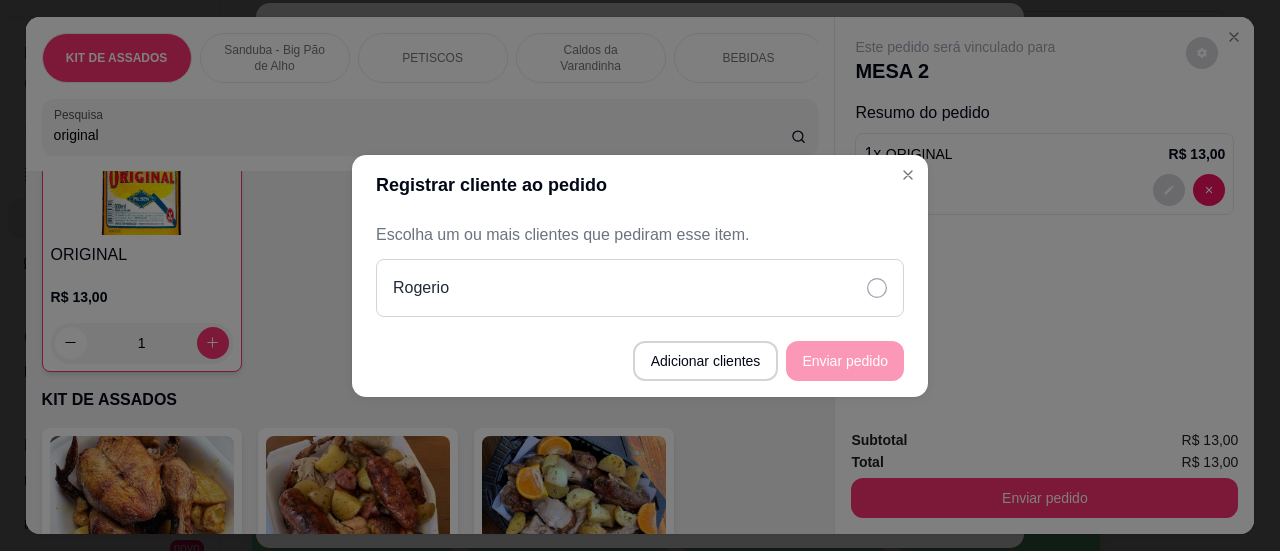 click on "Rogerio" at bounding box center (640, 288) 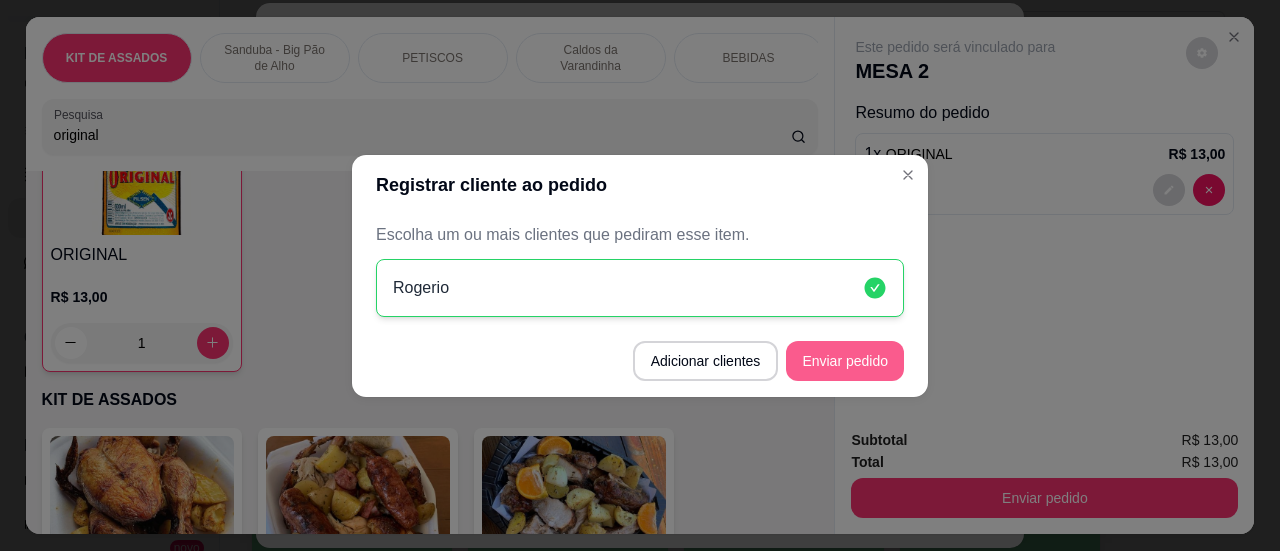 click on "Enviar pedido" at bounding box center (845, 361) 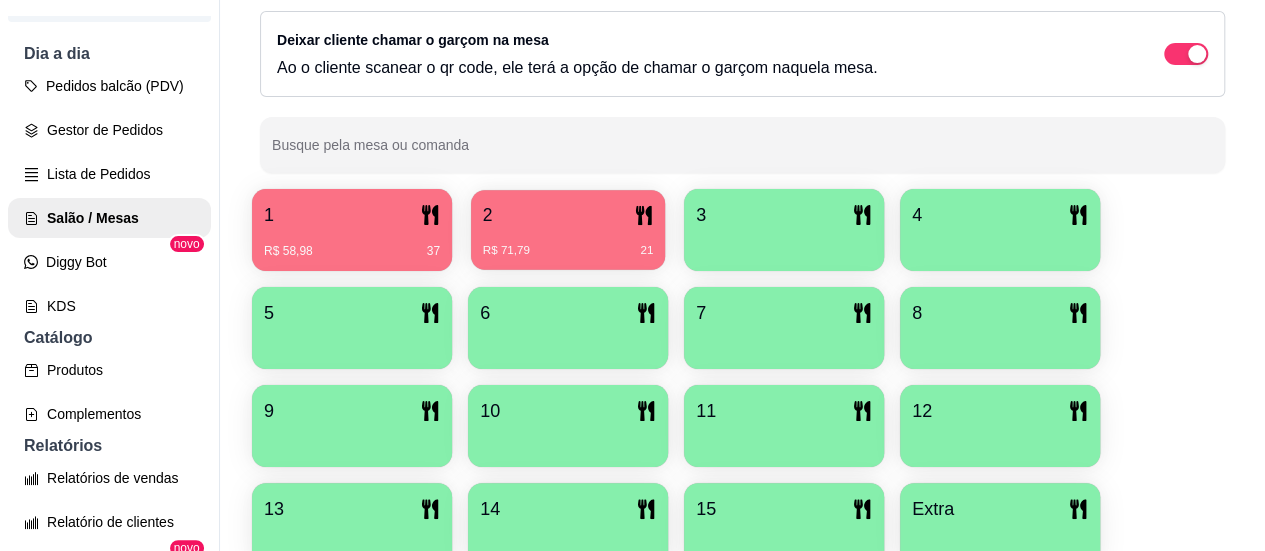 click on "R$ 71,79" at bounding box center [506, 251] 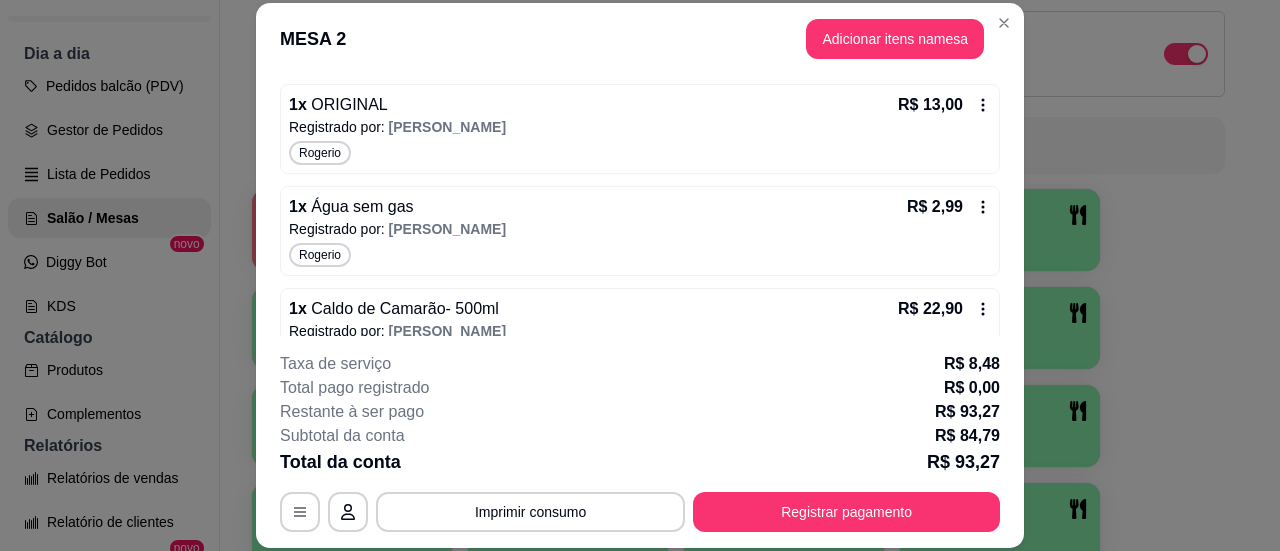 scroll, scrollTop: 612, scrollLeft: 0, axis: vertical 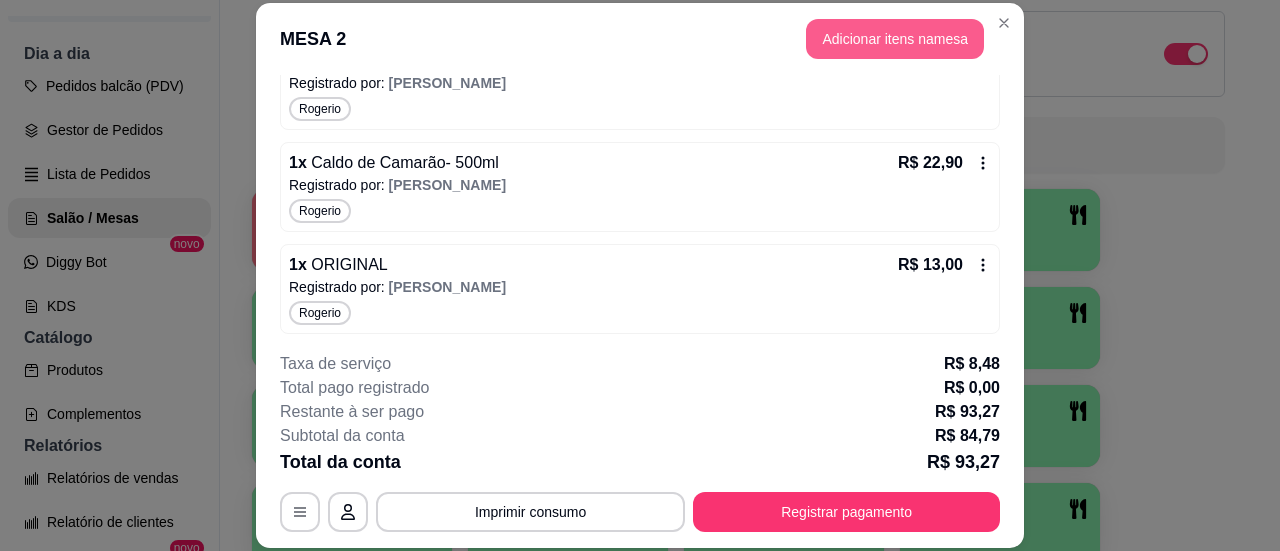 click on "Adicionar itens na  mesa" at bounding box center [895, 39] 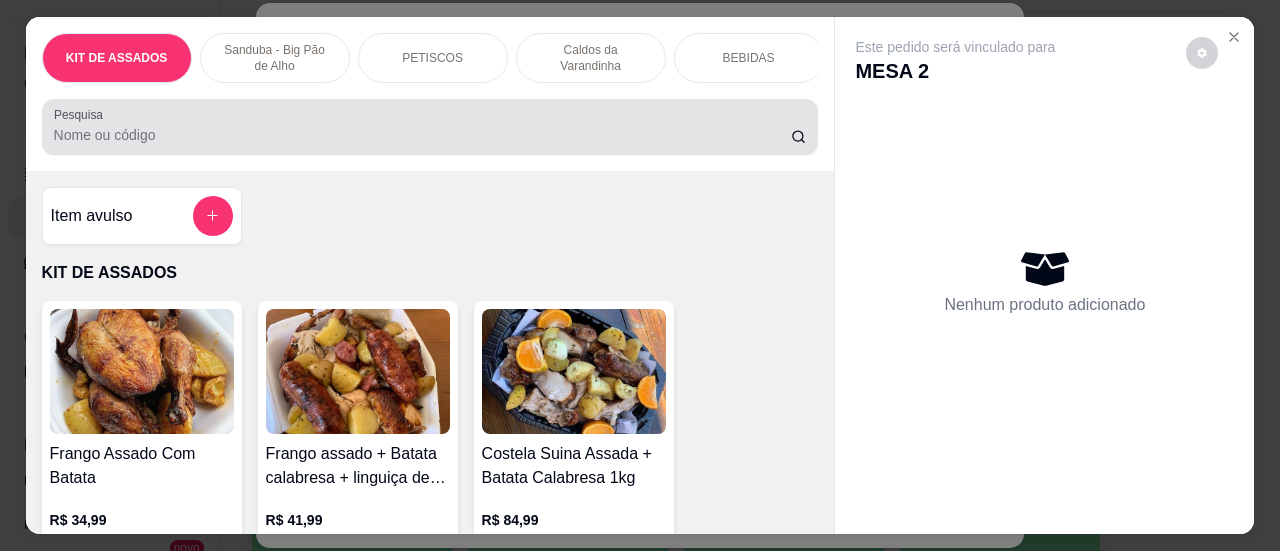 click at bounding box center [430, 127] 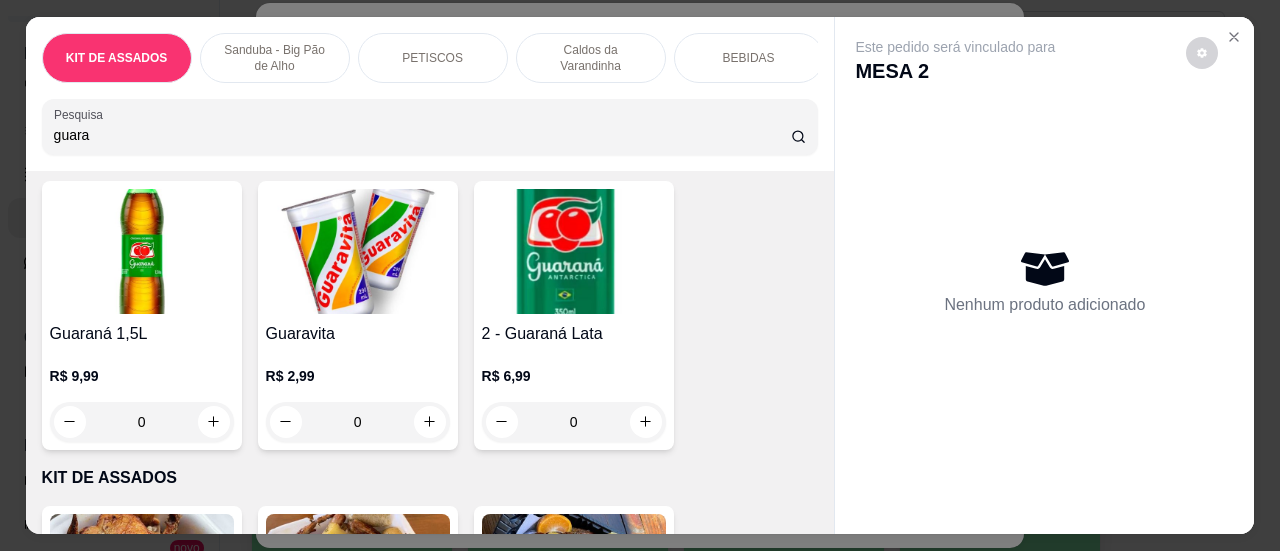 scroll, scrollTop: 300, scrollLeft: 0, axis: vertical 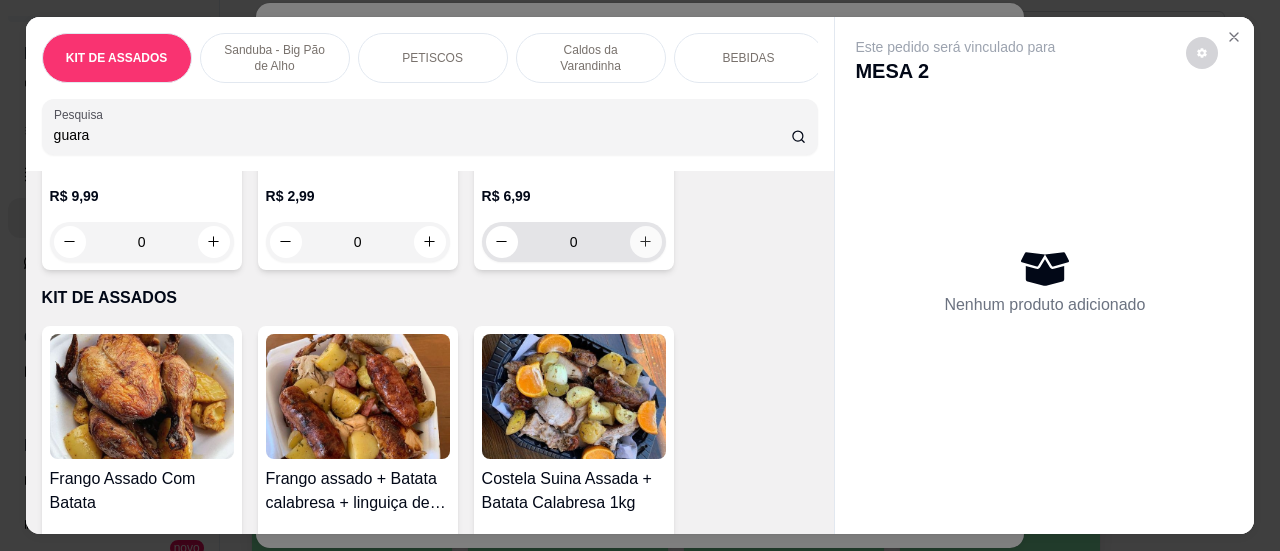 type on "guara" 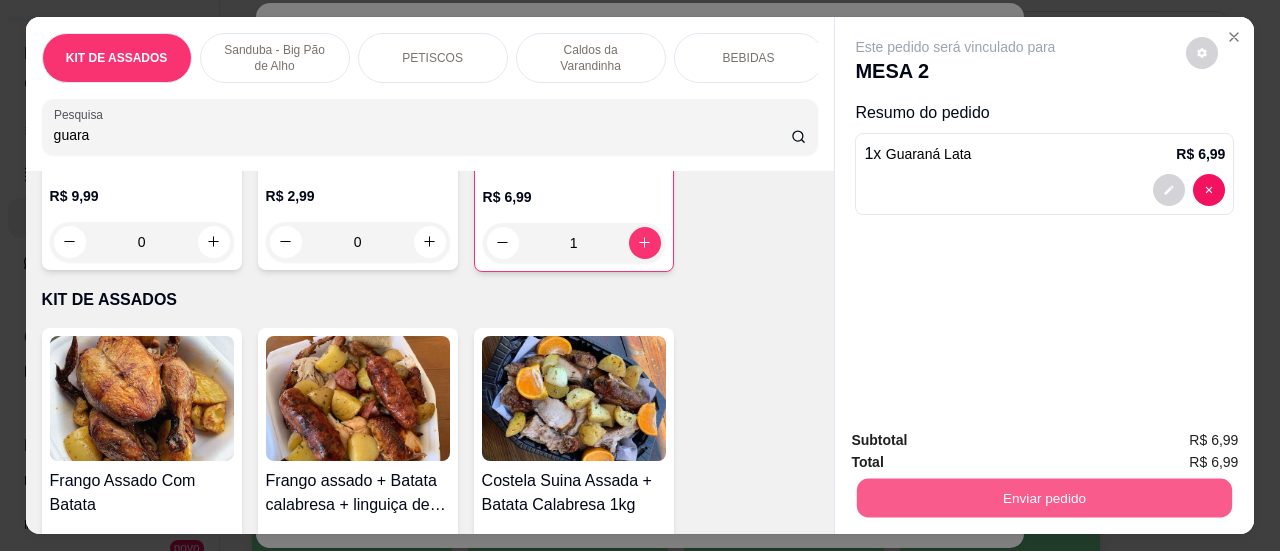 click on "Enviar pedido" at bounding box center (1044, 498) 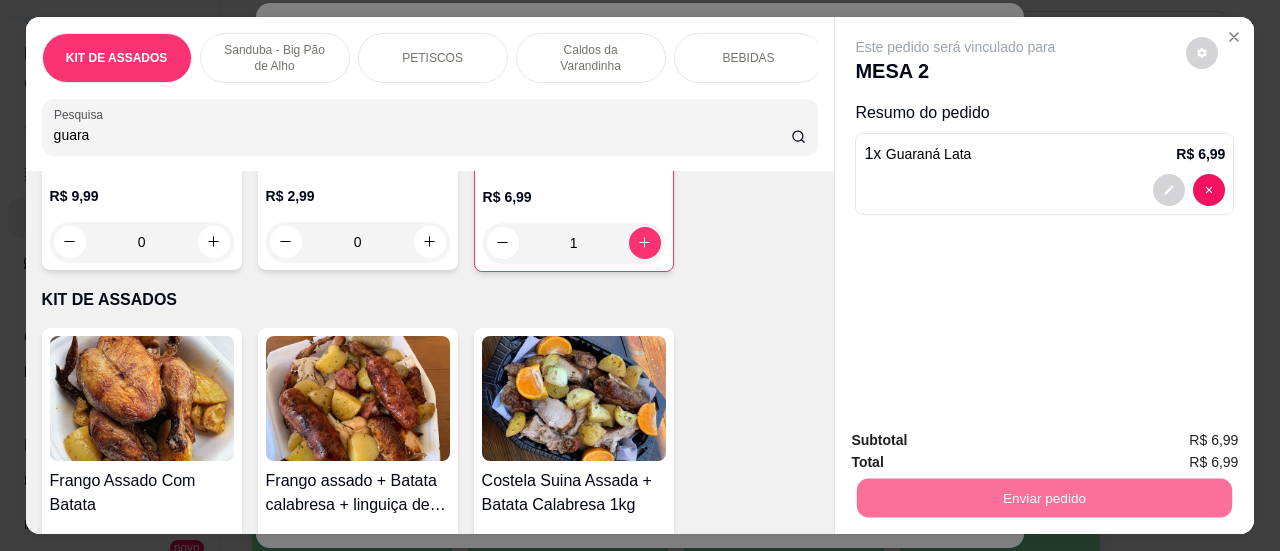 click on "Sim, quero registrar" at bounding box center (1168, 442) 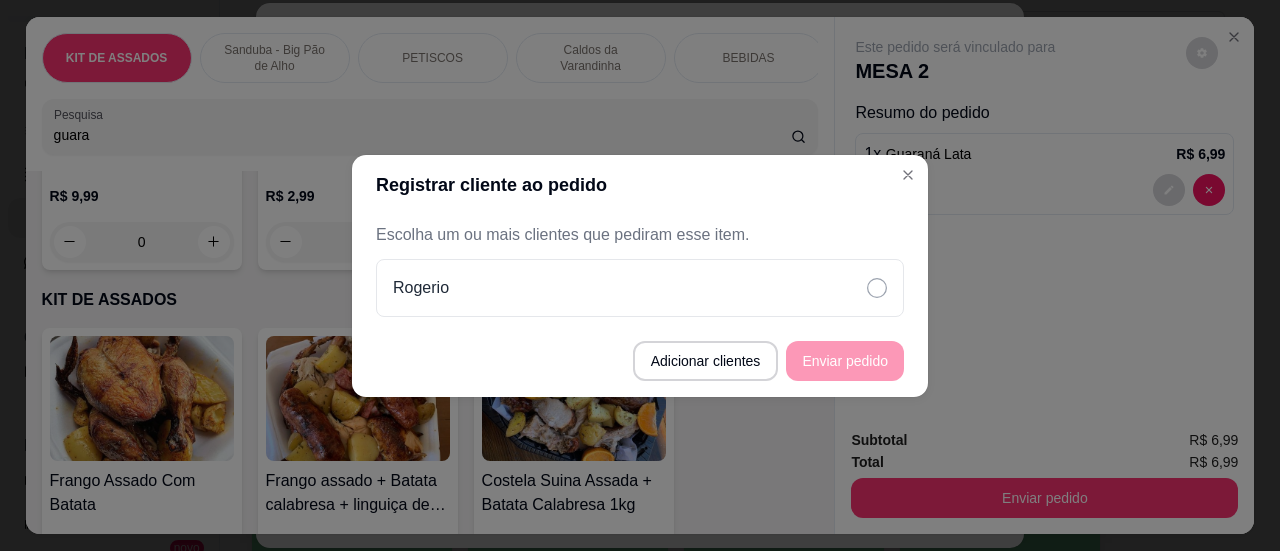 drag, startPoint x: 850, startPoint y: 296, endPoint x: 850, endPoint y: 363, distance: 67 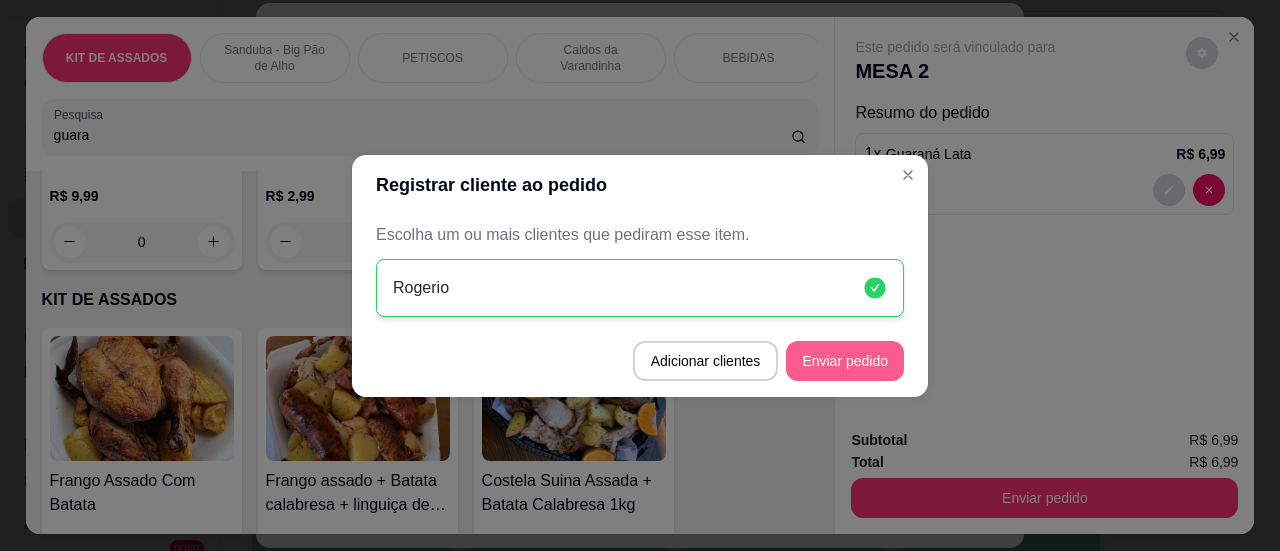 click on "Enviar pedido" at bounding box center (845, 361) 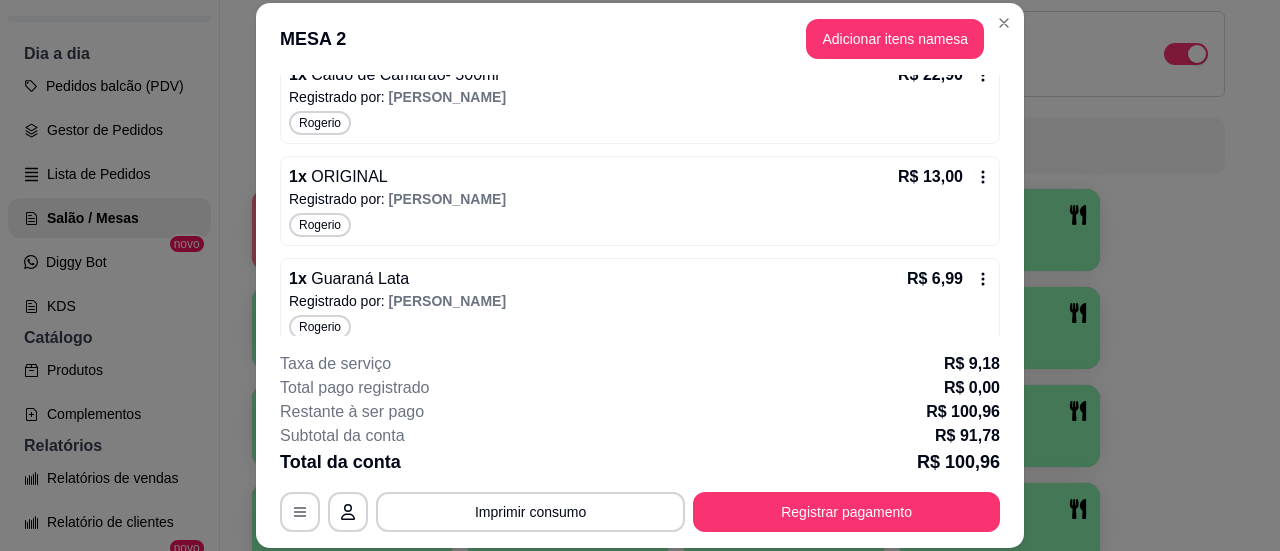 scroll, scrollTop: 713, scrollLeft: 0, axis: vertical 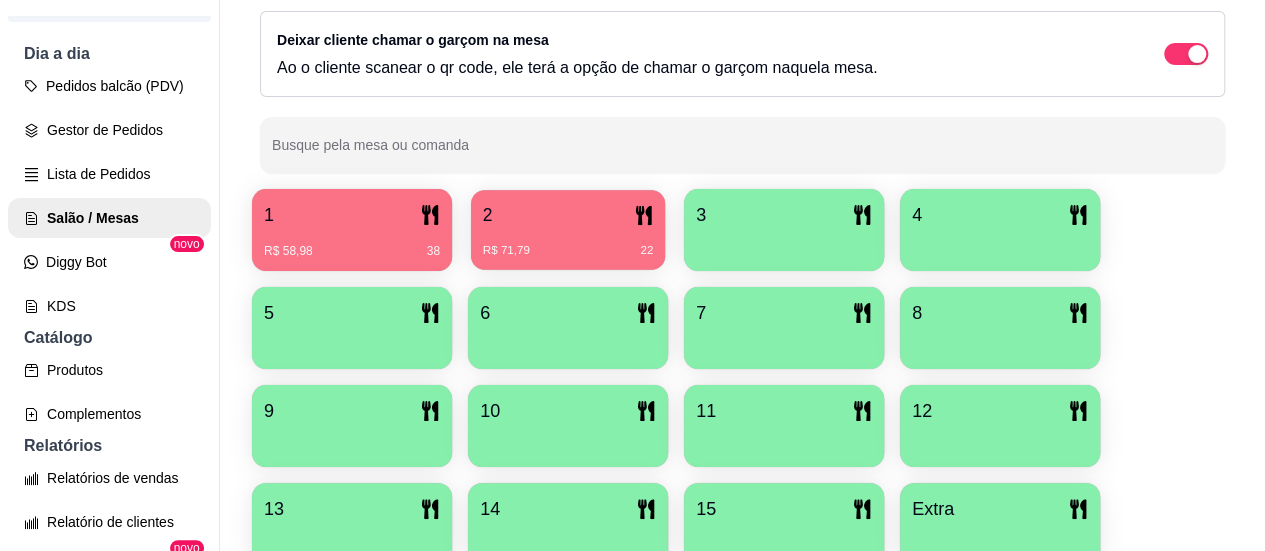 click on "R$ 71,79 22" at bounding box center [568, 243] 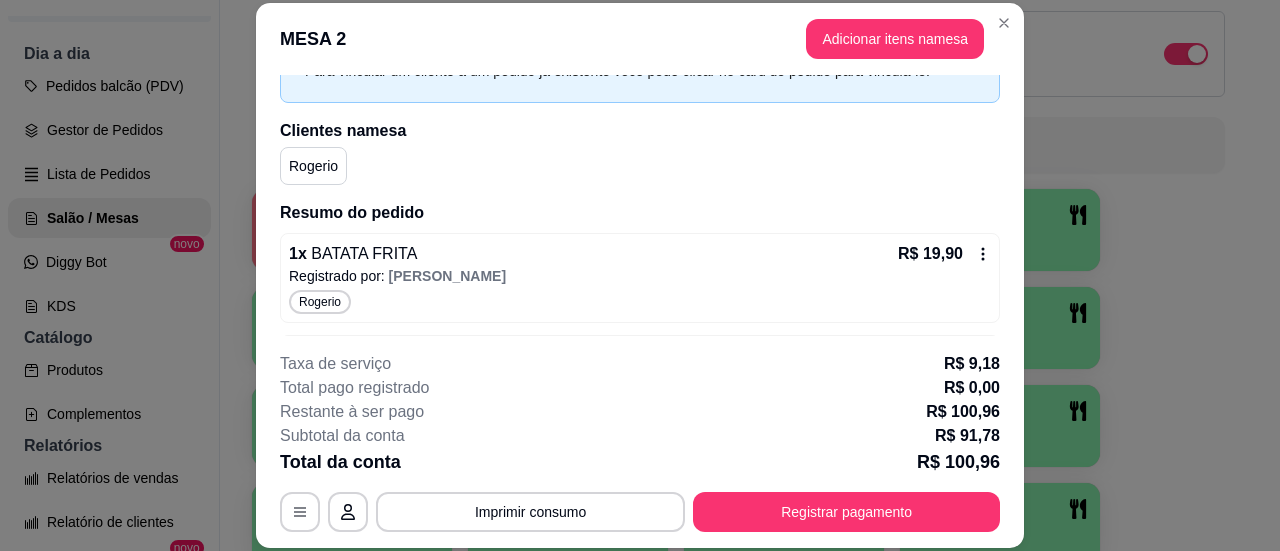 scroll, scrollTop: 0, scrollLeft: 0, axis: both 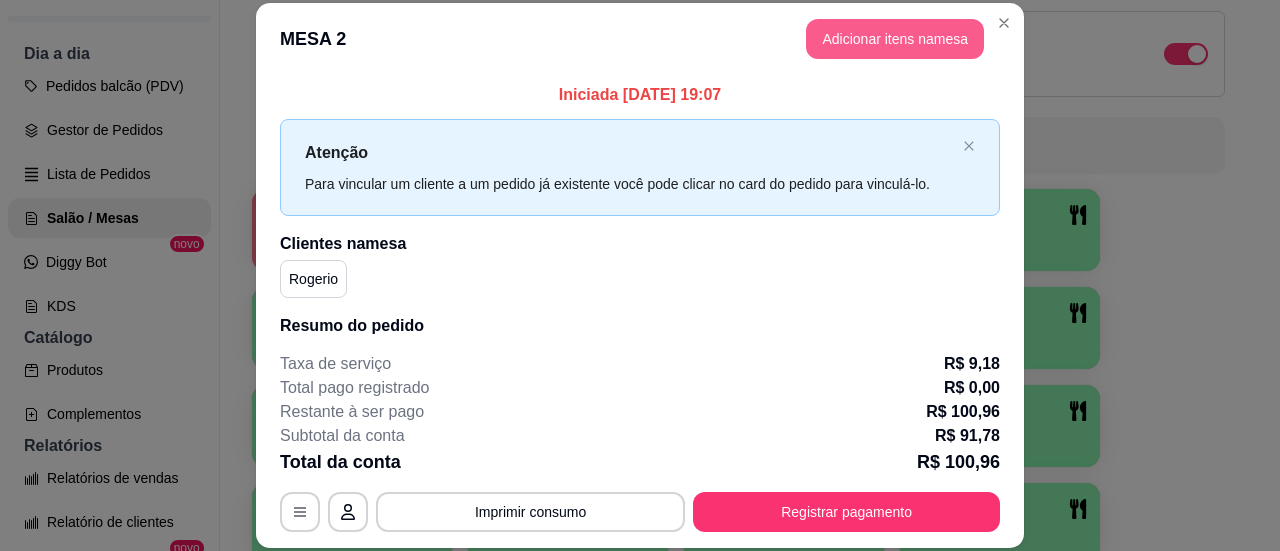 click on "Adicionar itens na  mesa" at bounding box center [895, 39] 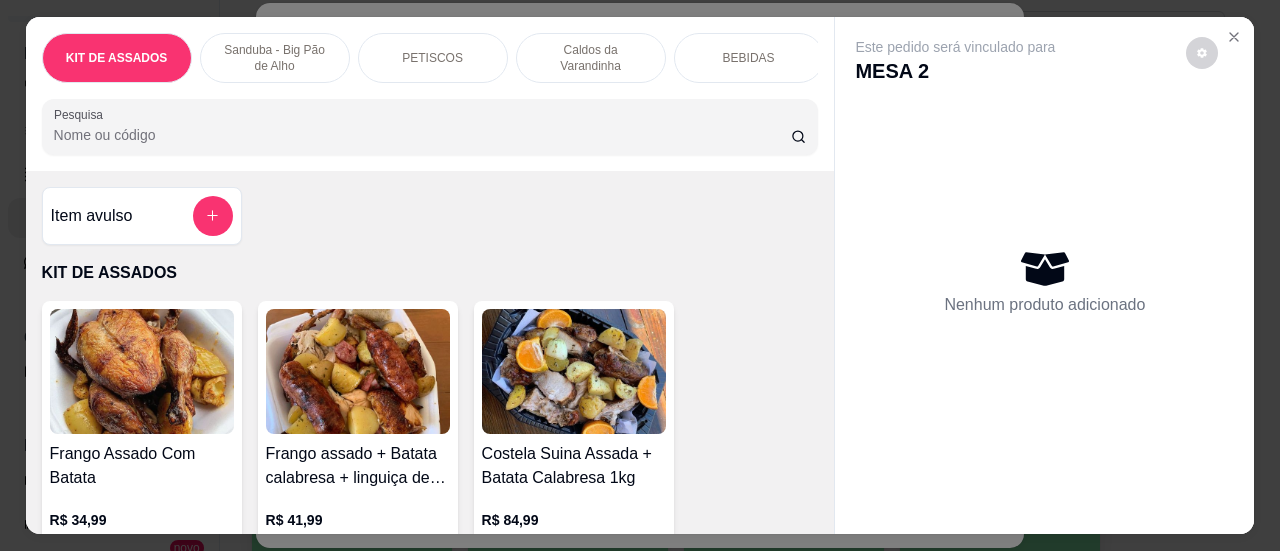 click on "Pesquisa" at bounding box center [422, 135] 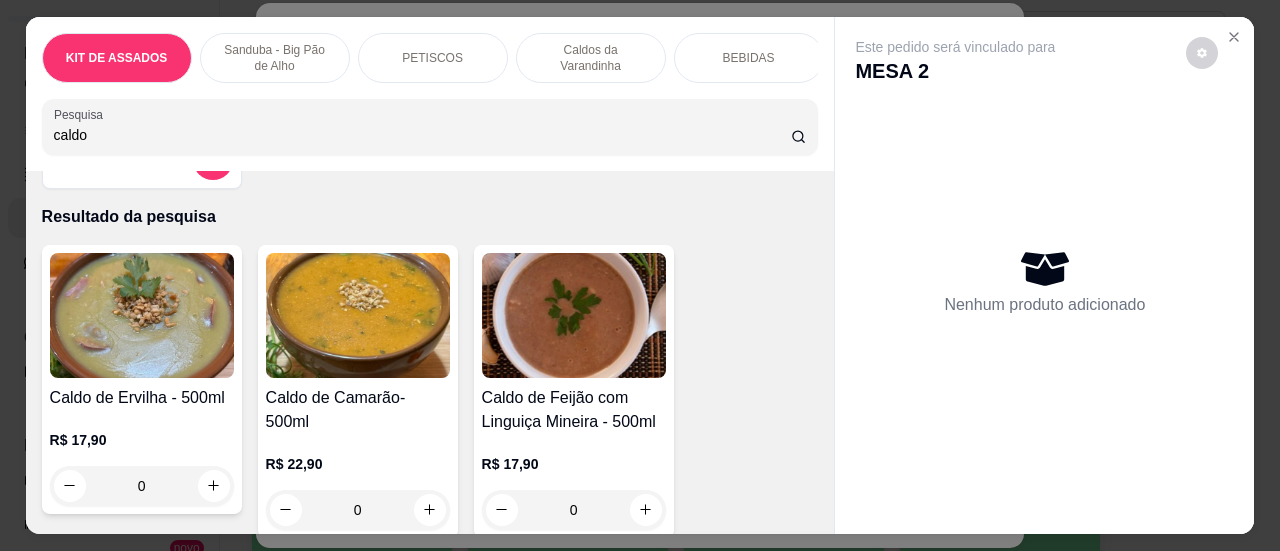scroll, scrollTop: 100, scrollLeft: 0, axis: vertical 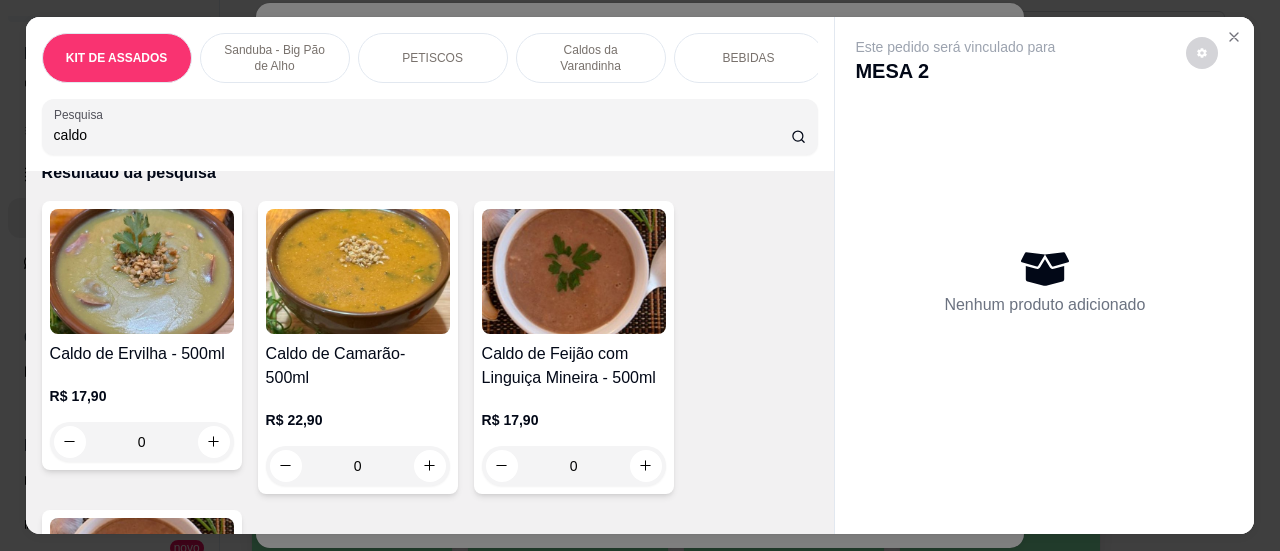 type on "caldo" 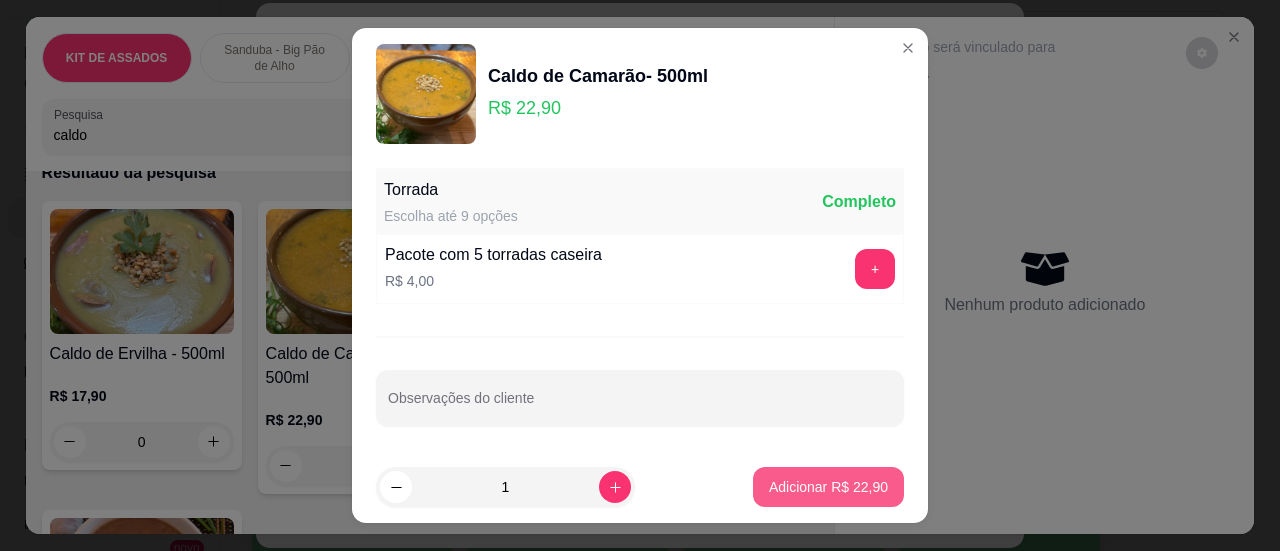 click on "Adicionar   R$ 22,90" at bounding box center (828, 487) 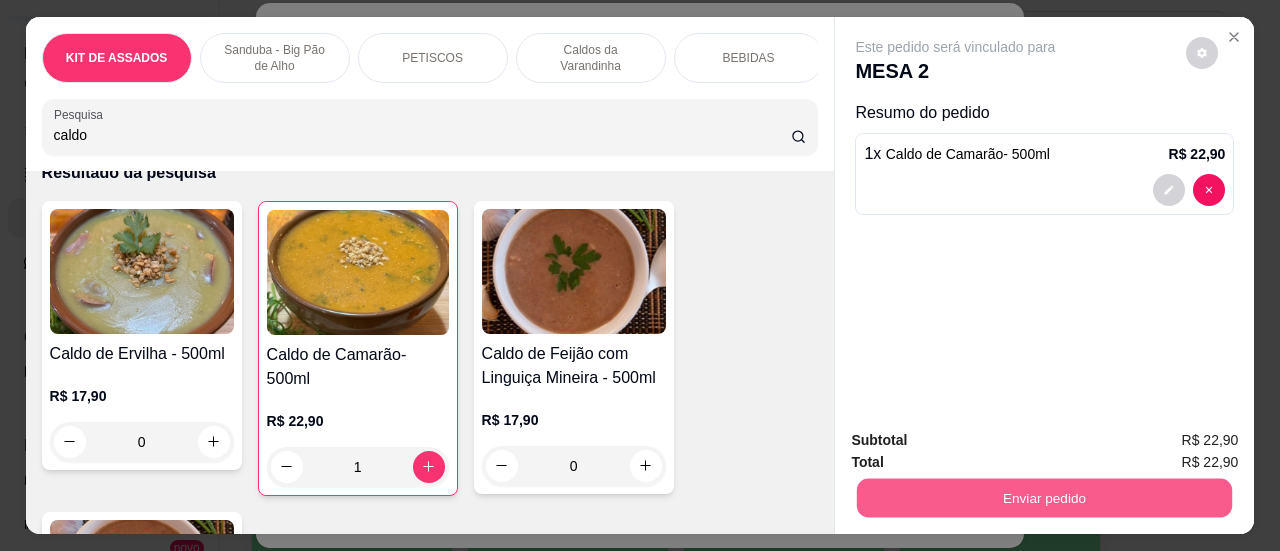 click on "Enviar pedido" at bounding box center (1044, 498) 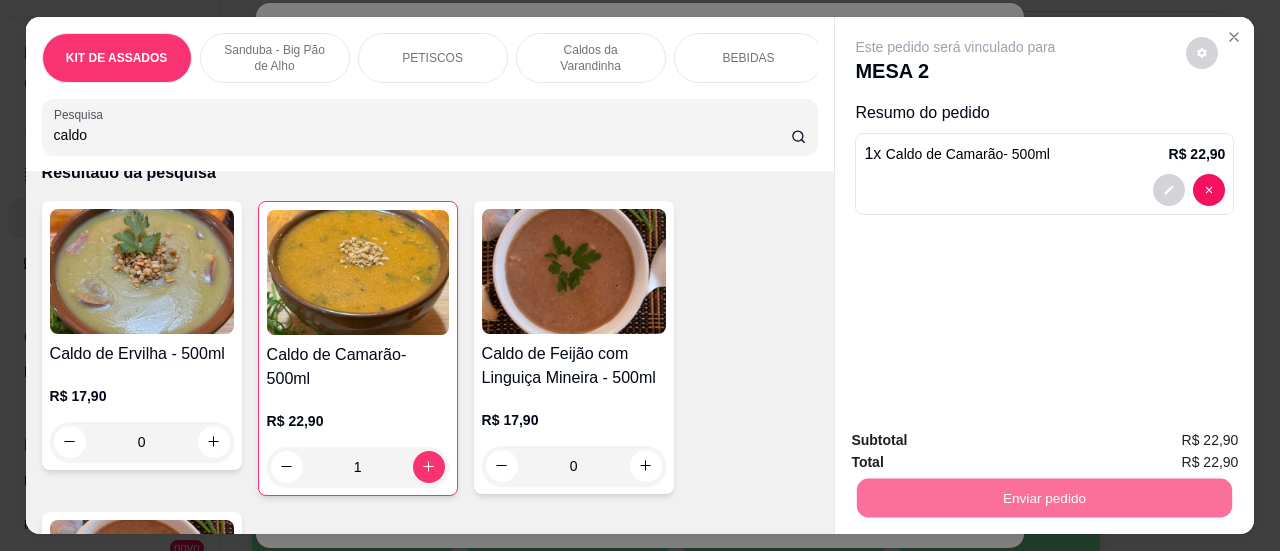 click on "Sim, quero registrar" at bounding box center (1168, 442) 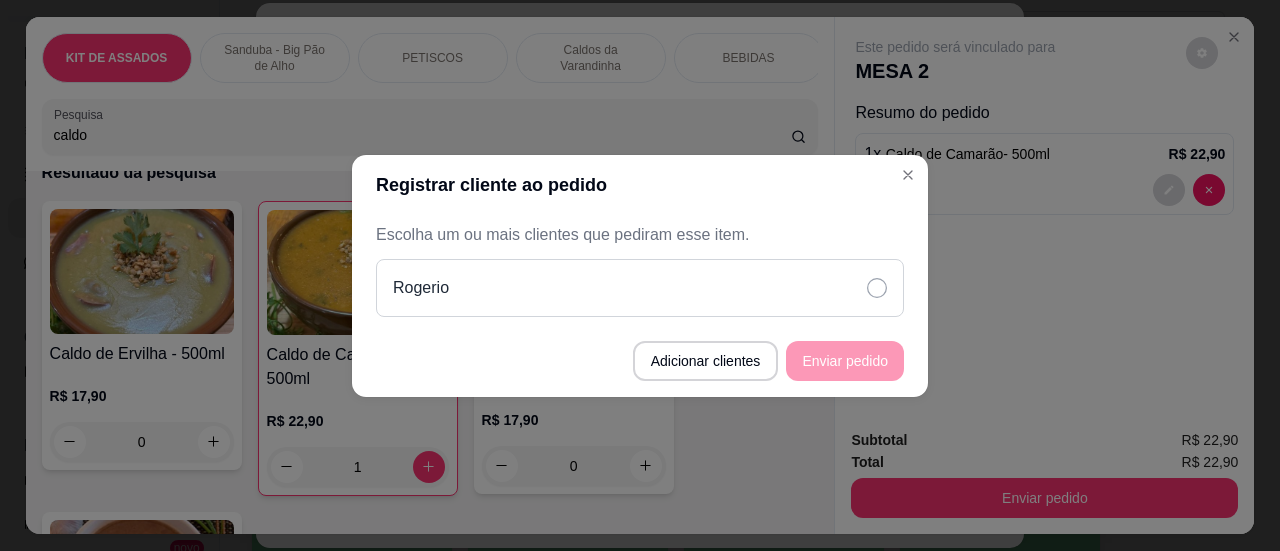 click on "Rogerio" at bounding box center [640, 288] 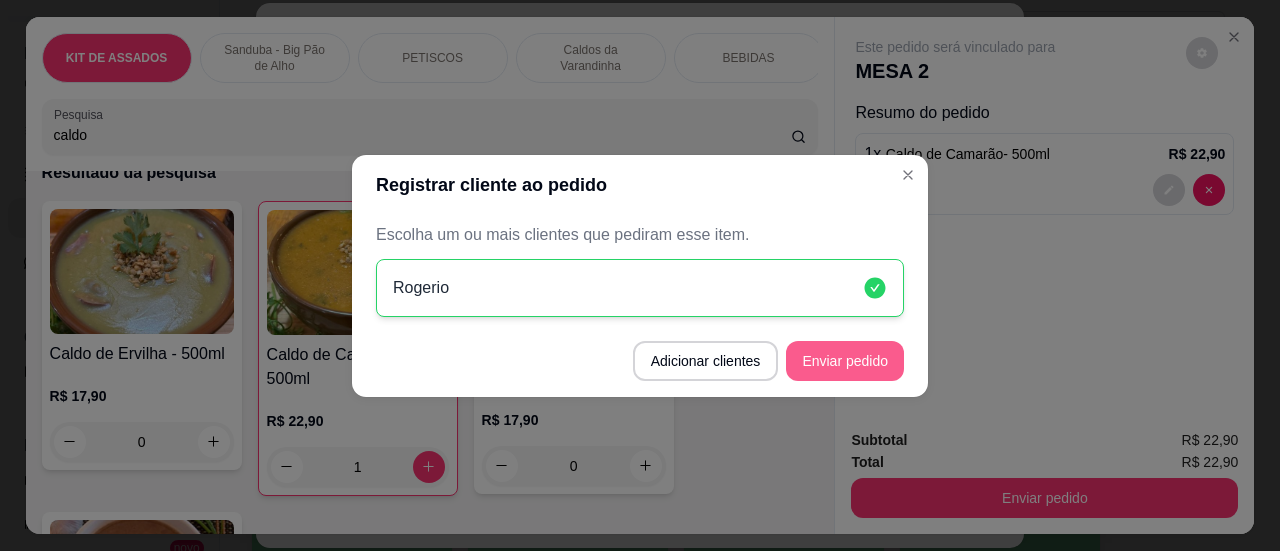 click on "Enviar pedido" at bounding box center [845, 361] 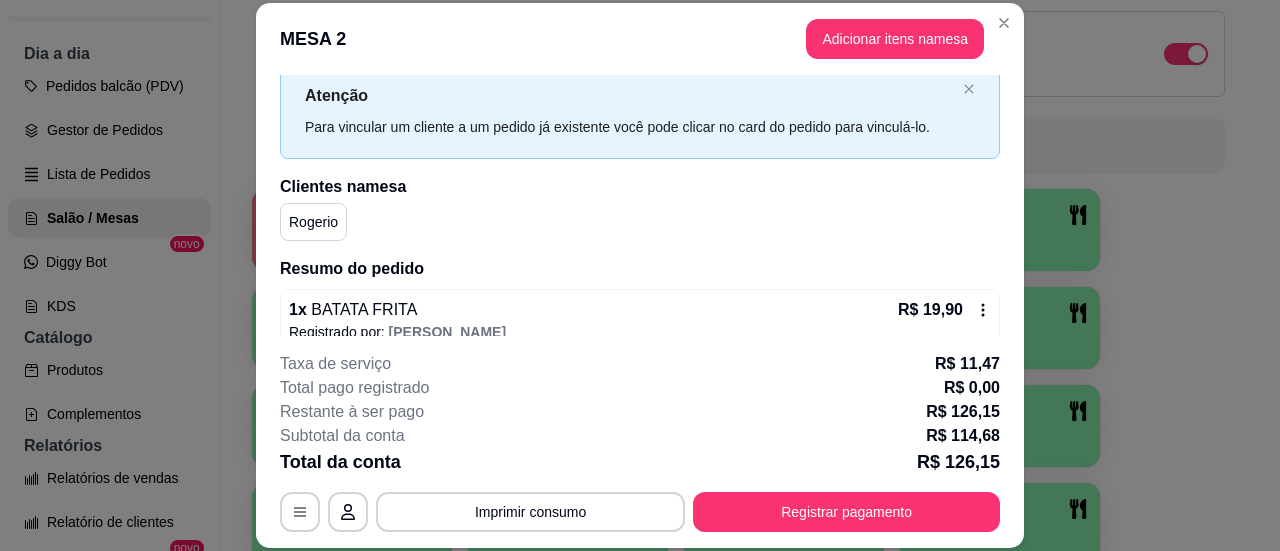 scroll, scrollTop: 0, scrollLeft: 0, axis: both 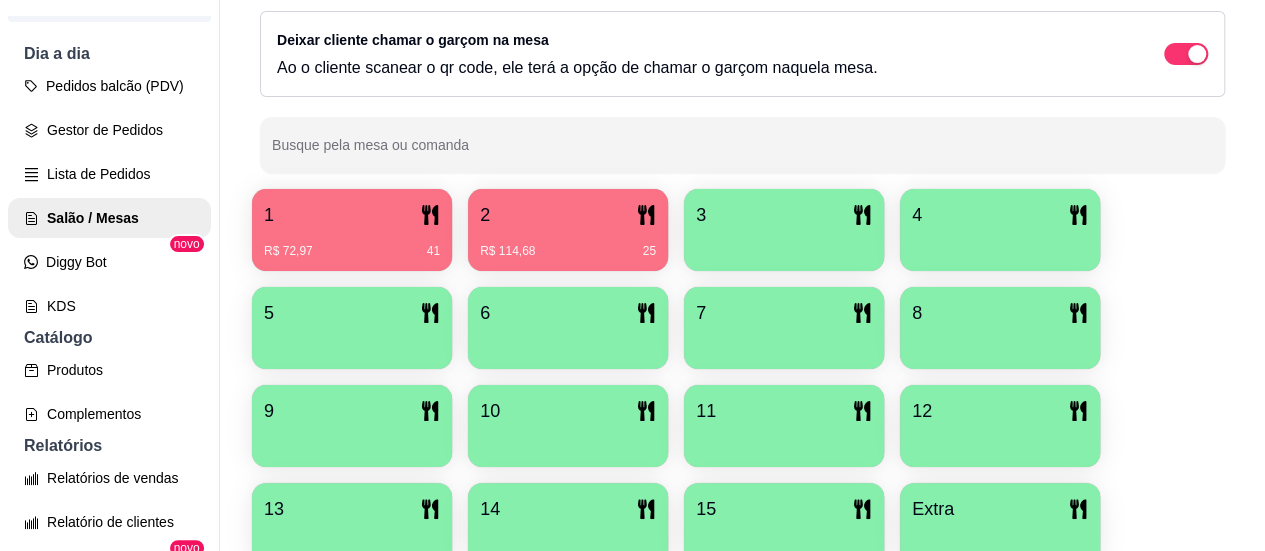 click on "2" at bounding box center (568, 215) 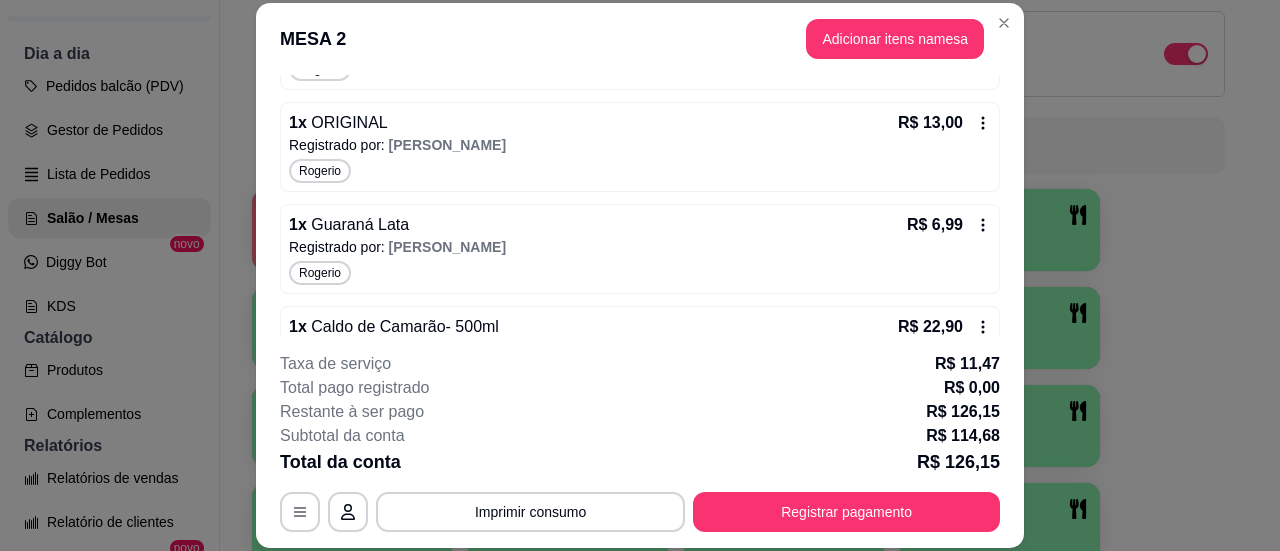 scroll, scrollTop: 814, scrollLeft: 0, axis: vertical 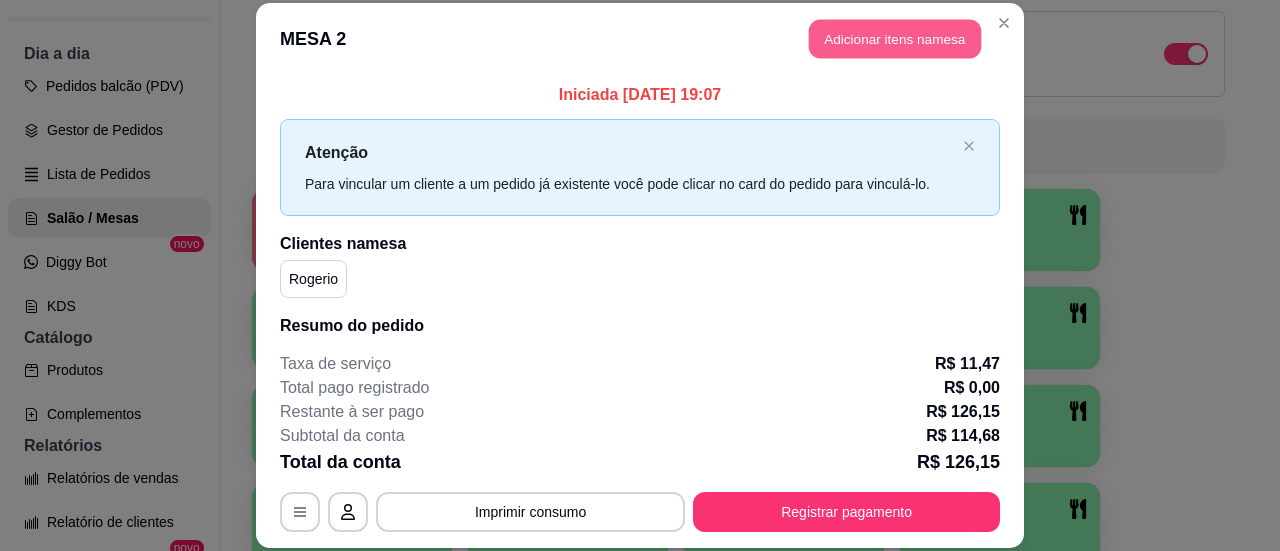 click on "Adicionar itens na  mesa" at bounding box center [895, 38] 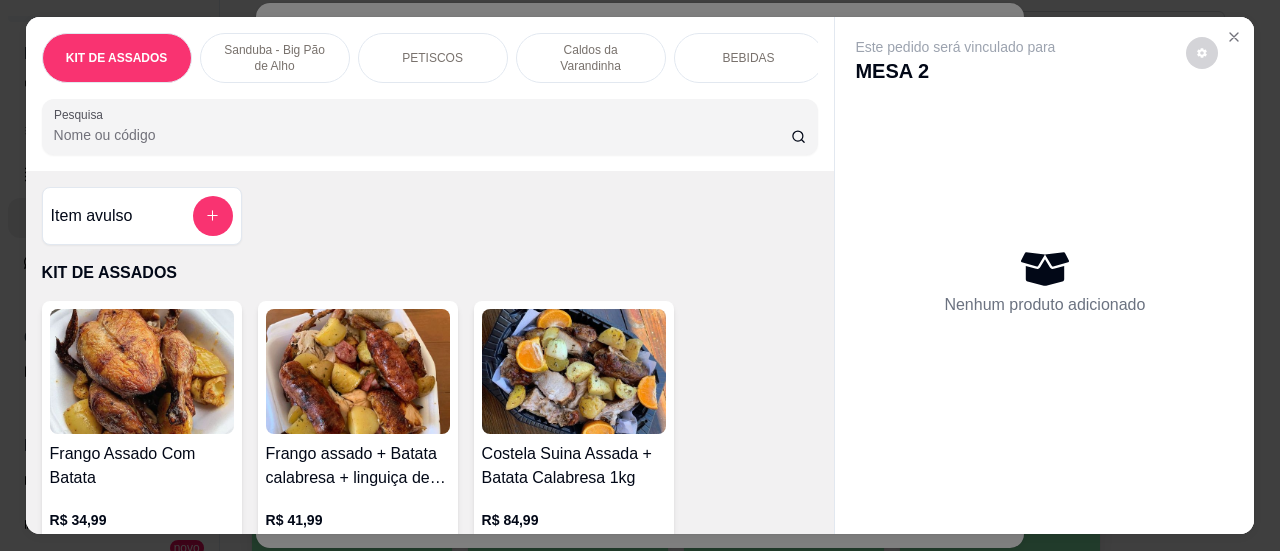 click on "Pesquisa" at bounding box center (422, 135) 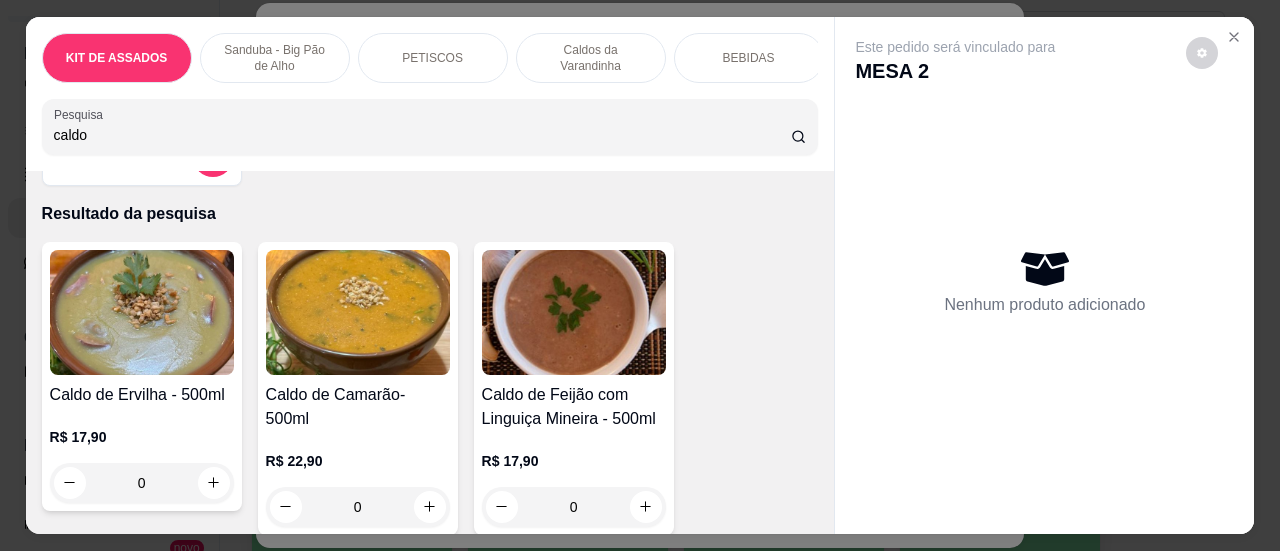 scroll, scrollTop: 100, scrollLeft: 0, axis: vertical 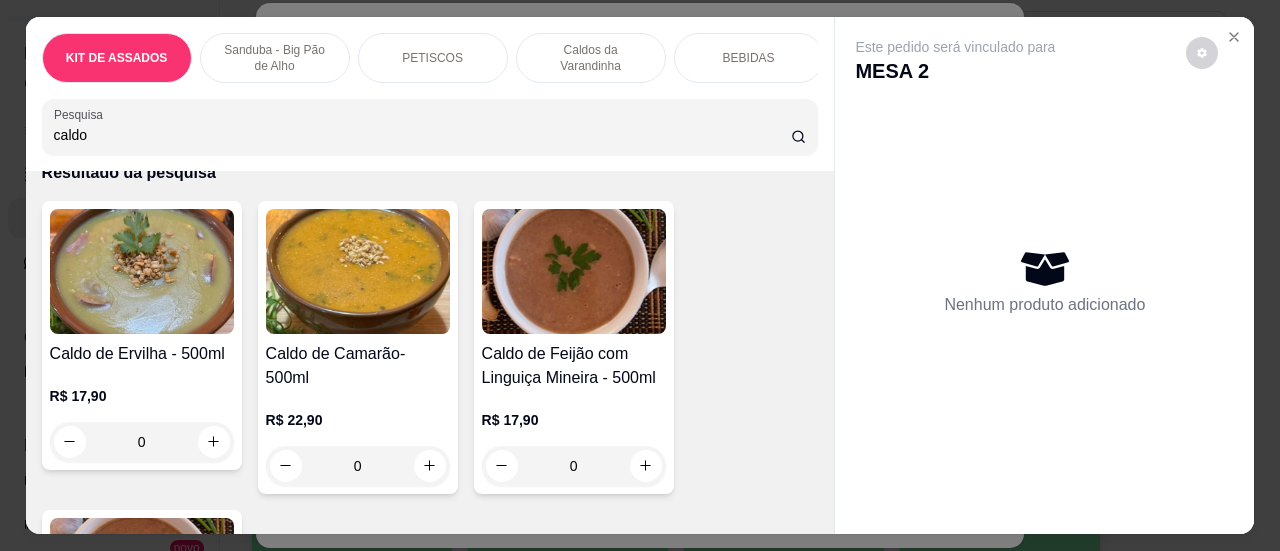 type on "caldo" 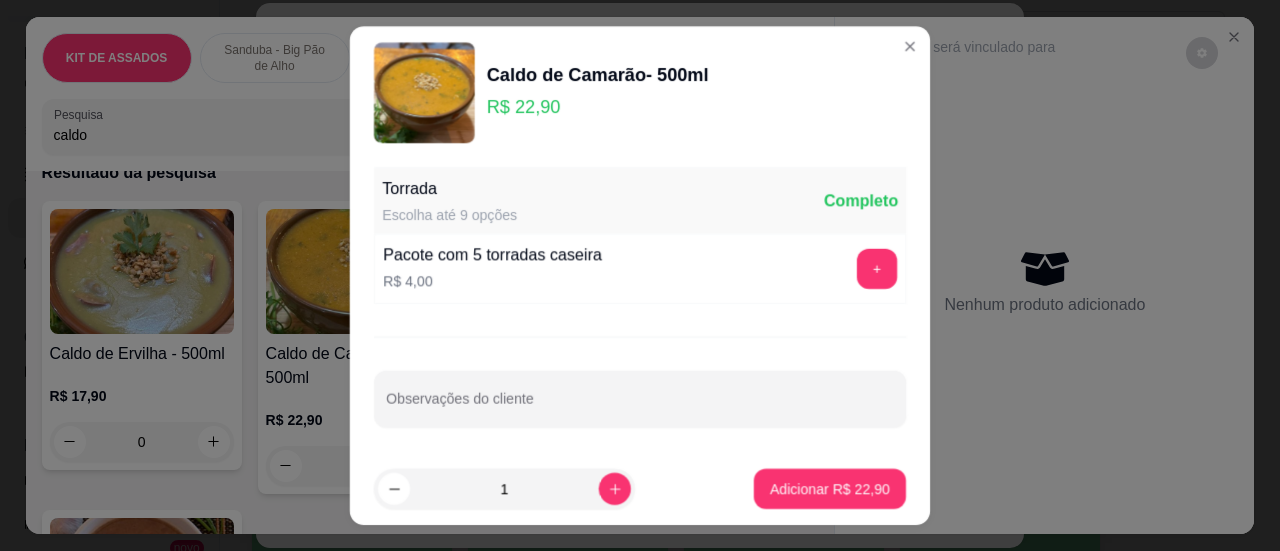 click on "1" at bounding box center (504, 489) 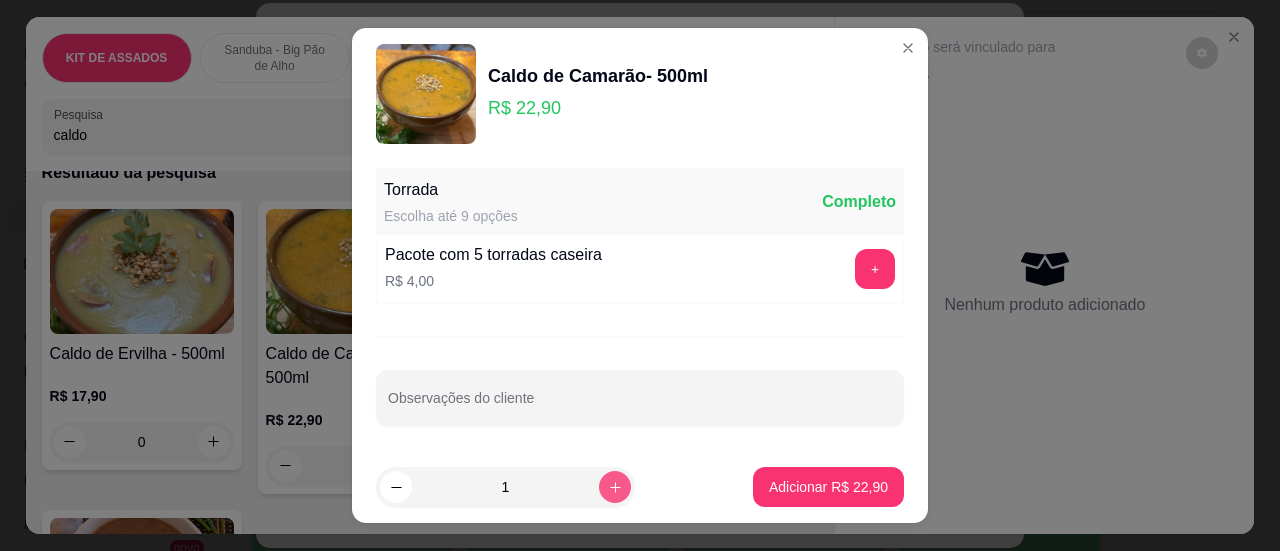 click at bounding box center [615, 487] 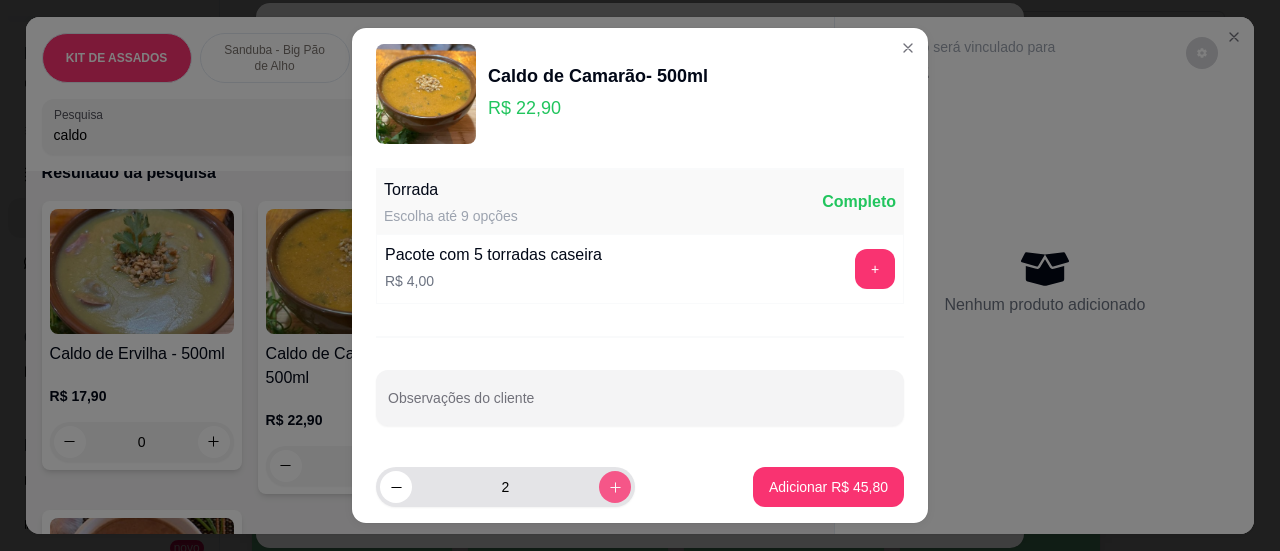 click at bounding box center [615, 487] 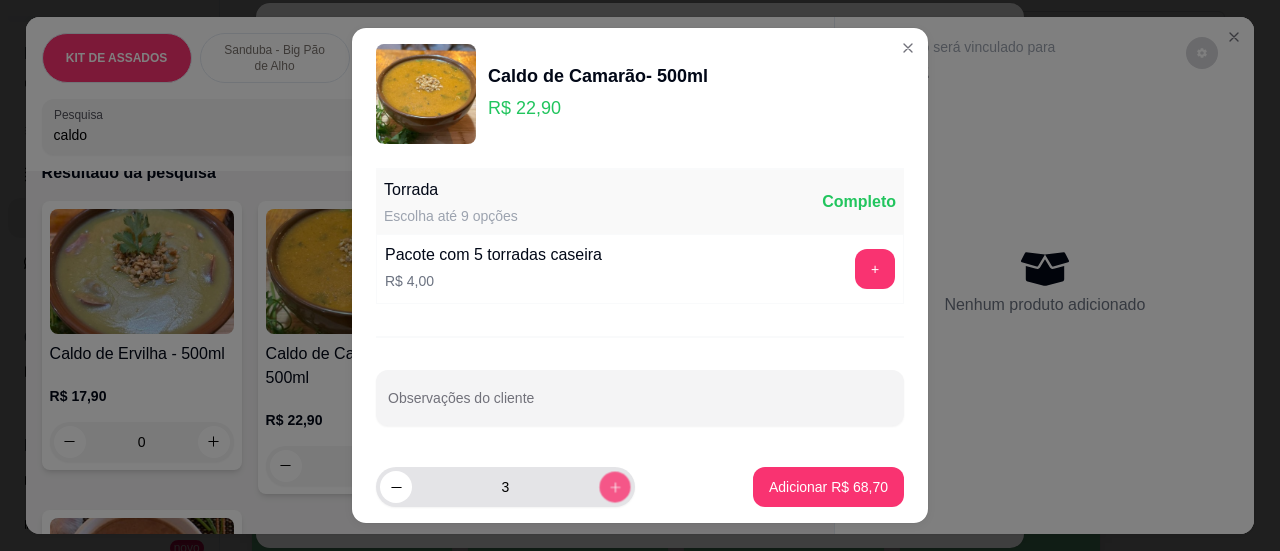 click at bounding box center [614, 487] 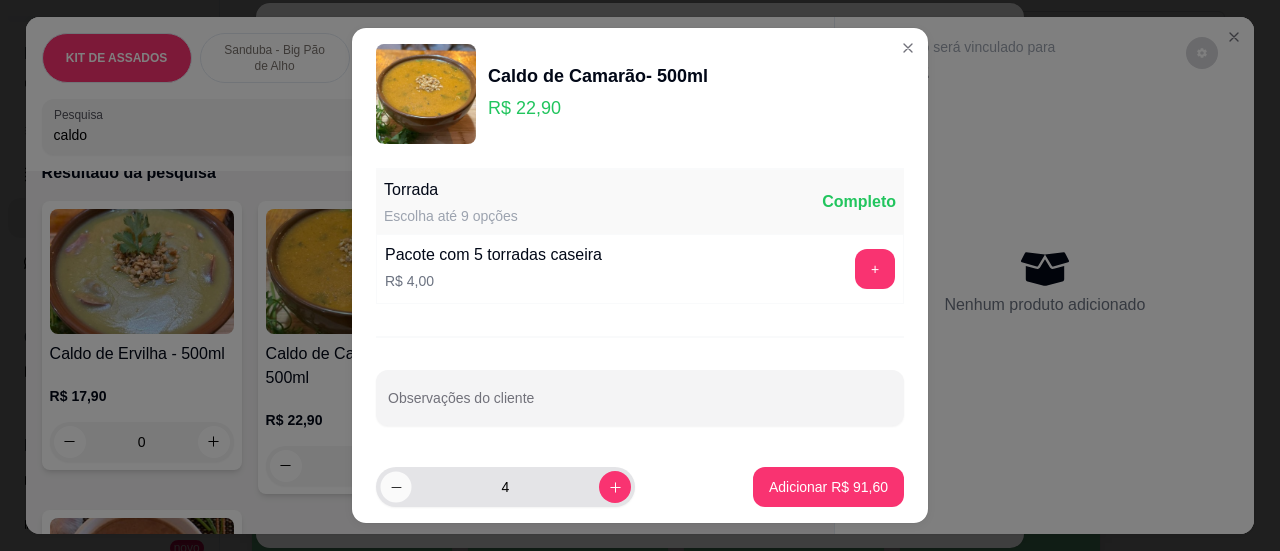 click 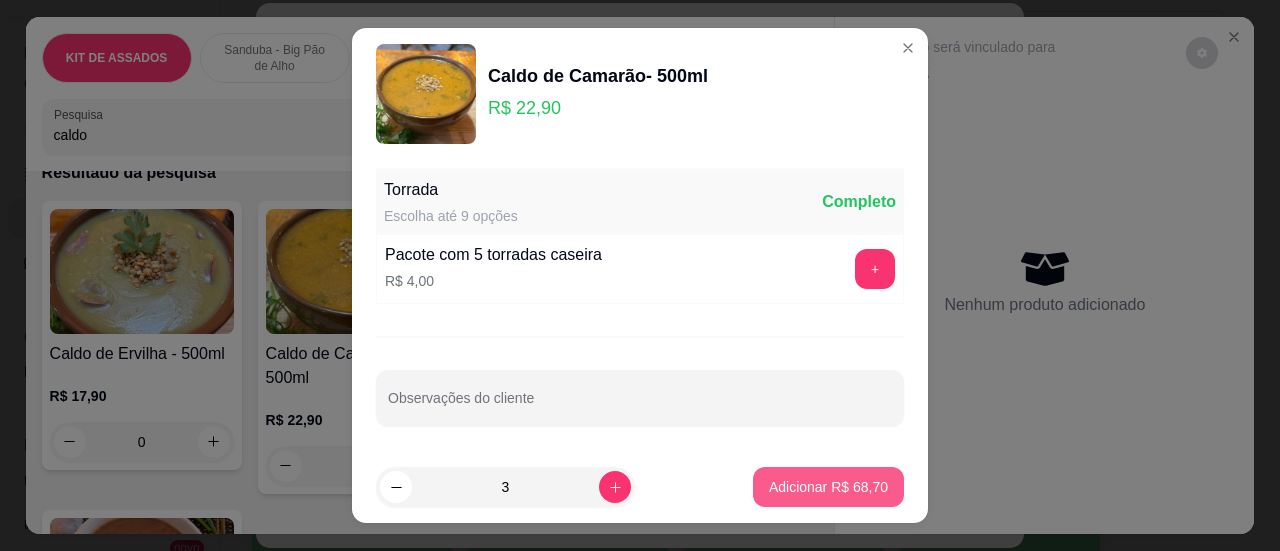 click on "Adicionar   R$ 68,70" at bounding box center [828, 487] 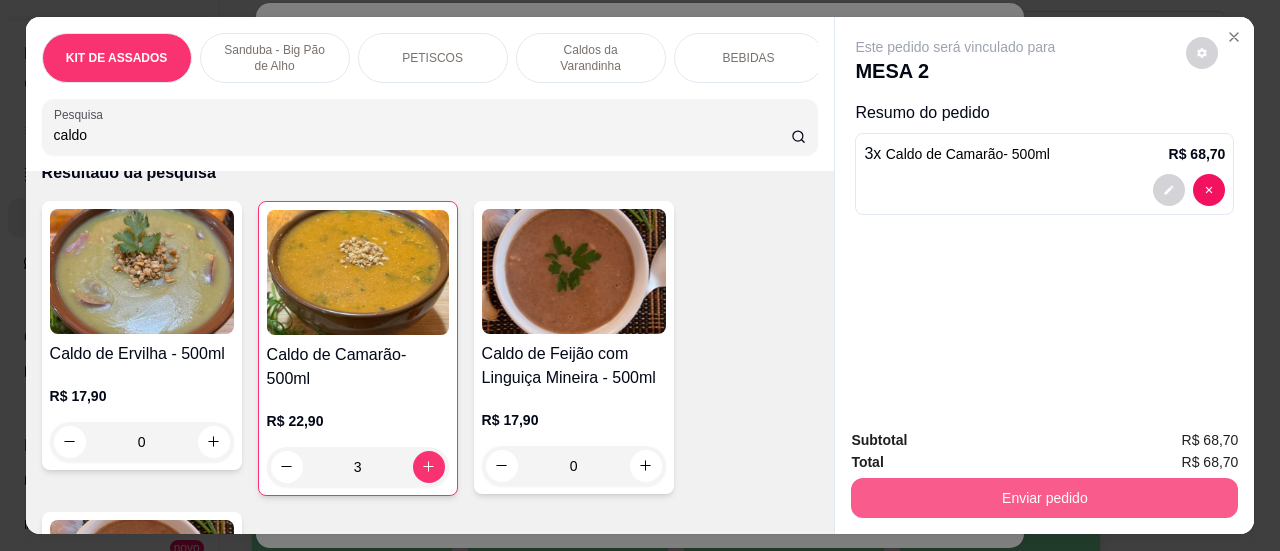 click on "Enviar pedido" at bounding box center [1044, 498] 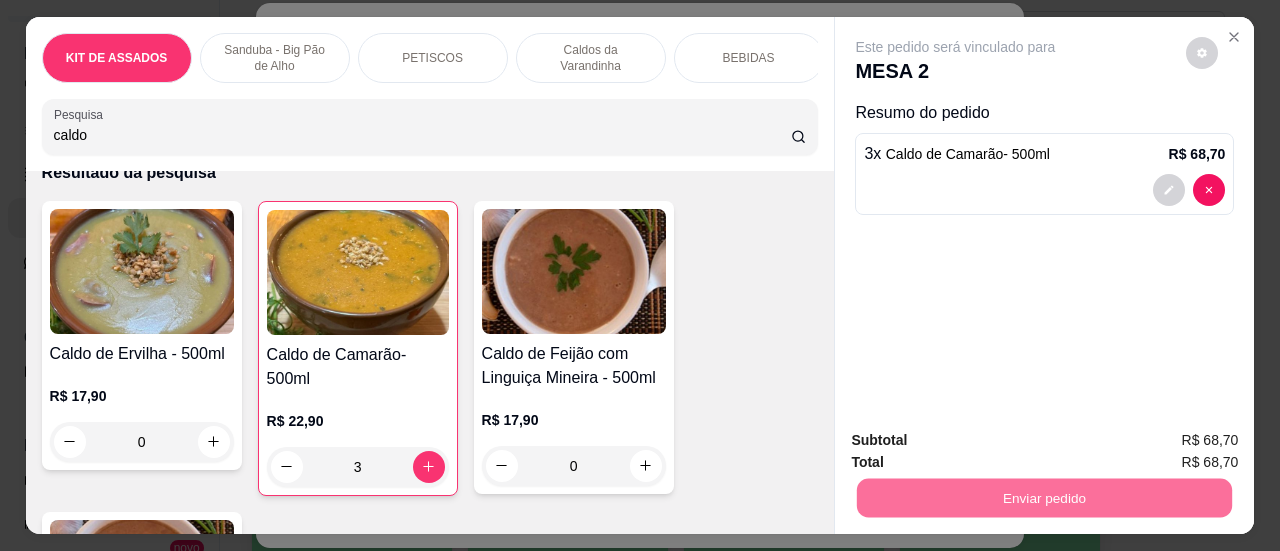 click on "Sim, quero registrar" at bounding box center (1168, 442) 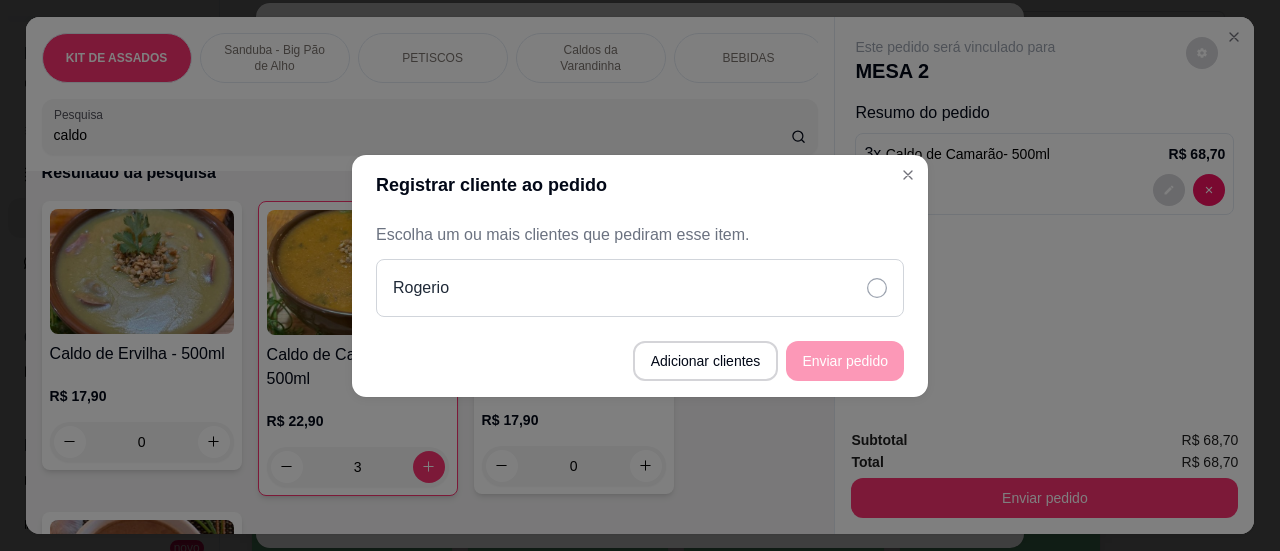 click on "Rogerio" at bounding box center (640, 288) 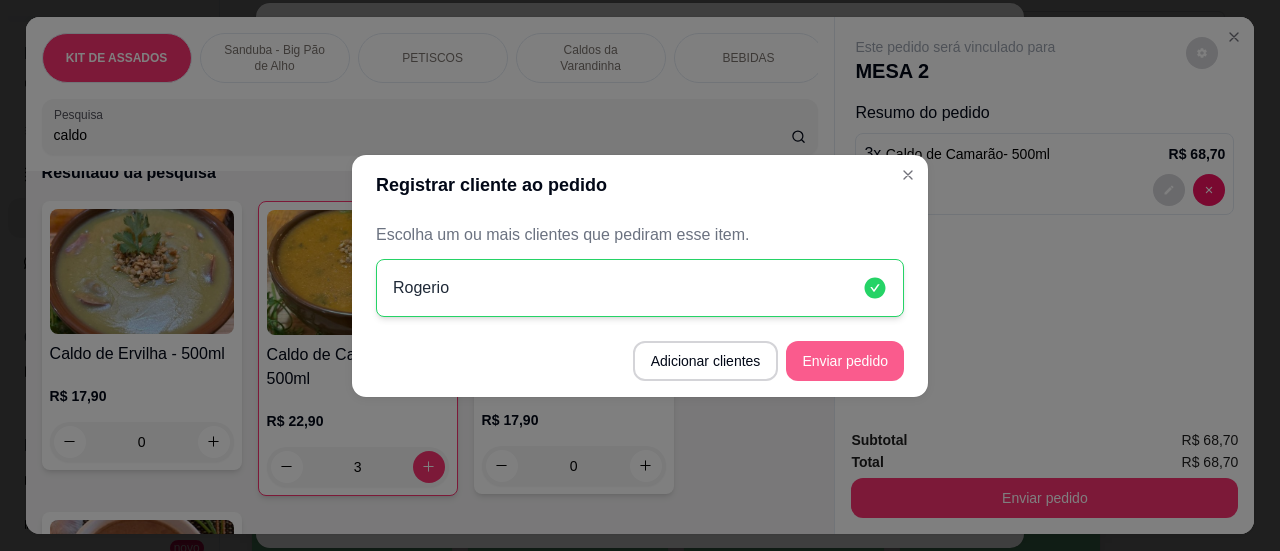 click on "Enviar pedido" at bounding box center [845, 361] 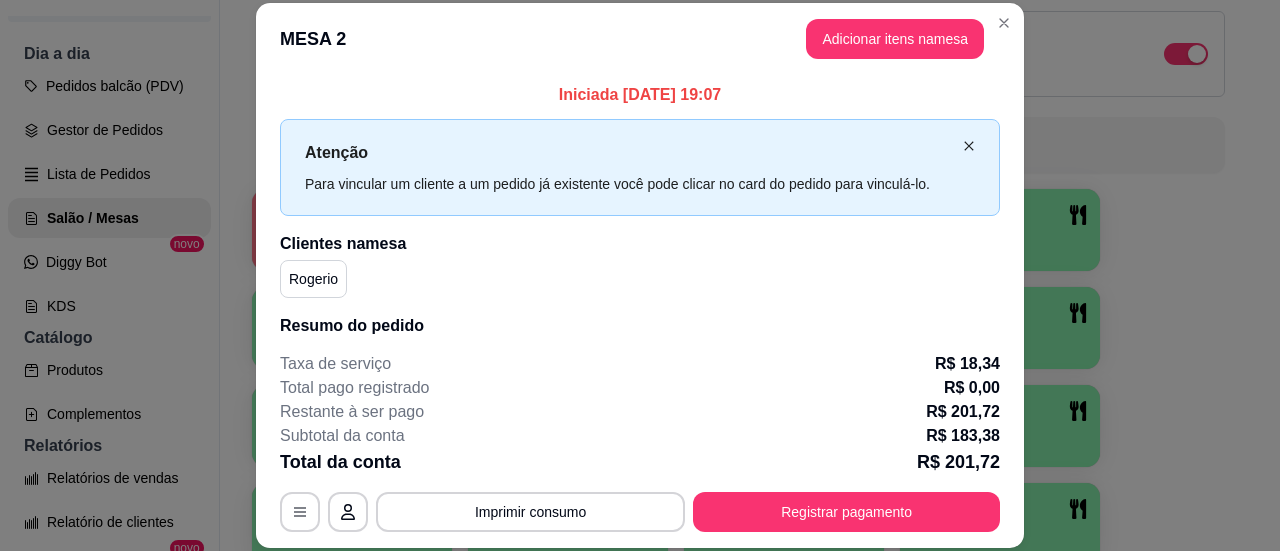 click 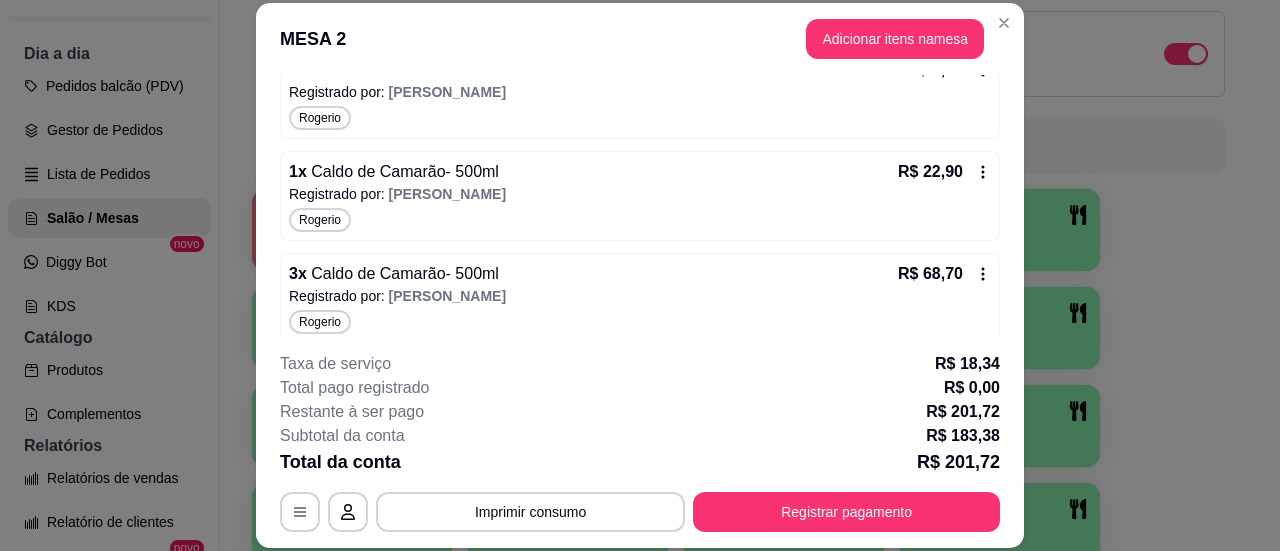 scroll, scrollTop: 807, scrollLeft: 0, axis: vertical 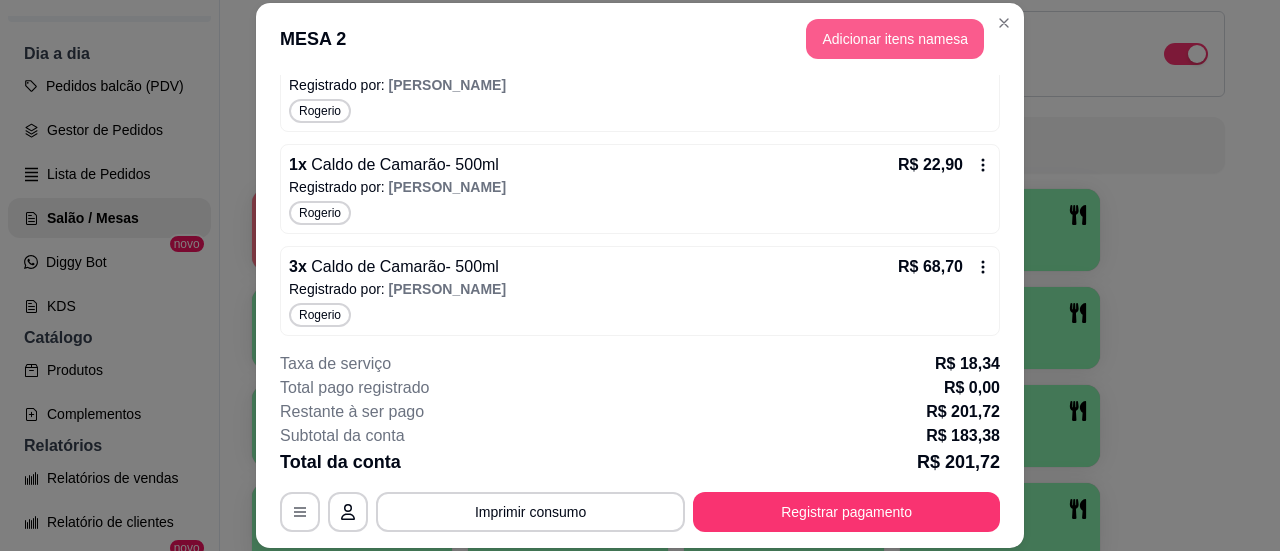 click on "Adicionar itens na  mesa" at bounding box center [895, 39] 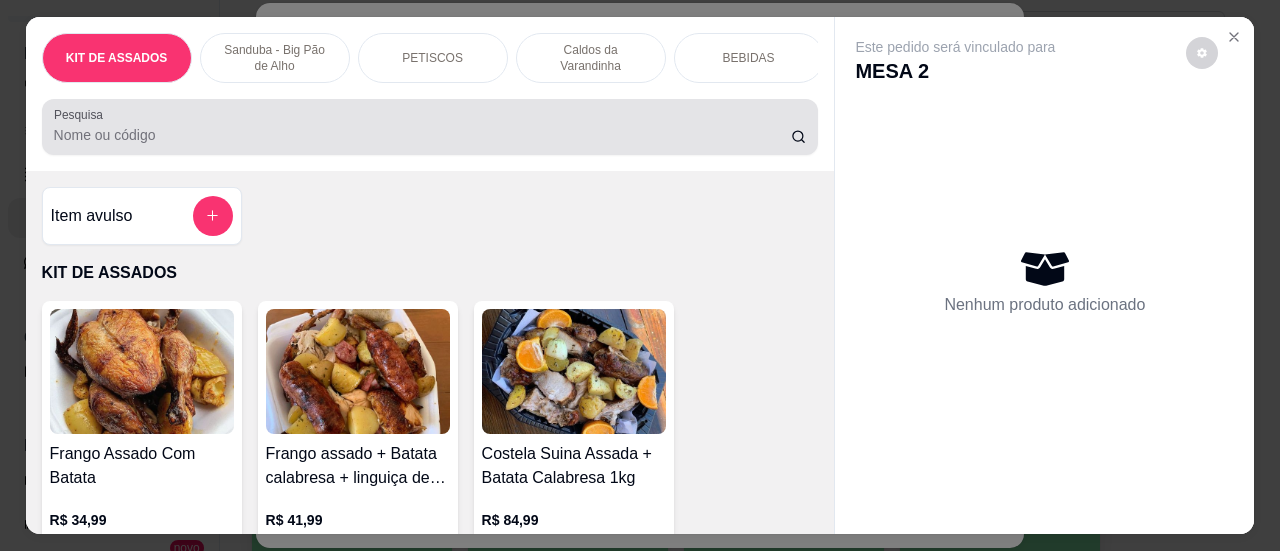 click at bounding box center (430, 127) 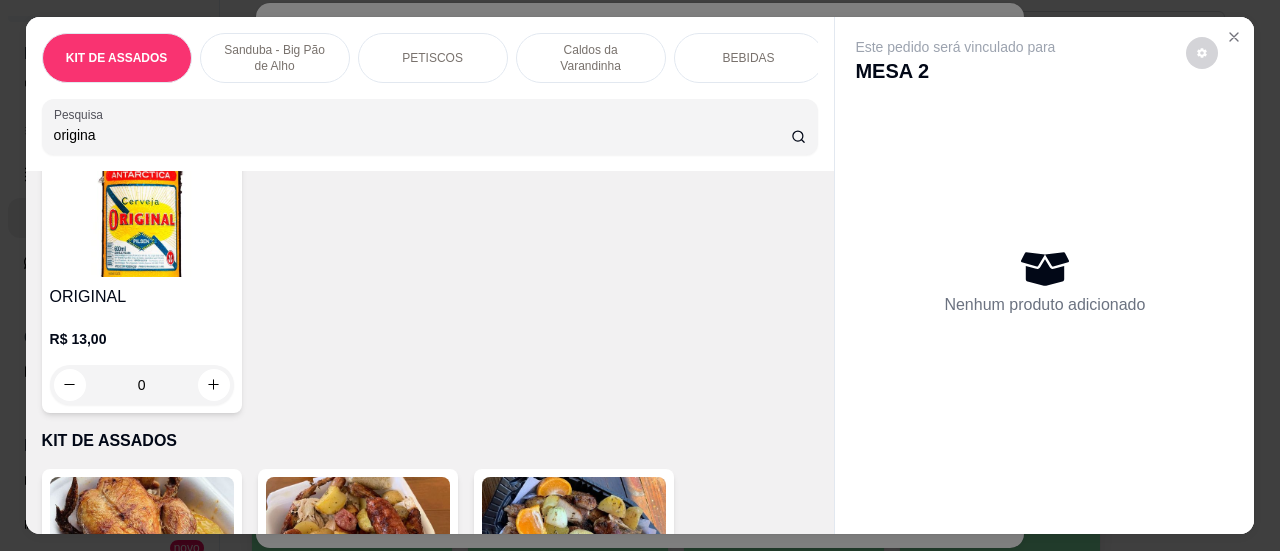 scroll, scrollTop: 200, scrollLeft: 0, axis: vertical 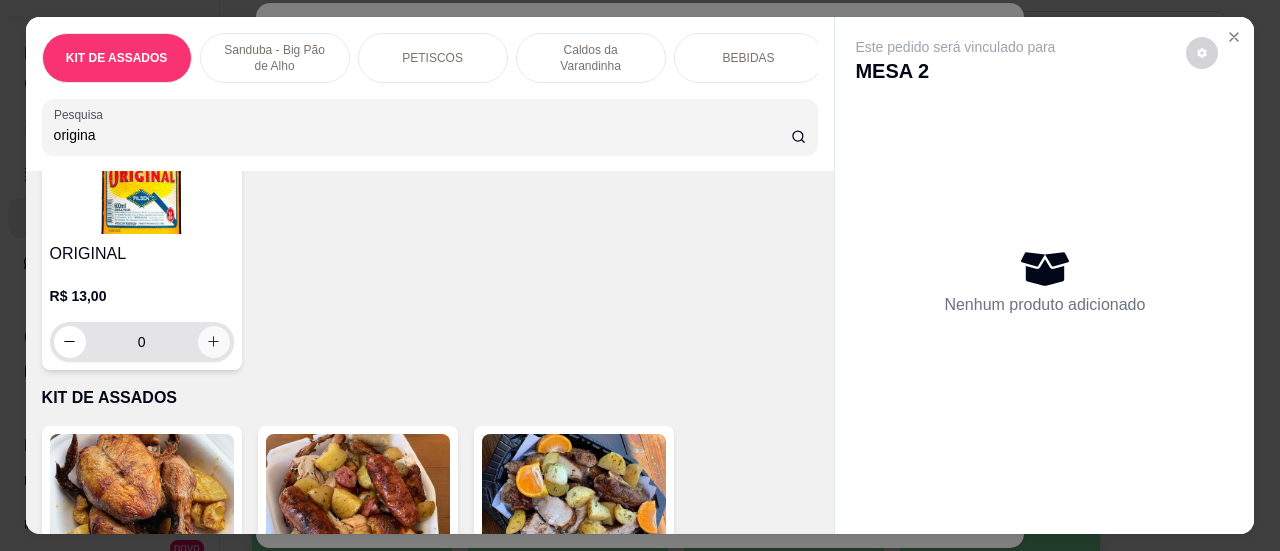 type on "origina" 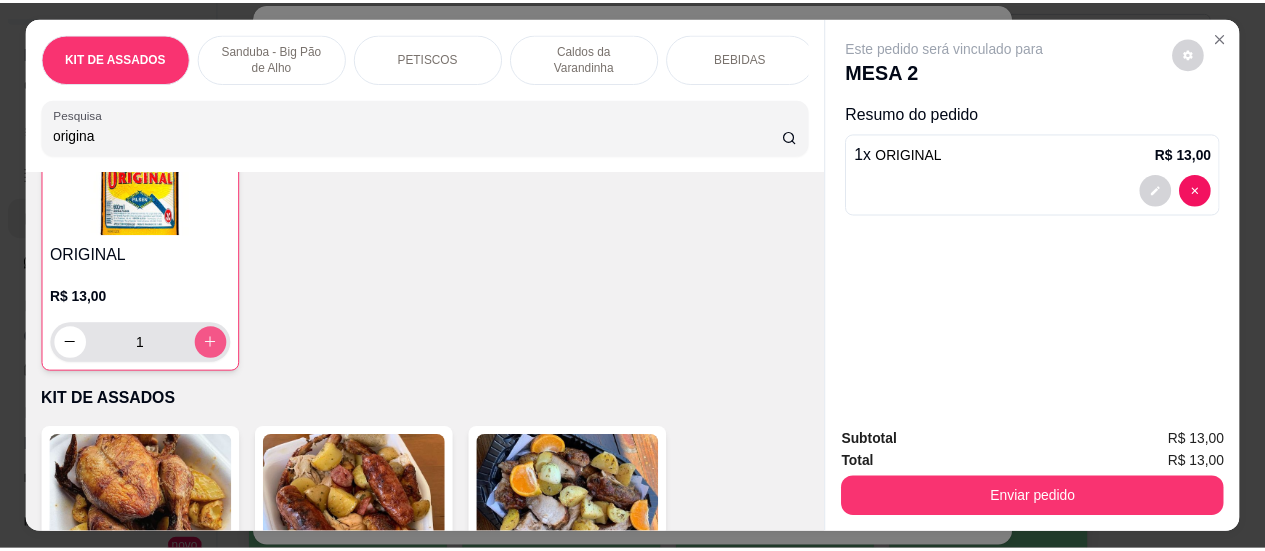 scroll, scrollTop: 200, scrollLeft: 0, axis: vertical 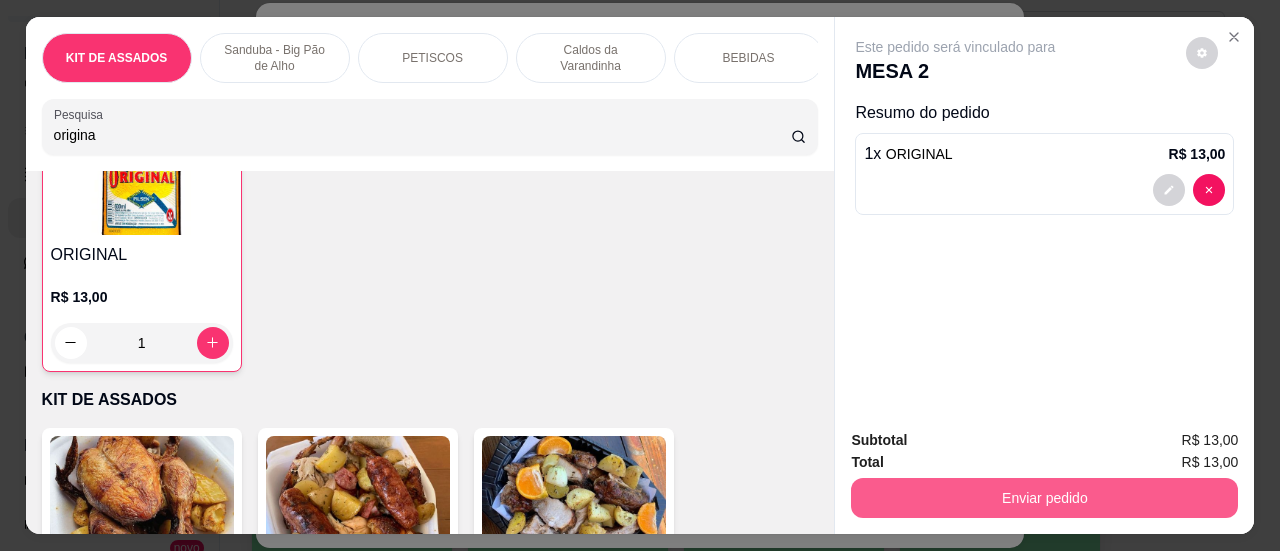 click on "Enviar pedido" at bounding box center (1044, 498) 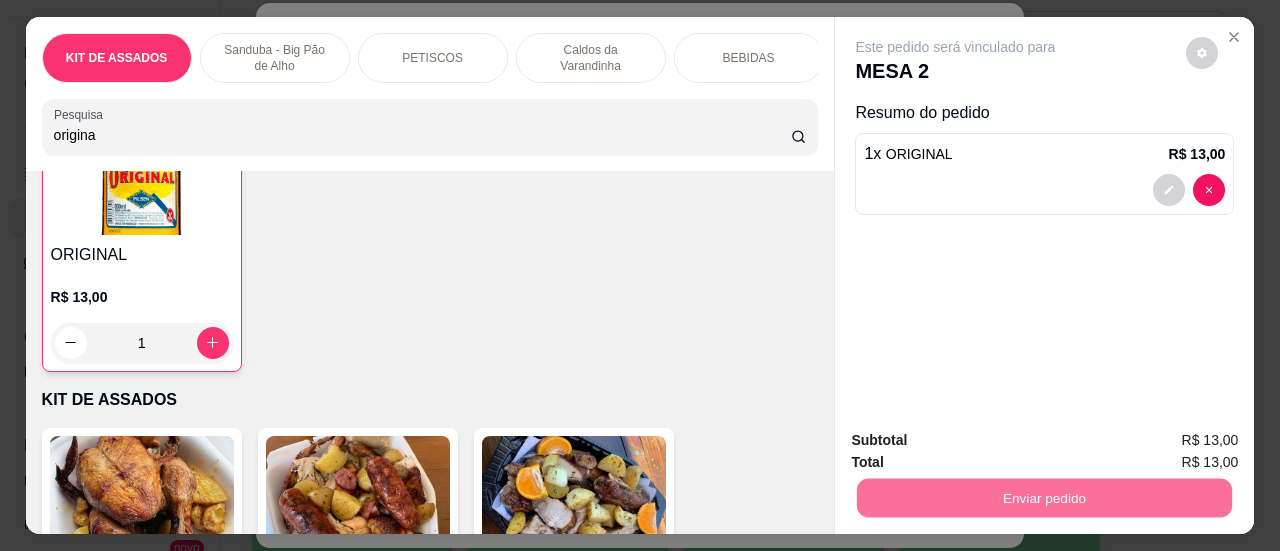 click on "Sim, quero registrar" at bounding box center [1168, 441] 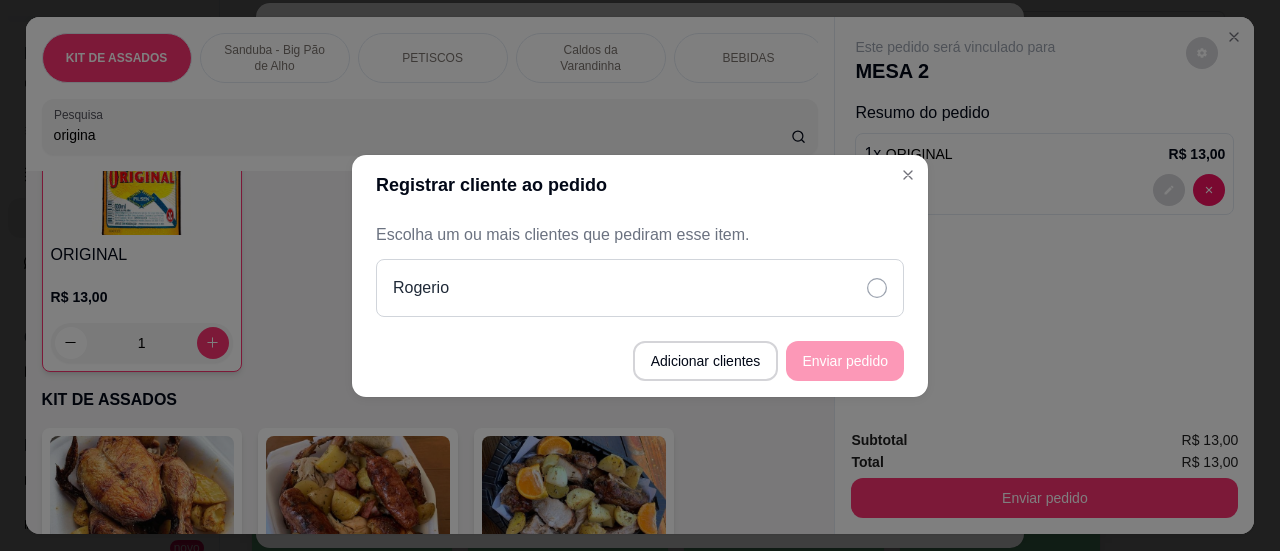 click 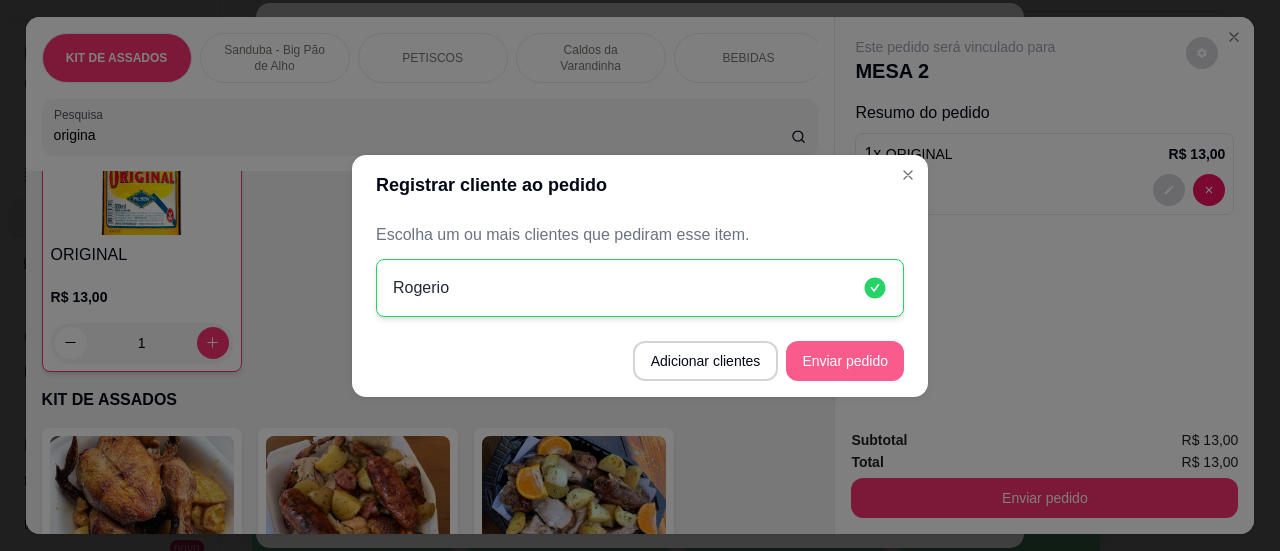 click on "Enviar pedido" at bounding box center (845, 361) 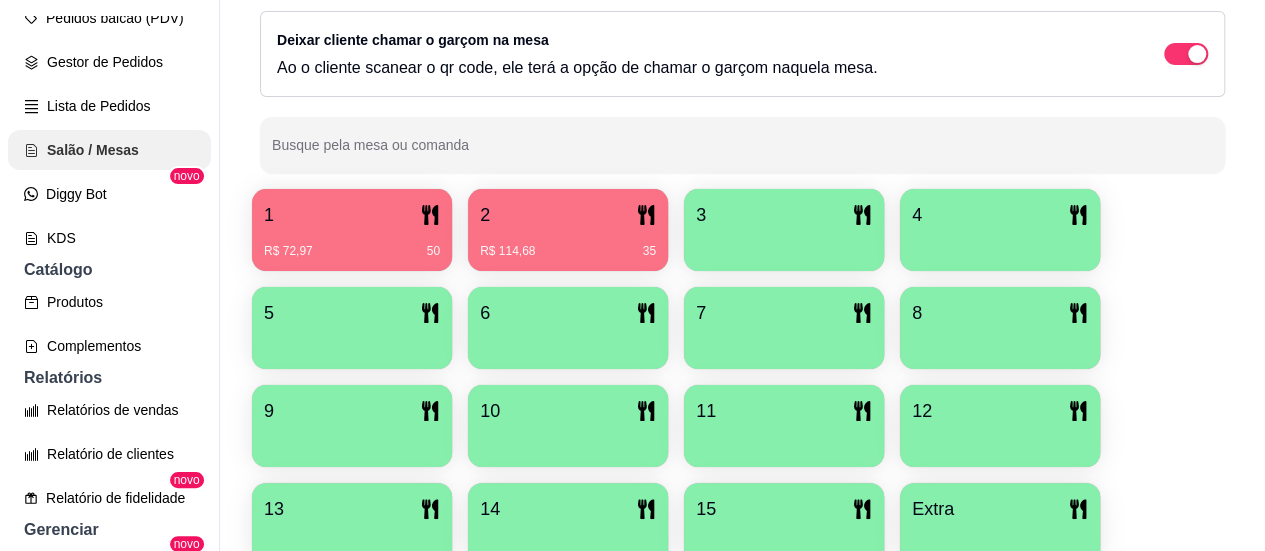 scroll, scrollTop: 300, scrollLeft: 0, axis: vertical 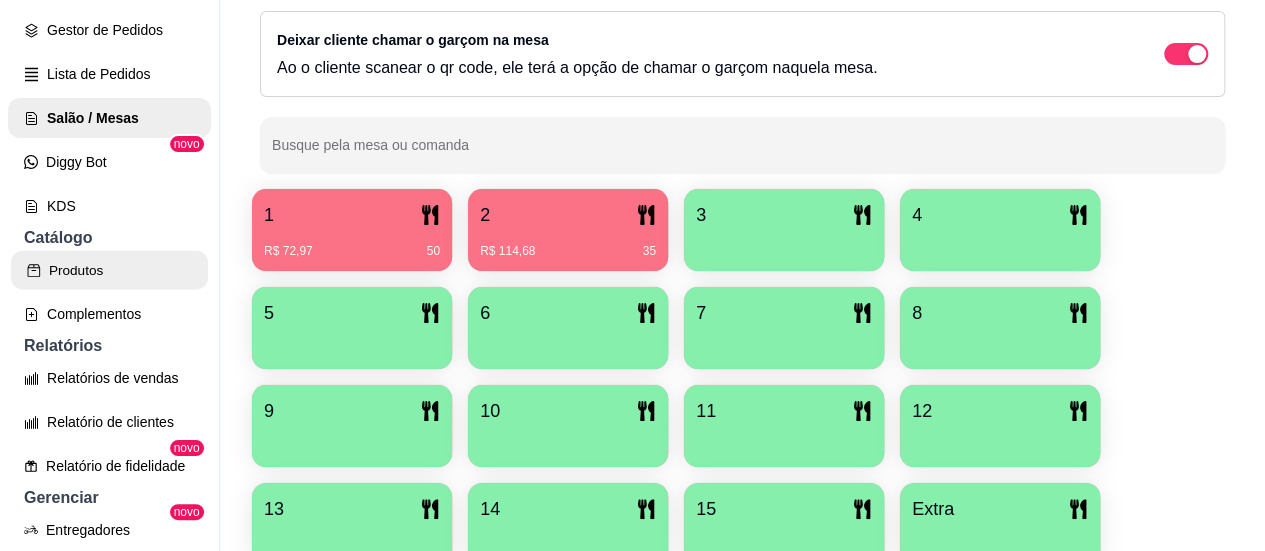 click on "Produtos" at bounding box center (109, 270) 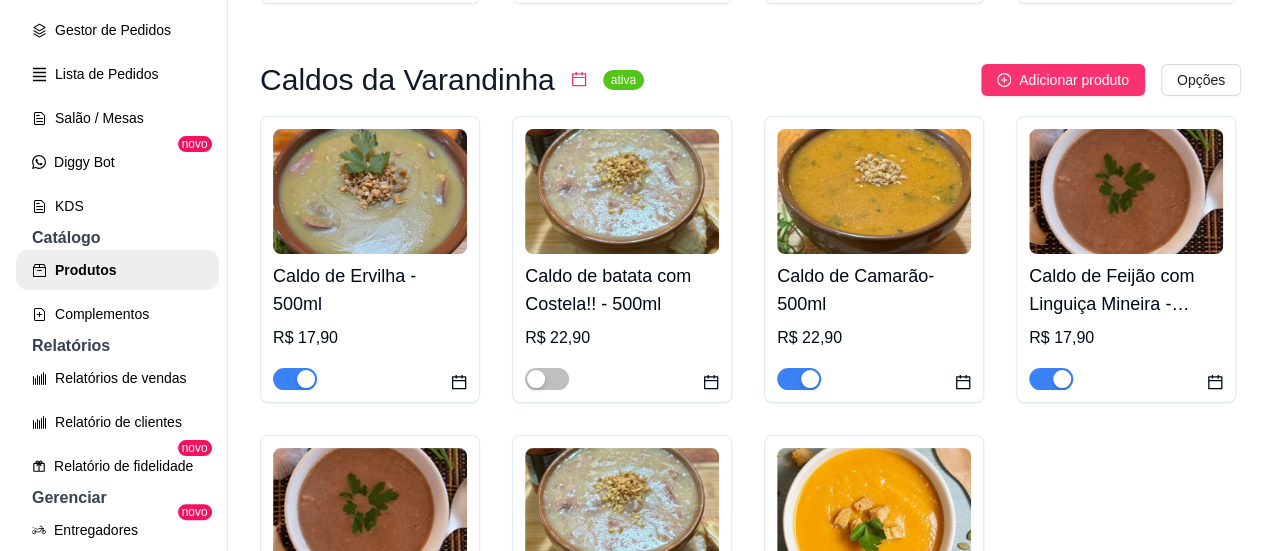 scroll, scrollTop: 7300, scrollLeft: 0, axis: vertical 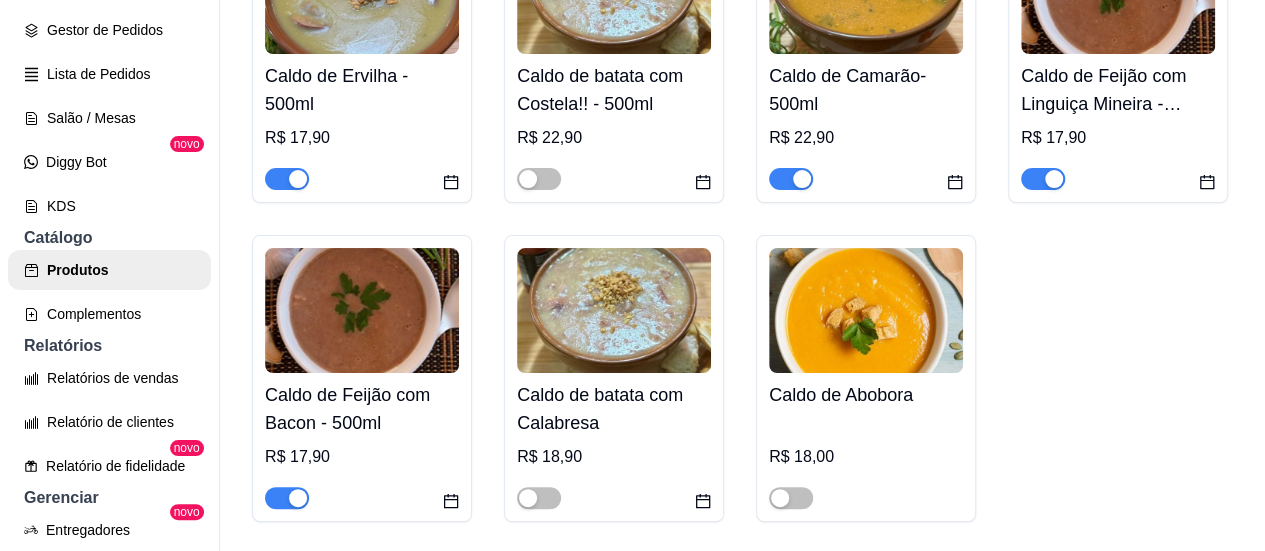 click on "ISCA DE FRANGO" at bounding box center [362, -961] 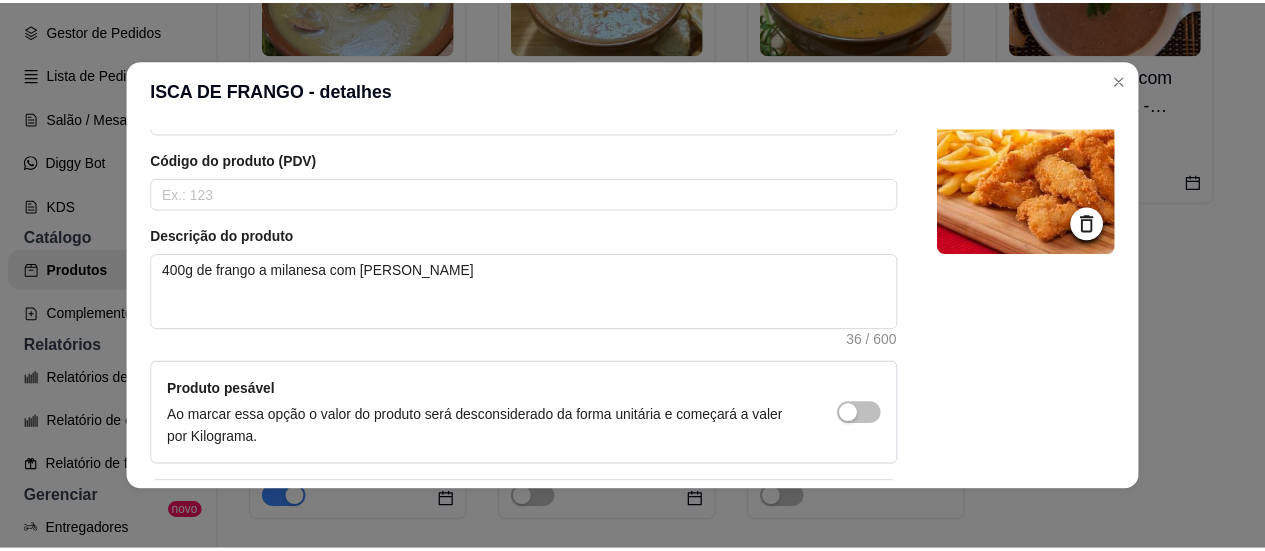 scroll, scrollTop: 200, scrollLeft: 0, axis: vertical 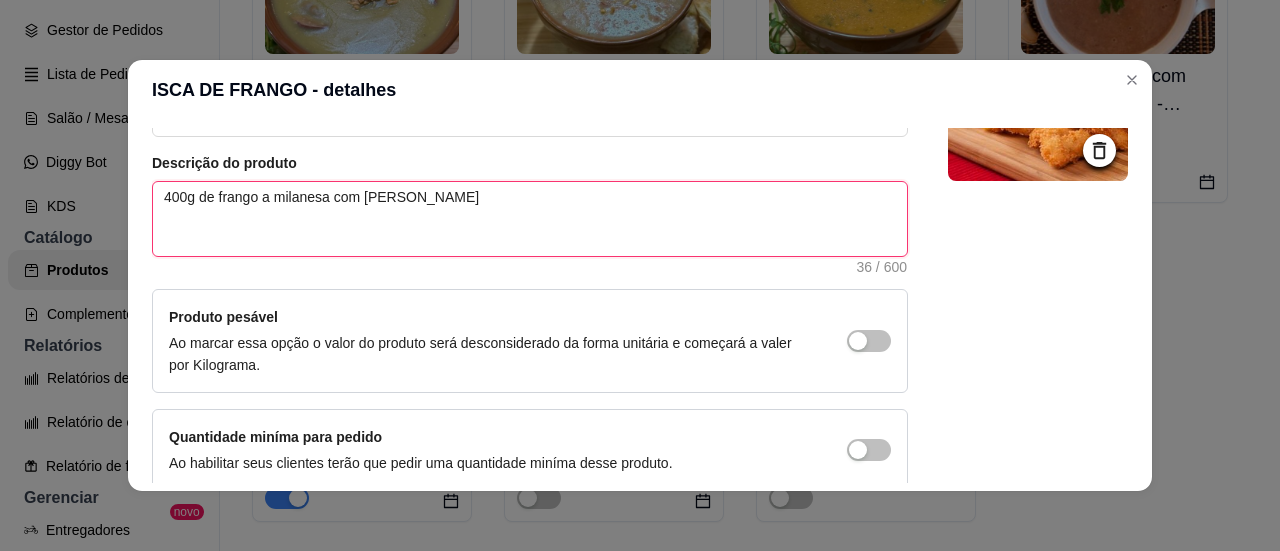 drag, startPoint x: 428, startPoint y: 202, endPoint x: 323, endPoint y: 209, distance: 105.23308 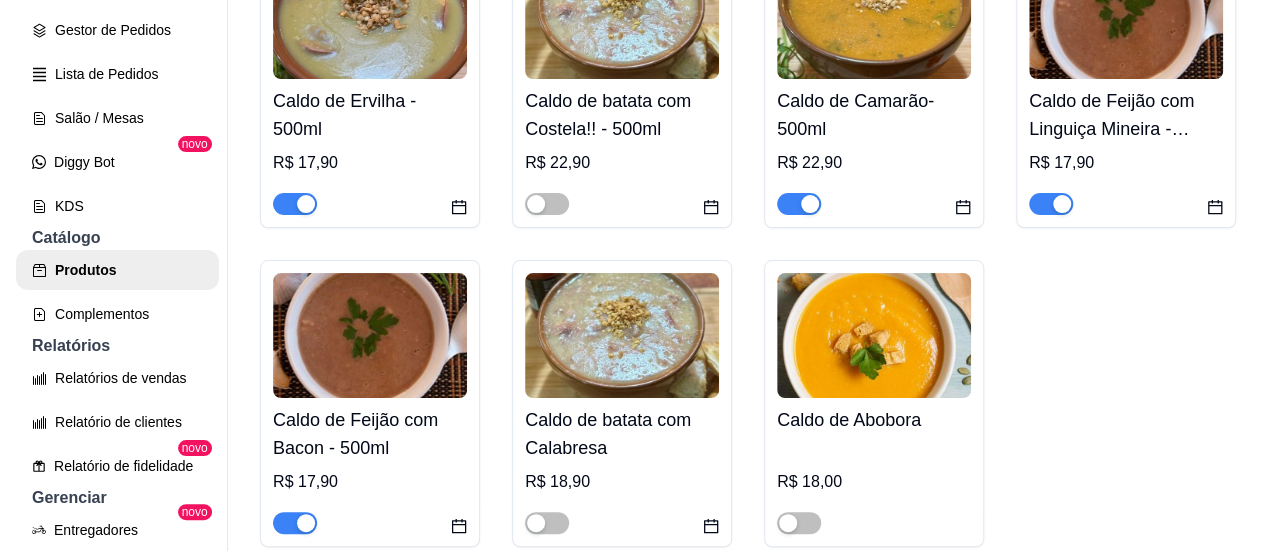 scroll, scrollTop: 7300, scrollLeft: 0, axis: vertical 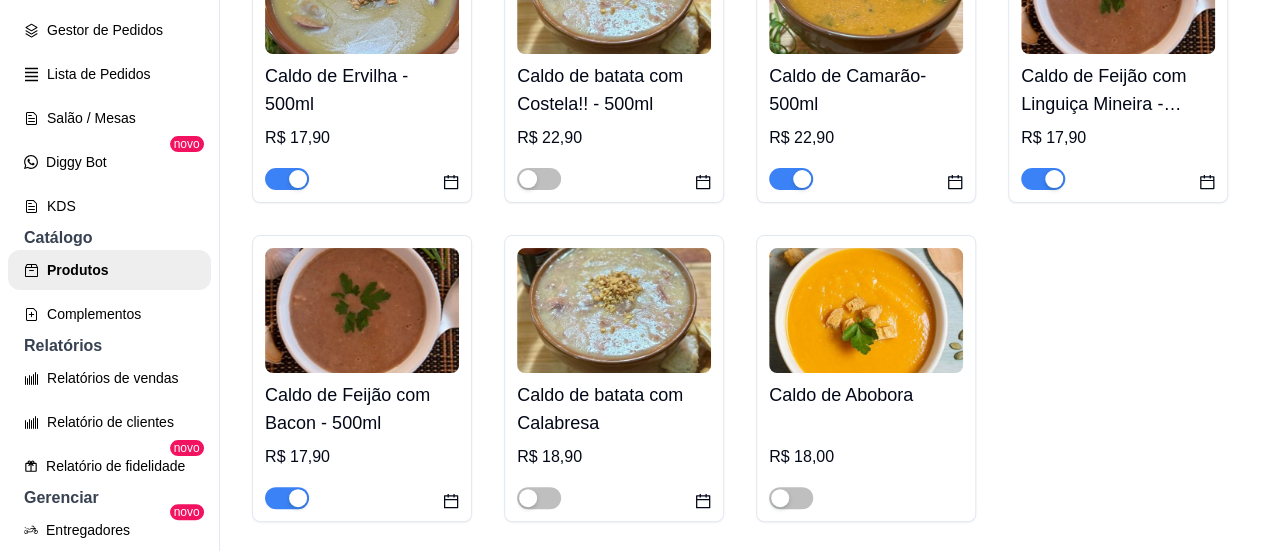 click on "ISCA DE FRANGO" at bounding box center (362, -961) 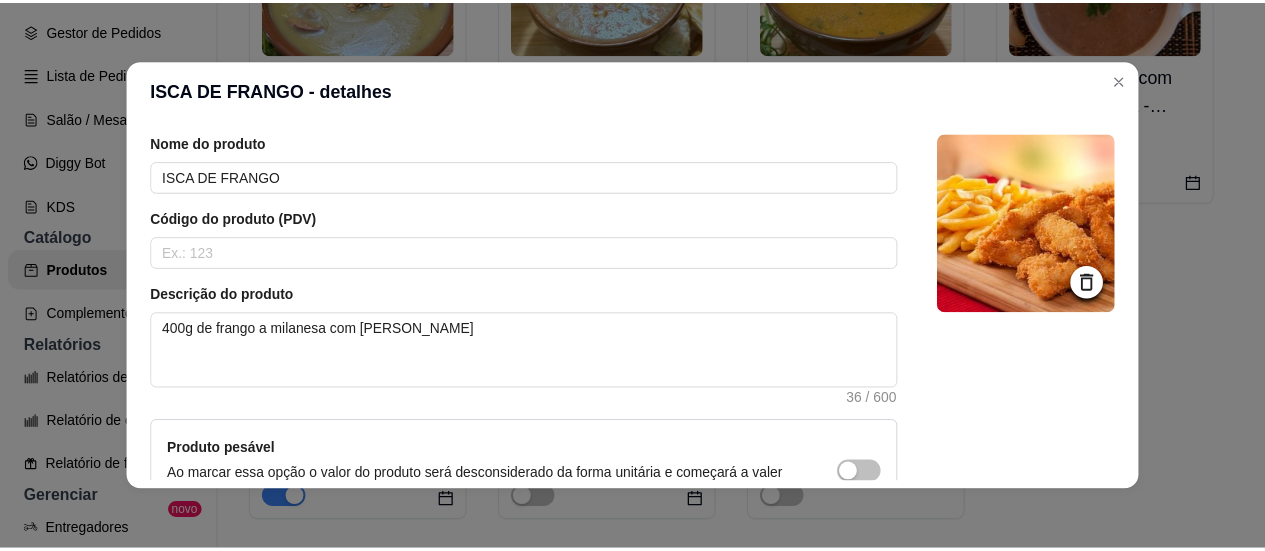 scroll, scrollTop: 100, scrollLeft: 0, axis: vertical 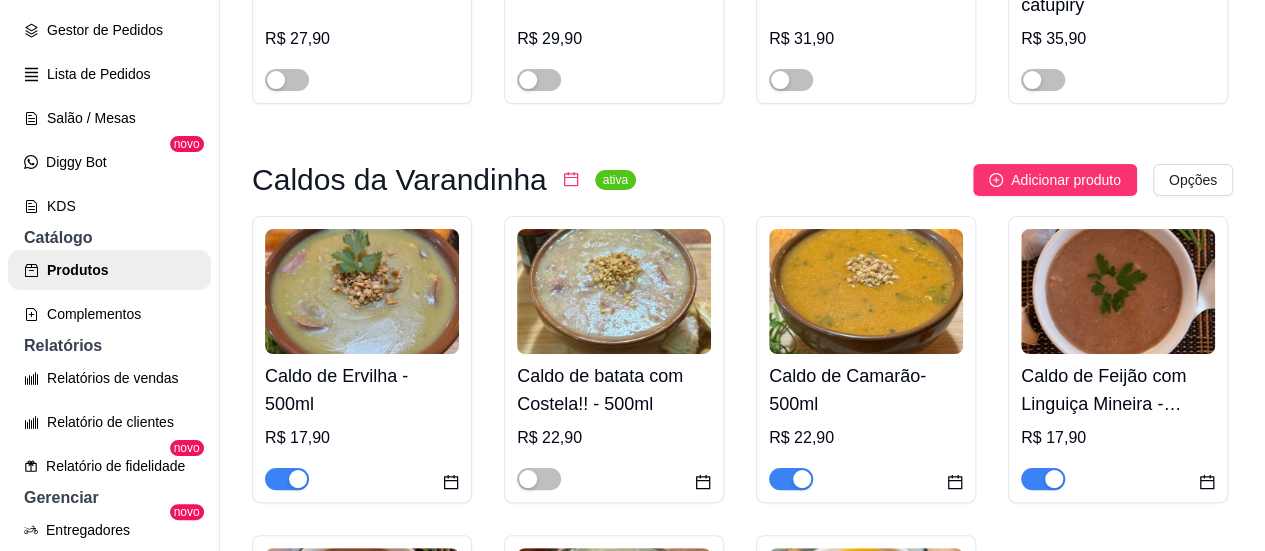 click on "Adicionar produto" at bounding box center (1066, -1176) 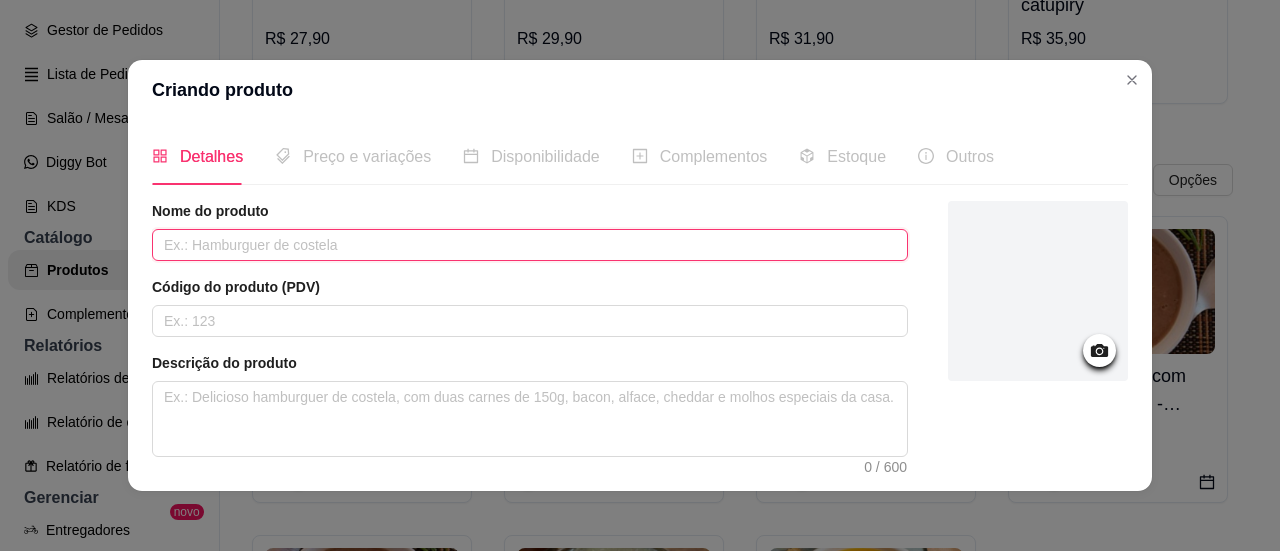 click at bounding box center (530, 245) 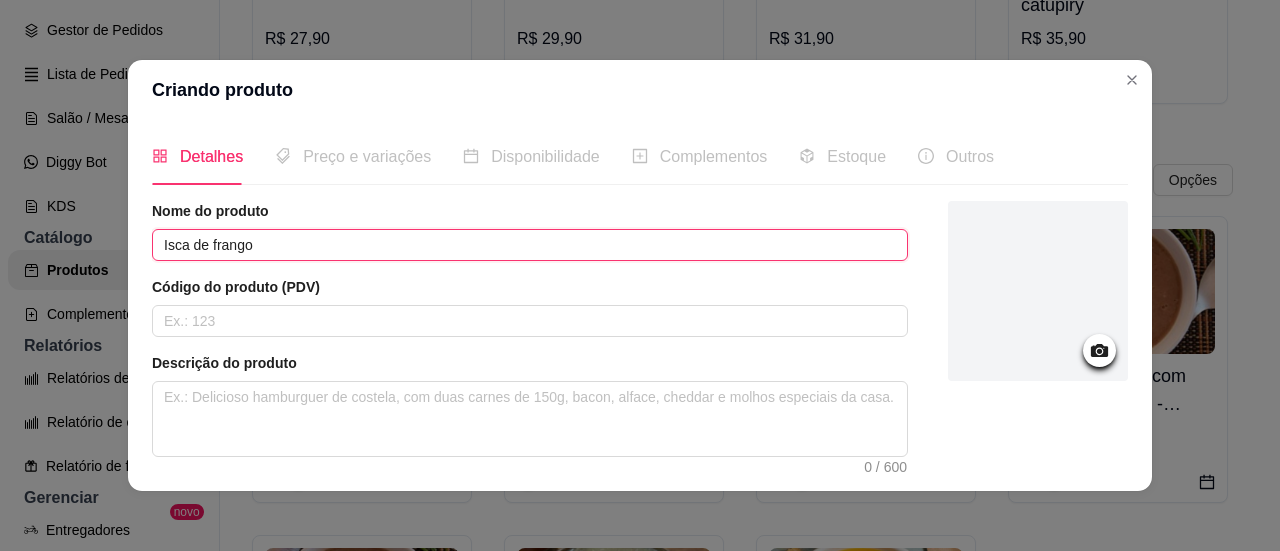 scroll, scrollTop: 100, scrollLeft: 0, axis: vertical 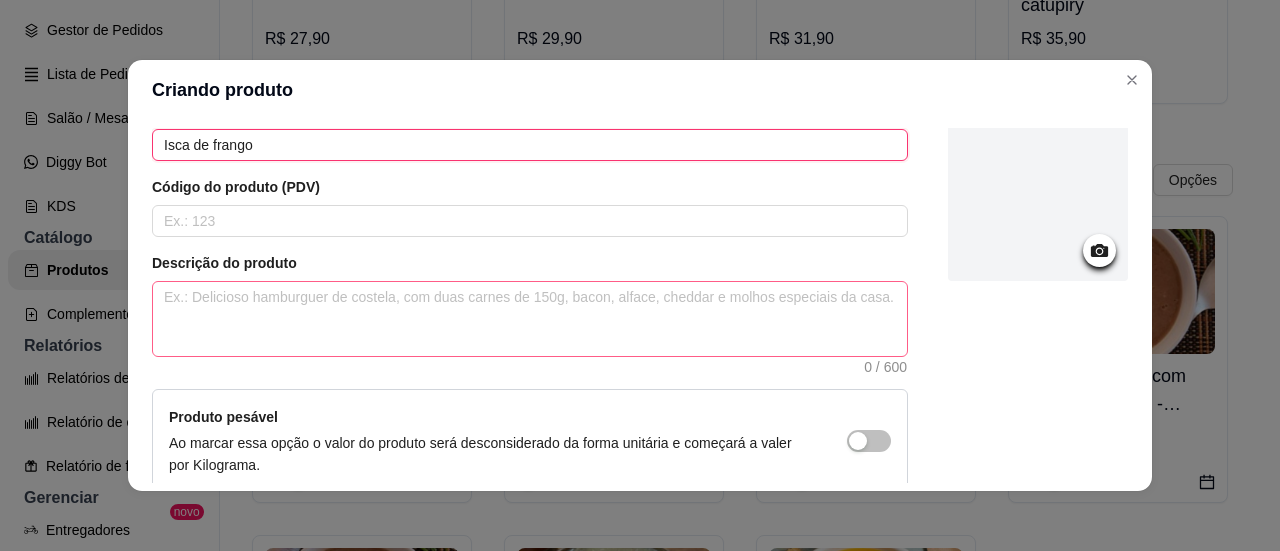 type on "Isca de frango" 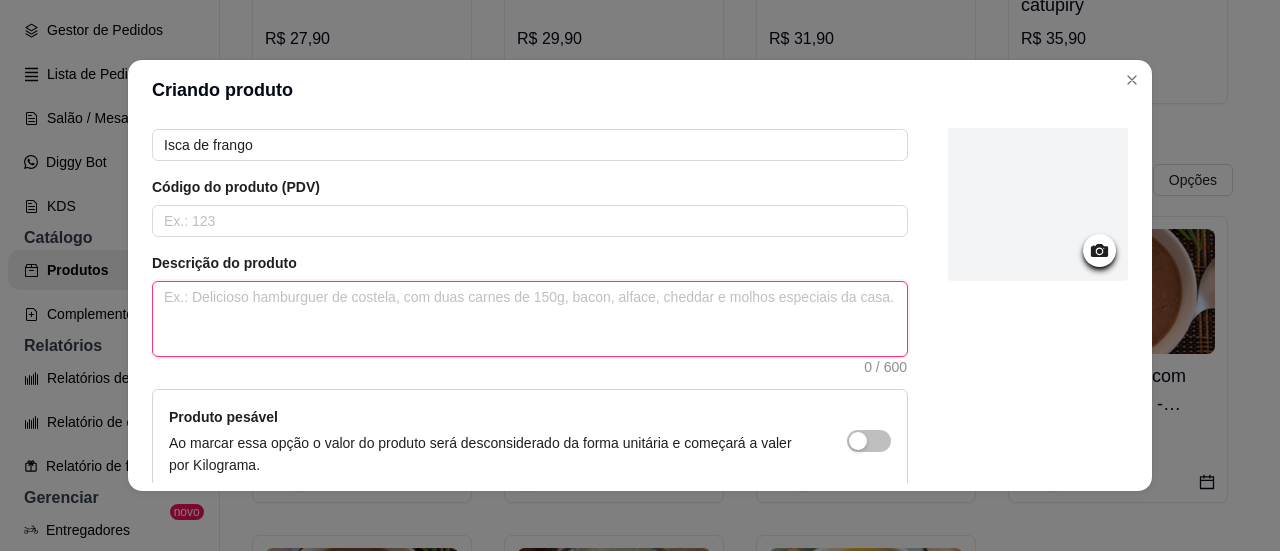 click at bounding box center (530, 319) 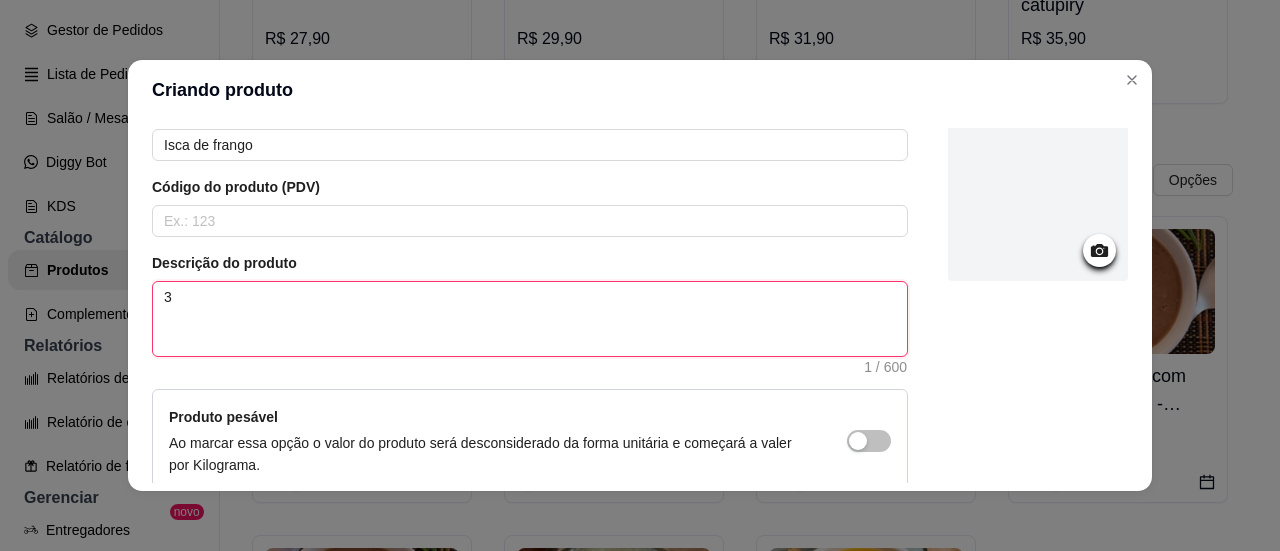type 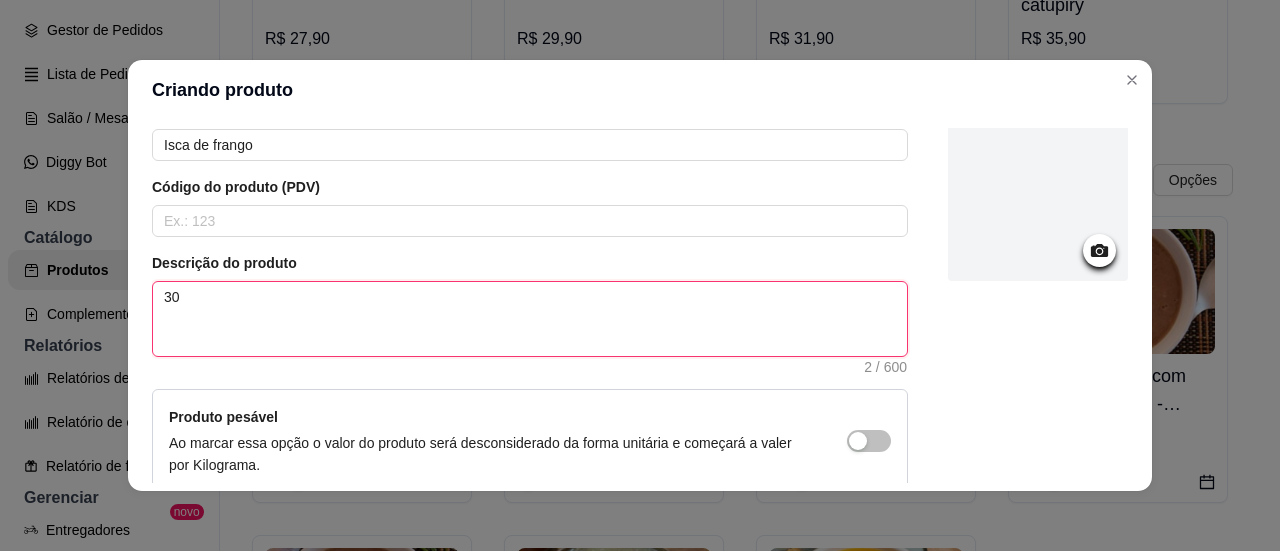 type 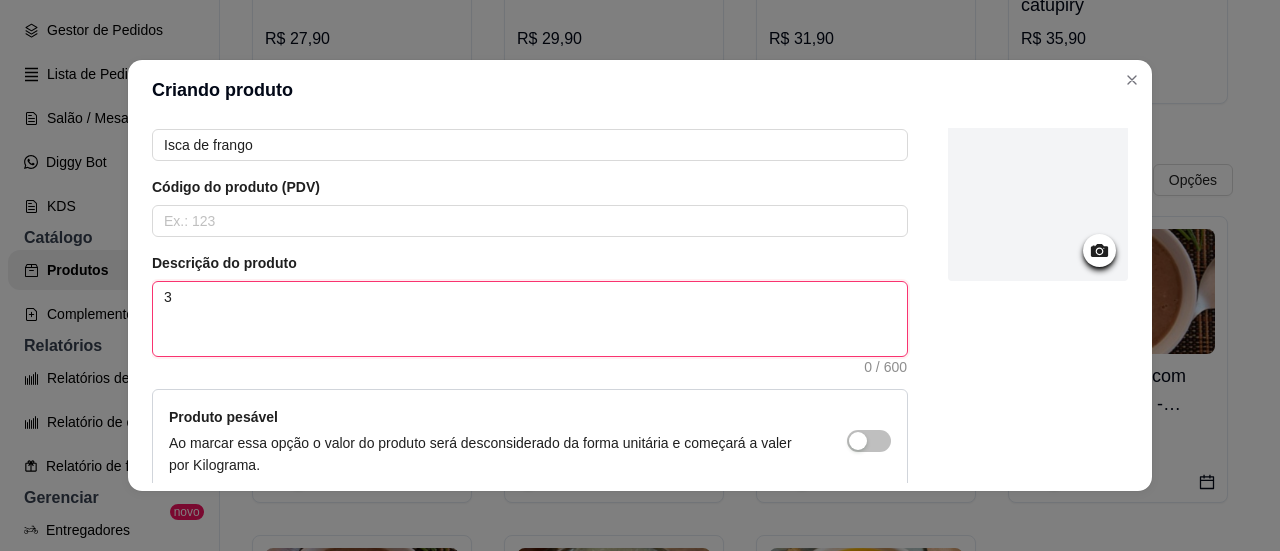 type 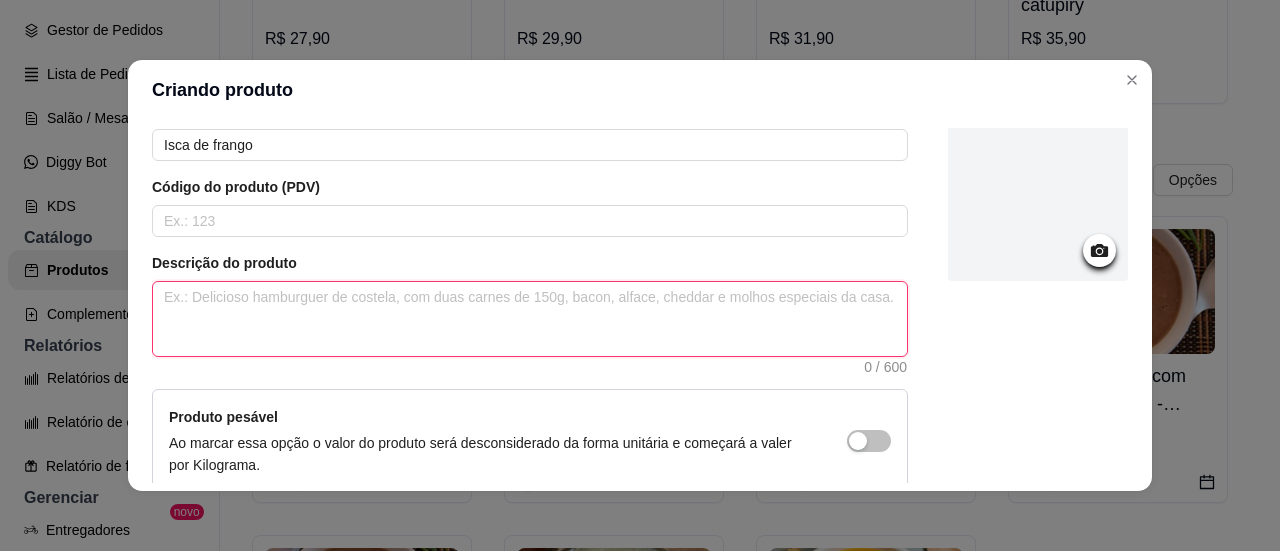 type 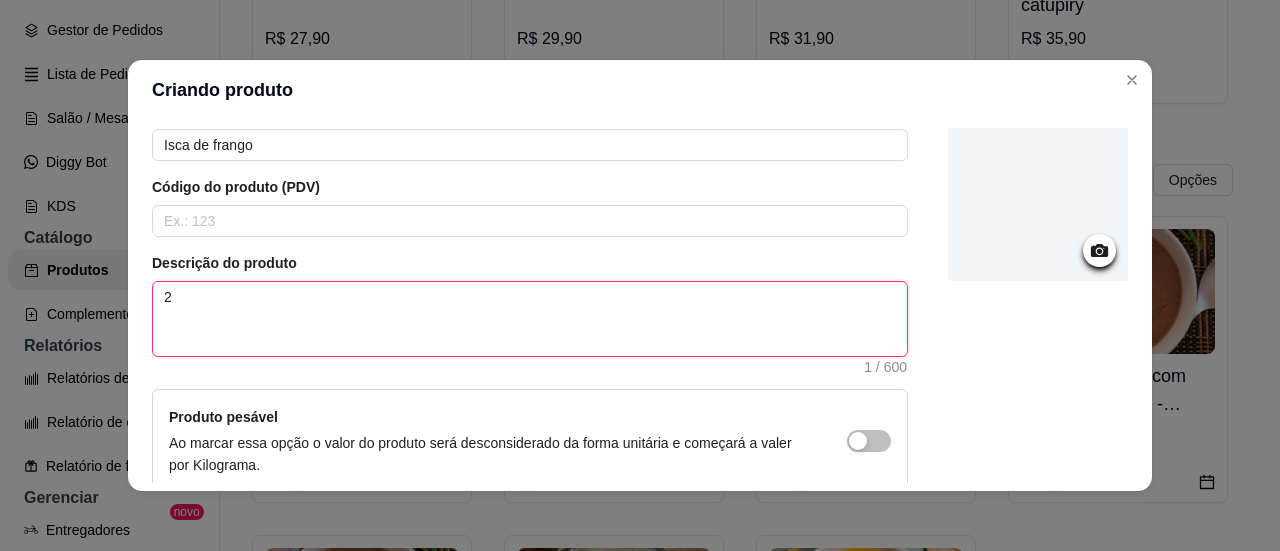 type 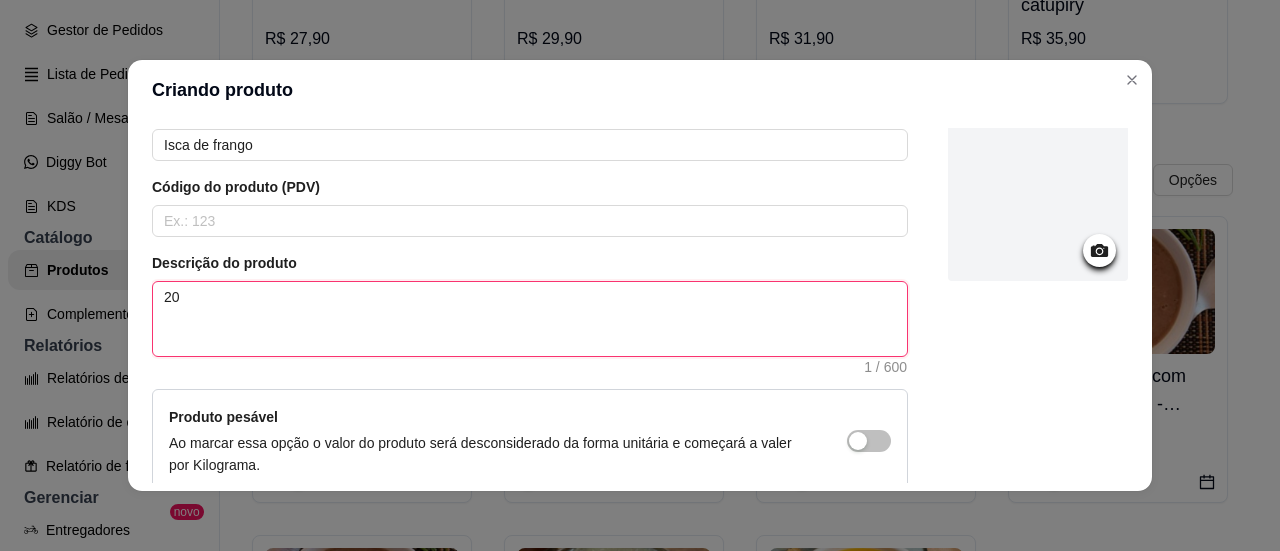 type 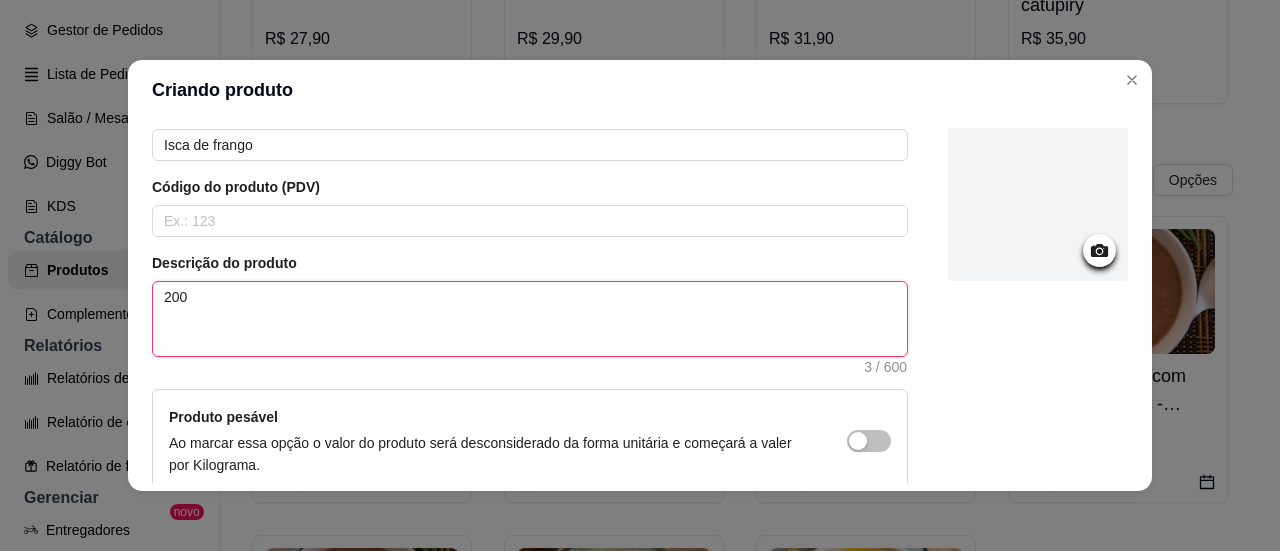 type 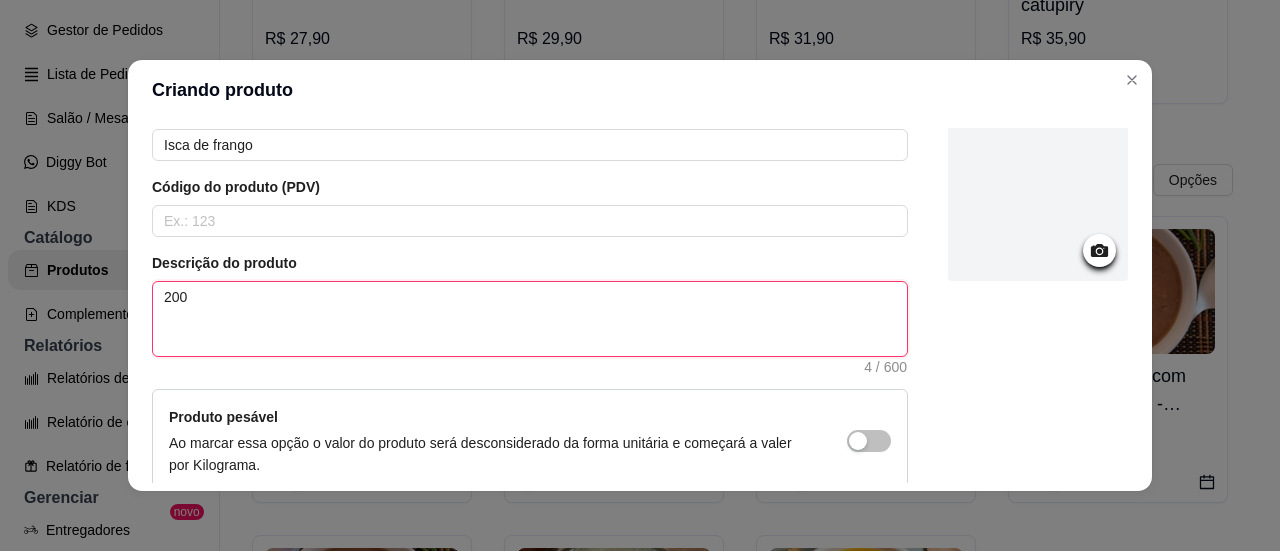 type on "200 g" 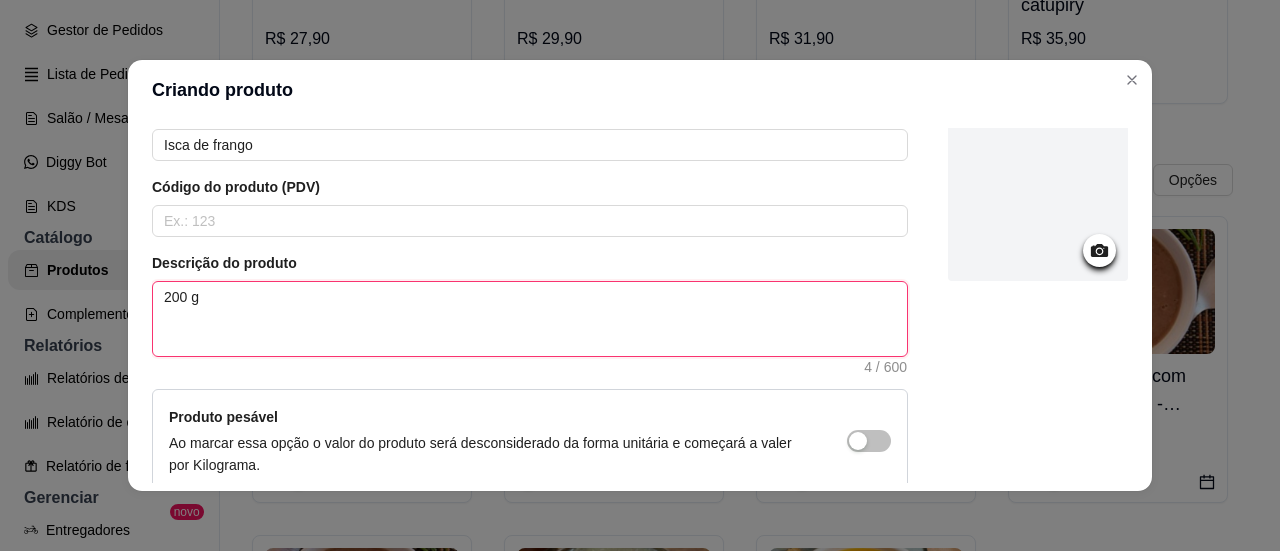 type 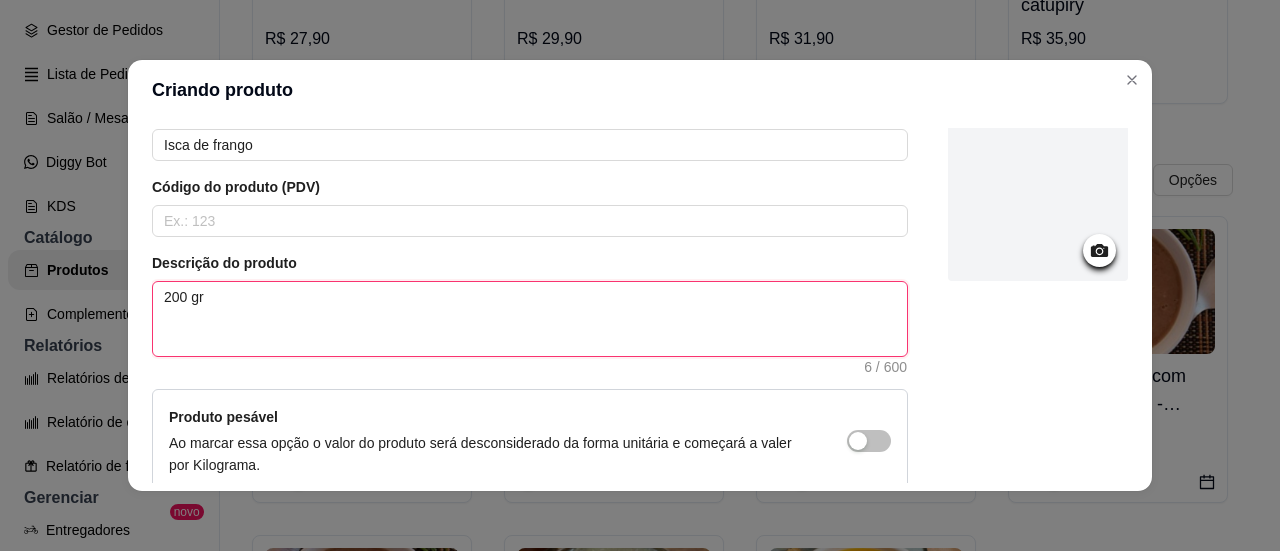type 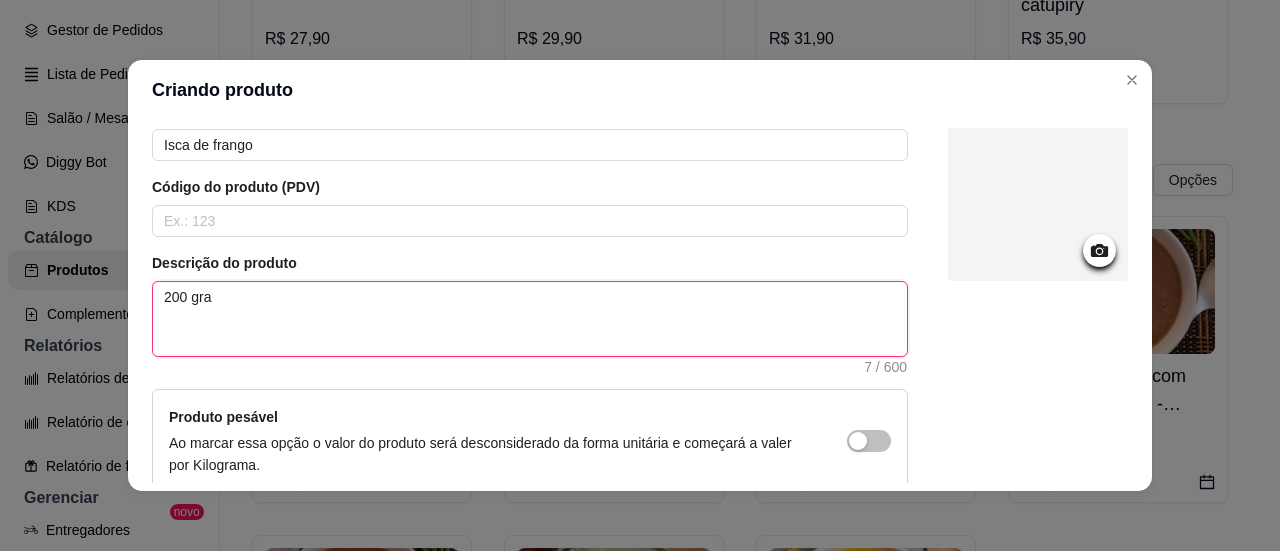 type 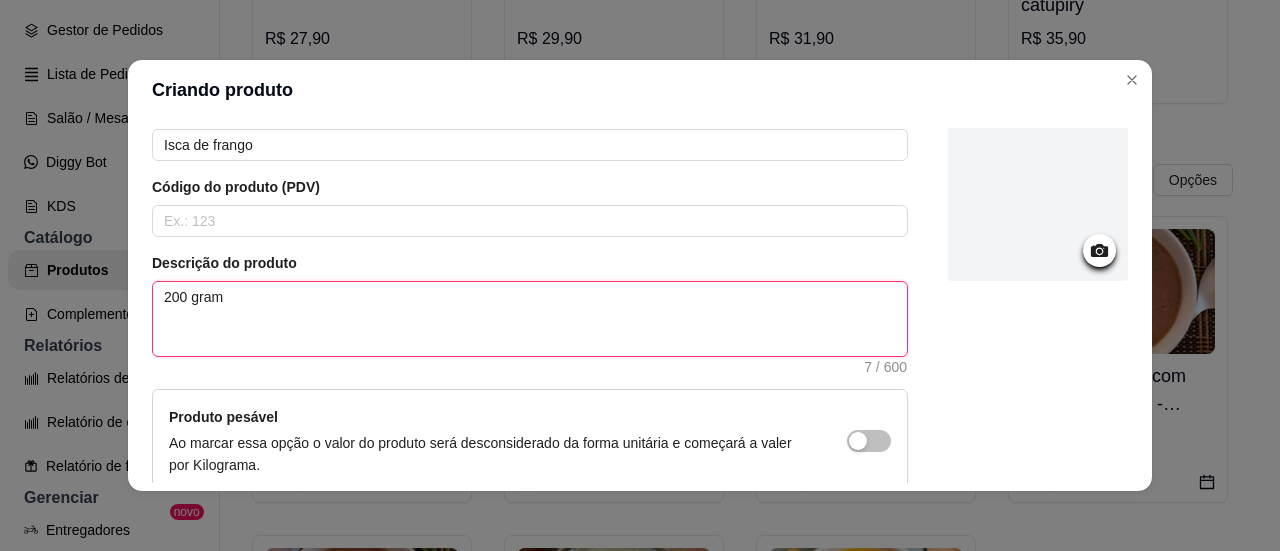 type 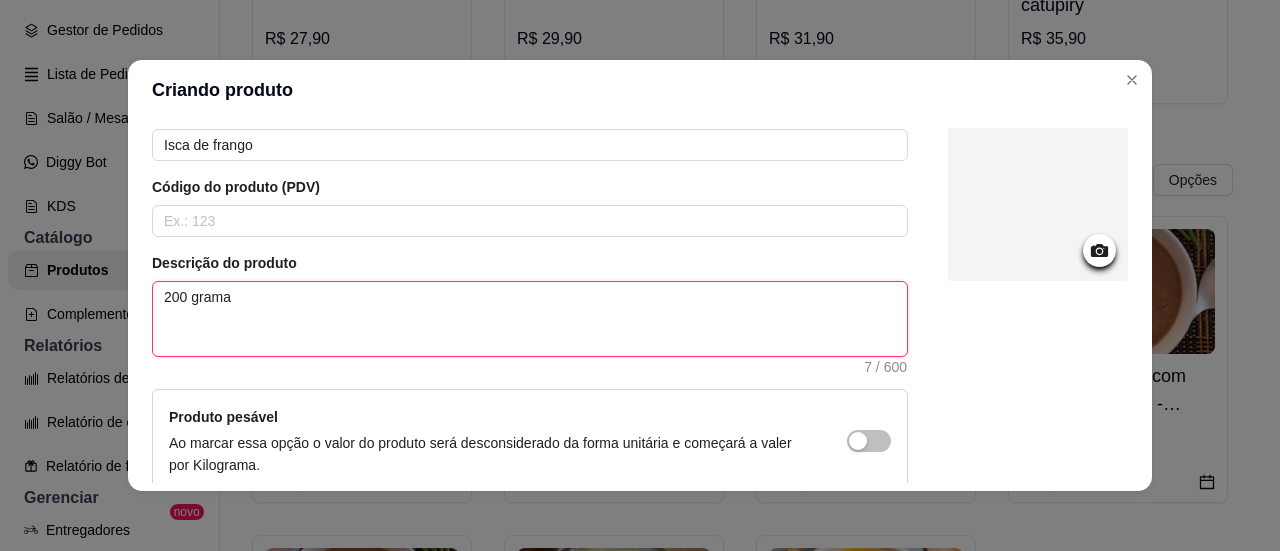 type 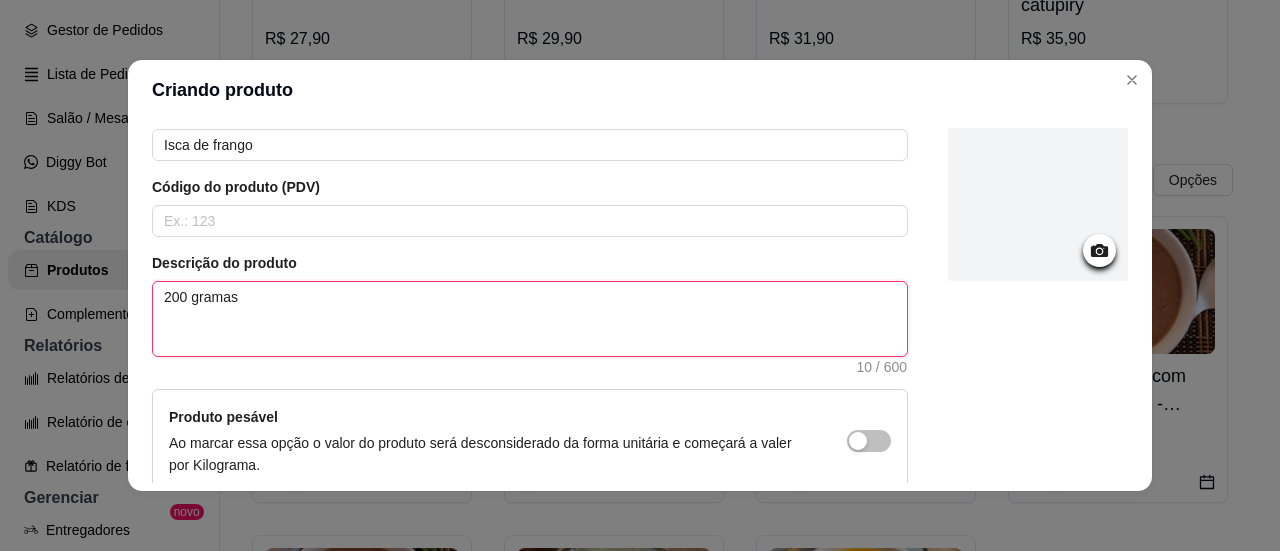 type 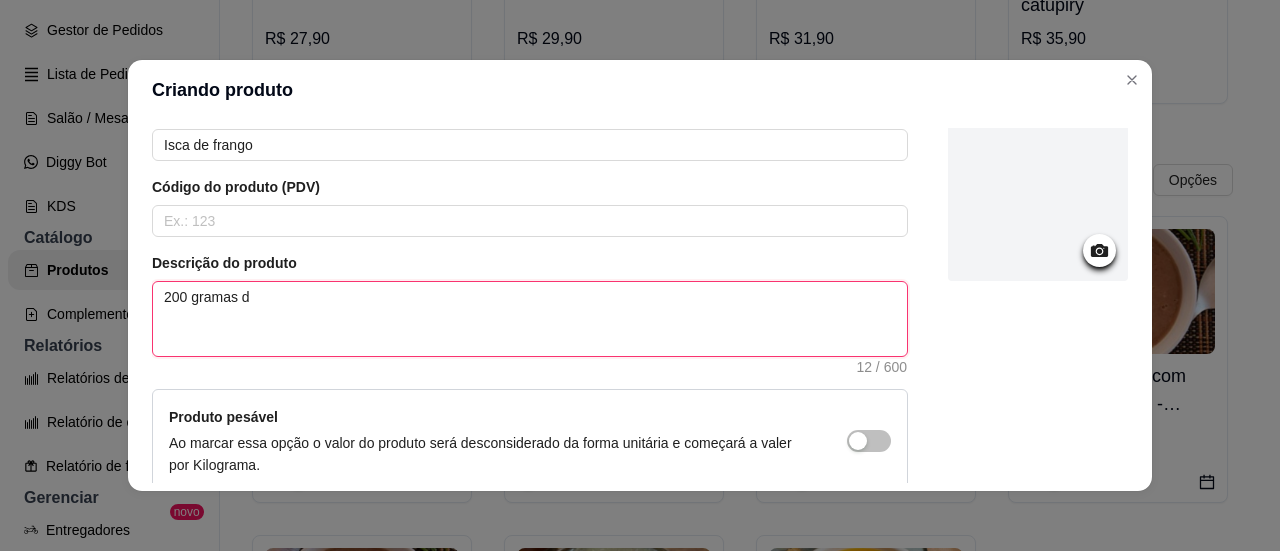 type 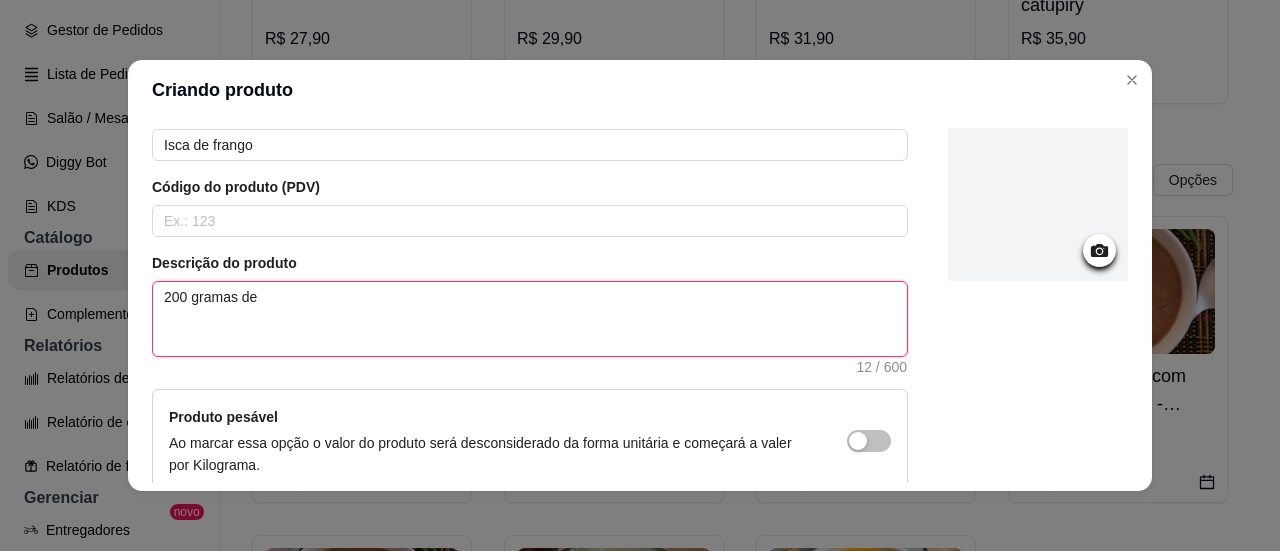 type on "200 gramas de" 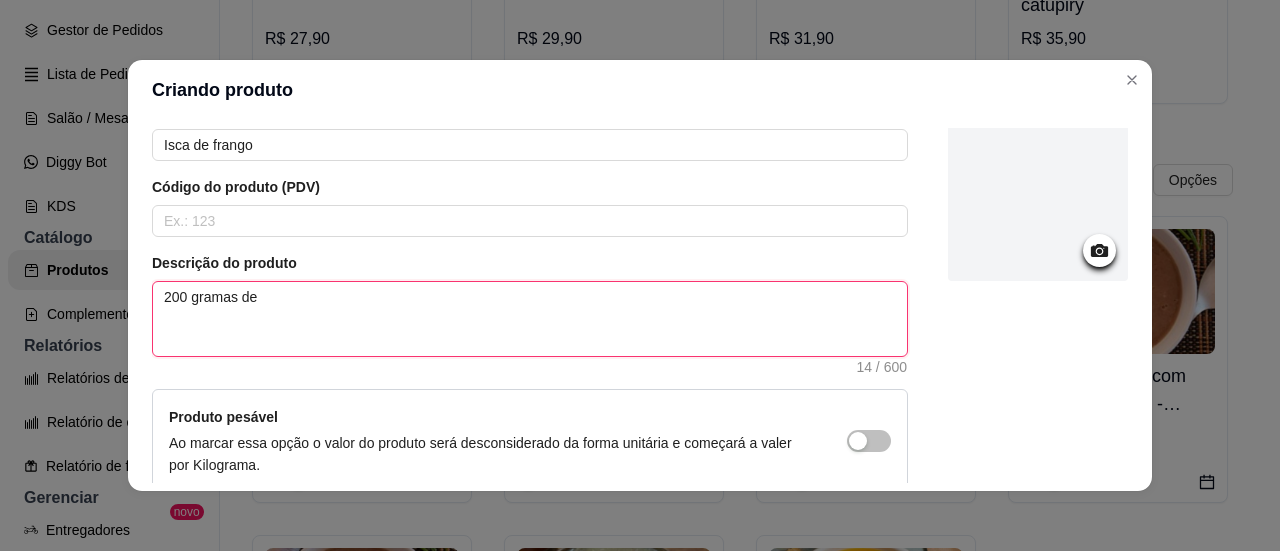 type 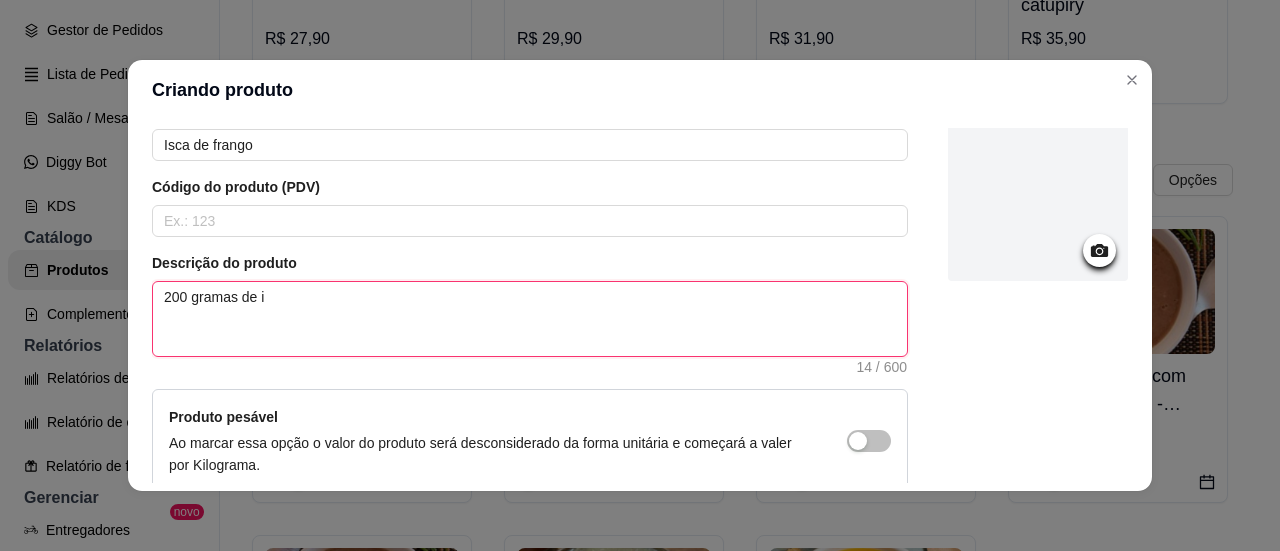 type 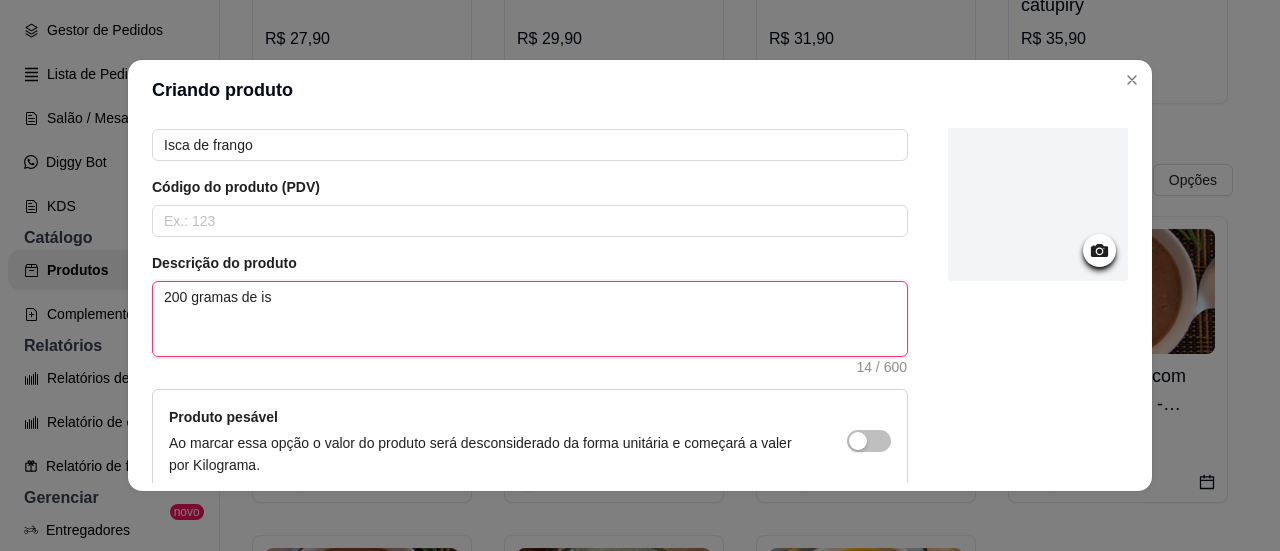 type 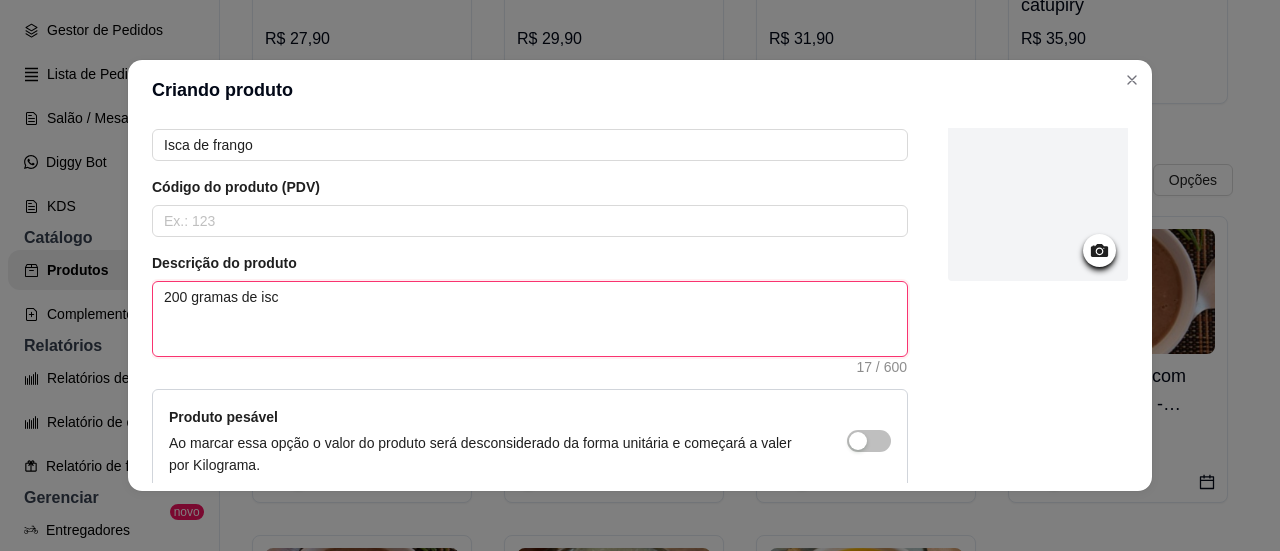 type 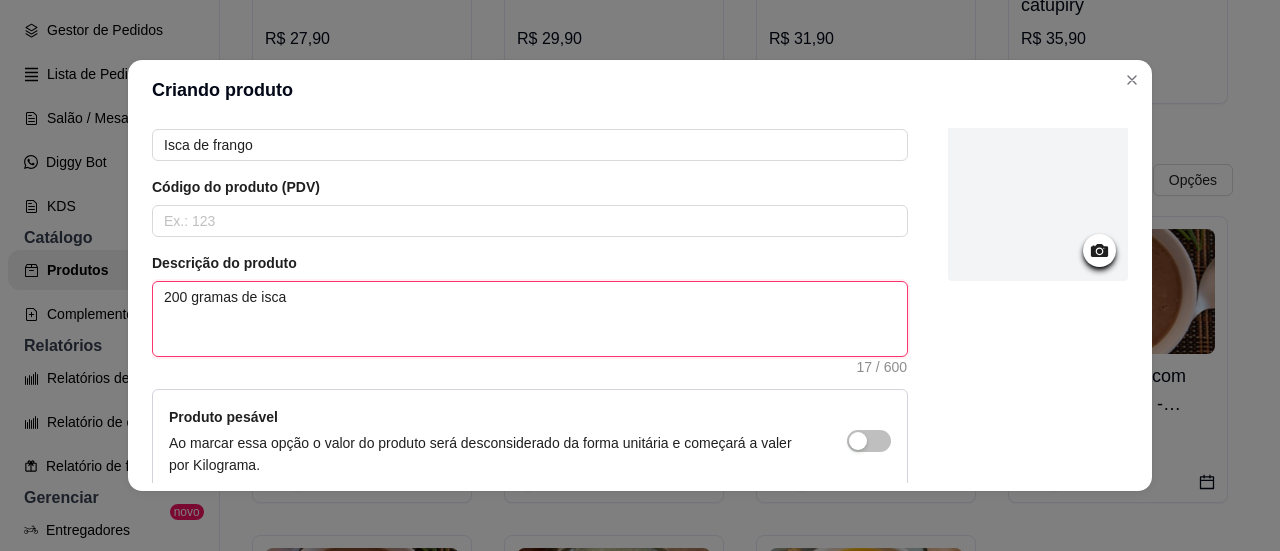 type 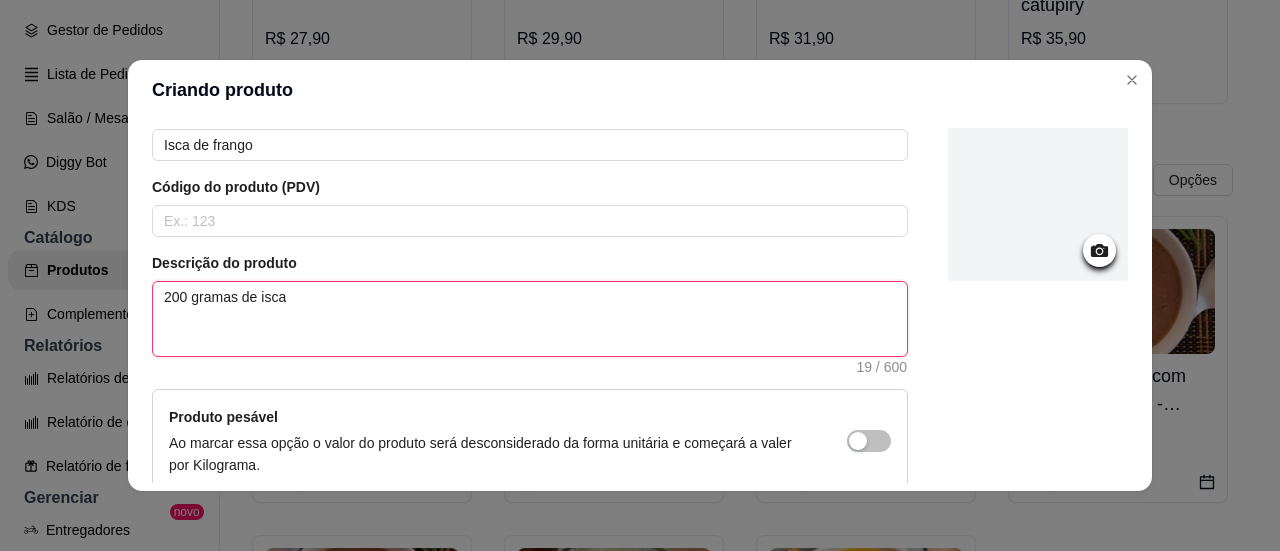 type 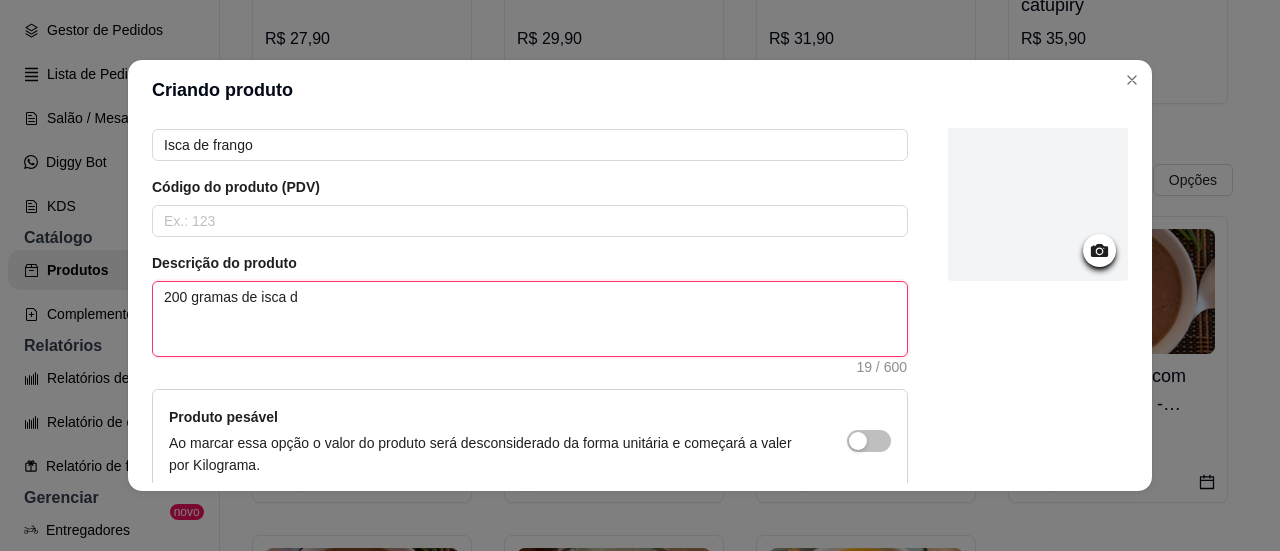 type 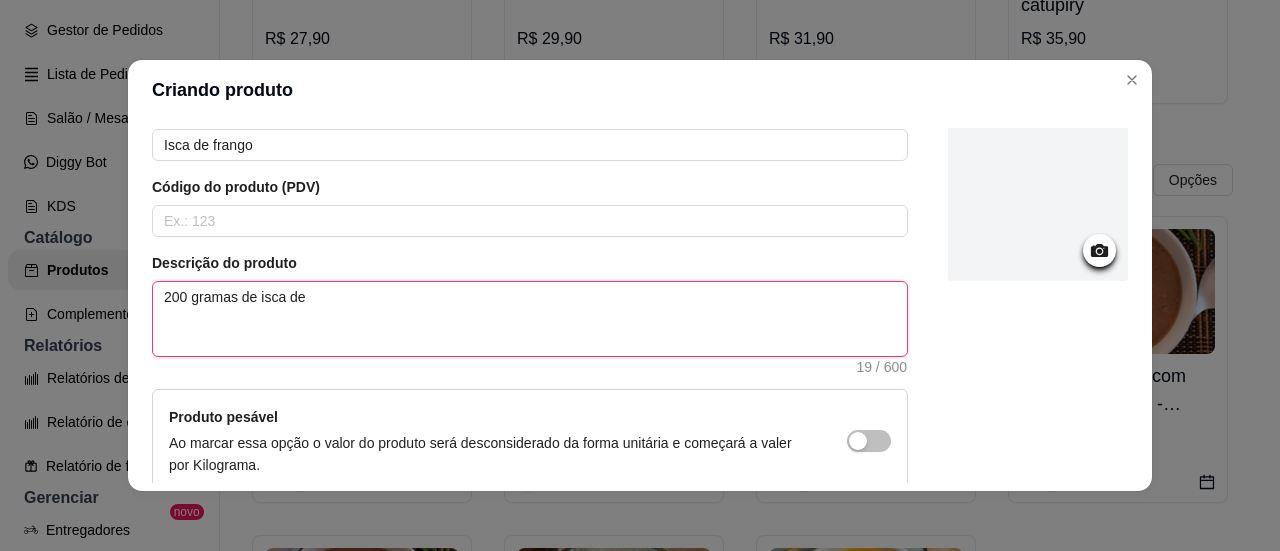 type 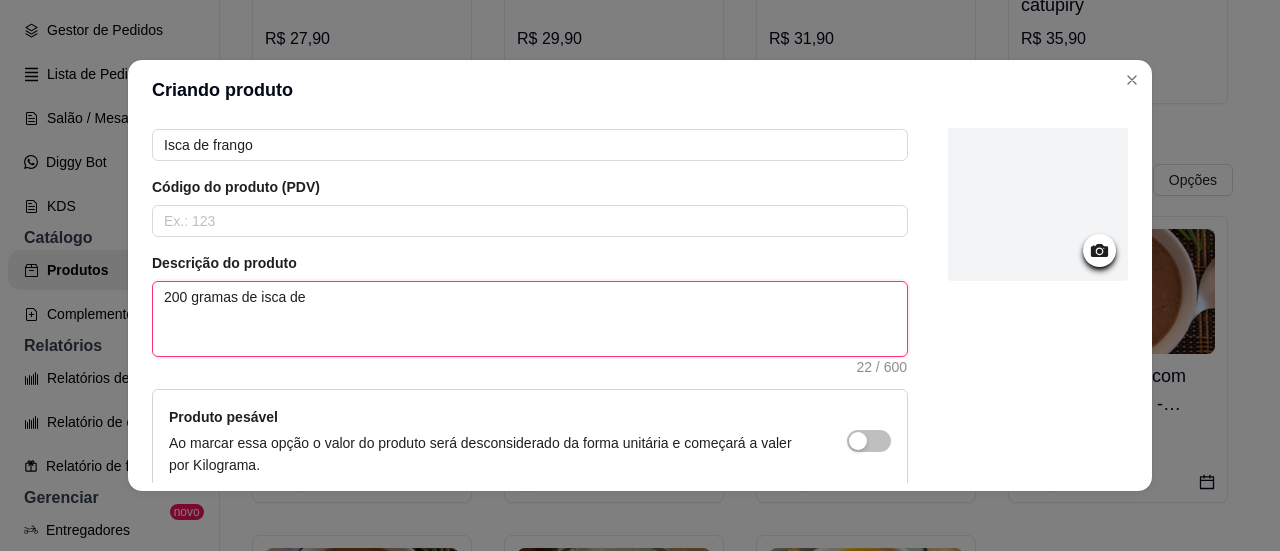 type 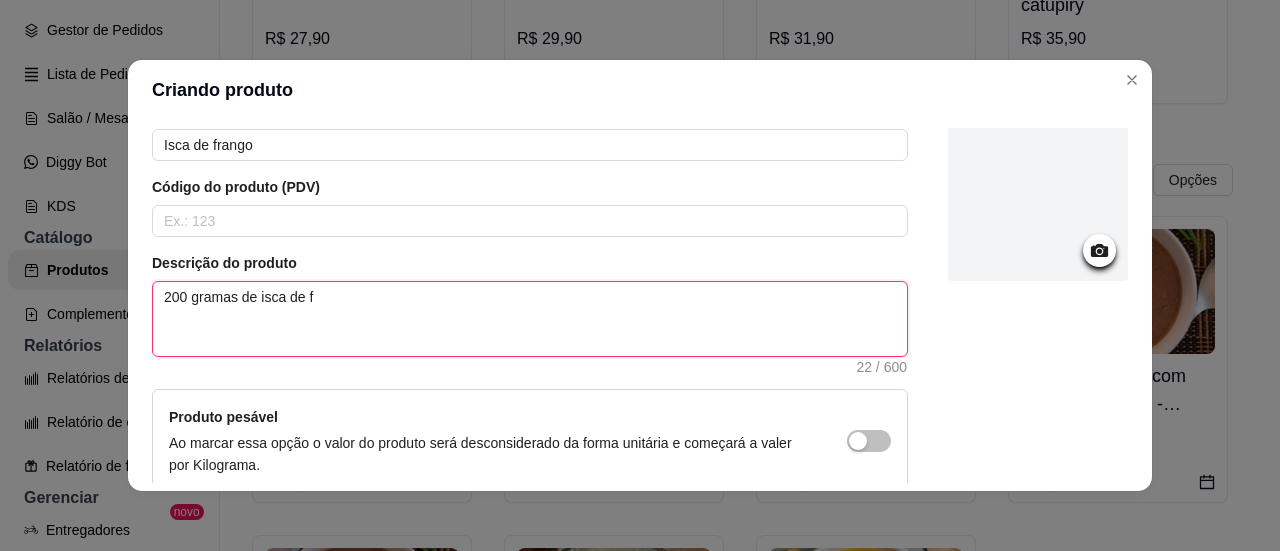 type 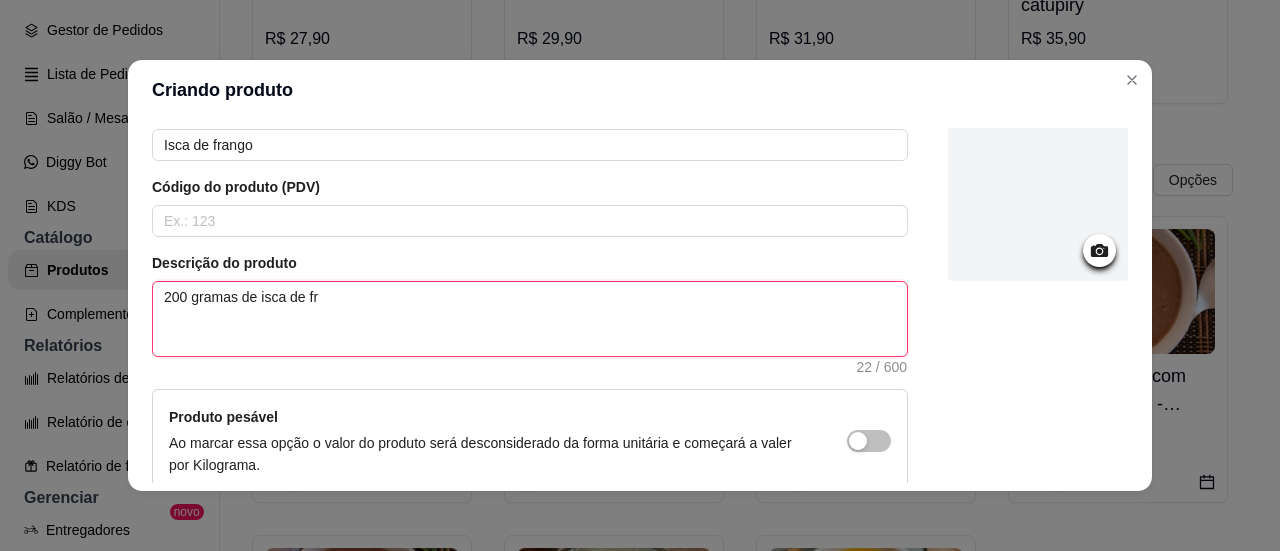 type 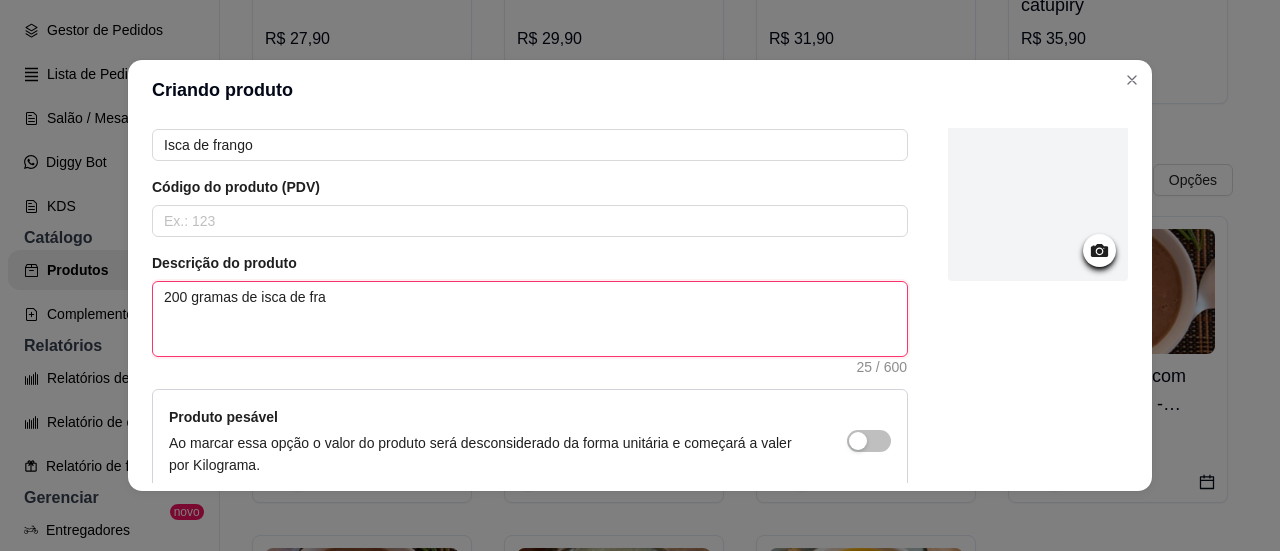 type 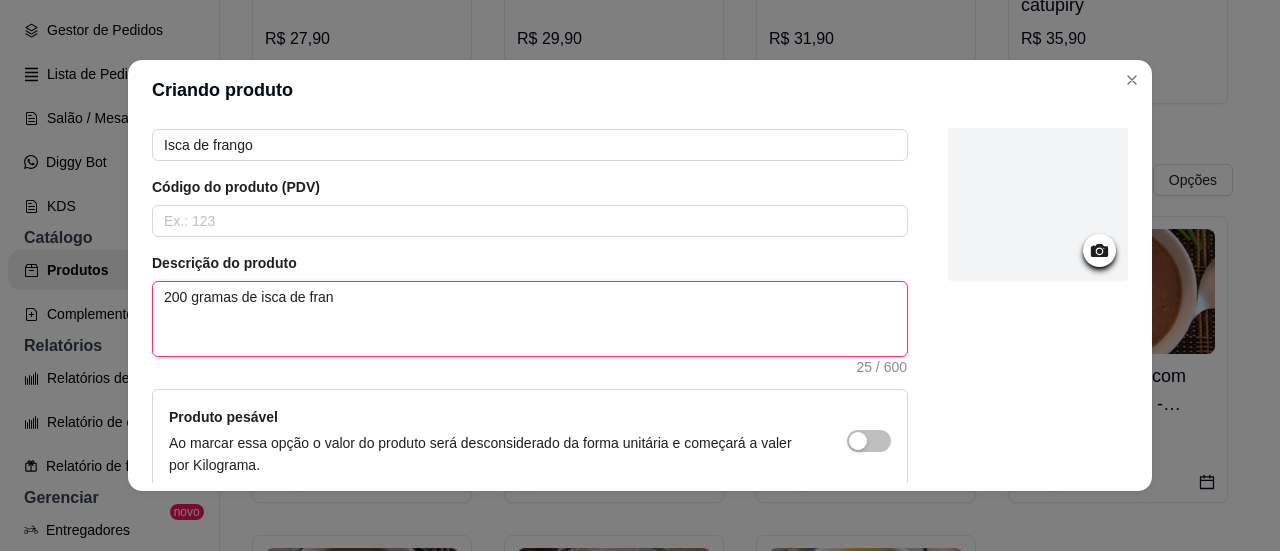 type 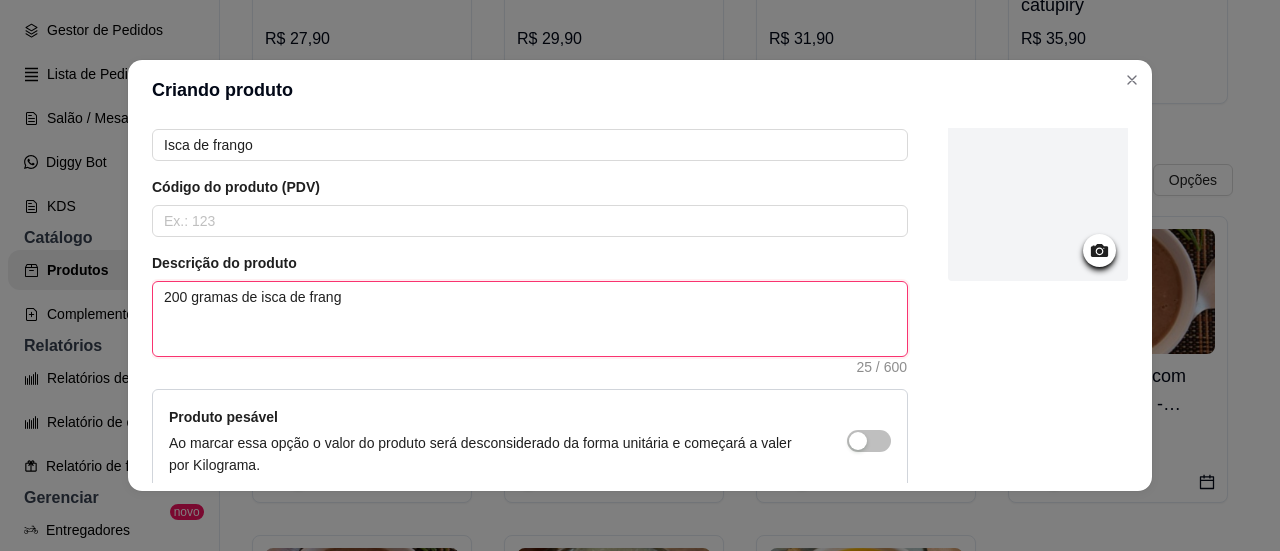 type 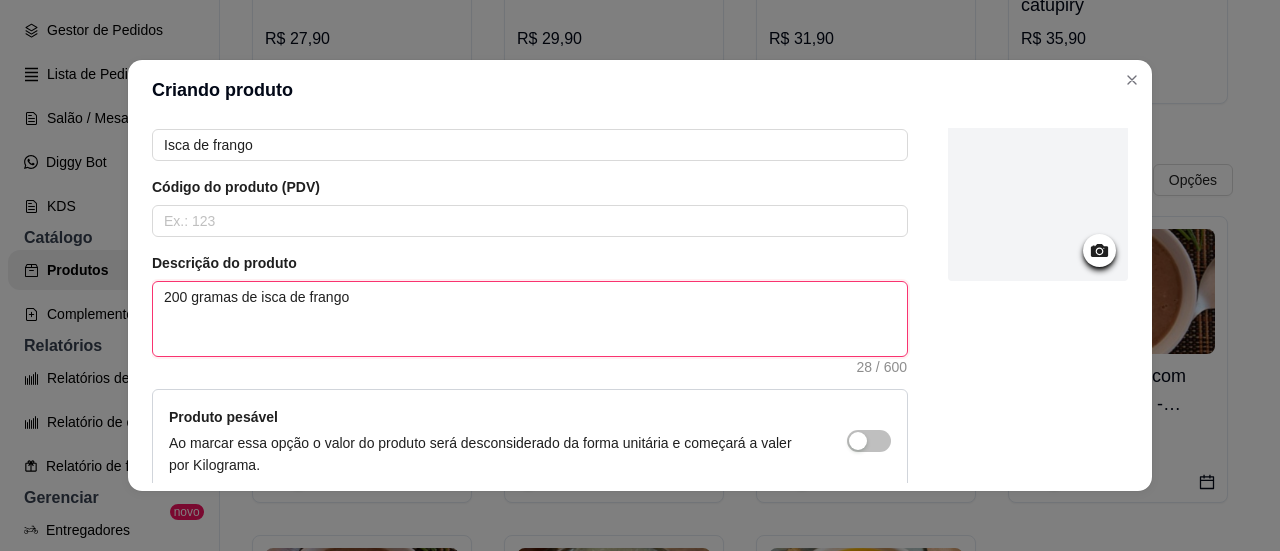 type 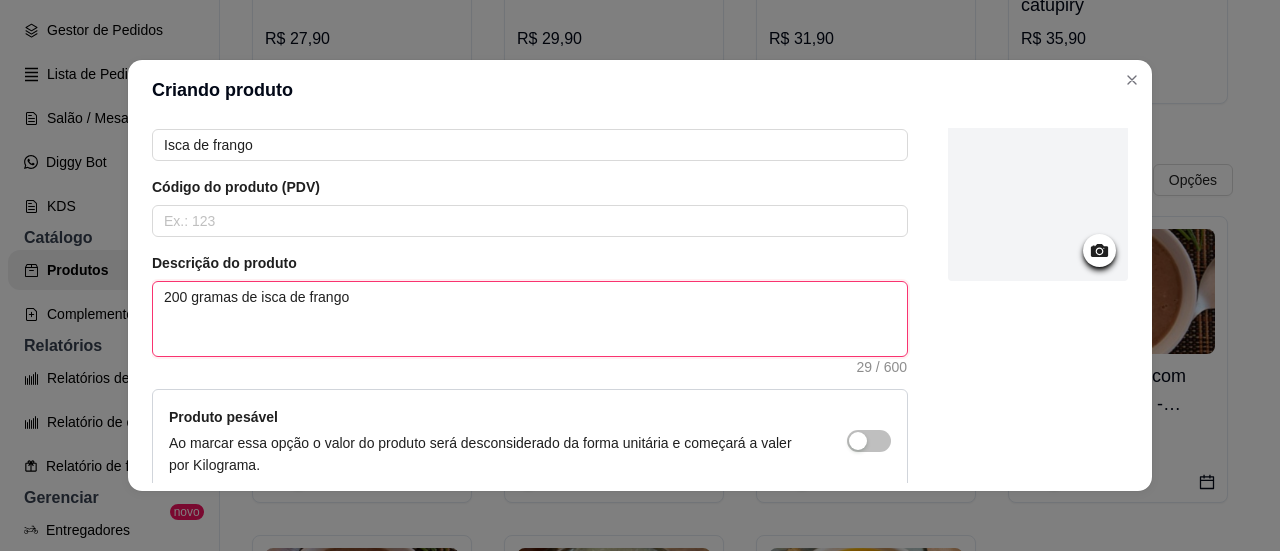 type 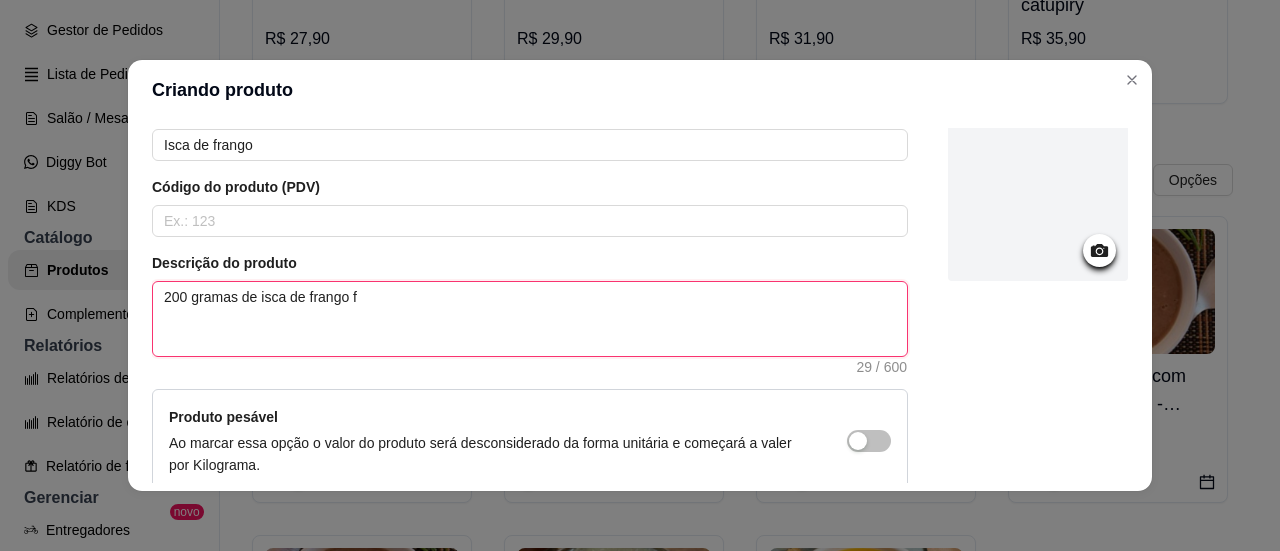 type 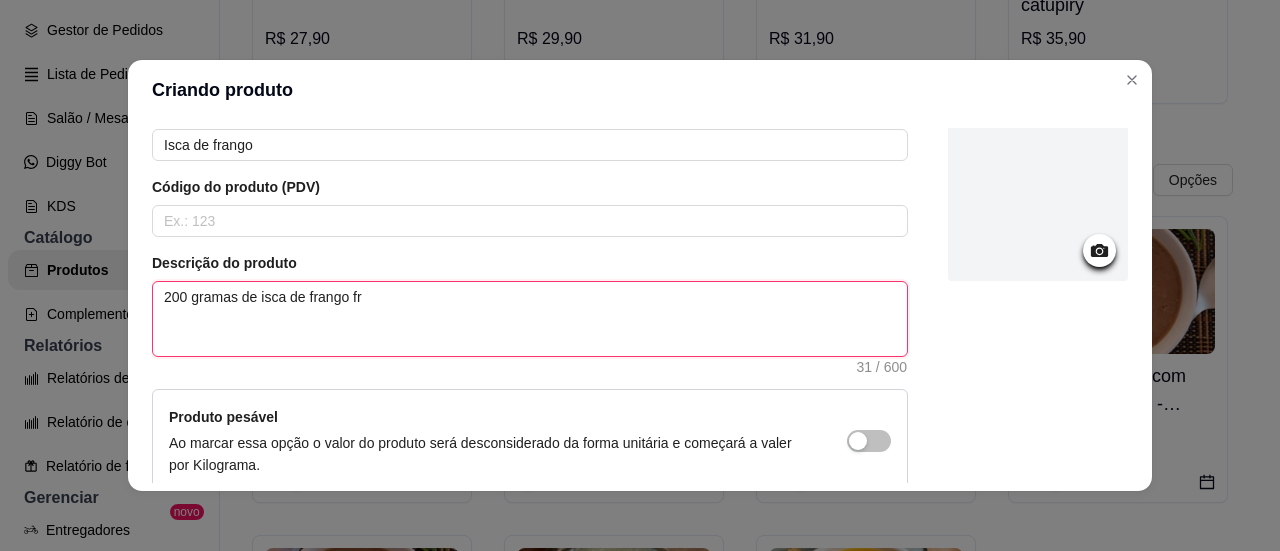 type 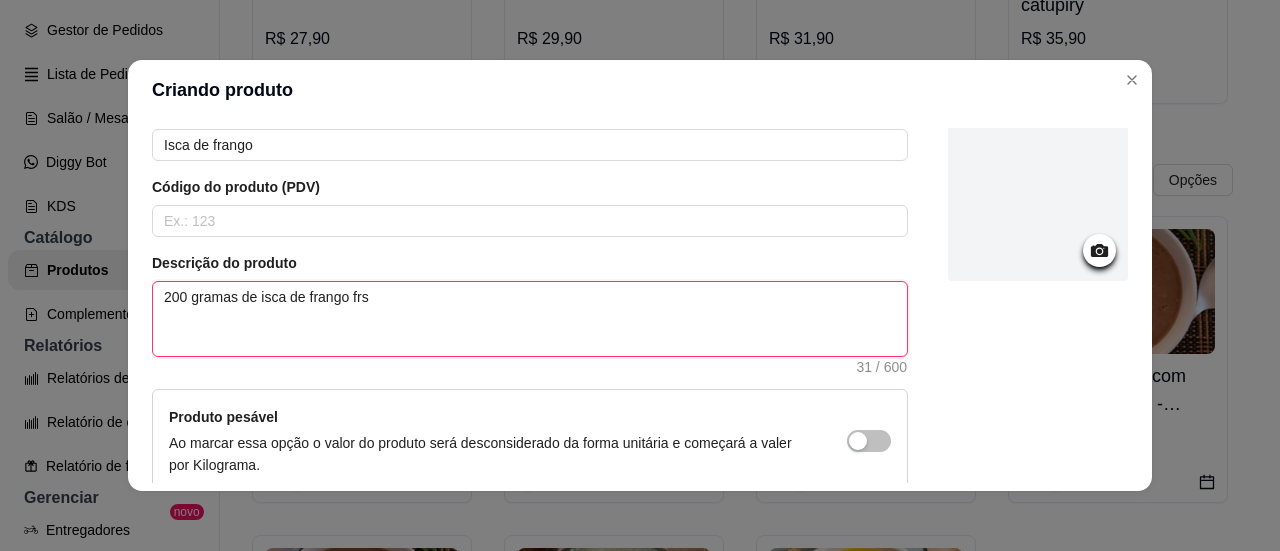 type 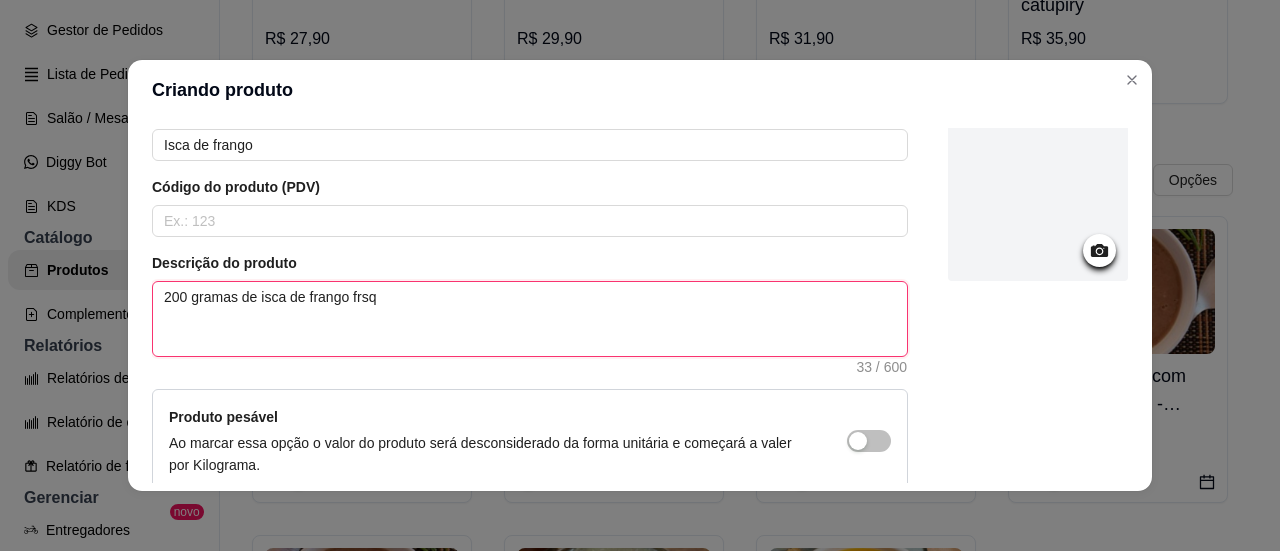 type 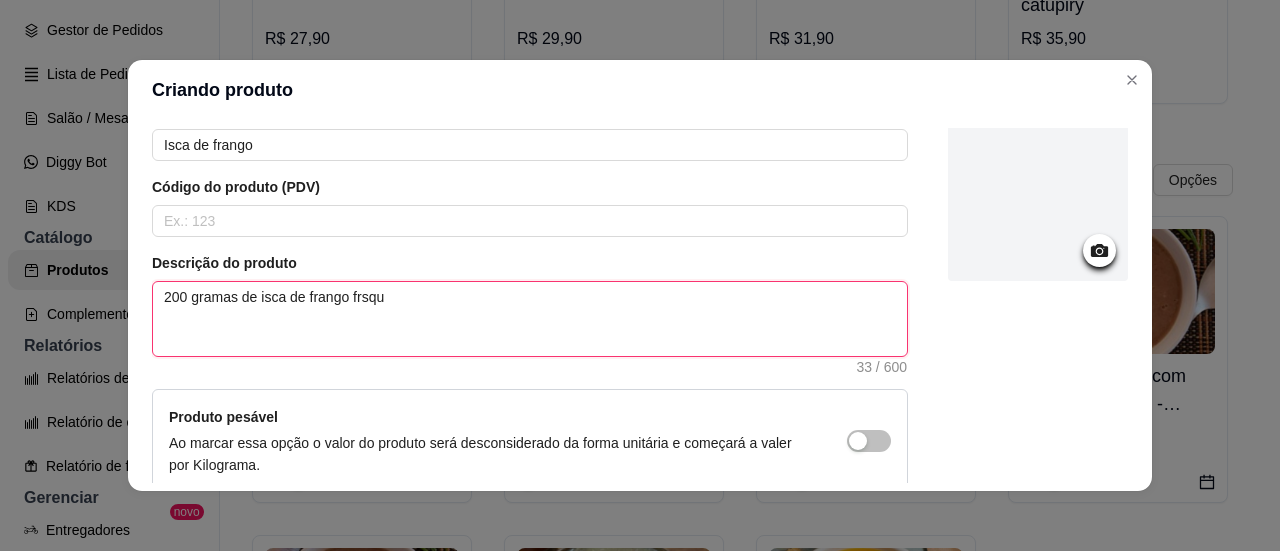 type 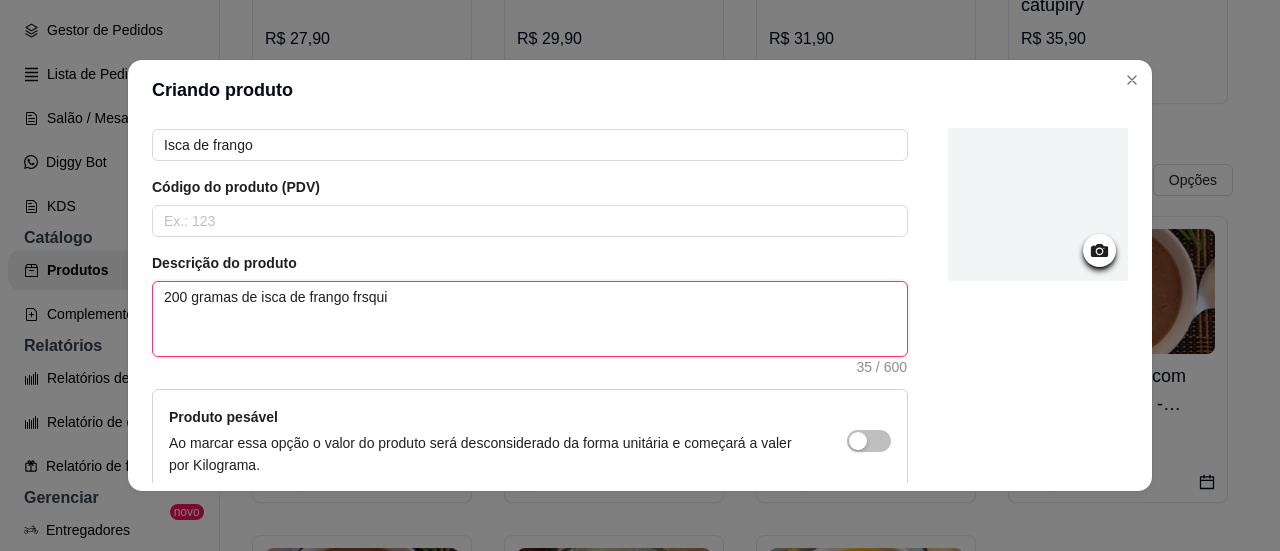 type 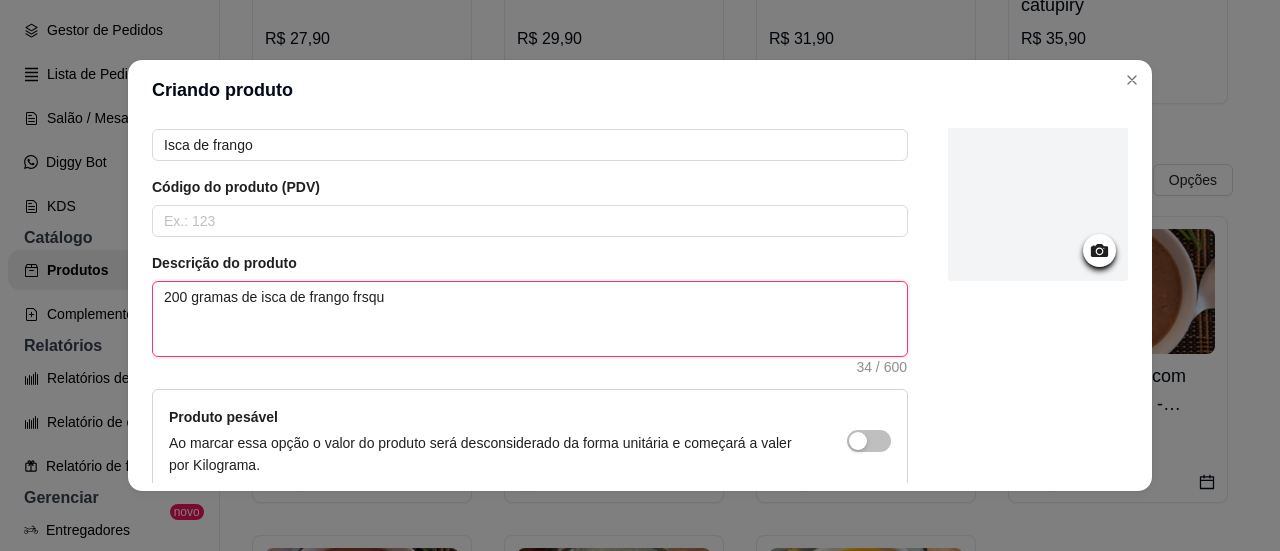 type 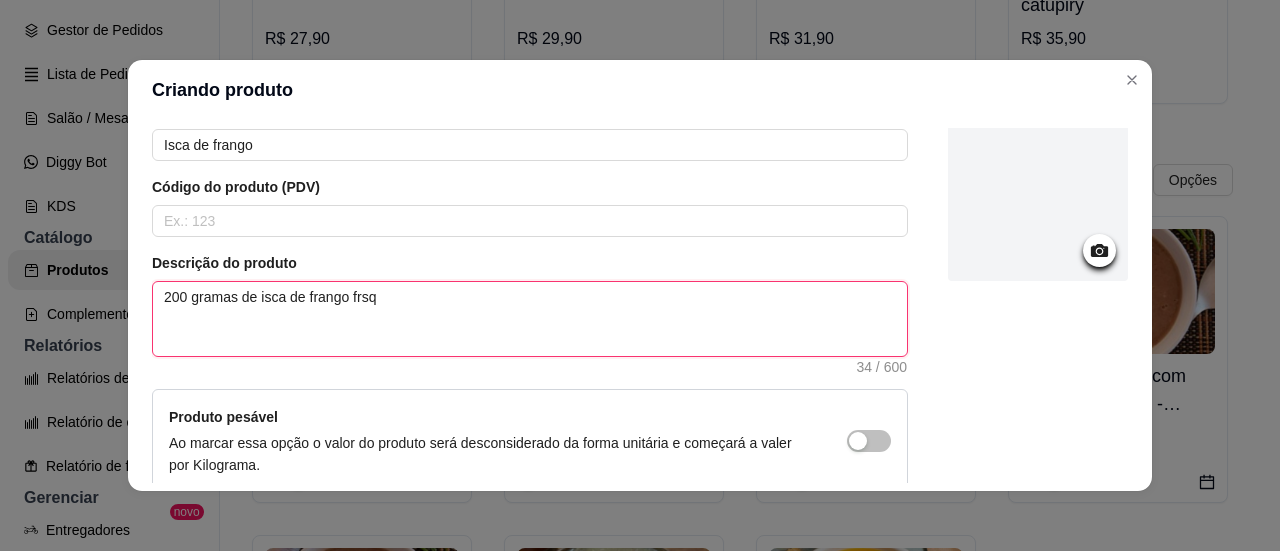 type 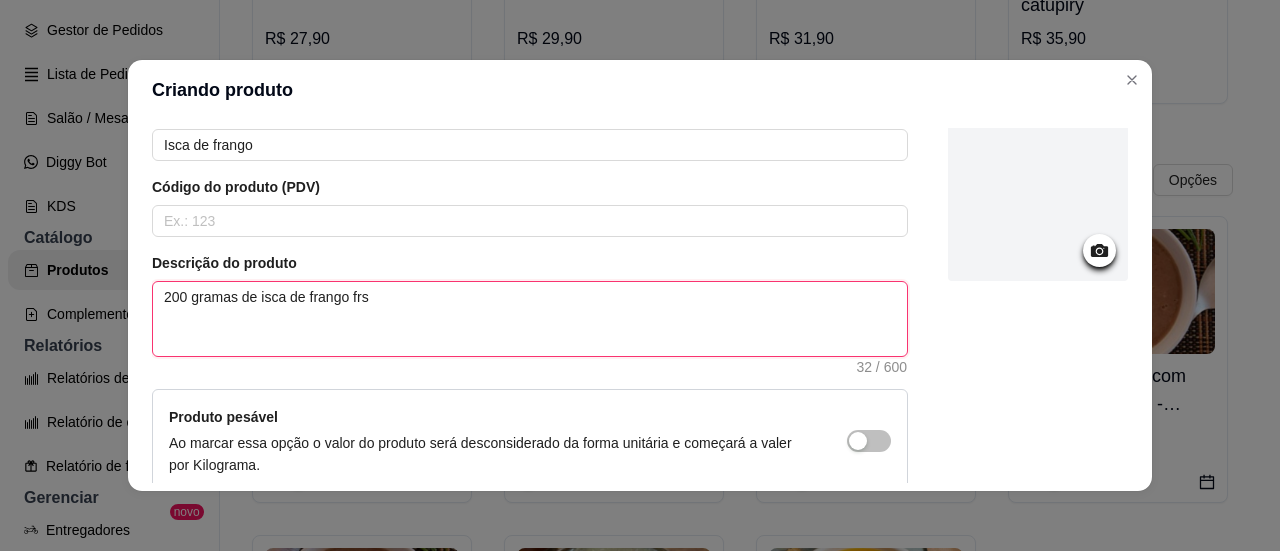 type 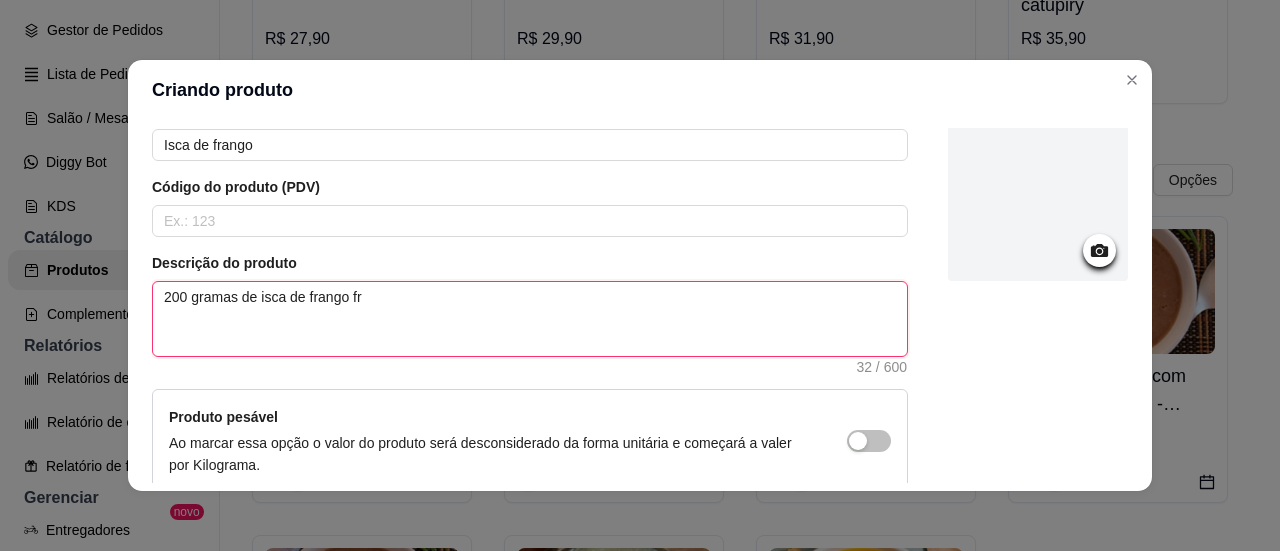type 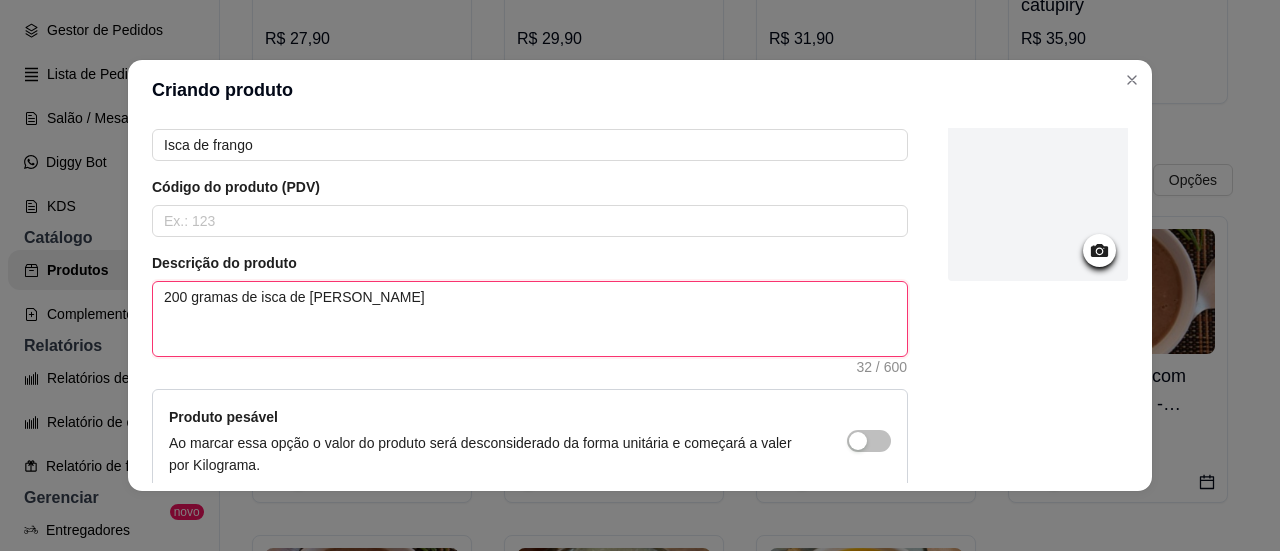 type 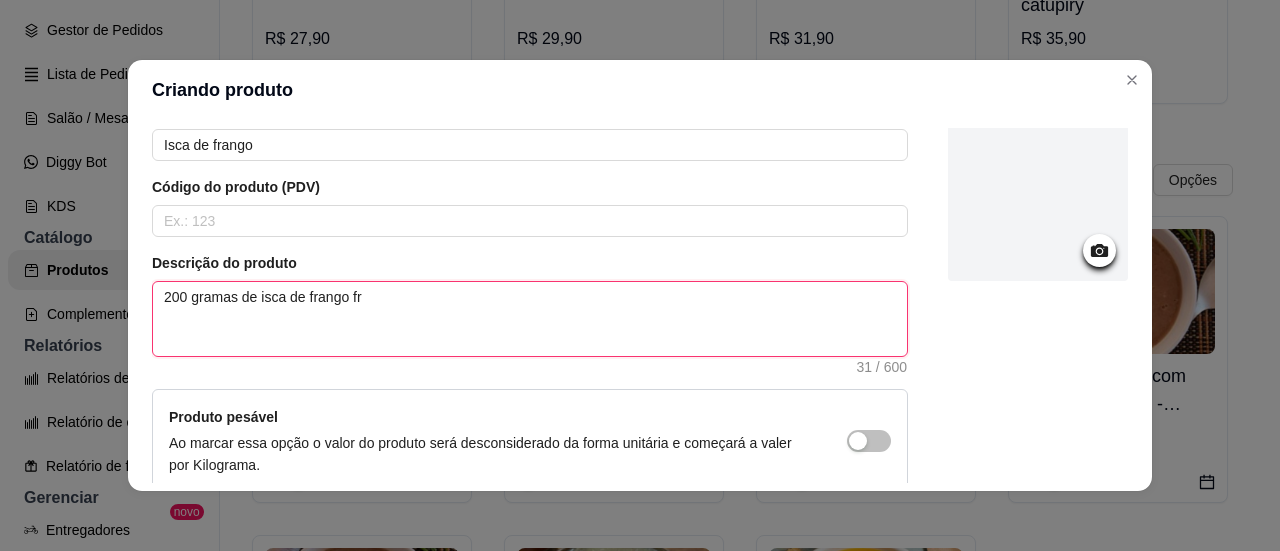 type 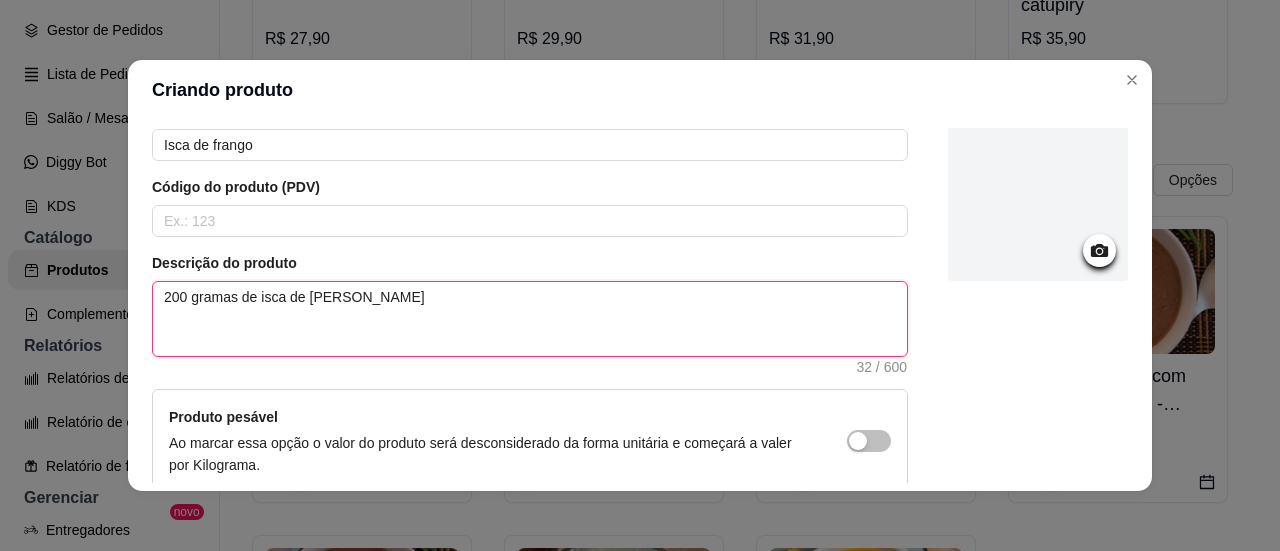 type 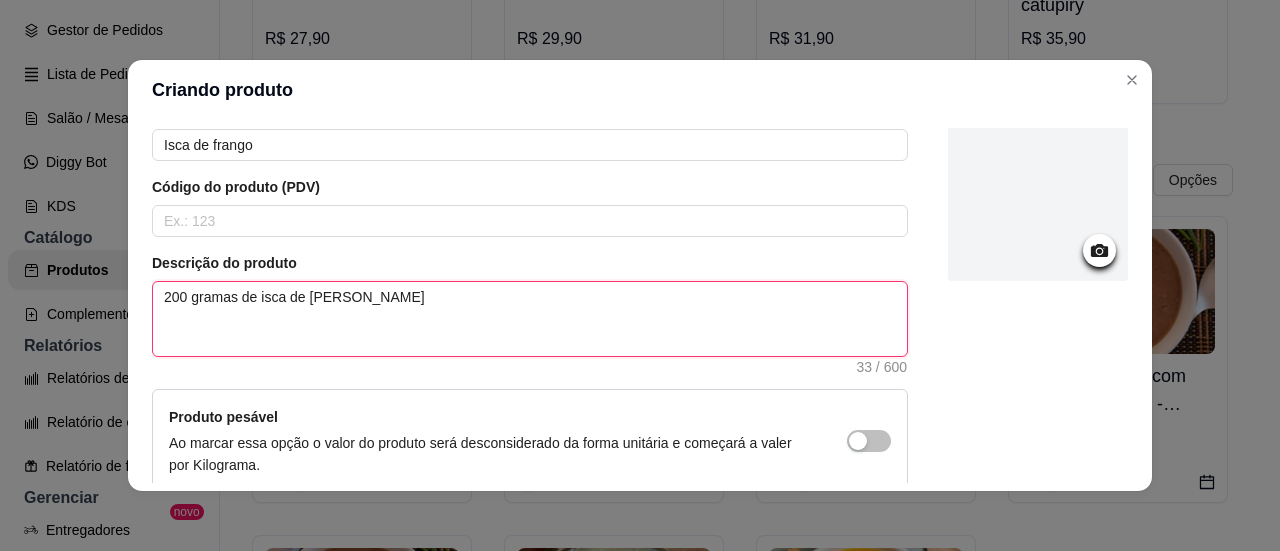 type 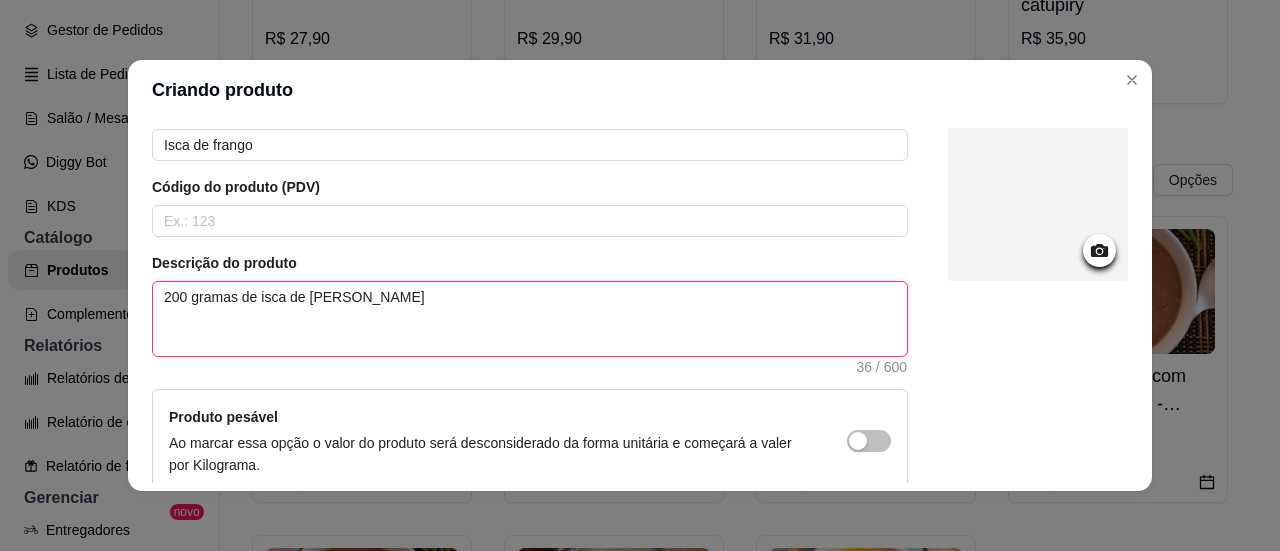 type 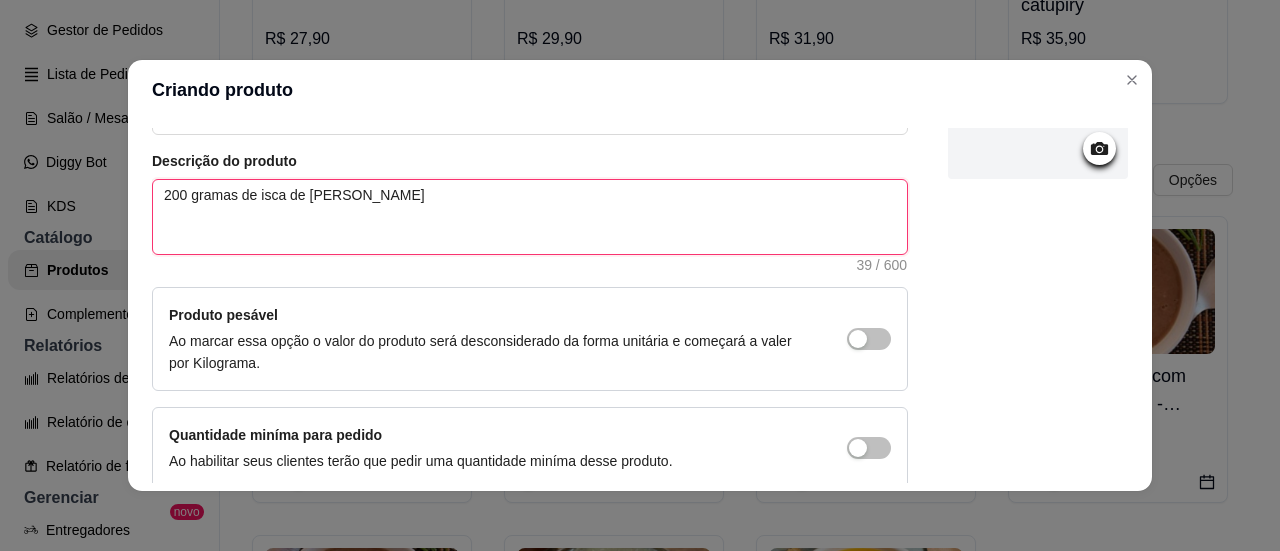 scroll, scrollTop: 293, scrollLeft: 0, axis: vertical 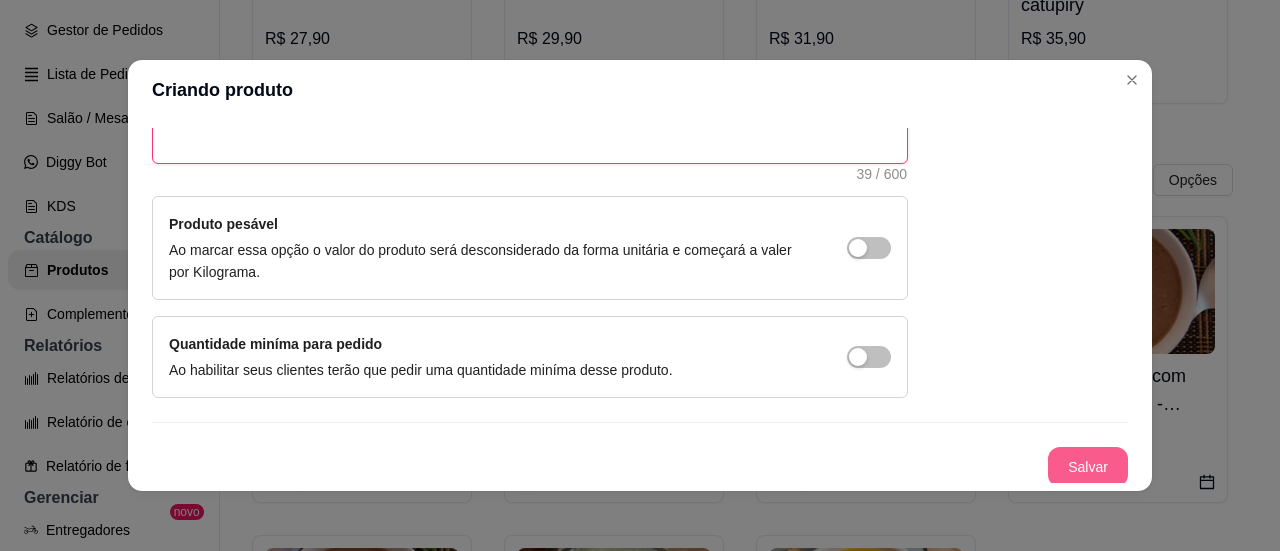 type on "200 gramas de isca de [PERSON_NAME]" 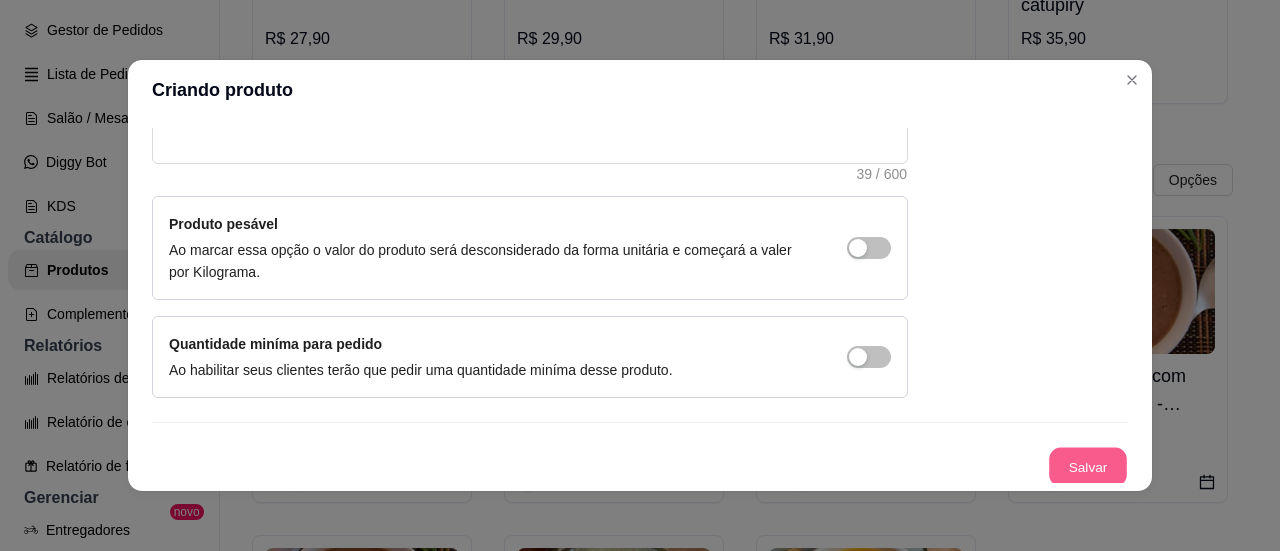 click on "Salvar" at bounding box center [1088, 467] 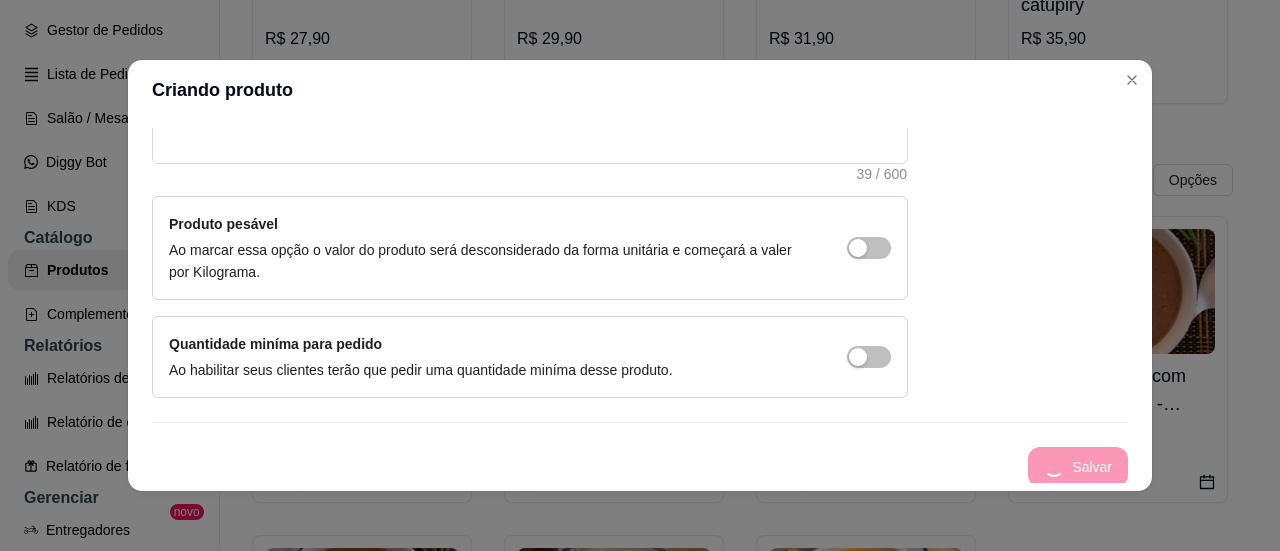 type 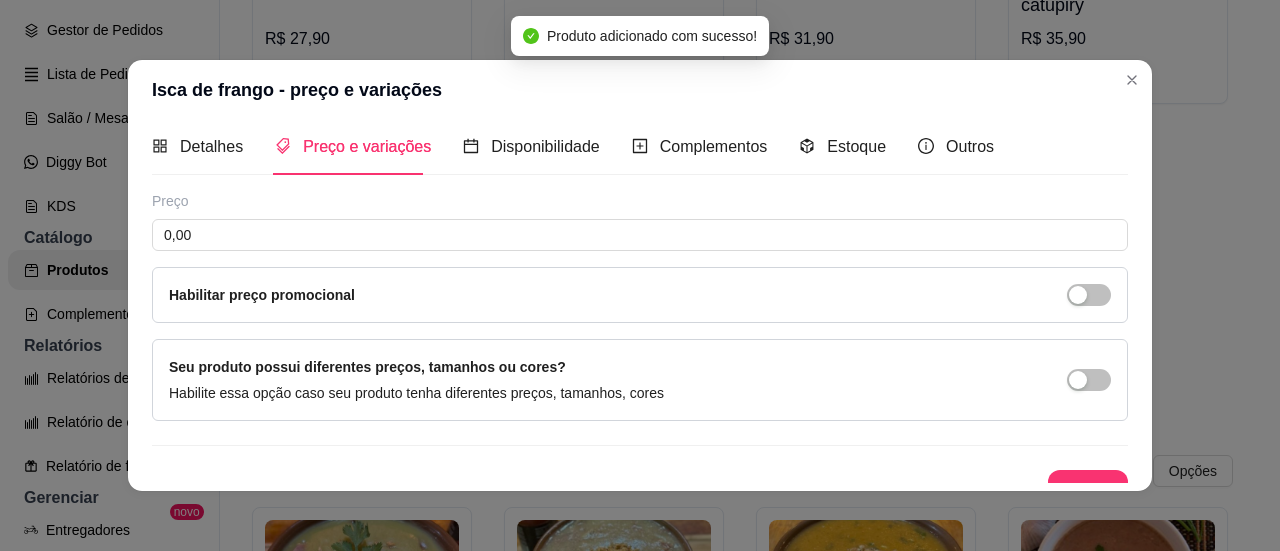 scroll, scrollTop: 0, scrollLeft: 0, axis: both 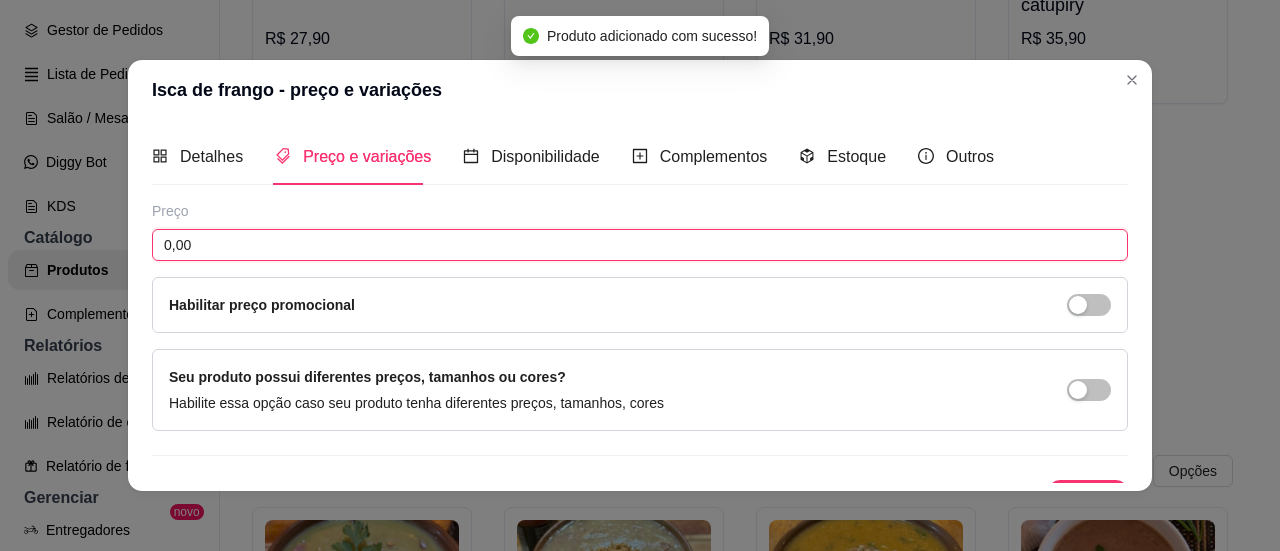 drag, startPoint x: 260, startPoint y: 241, endPoint x: 26, endPoint y: 222, distance: 234.7701 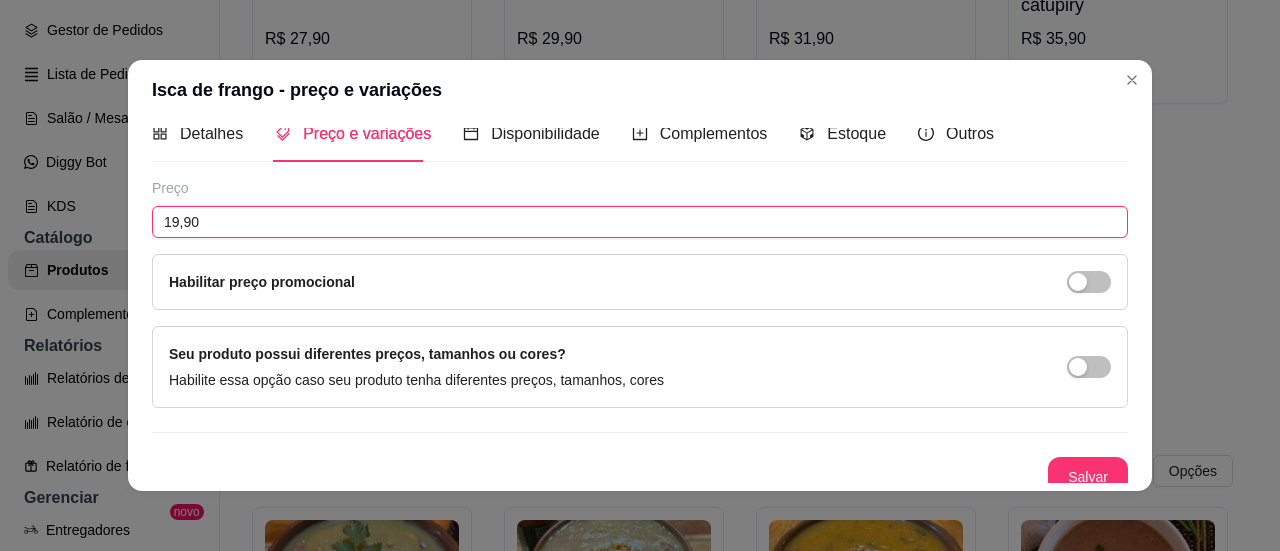 scroll, scrollTop: 34, scrollLeft: 0, axis: vertical 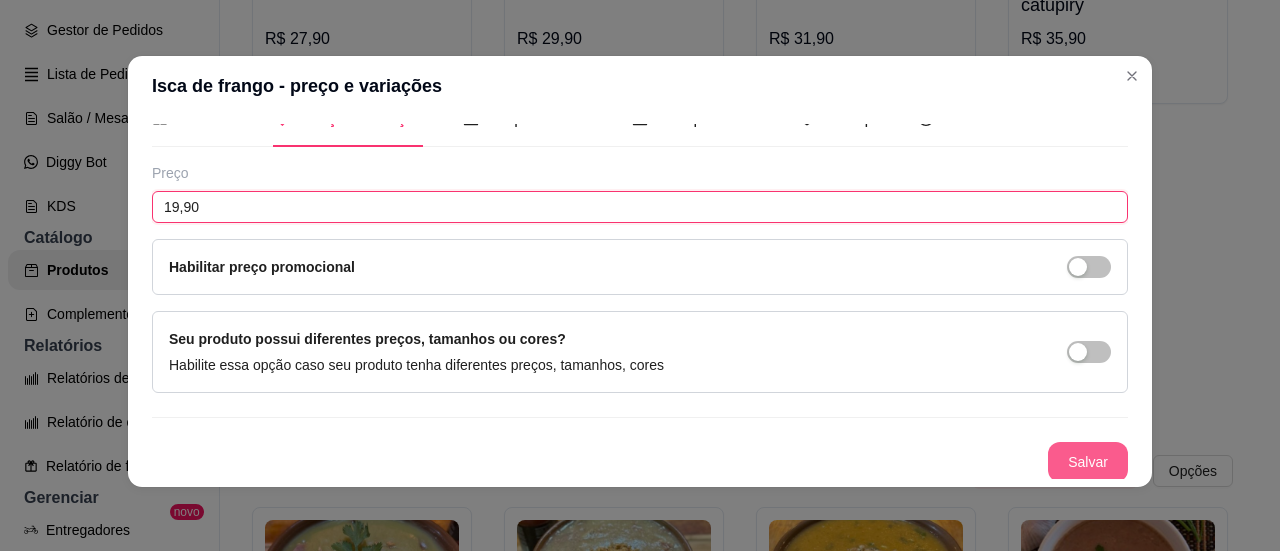 type on "19,90" 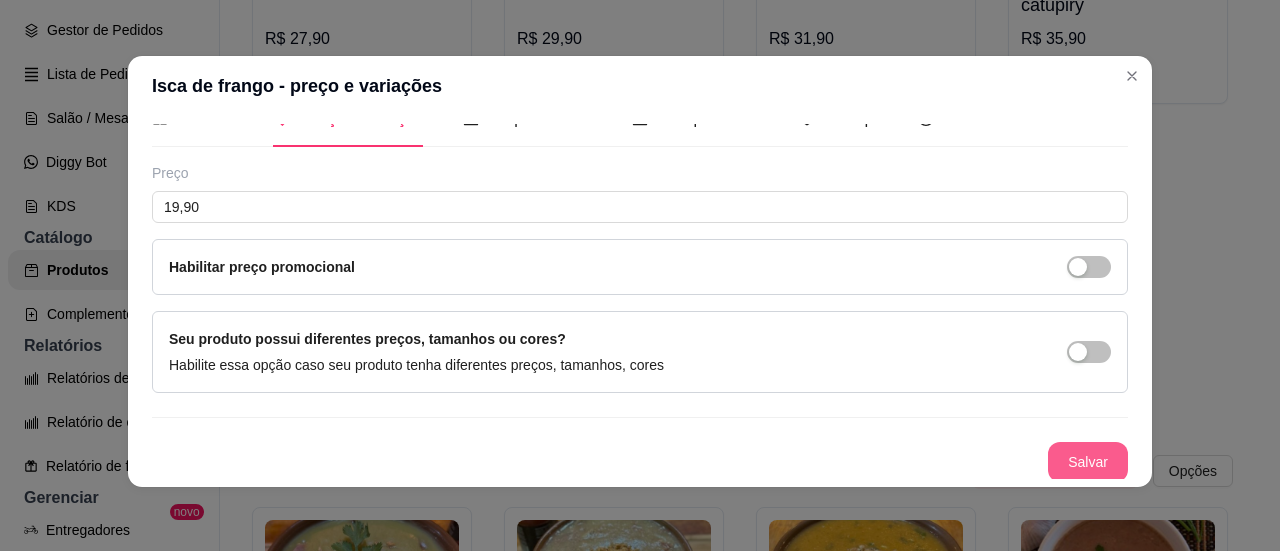 click on "Salvar" at bounding box center [1088, 462] 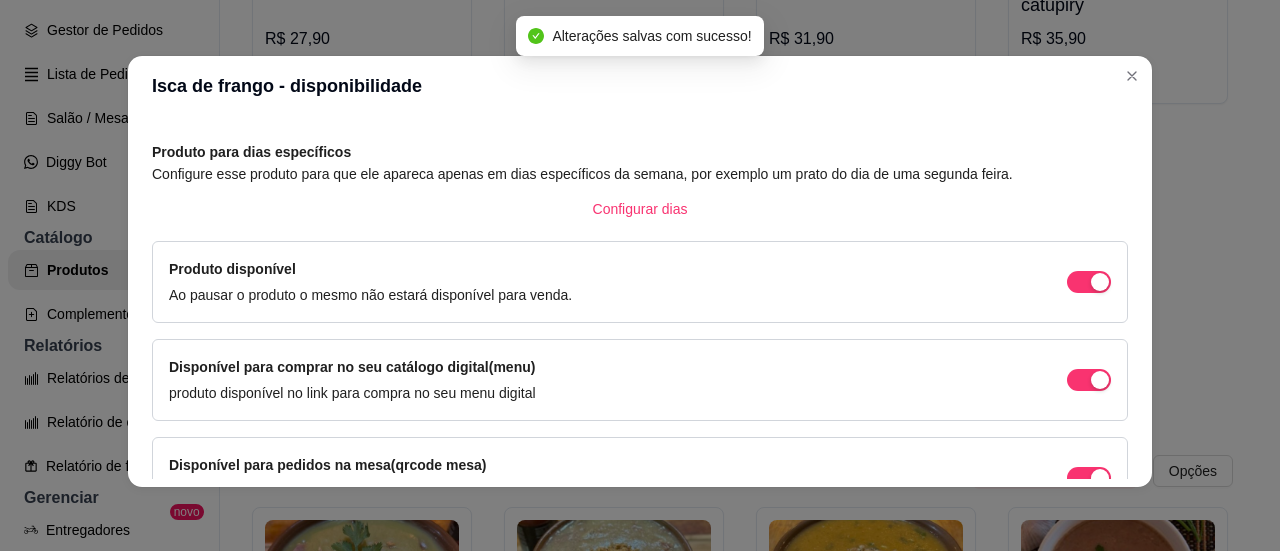 scroll, scrollTop: 0, scrollLeft: 0, axis: both 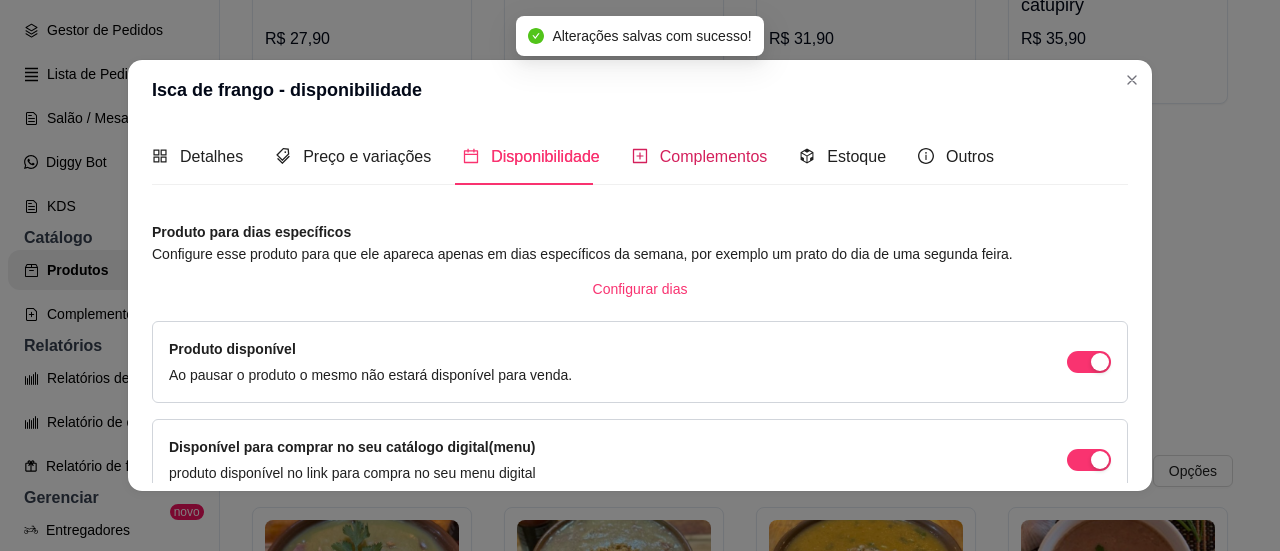 click on "Complementos" at bounding box center [714, 156] 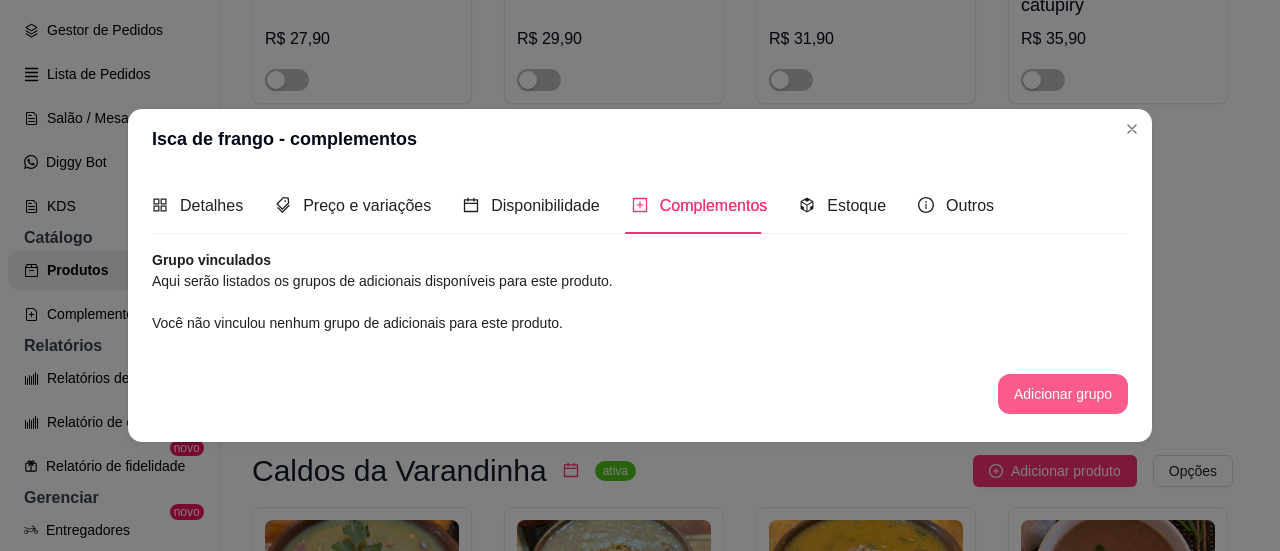 click on "Adicionar grupo" at bounding box center (1063, 394) 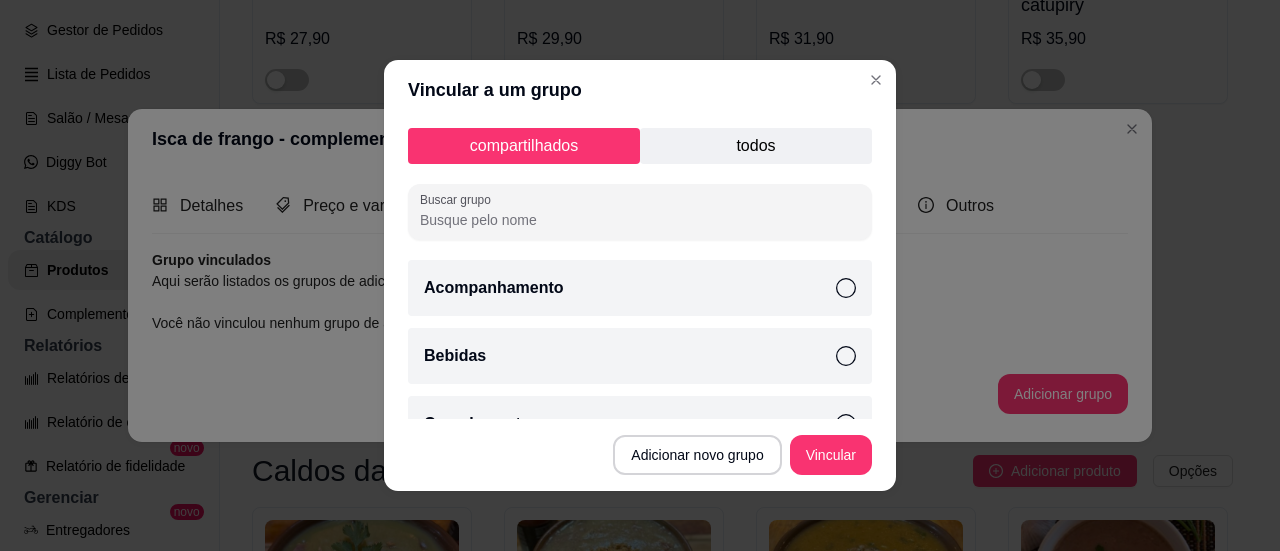 scroll, scrollTop: 100, scrollLeft: 0, axis: vertical 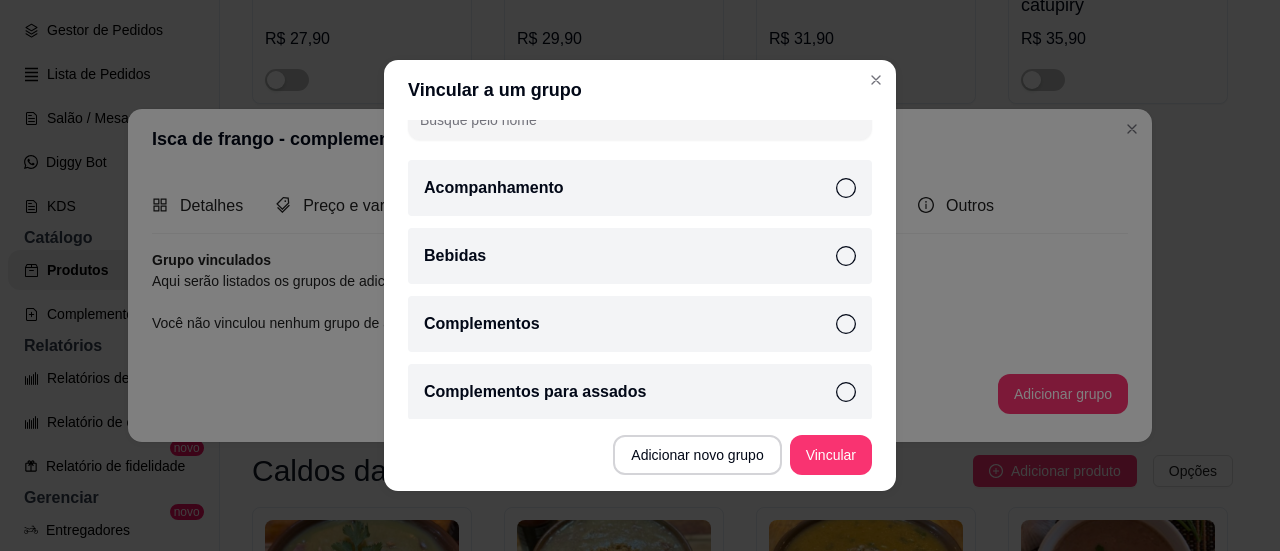 click on "Bebidas" at bounding box center (640, 256) 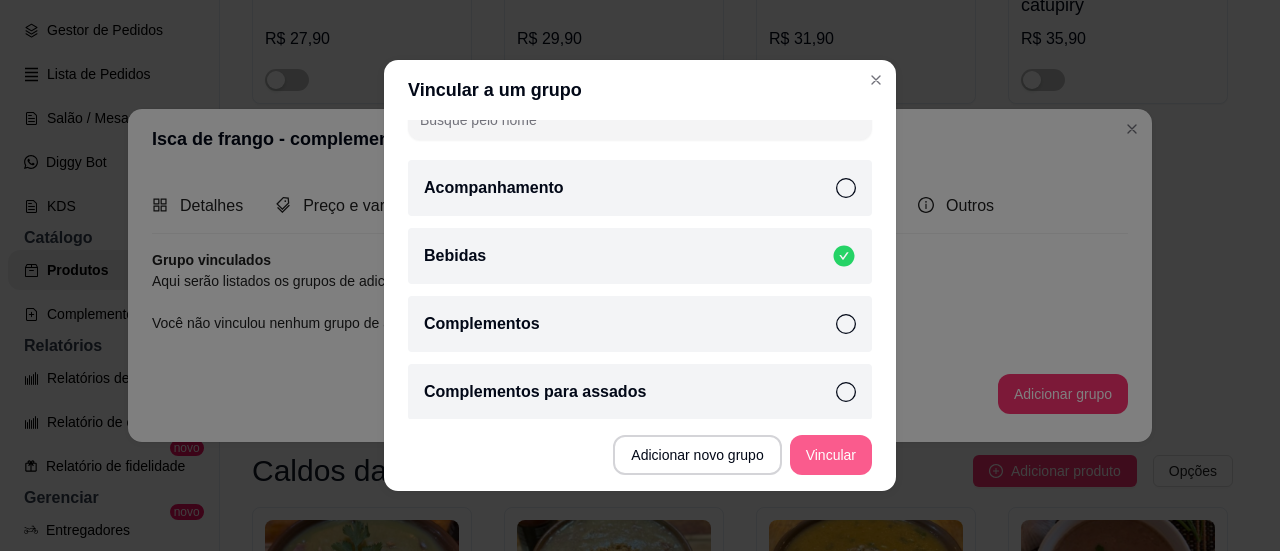 click on "Vincular" at bounding box center (831, 455) 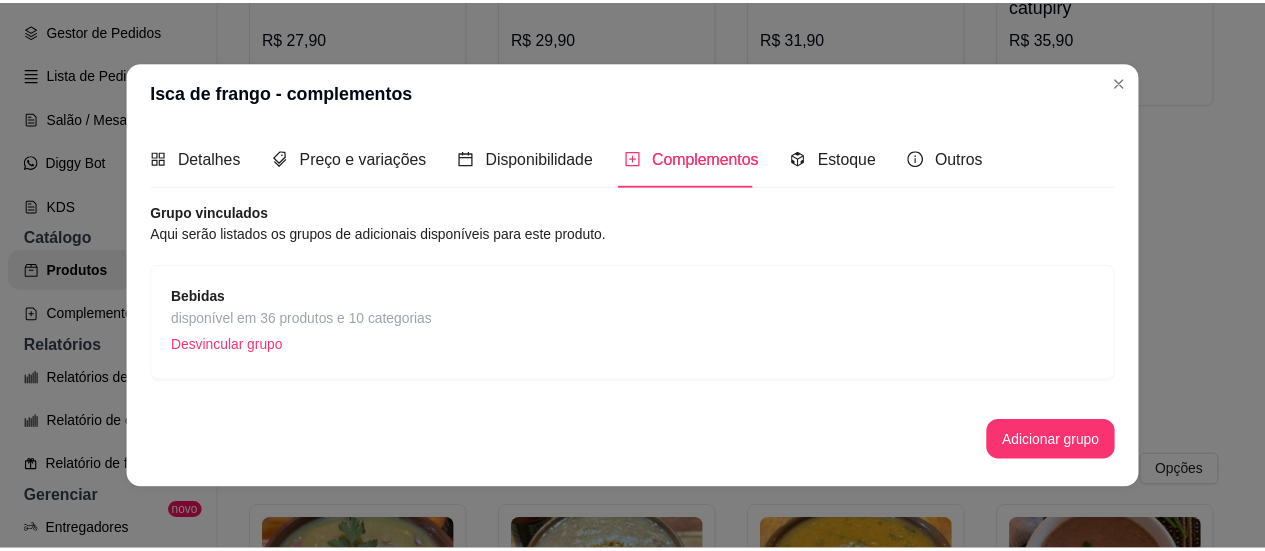 scroll, scrollTop: 1, scrollLeft: 0, axis: vertical 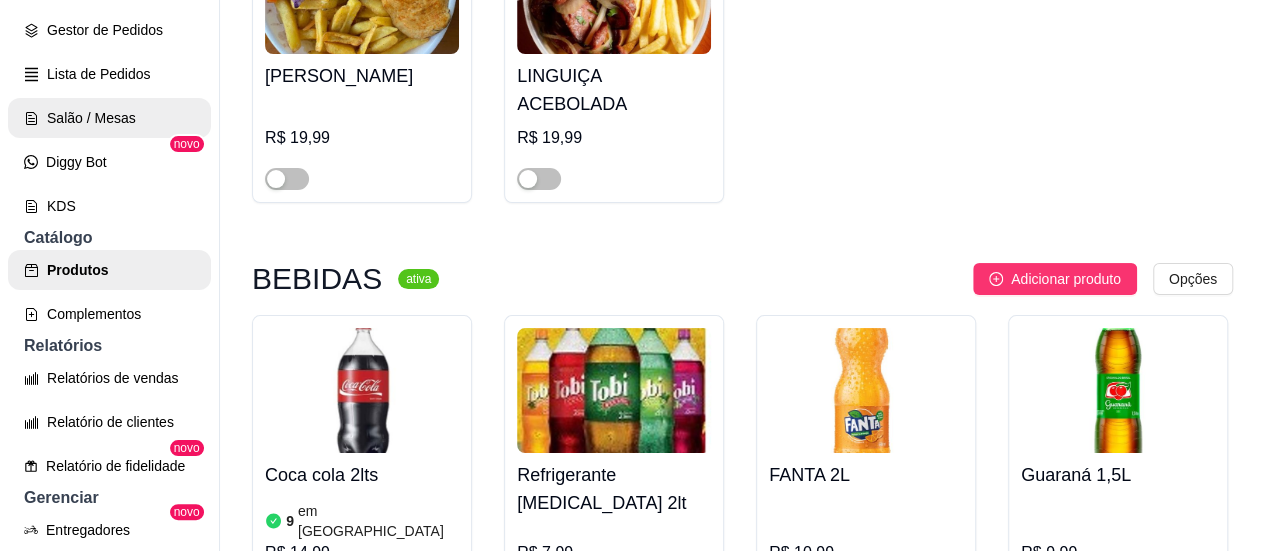 click on "Salão / Mesas" at bounding box center [109, 118] 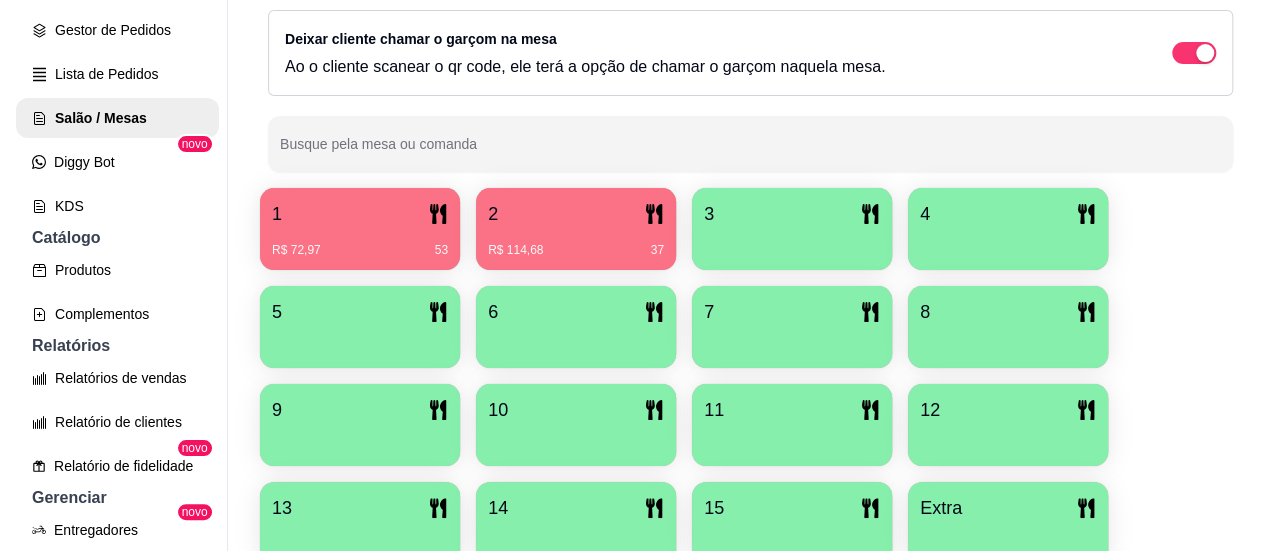 scroll, scrollTop: 400, scrollLeft: 0, axis: vertical 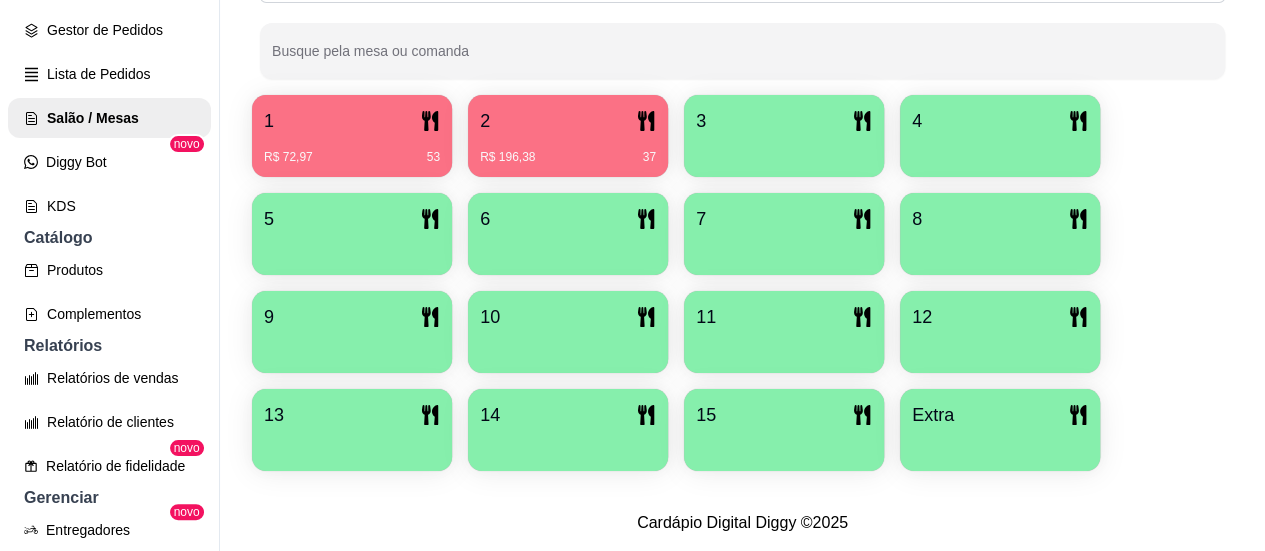 click on "2" at bounding box center [568, 121] 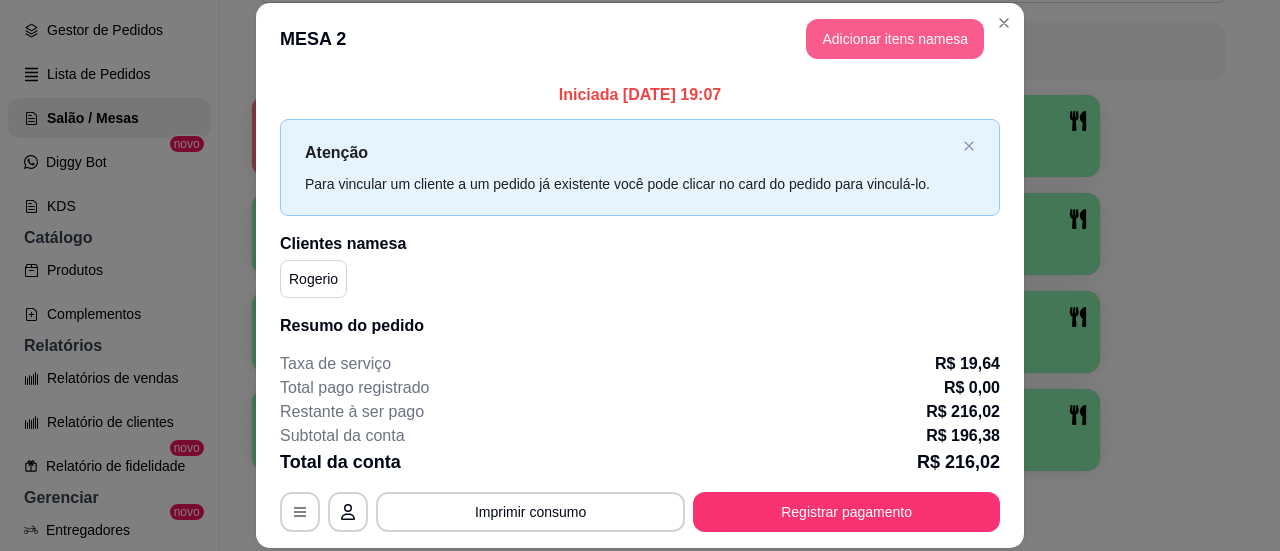 click on "Adicionar itens na  mesa" at bounding box center [895, 39] 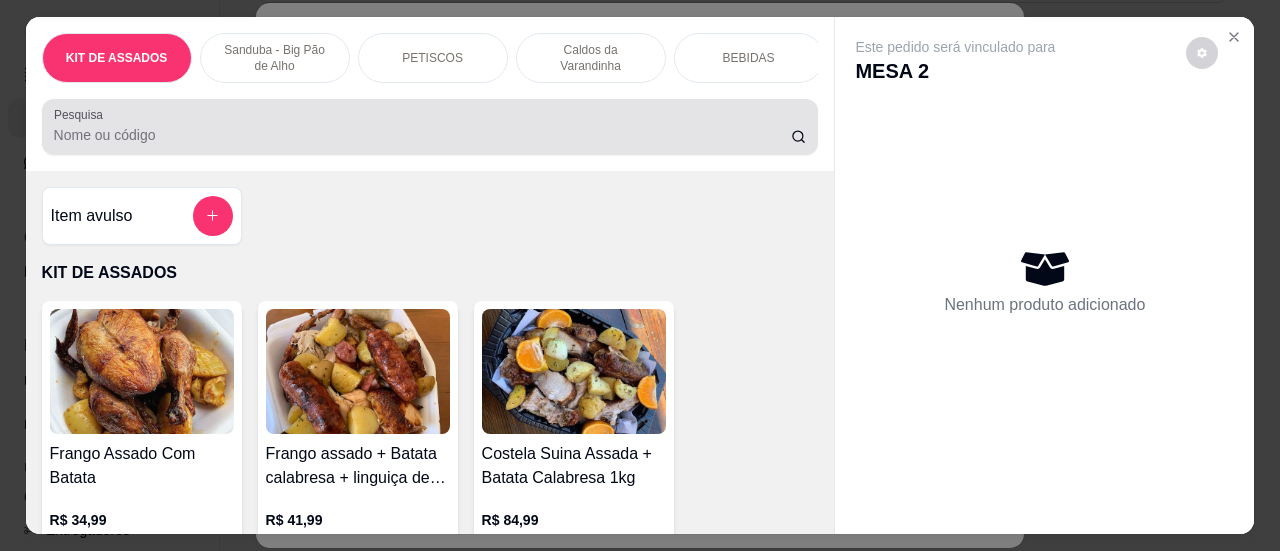 click at bounding box center (430, 127) 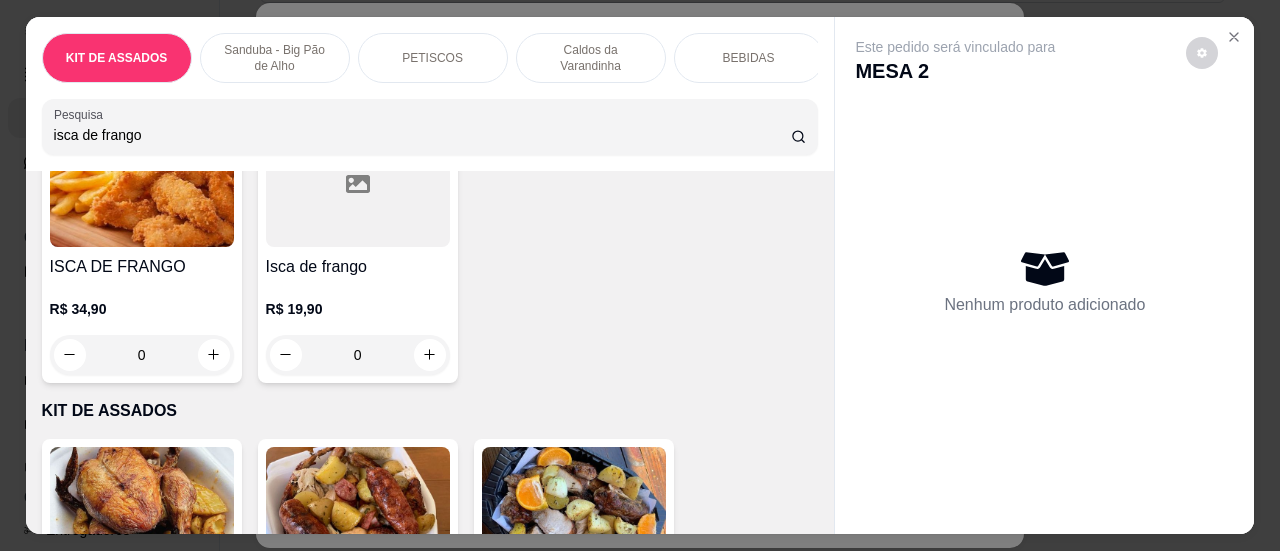 scroll, scrollTop: 200, scrollLeft: 0, axis: vertical 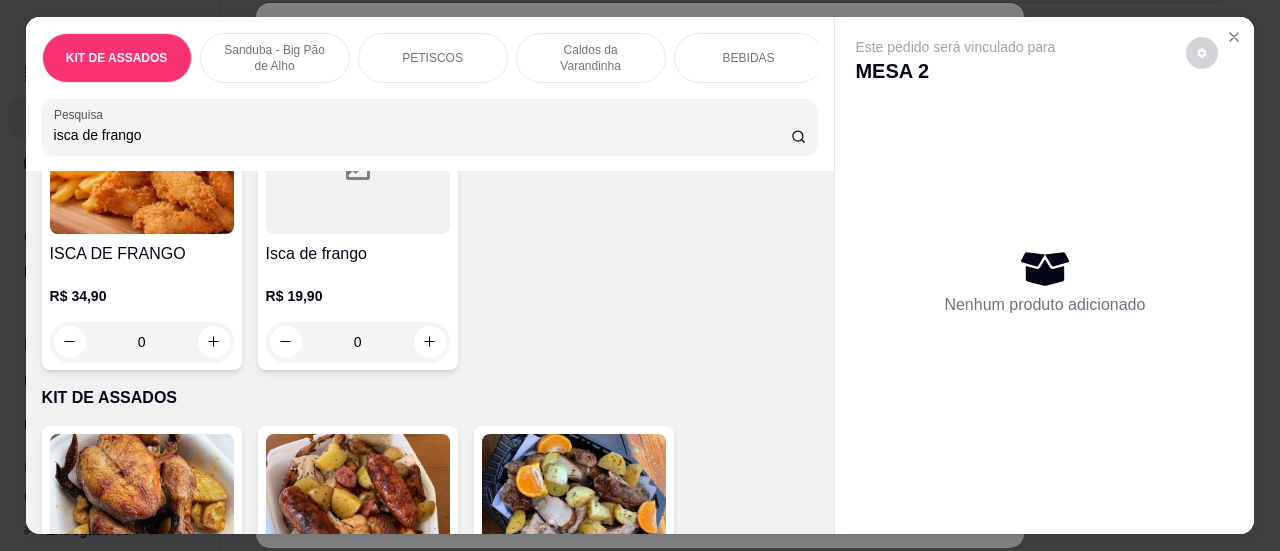 type on "isca de frango" 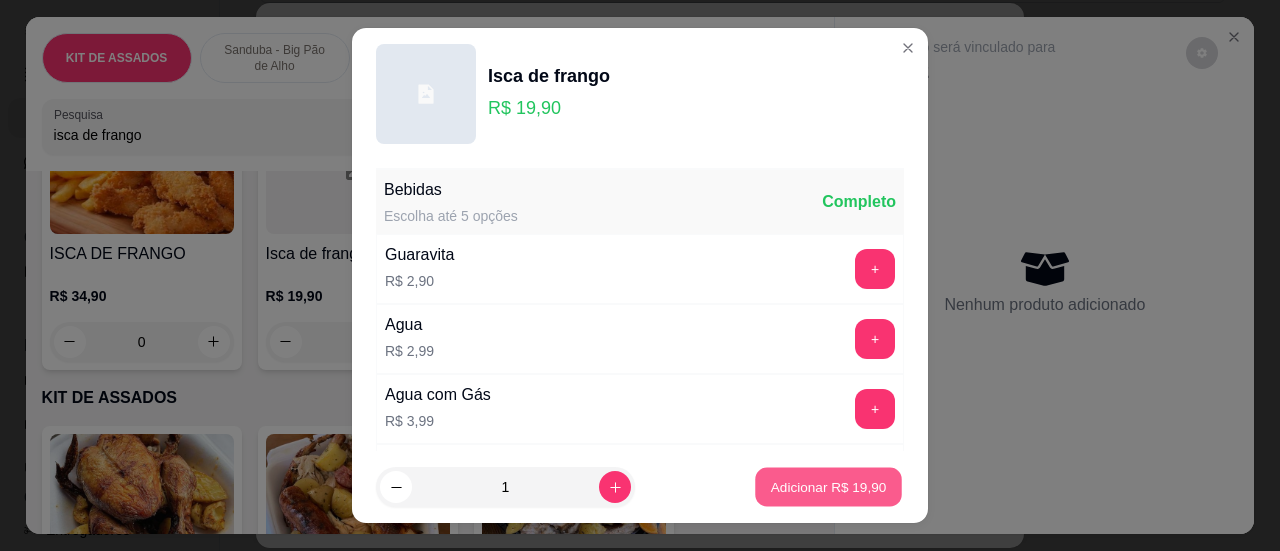click on "Adicionar   R$ 19,90" at bounding box center (829, 487) 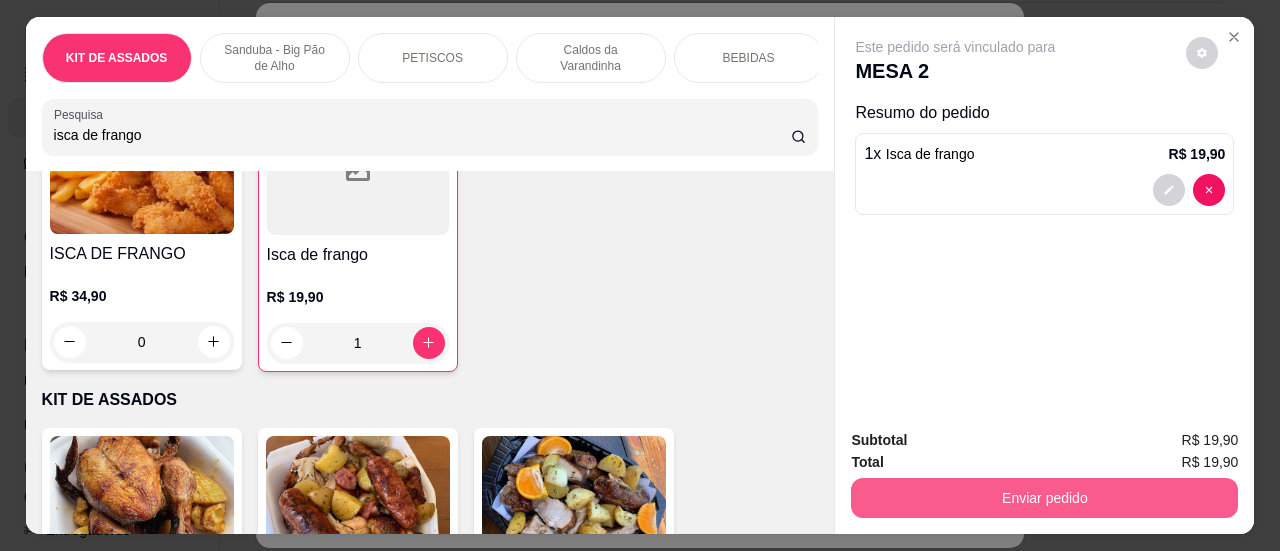 click on "Enviar pedido" at bounding box center (1044, 498) 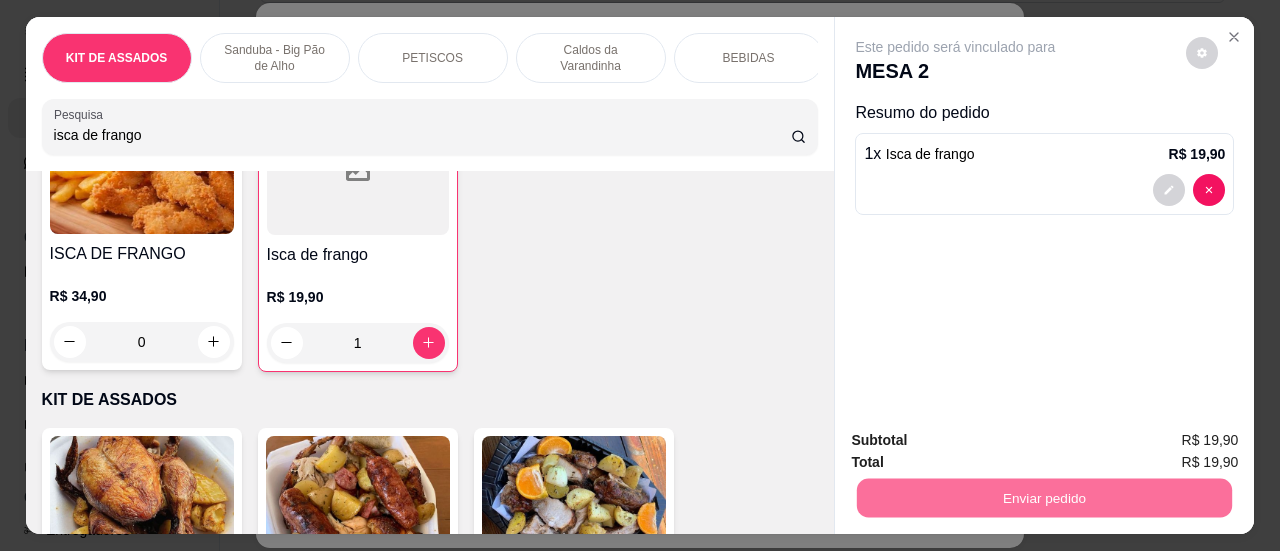 click on "Sim, quero registrar" at bounding box center [1168, 441] 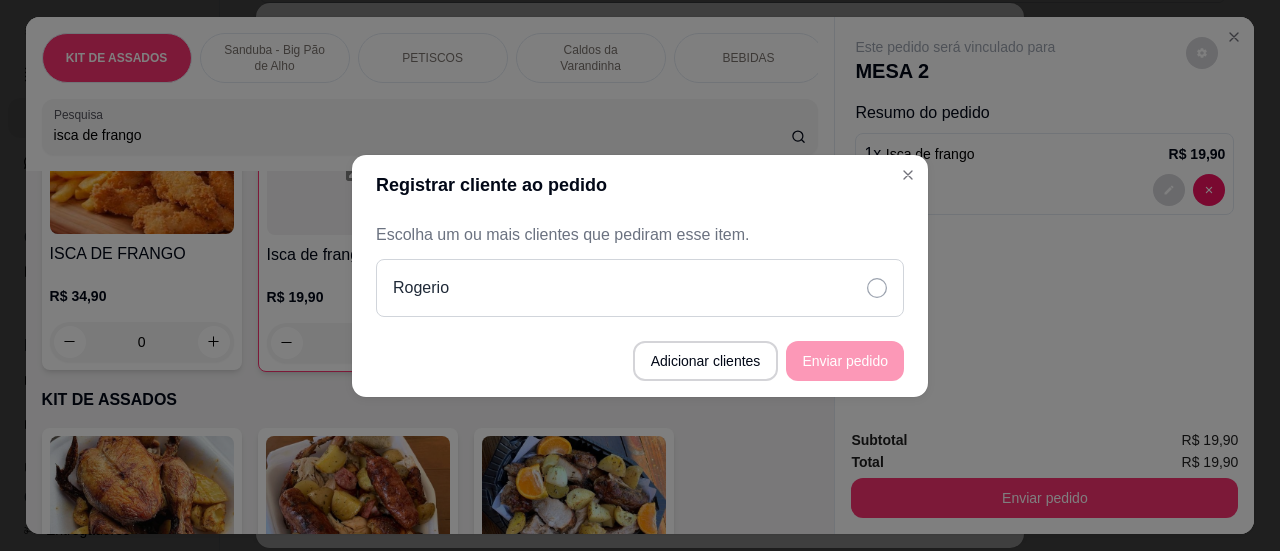 click 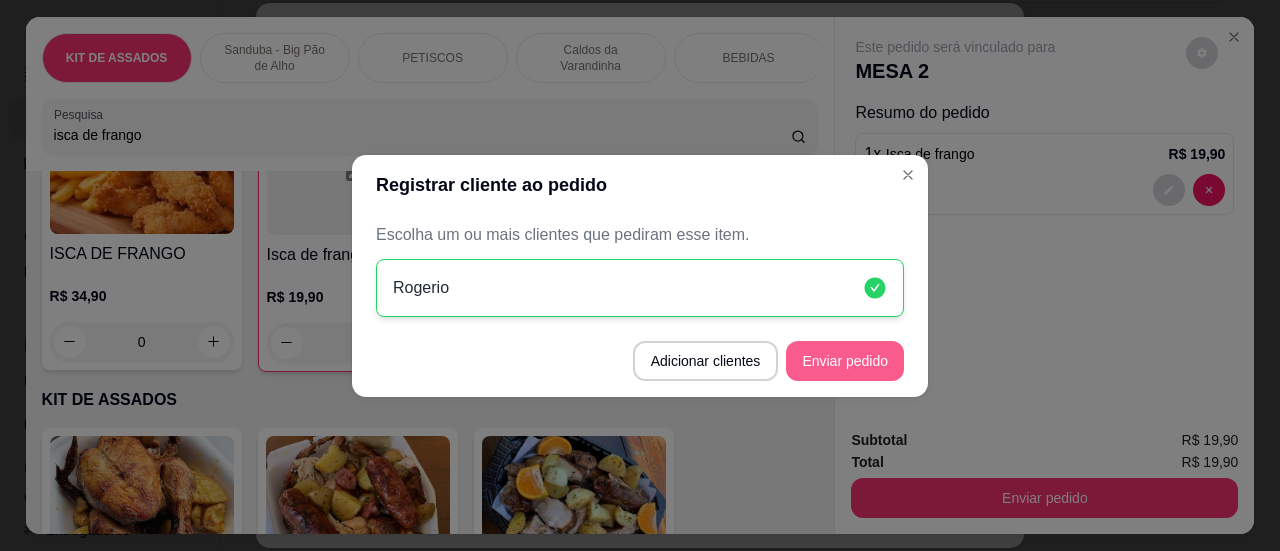 click on "Enviar pedido" at bounding box center [845, 361] 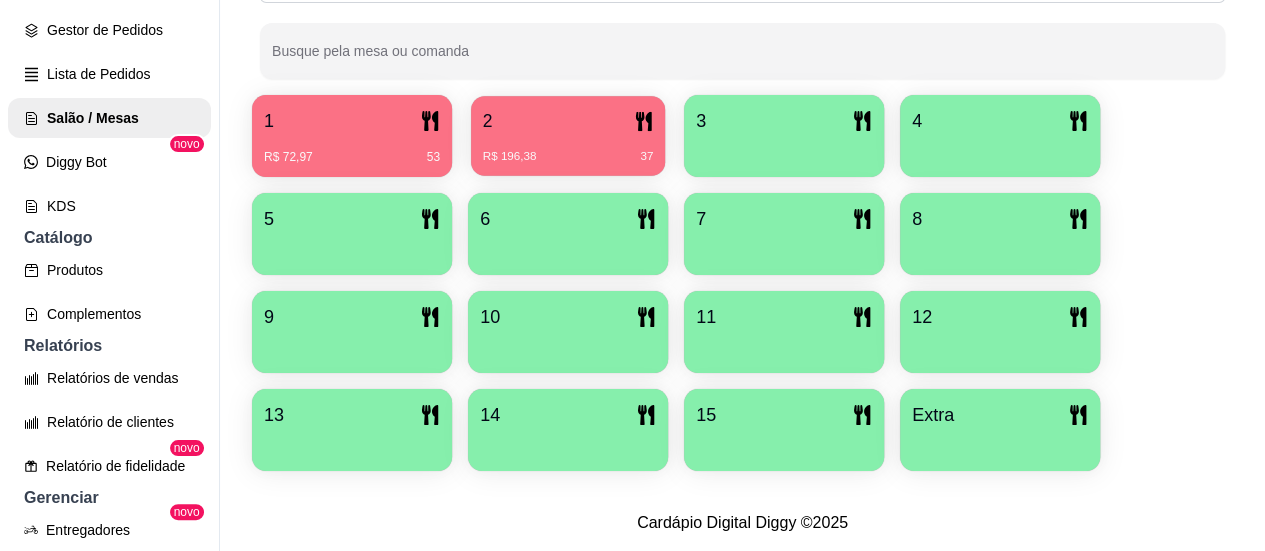 click on "2" at bounding box center [568, 121] 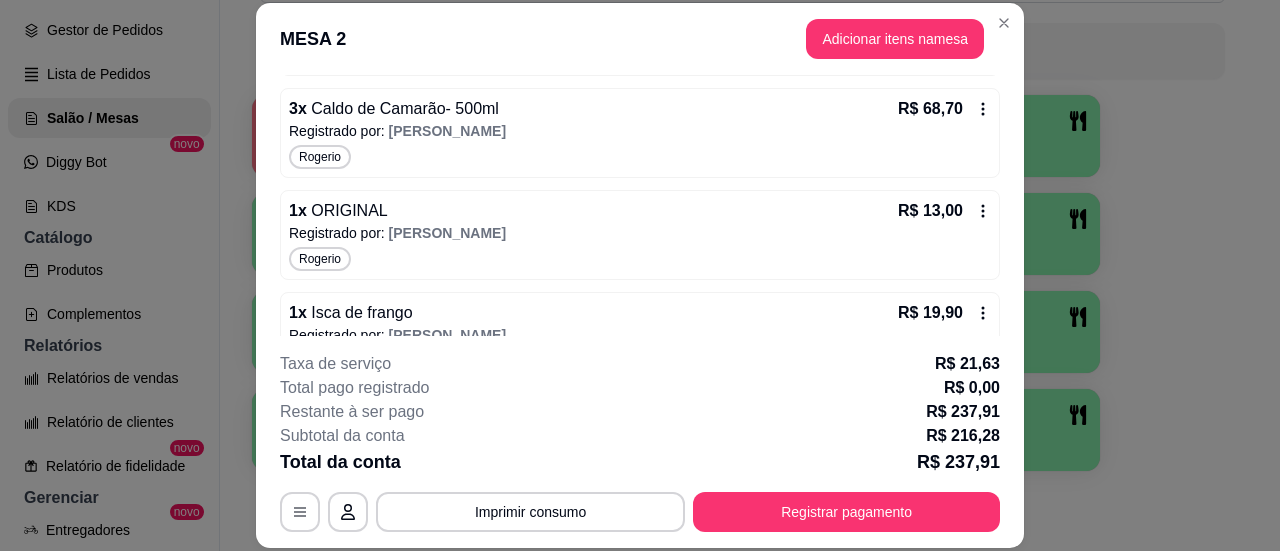 scroll, scrollTop: 1118, scrollLeft: 0, axis: vertical 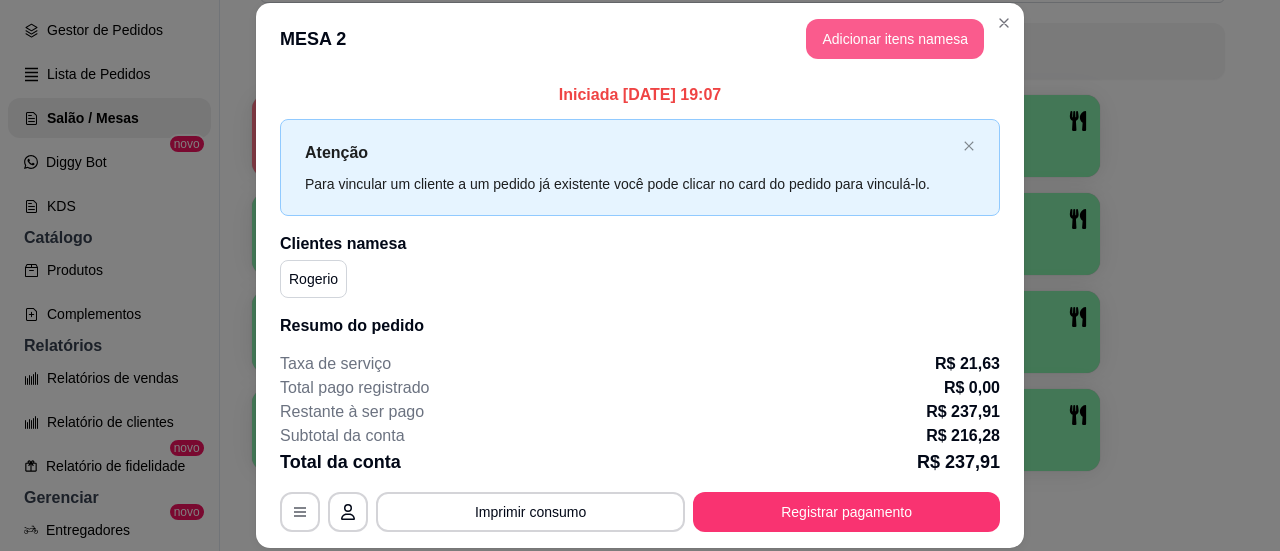 click on "Adicionar itens na  mesa" at bounding box center [895, 39] 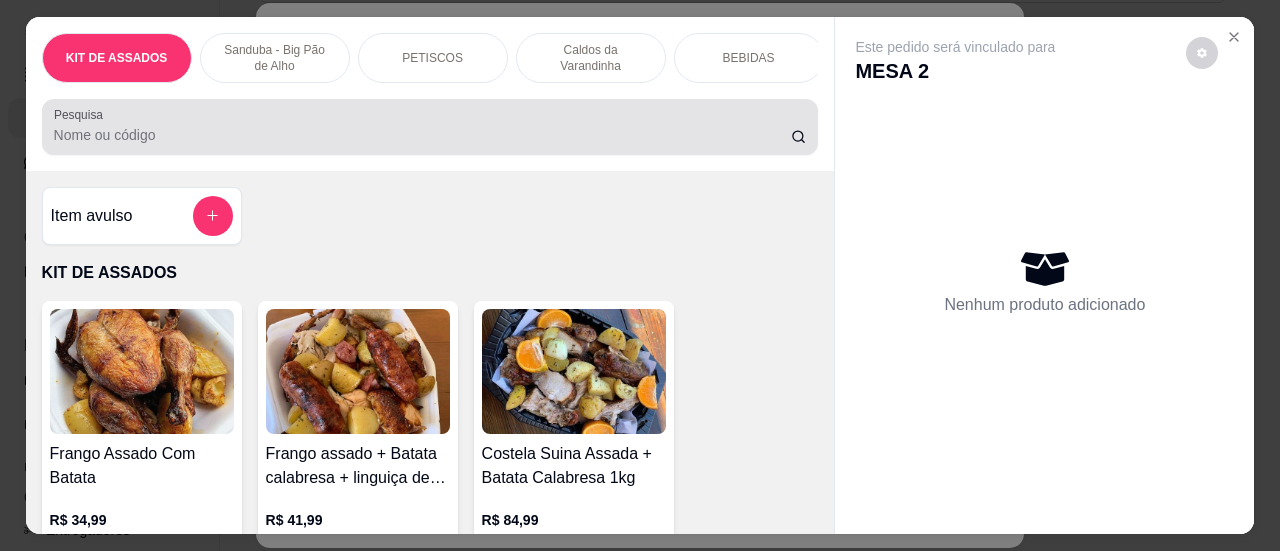 click on "Pesquisa" at bounding box center (422, 135) 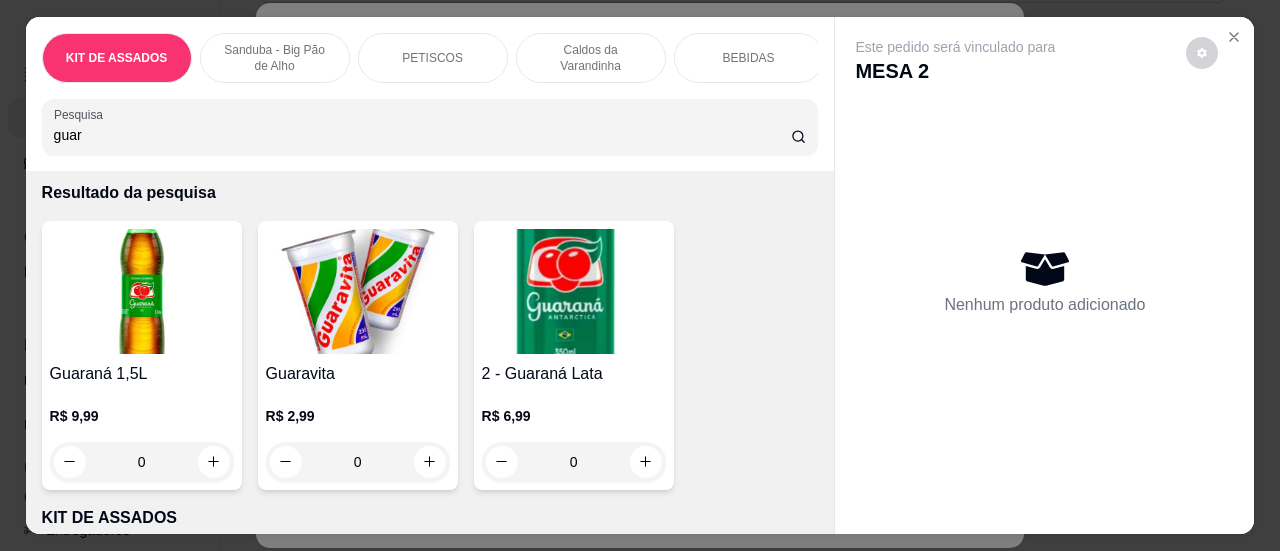 scroll, scrollTop: 200, scrollLeft: 0, axis: vertical 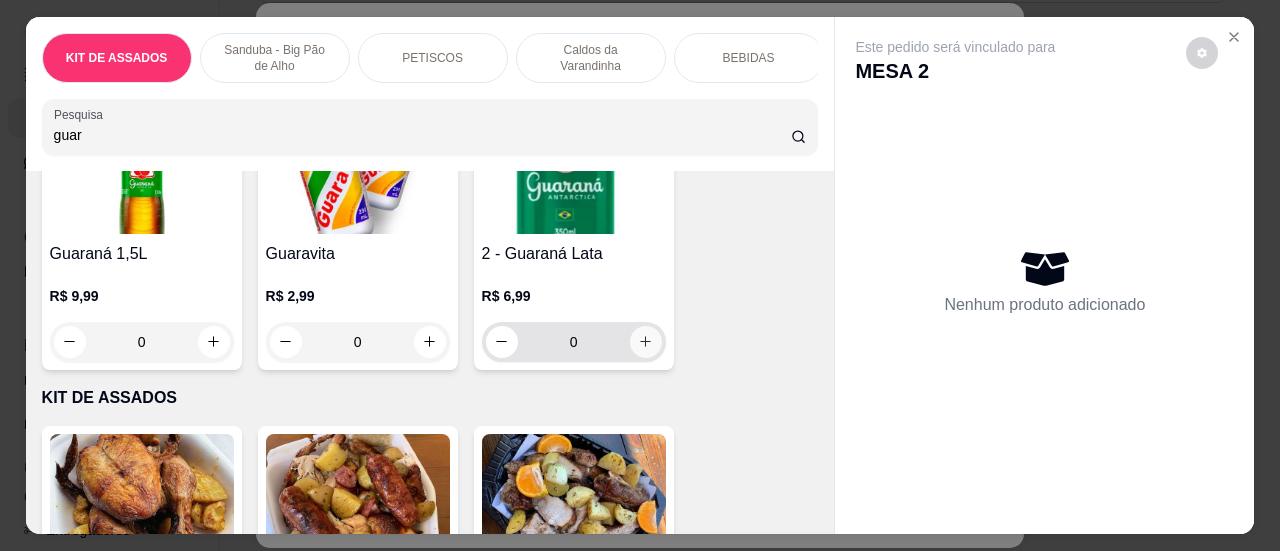 type on "guar" 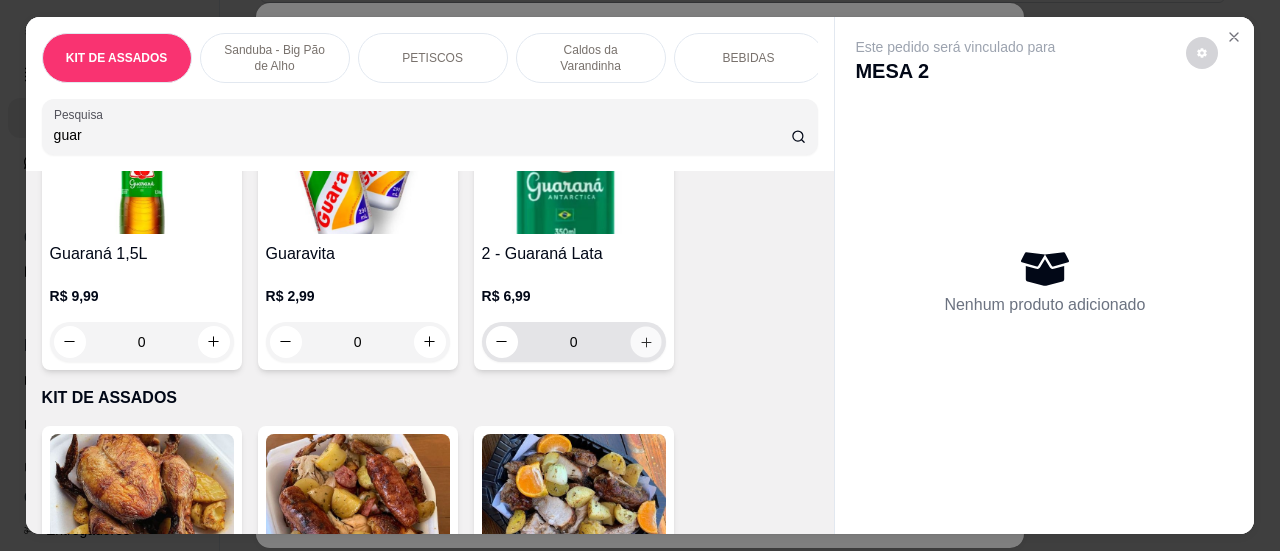 click 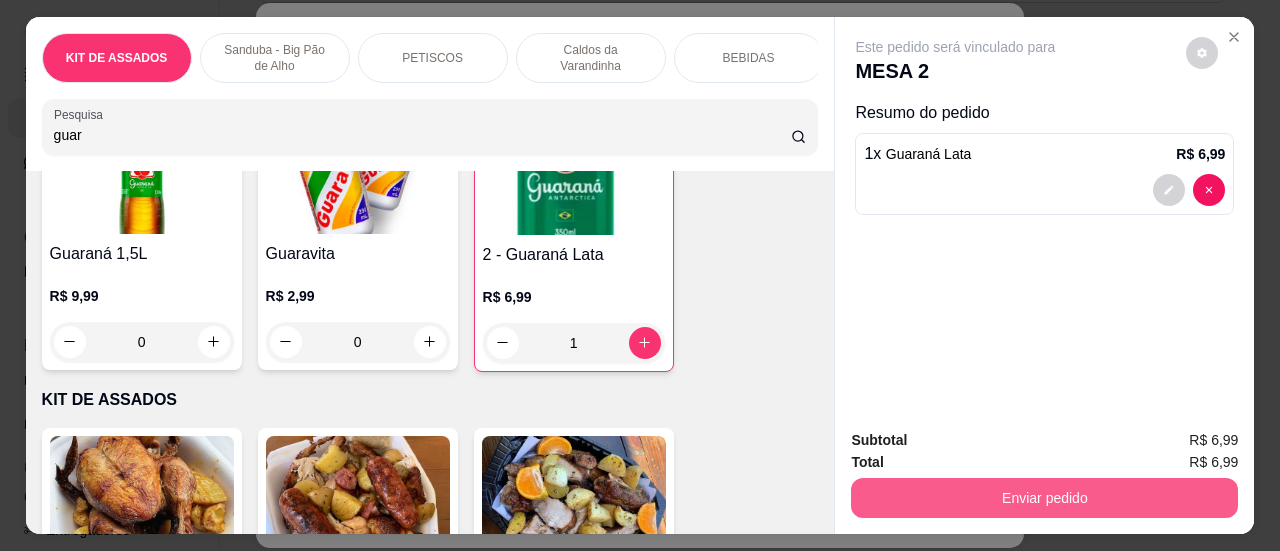 click on "Enviar pedido" at bounding box center (1044, 498) 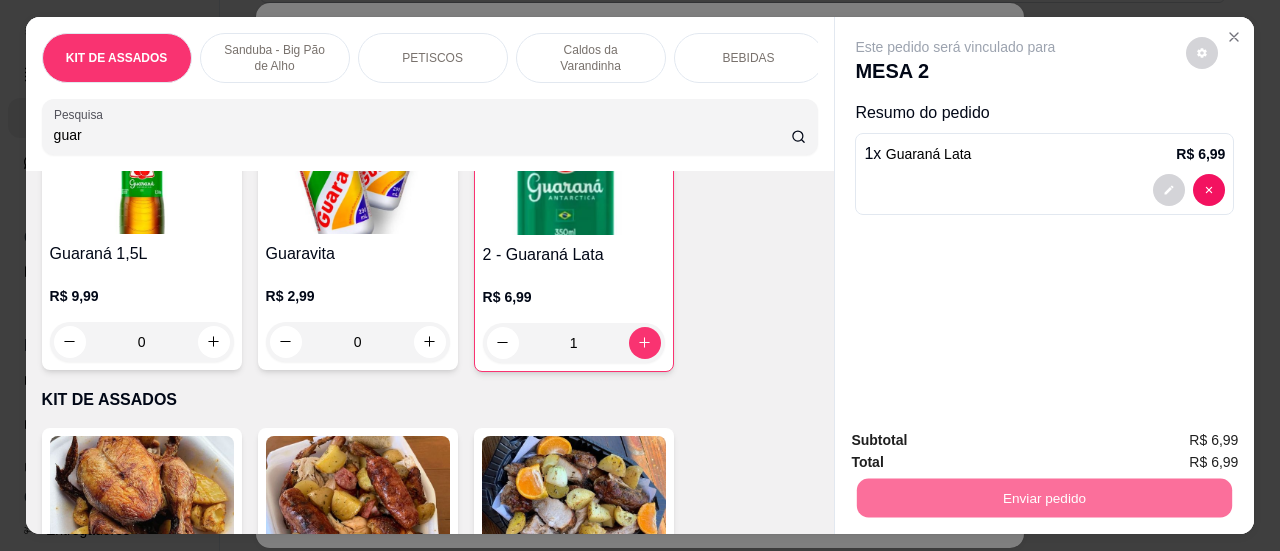 click on "Sim, quero registrar" at bounding box center [1168, 442] 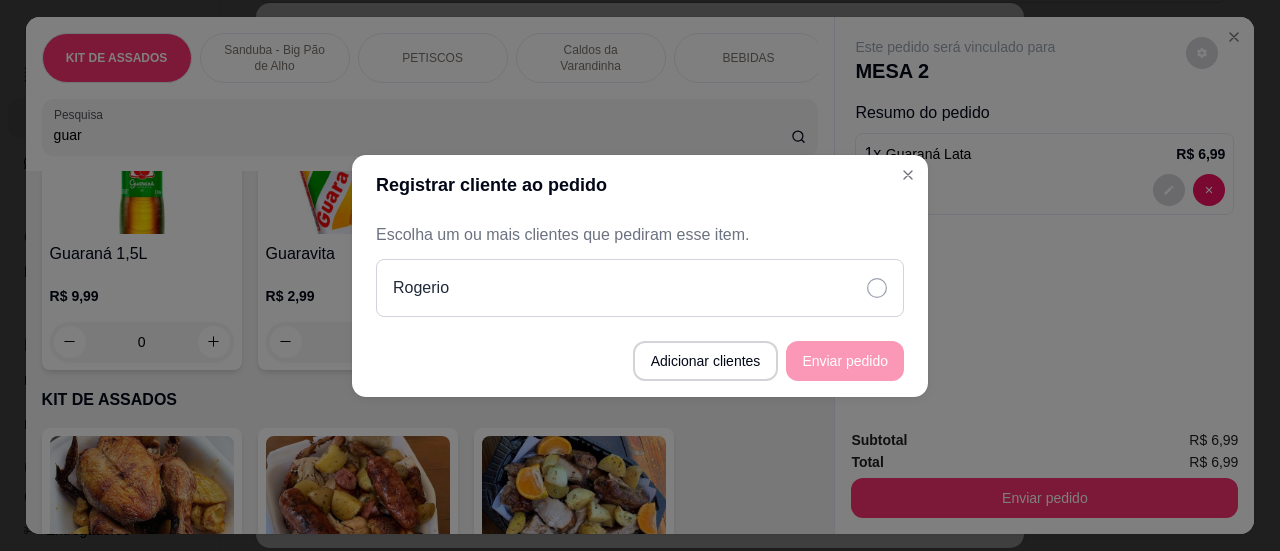 click 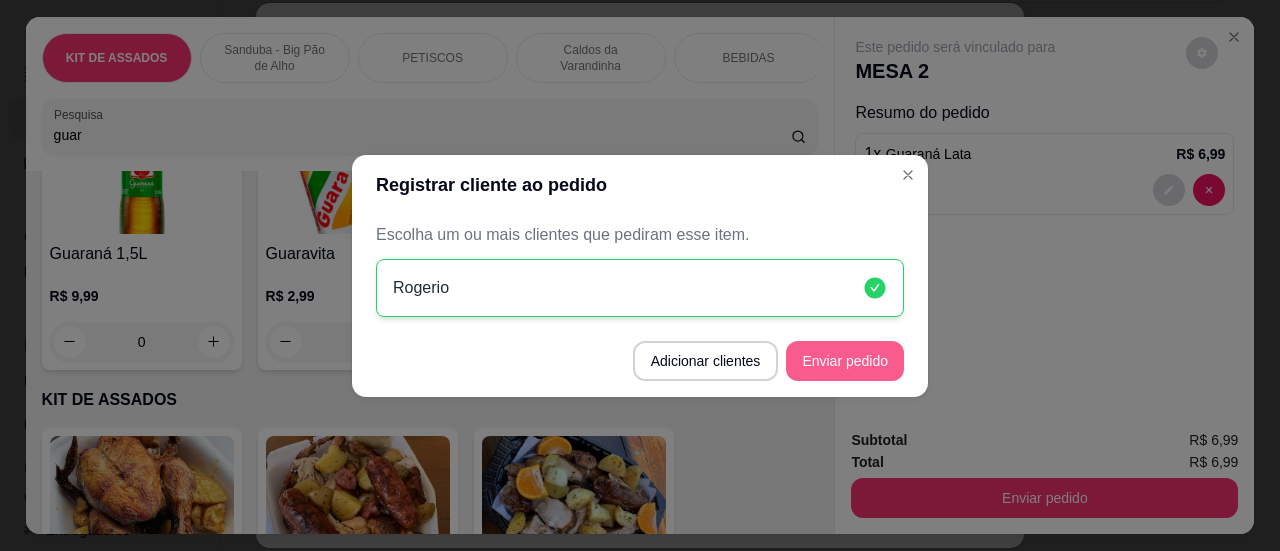 click on "Enviar pedido" at bounding box center (845, 361) 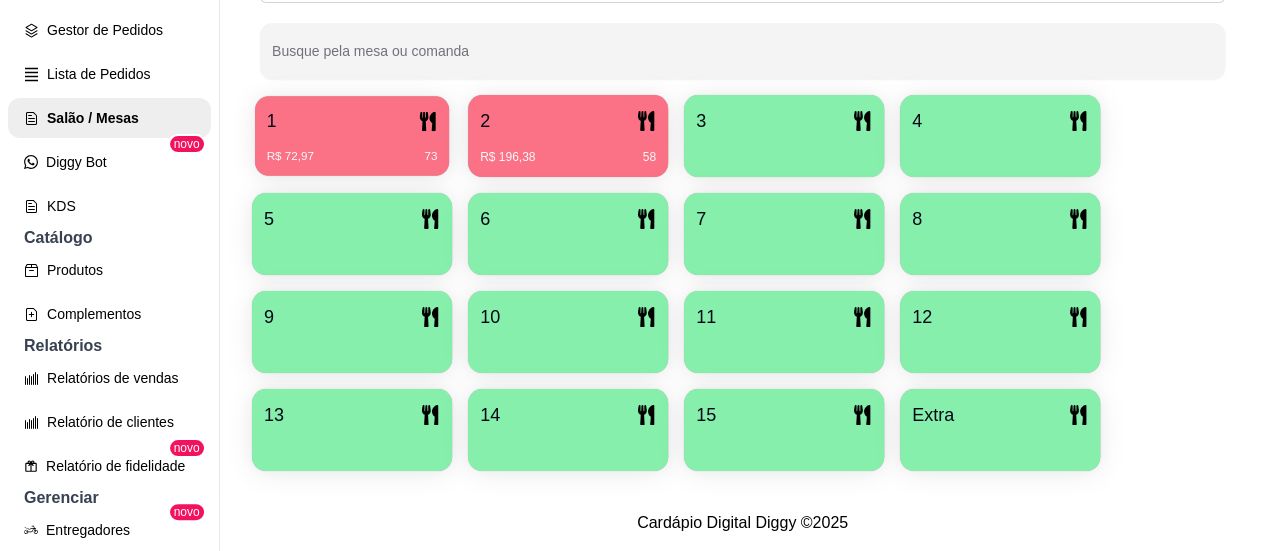 click 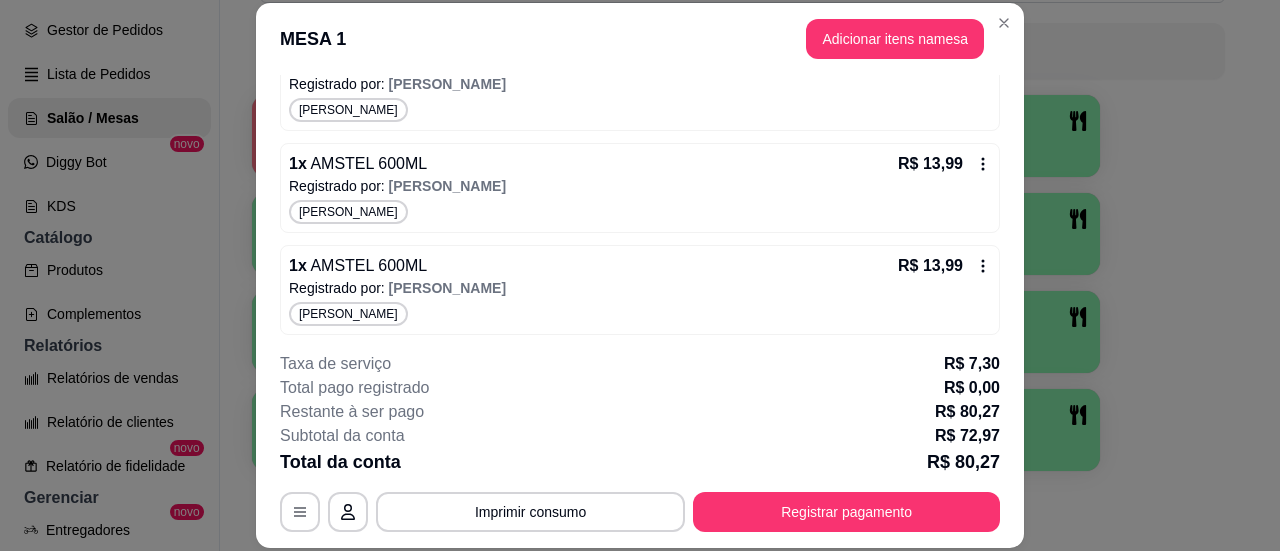scroll, scrollTop: 409, scrollLeft: 0, axis: vertical 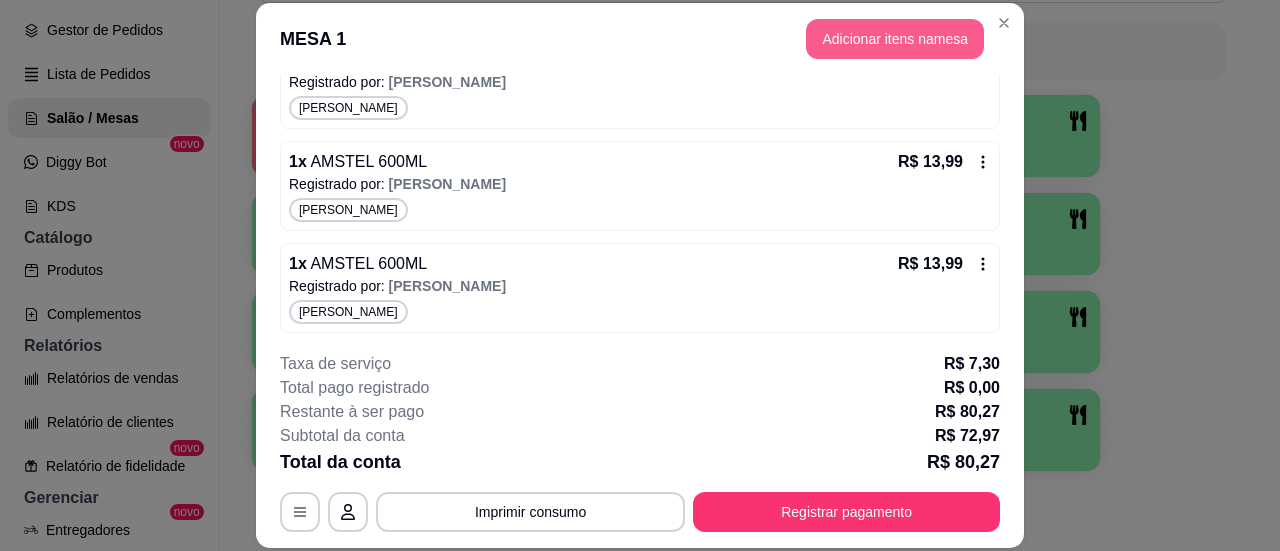 click on "Adicionar itens na  mesa" at bounding box center (895, 39) 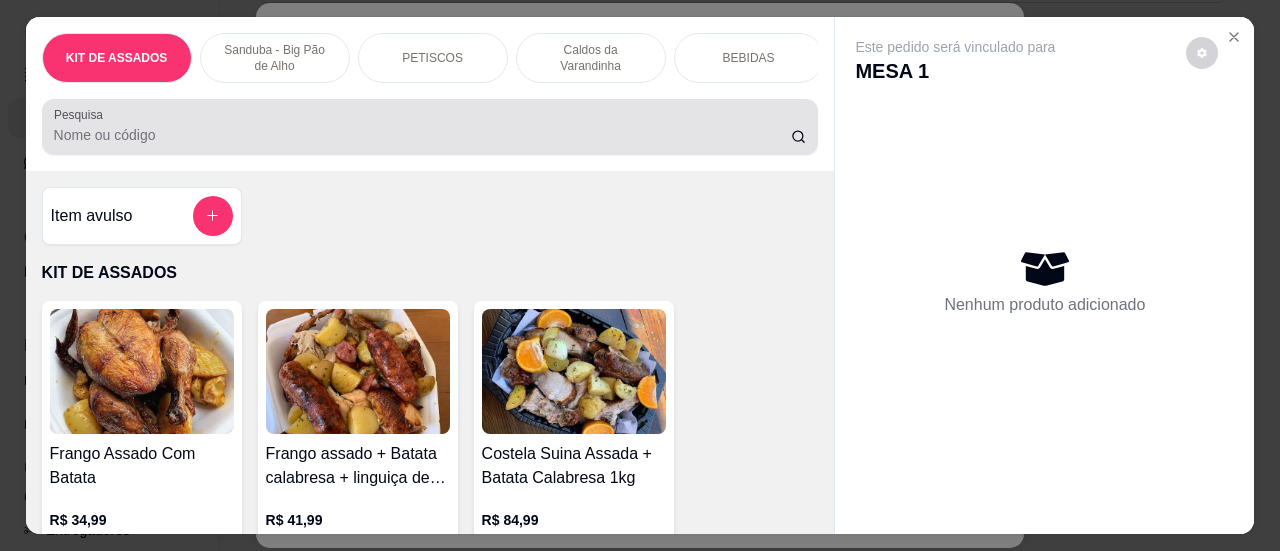 click at bounding box center (430, 127) 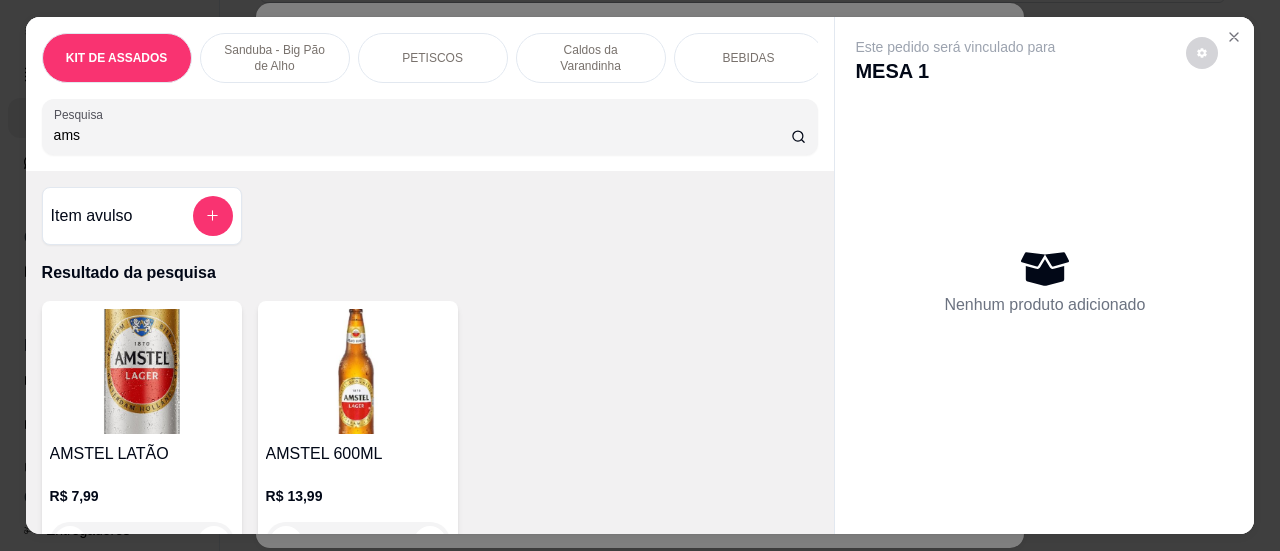 scroll, scrollTop: 300, scrollLeft: 0, axis: vertical 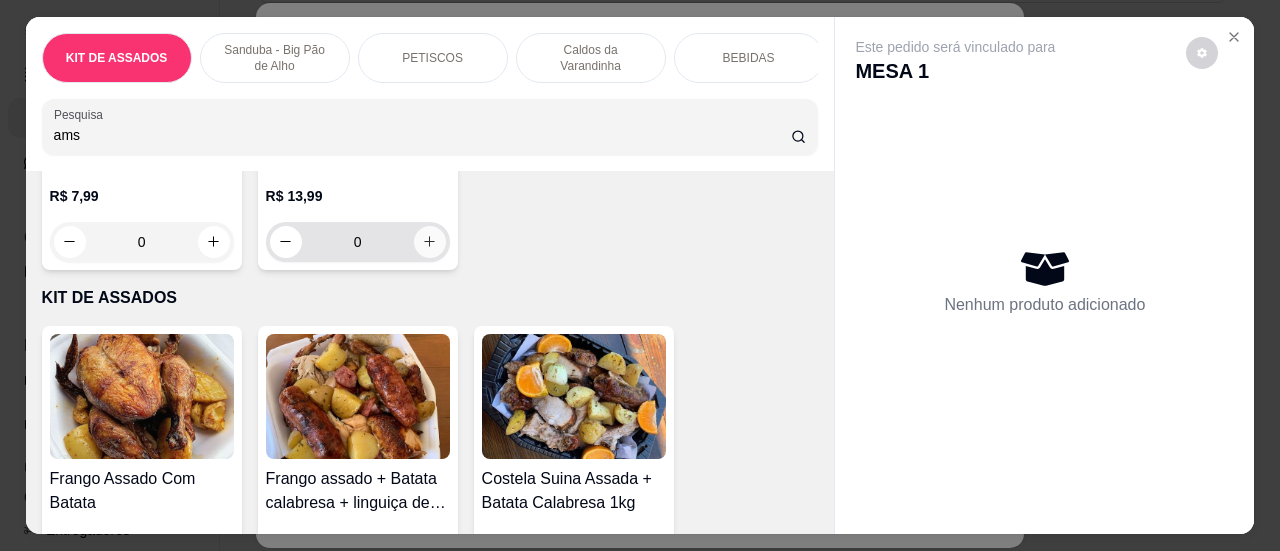 type on "ams" 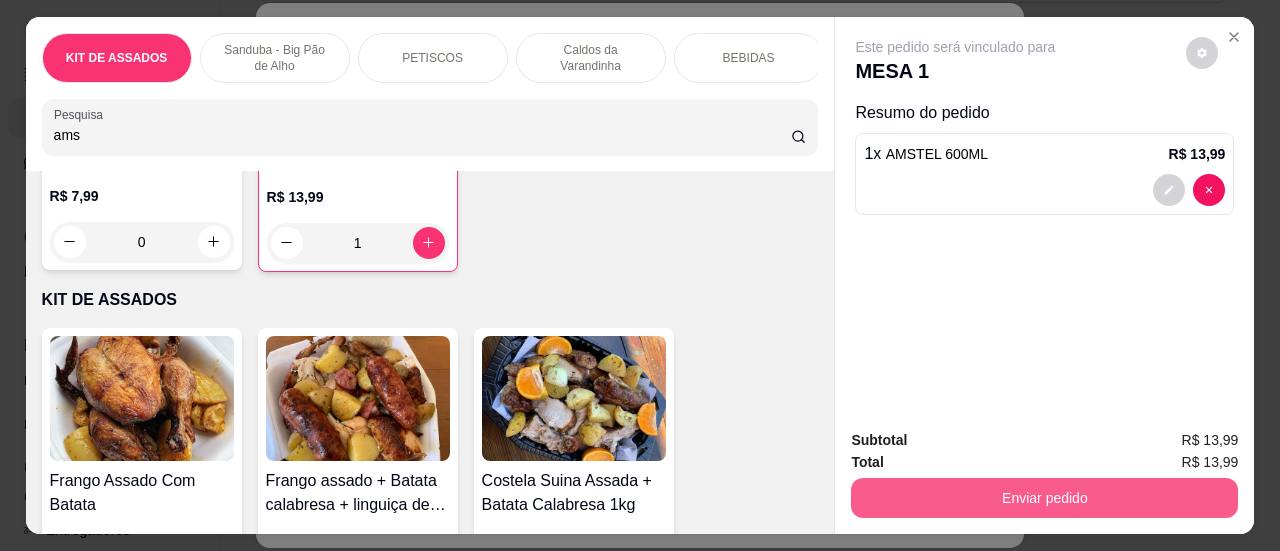 click on "Enviar pedido" at bounding box center [1044, 498] 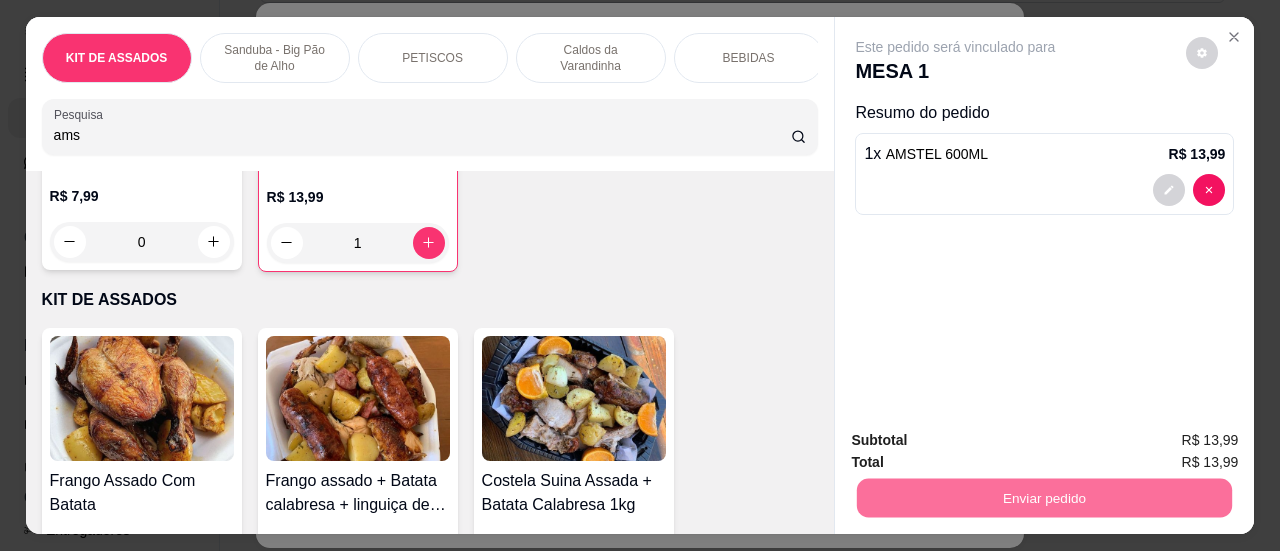 click on "Sim, quero registrar" at bounding box center [1168, 442] 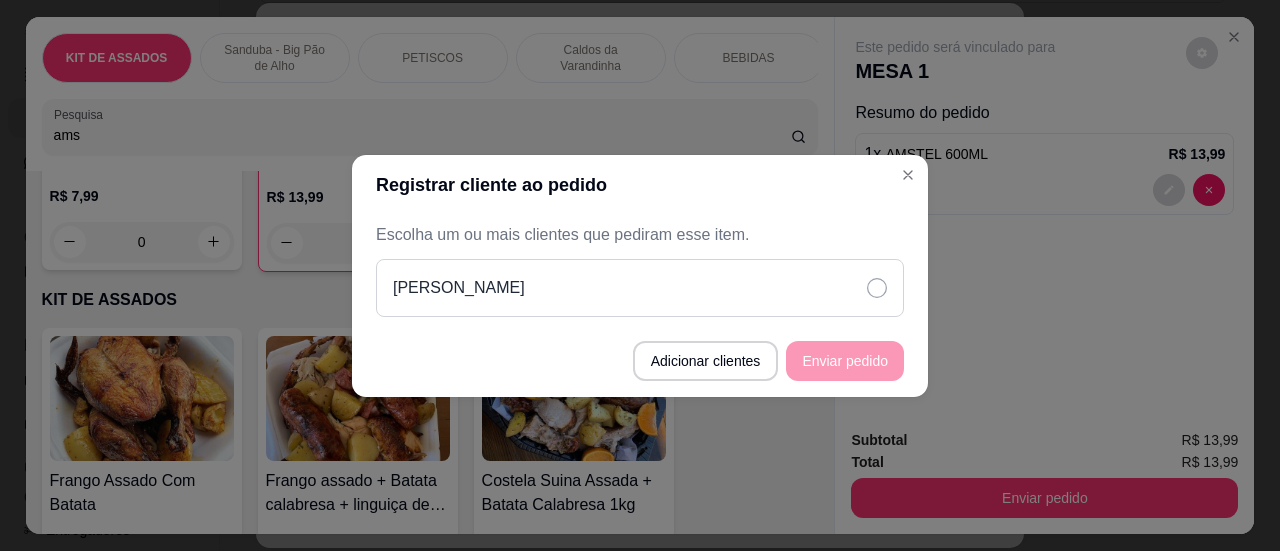 click on "[PERSON_NAME]" at bounding box center (640, 288) 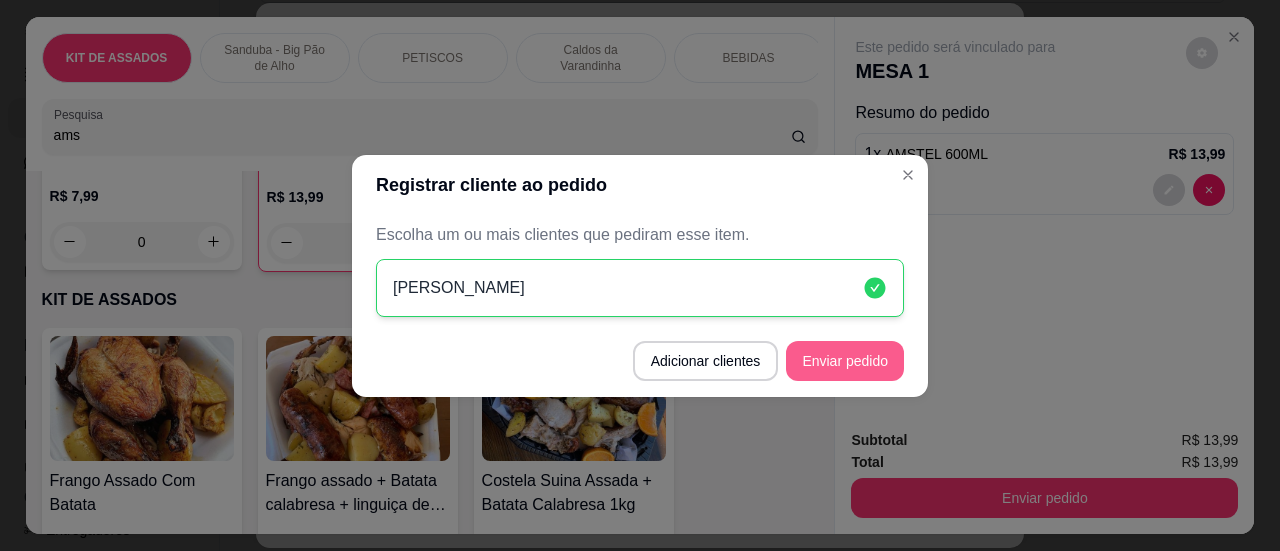 click on "Enviar pedido" at bounding box center (845, 361) 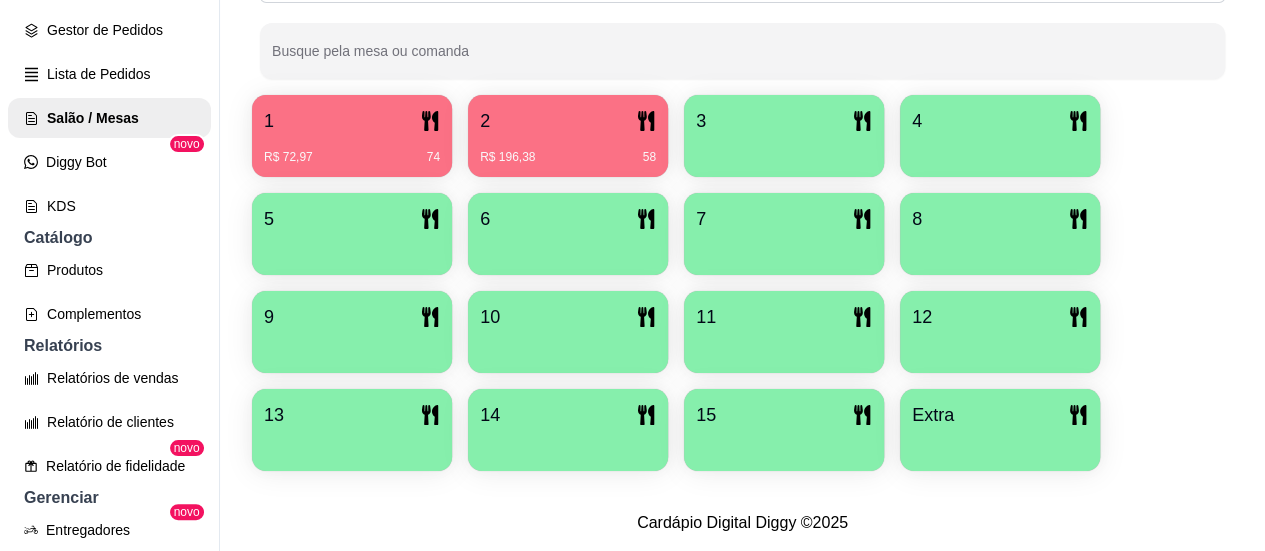 click on "2" at bounding box center (568, 121) 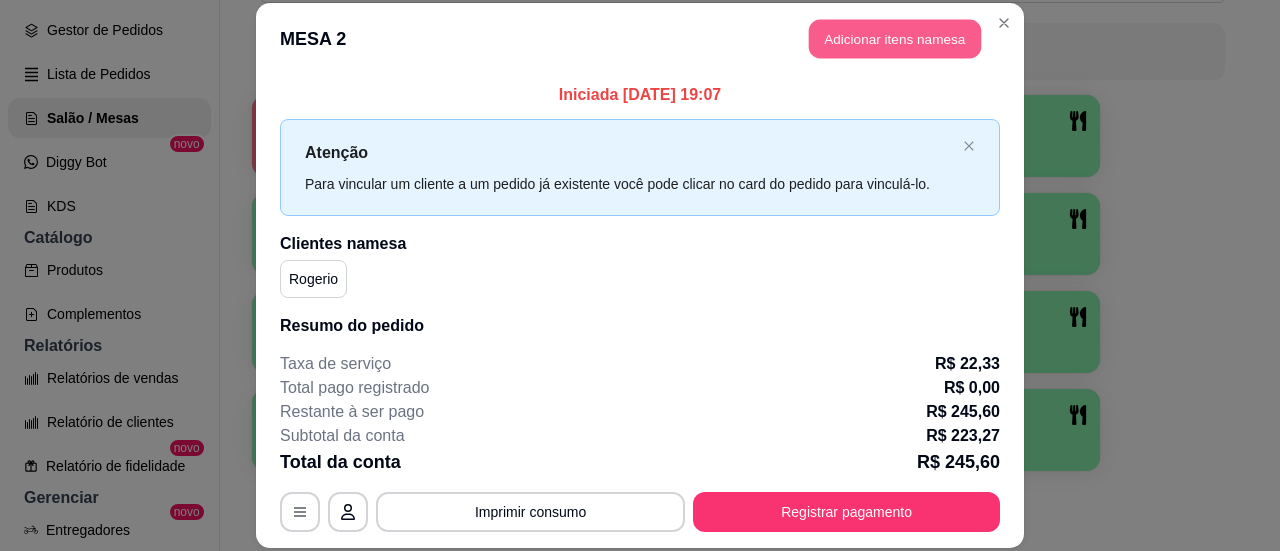 click on "Adicionar itens na  mesa" at bounding box center [895, 38] 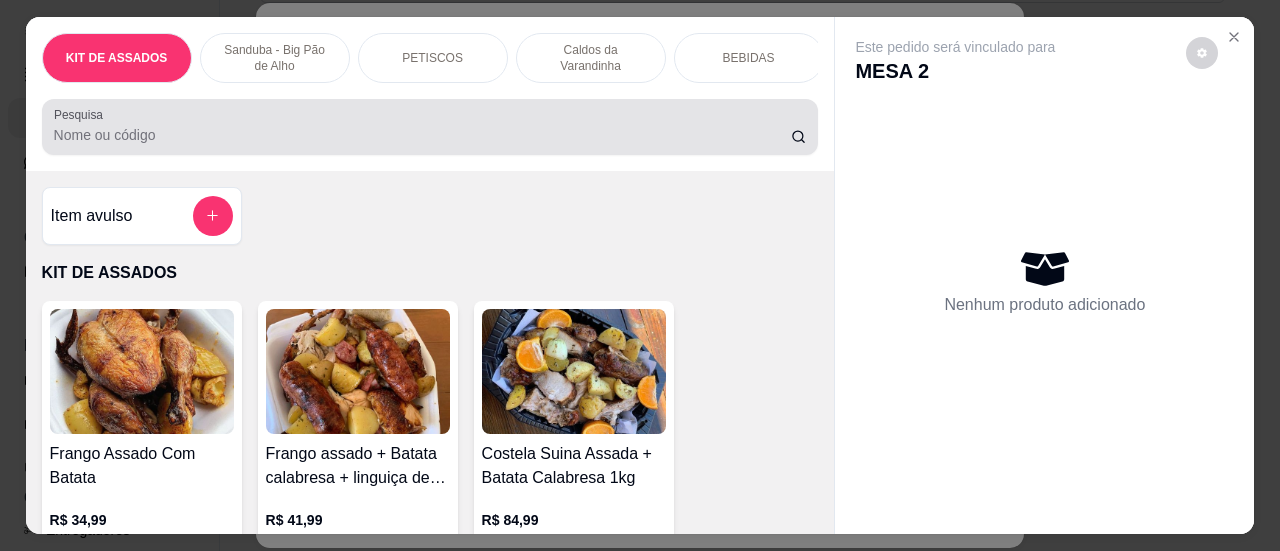 click on "Pesquisa" at bounding box center [422, 135] 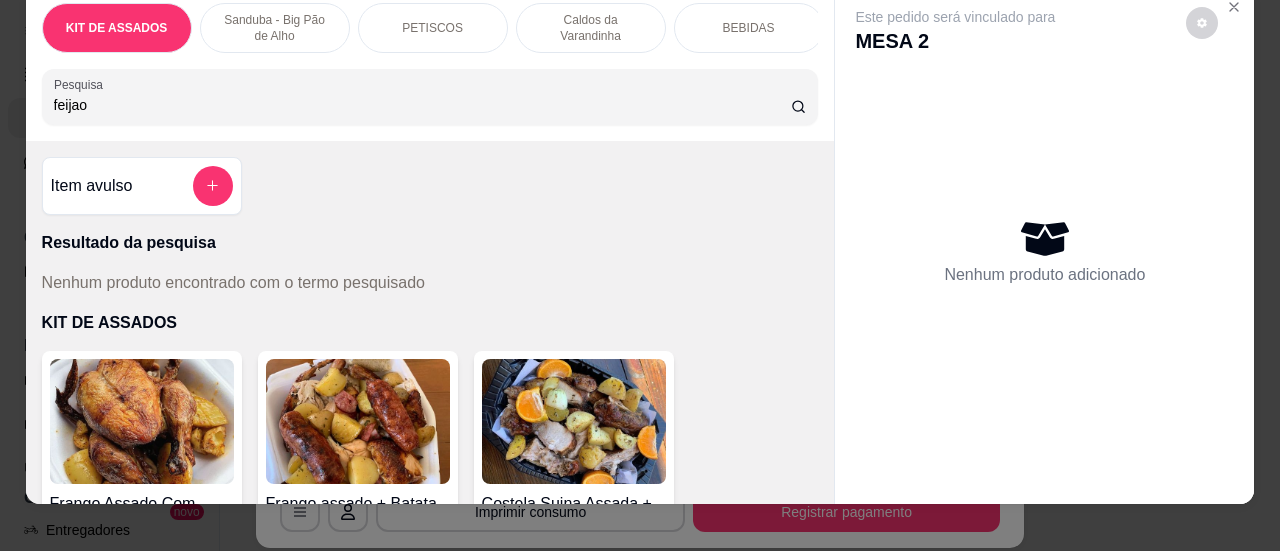 scroll, scrollTop: 55, scrollLeft: 0, axis: vertical 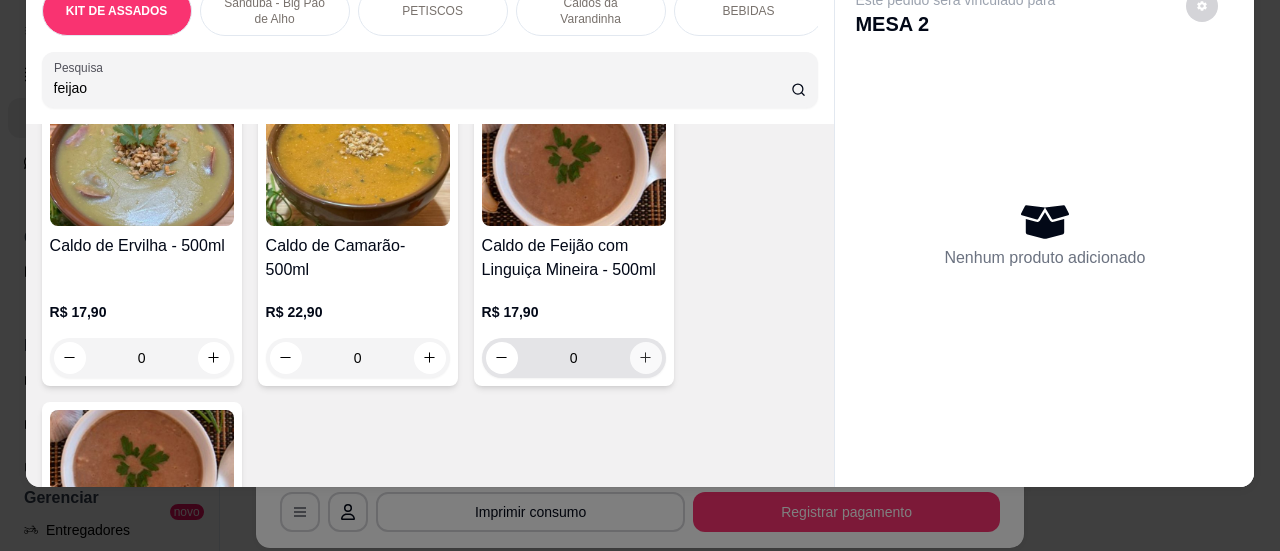 type on "feijao" 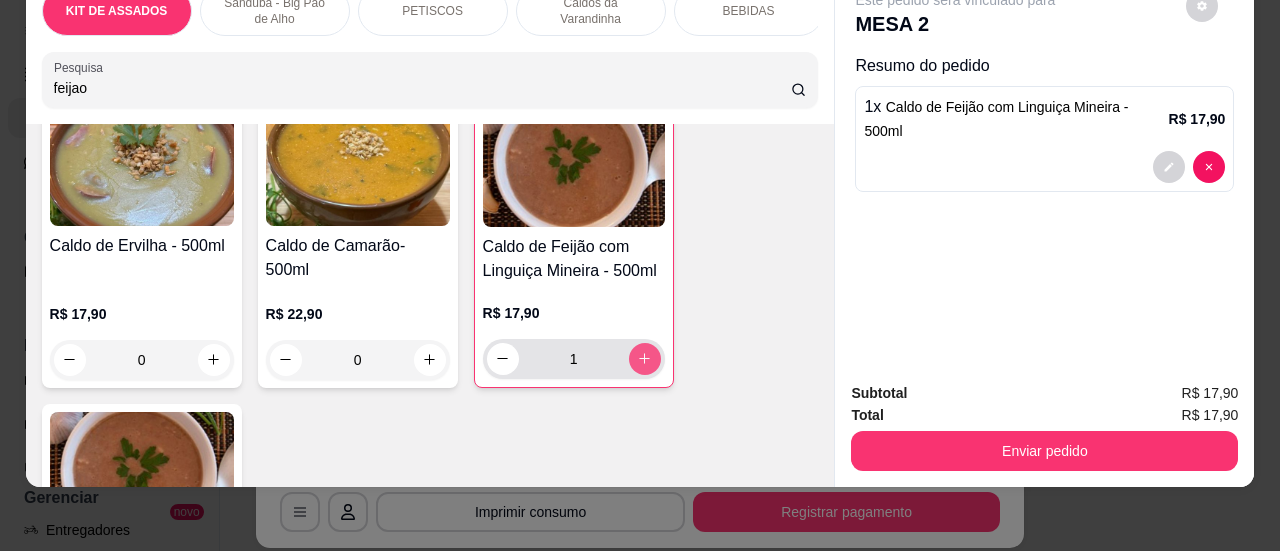 click at bounding box center (645, 359) 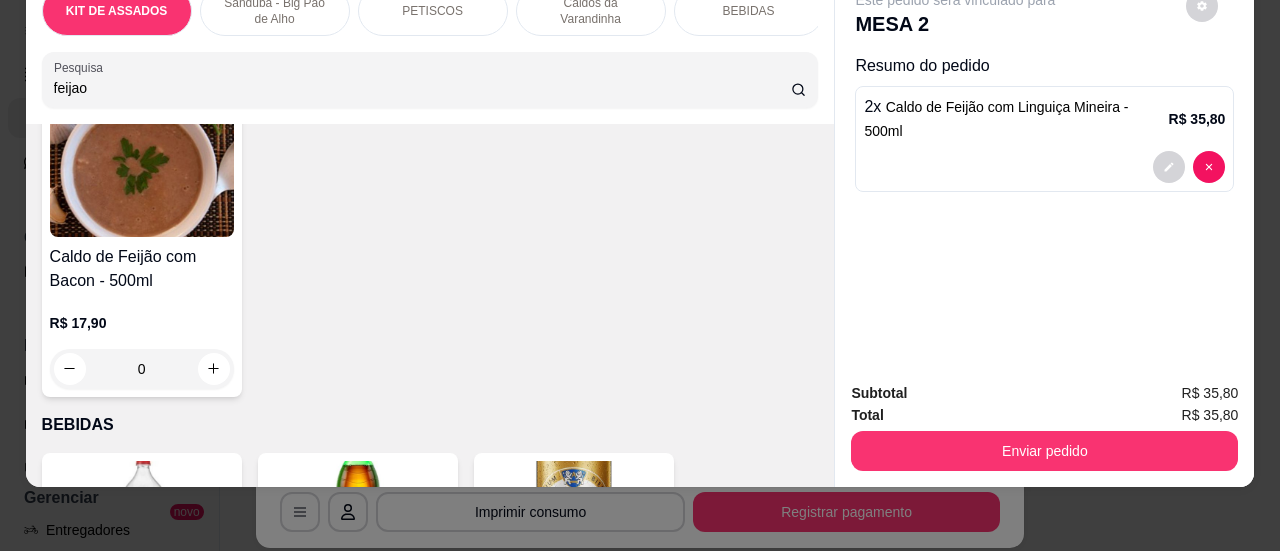 scroll, scrollTop: 2700, scrollLeft: 0, axis: vertical 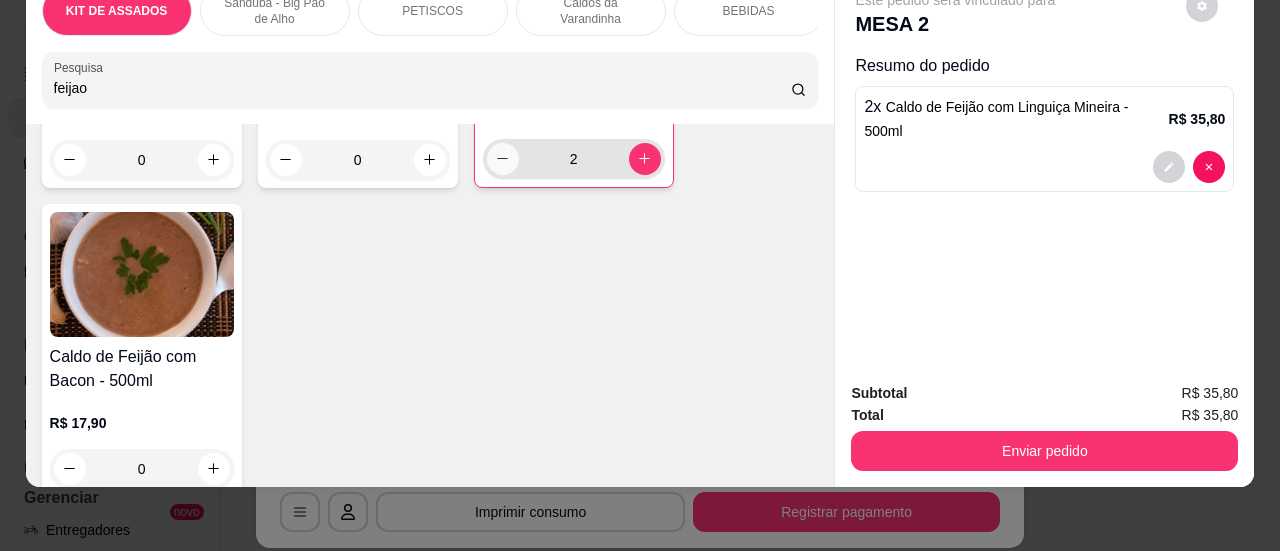 click 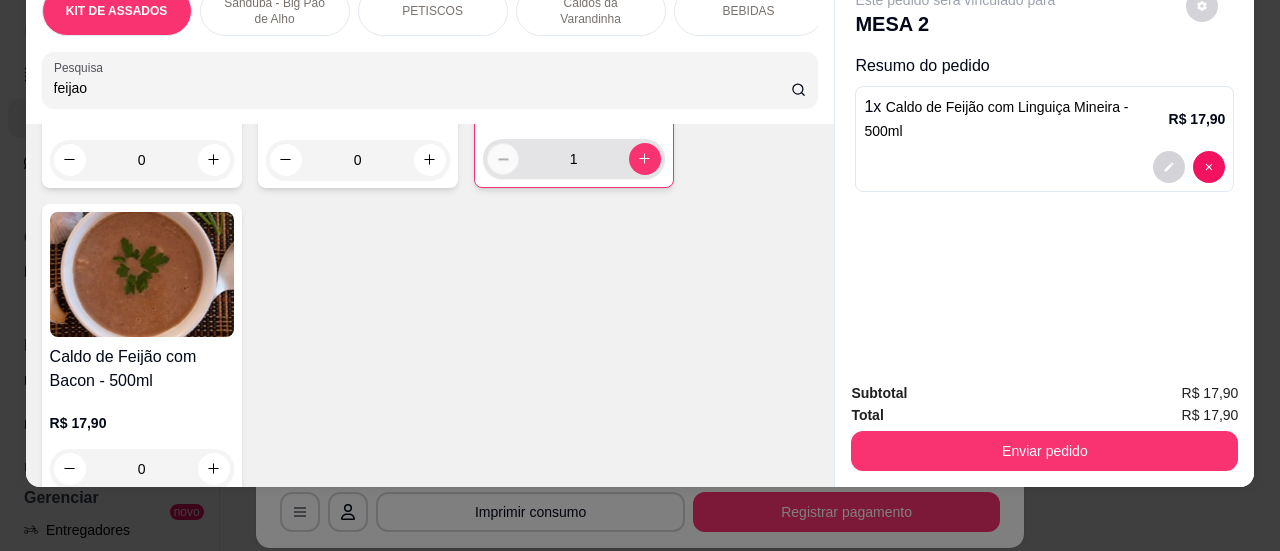click 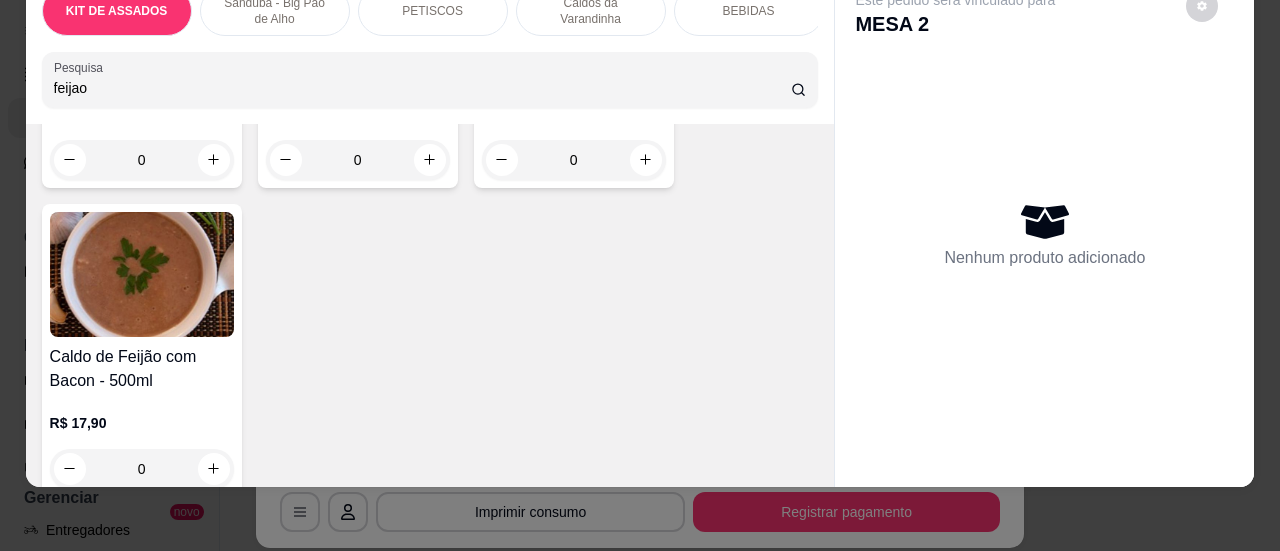 scroll, scrollTop: 2798, scrollLeft: 0, axis: vertical 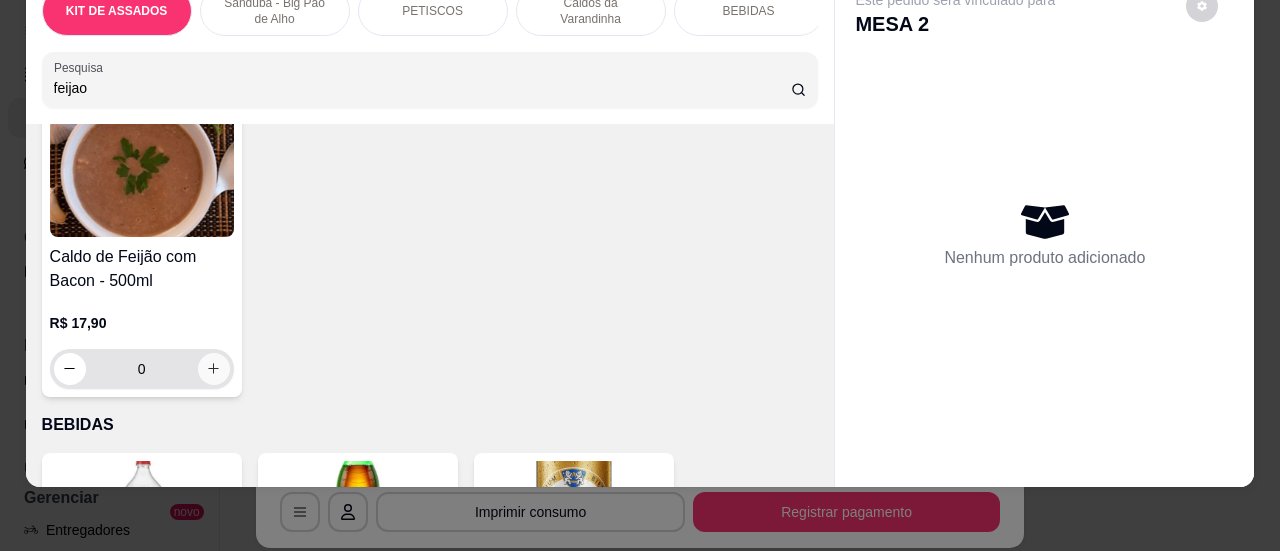 click at bounding box center (214, 369) 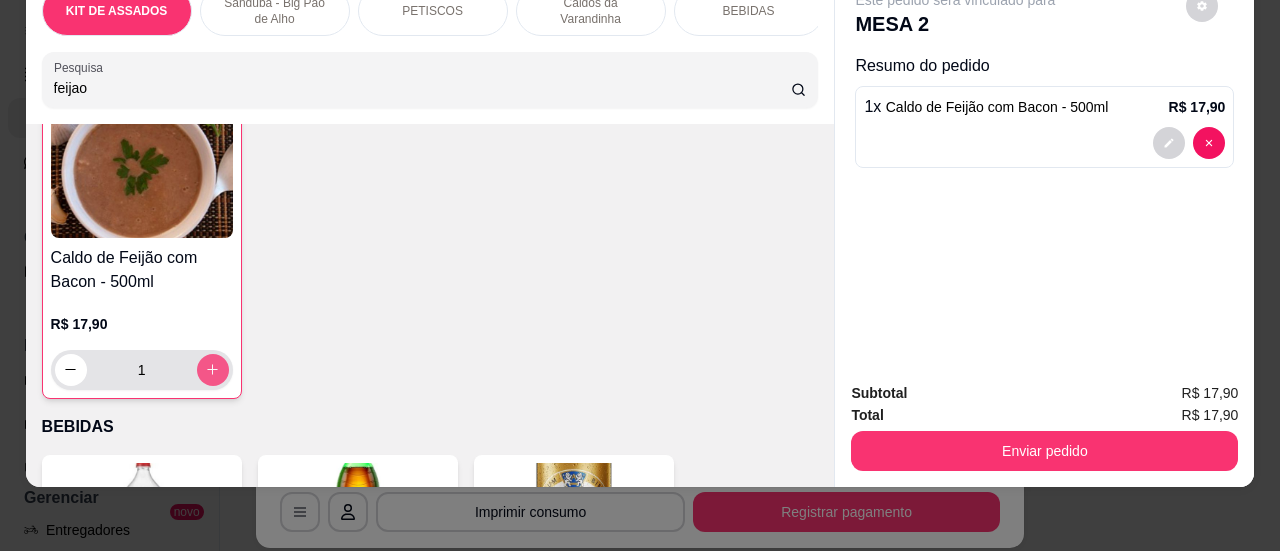 scroll, scrollTop: 2799, scrollLeft: 0, axis: vertical 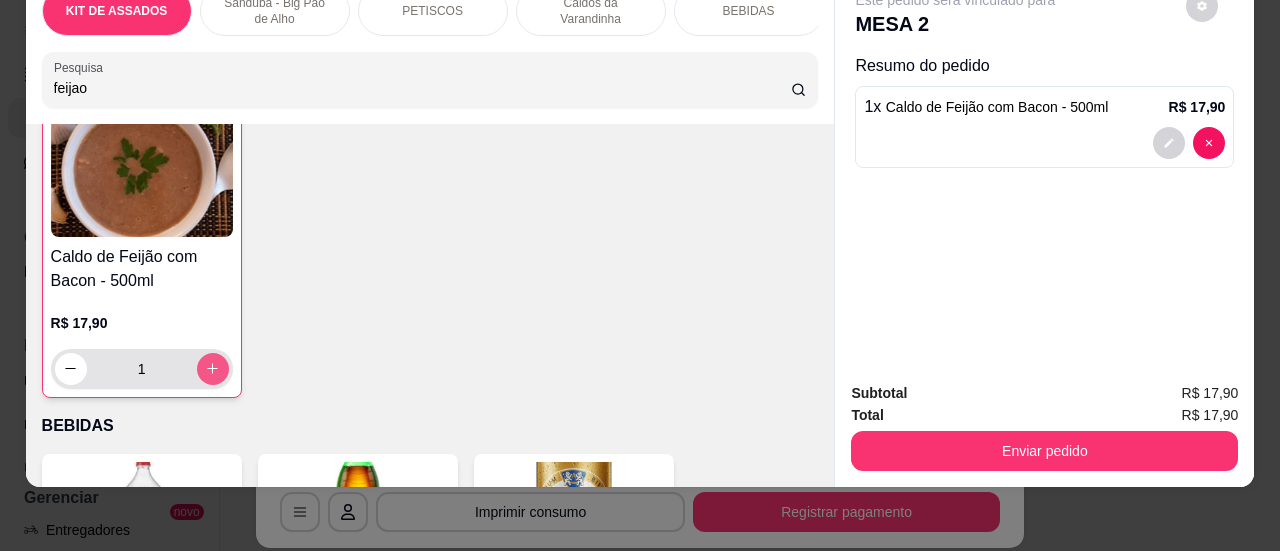 click at bounding box center [213, 369] 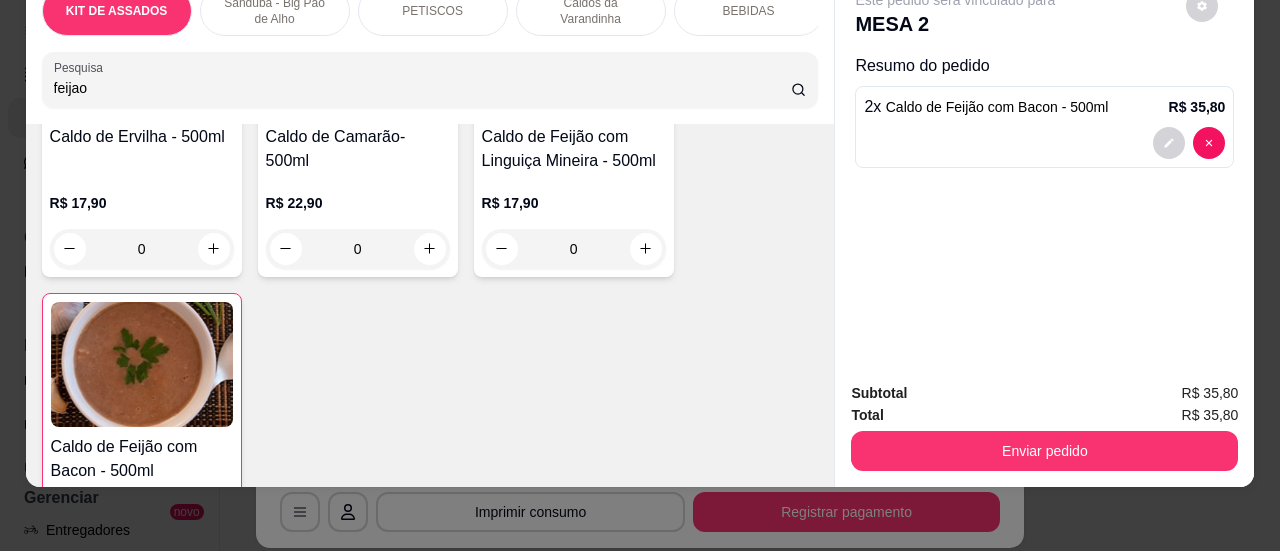 scroll, scrollTop: 2499, scrollLeft: 0, axis: vertical 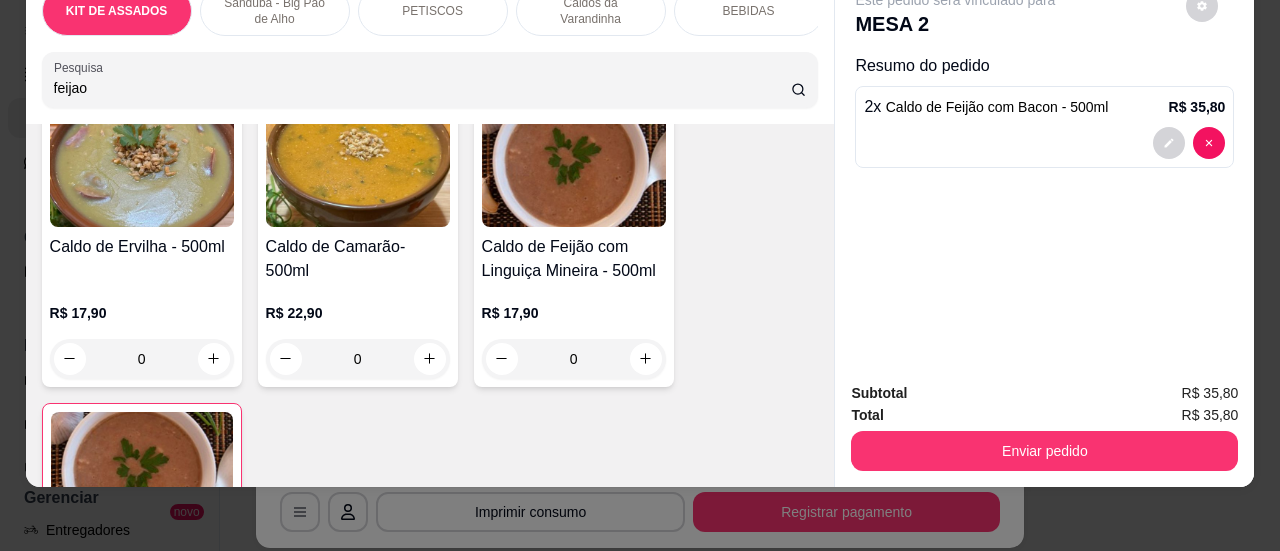 click on "0" at bounding box center [358, 359] 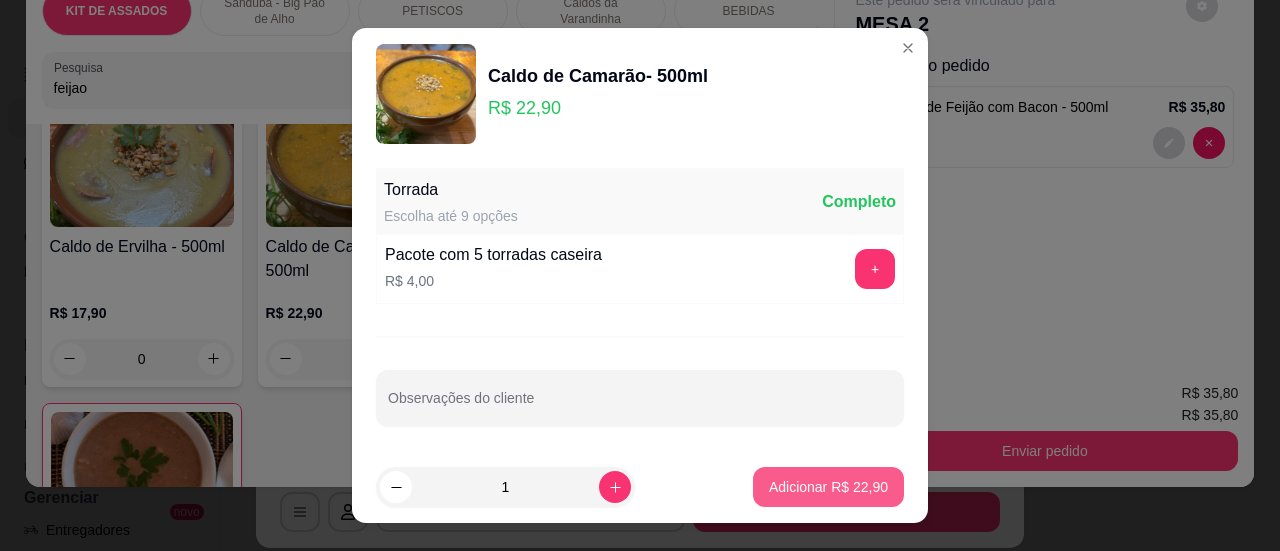 click on "Adicionar   R$ 22,90" at bounding box center [828, 487] 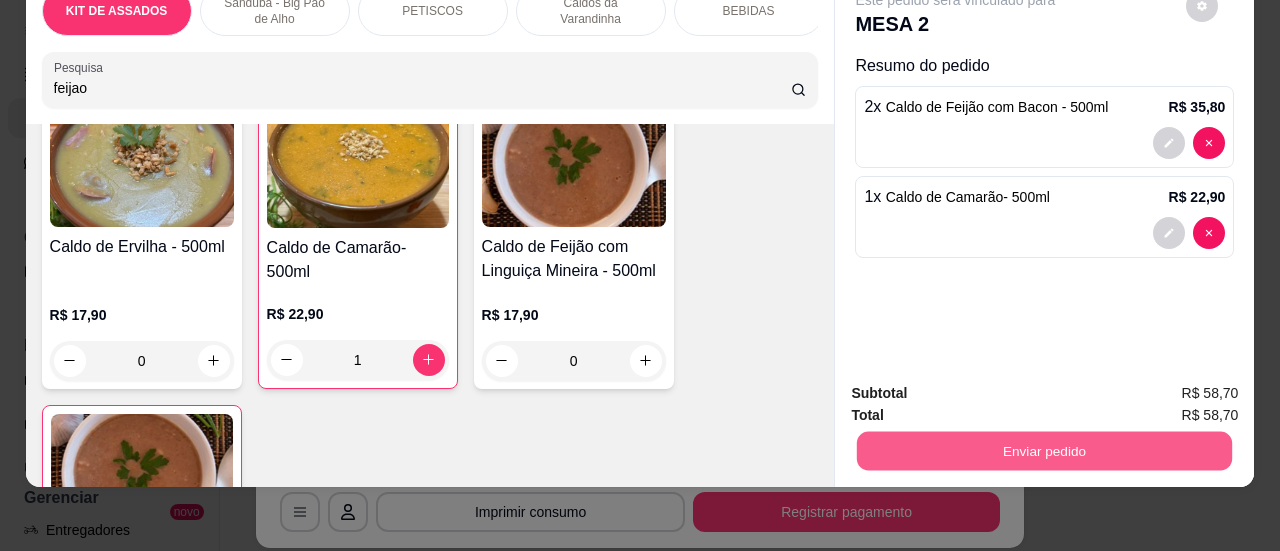 click on "Enviar pedido" at bounding box center [1044, 451] 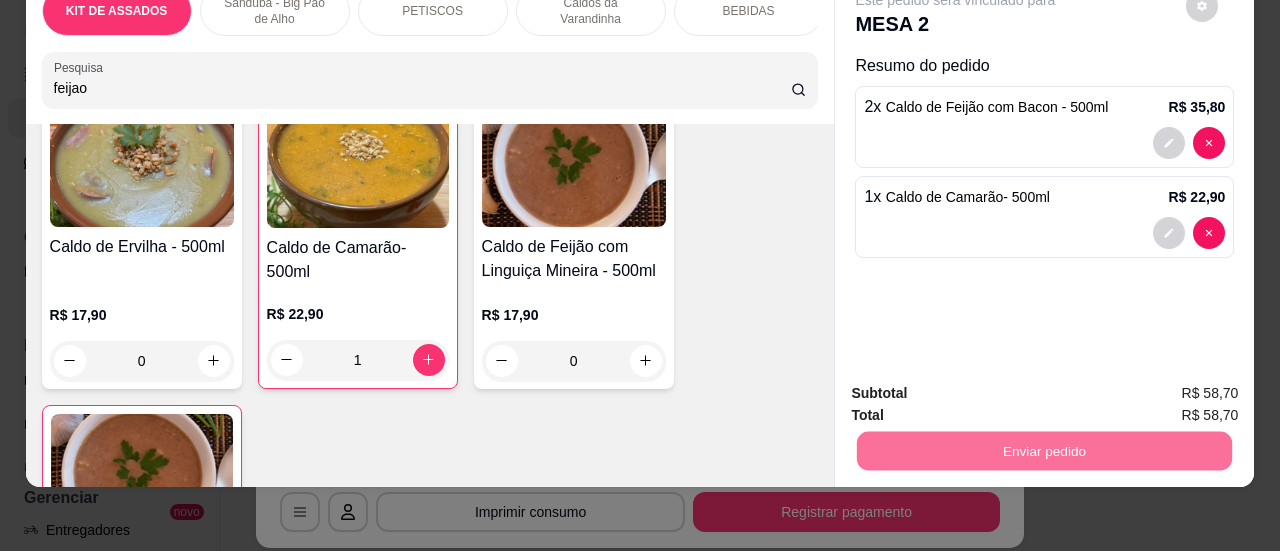click on "Não registrar e enviar pedido Sim, quero registrar" at bounding box center (1037, 386) 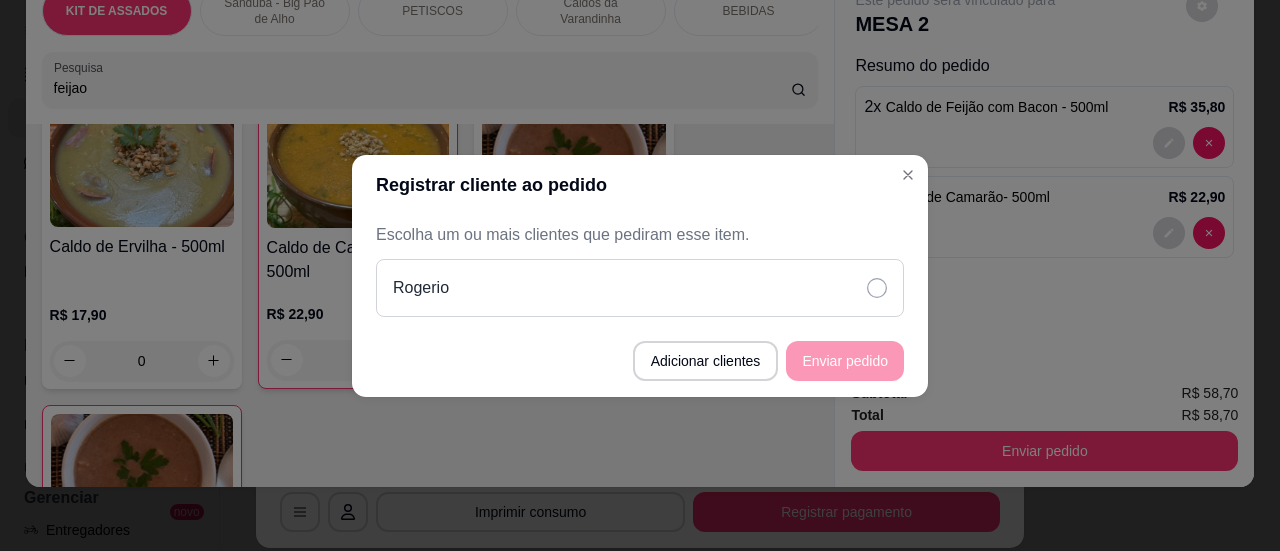 click on "Rogerio" at bounding box center [640, 288] 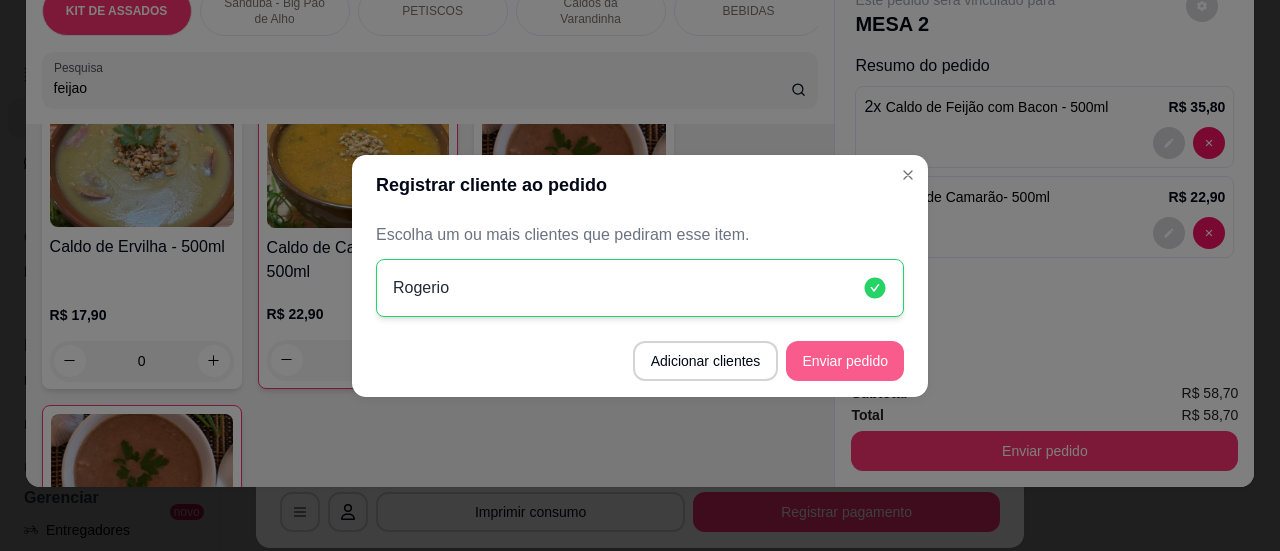 click on "Enviar pedido" at bounding box center (845, 361) 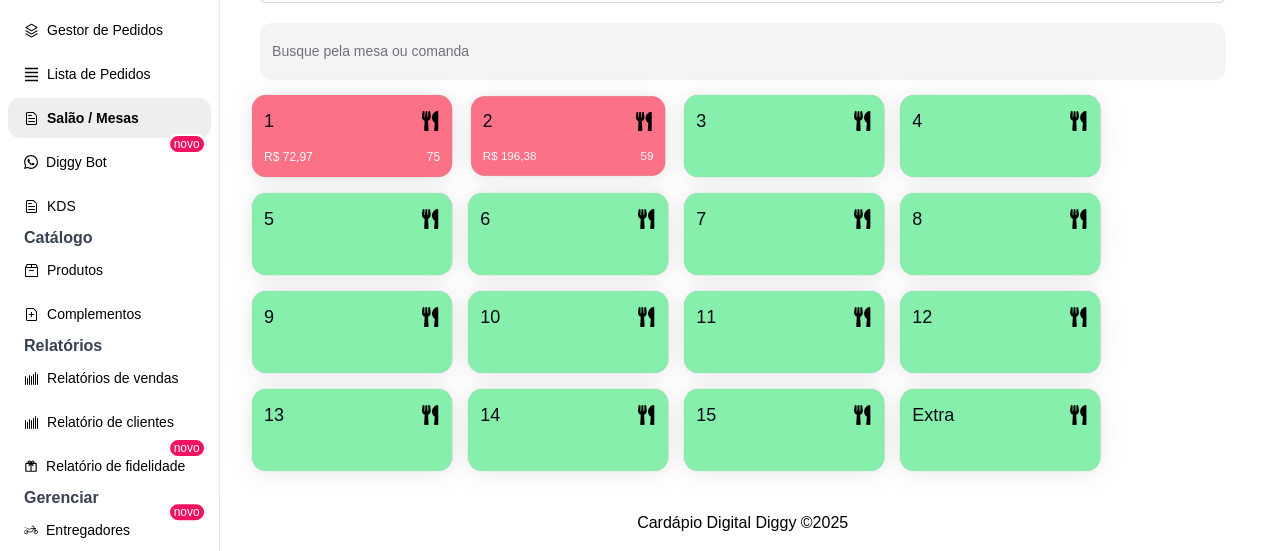 click on "2" at bounding box center (568, 121) 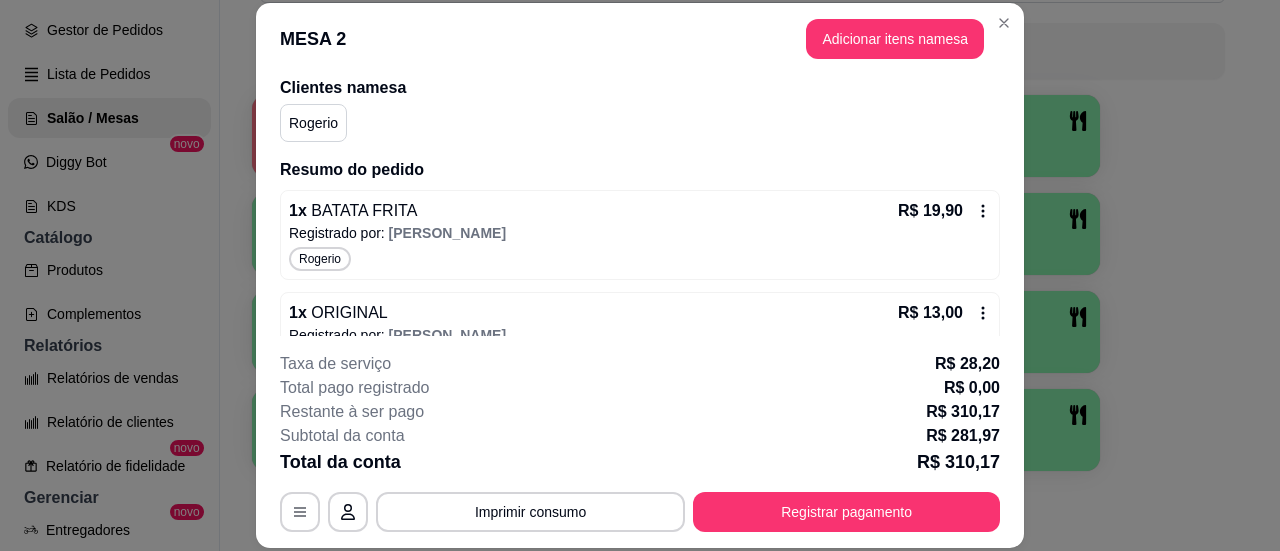 scroll, scrollTop: 200, scrollLeft: 0, axis: vertical 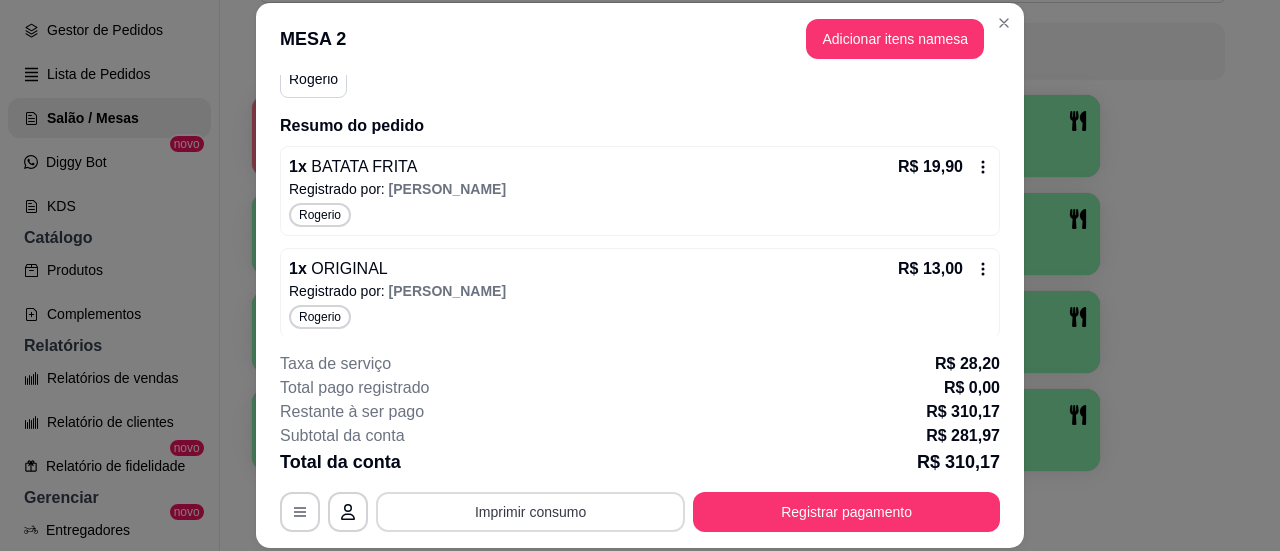 click on "Imprimir consumo" at bounding box center [530, 512] 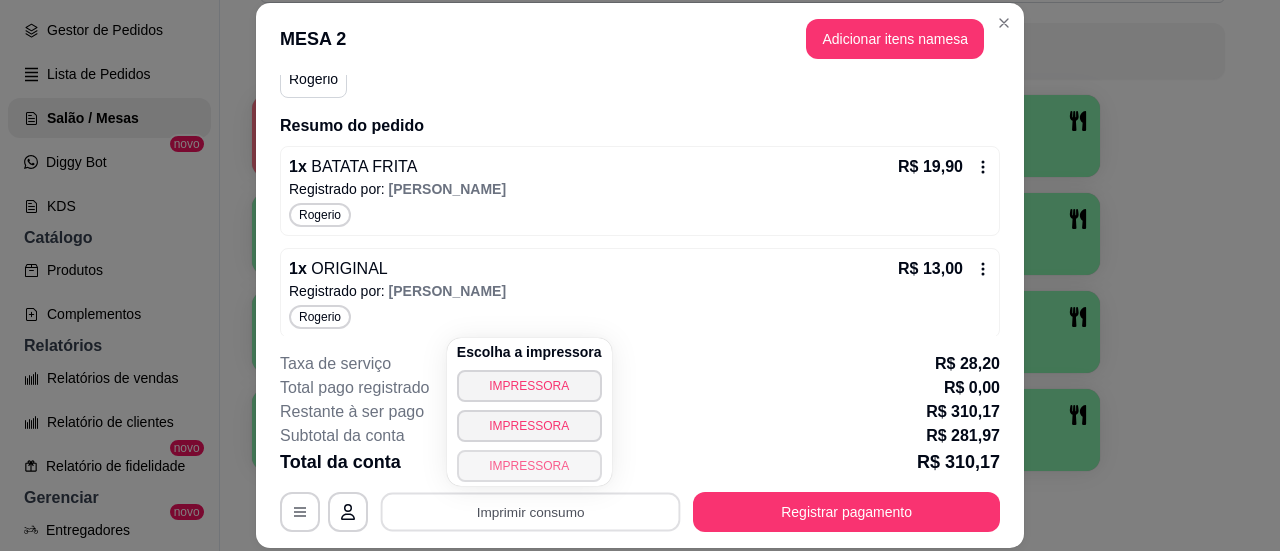 click on "IMPRESSORA" at bounding box center [529, 466] 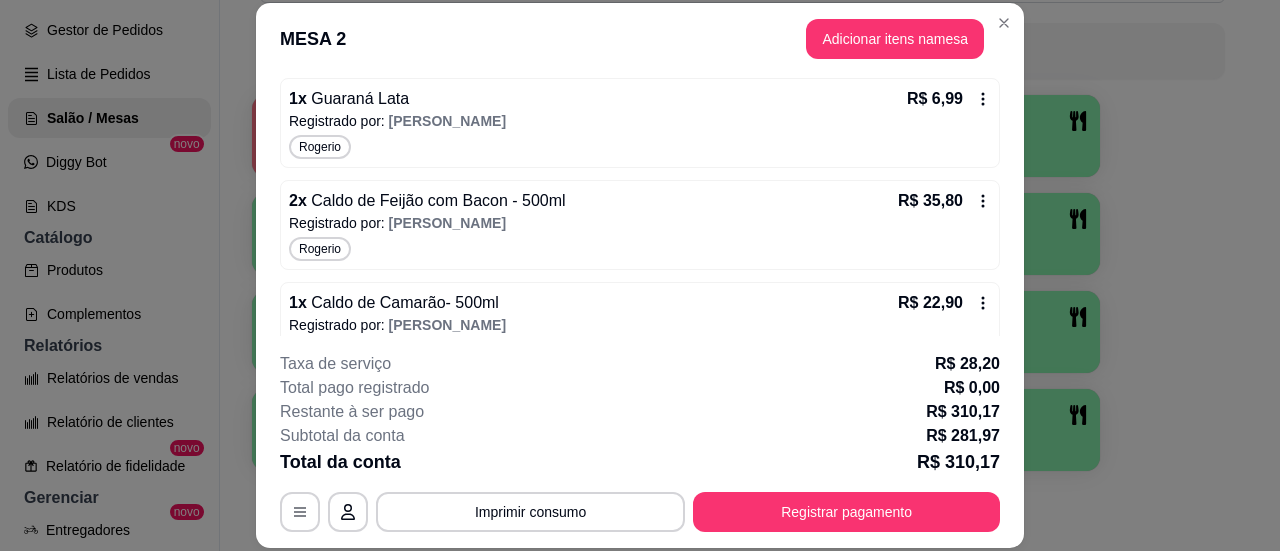 scroll, scrollTop: 1422, scrollLeft: 0, axis: vertical 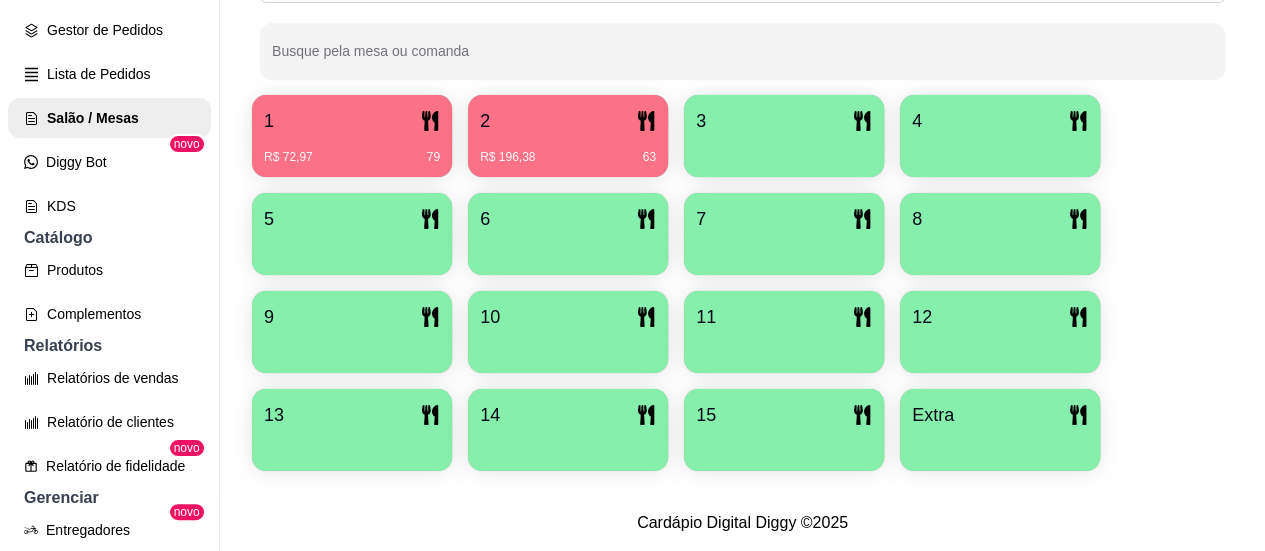 click on "R$ 72,97 79" at bounding box center (352, 150) 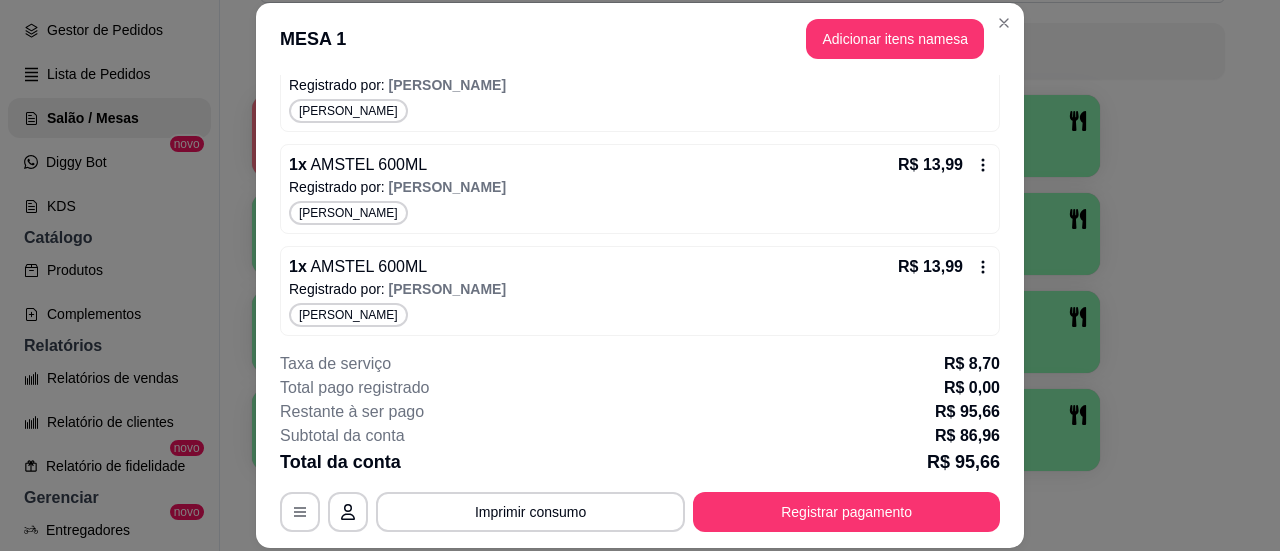 scroll, scrollTop: 510, scrollLeft: 0, axis: vertical 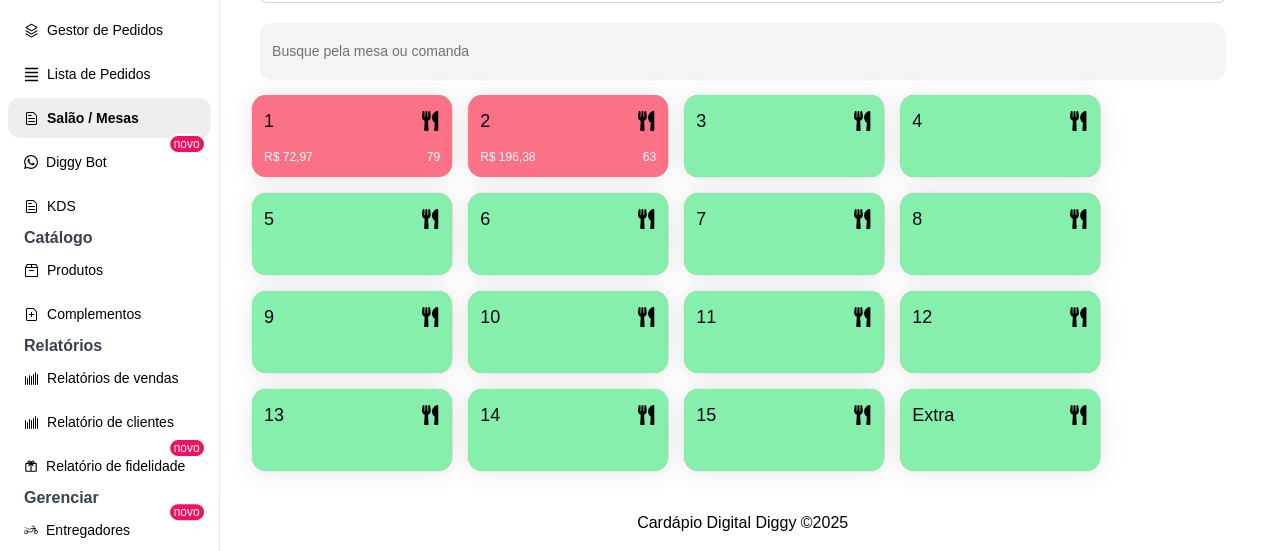 click on "R$ 196,38 63" at bounding box center [568, 150] 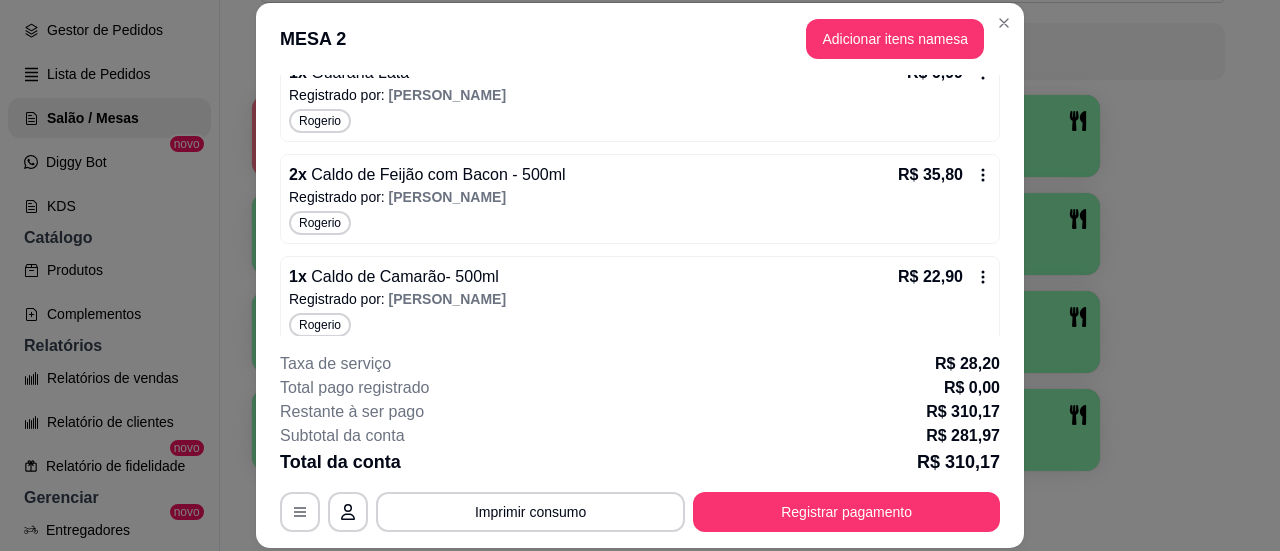 scroll, scrollTop: 1422, scrollLeft: 0, axis: vertical 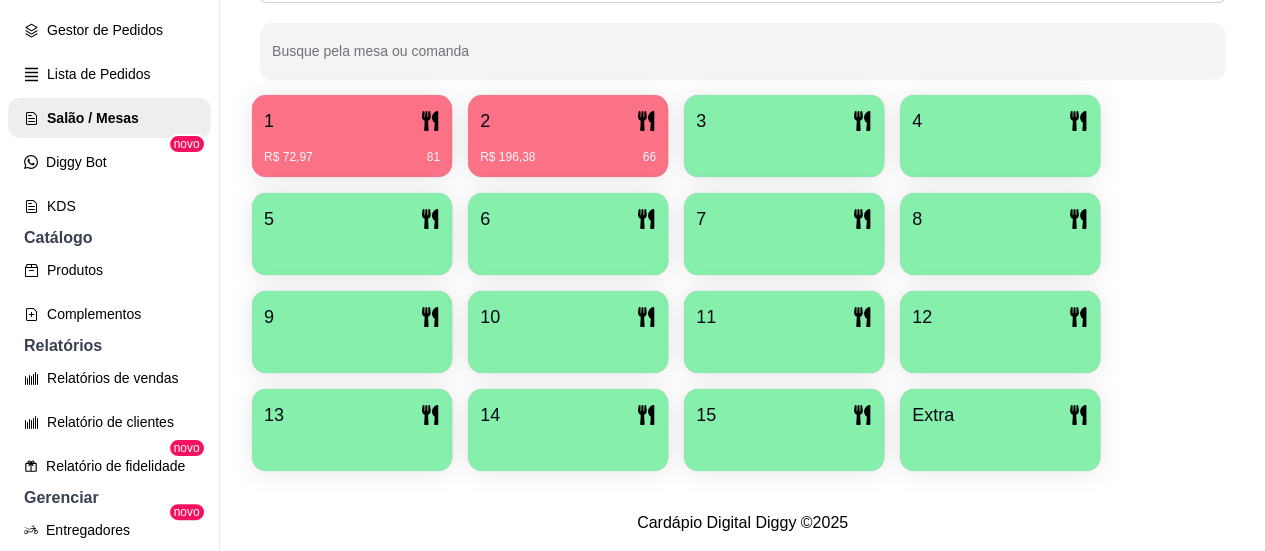 click at bounding box center (784, 150) 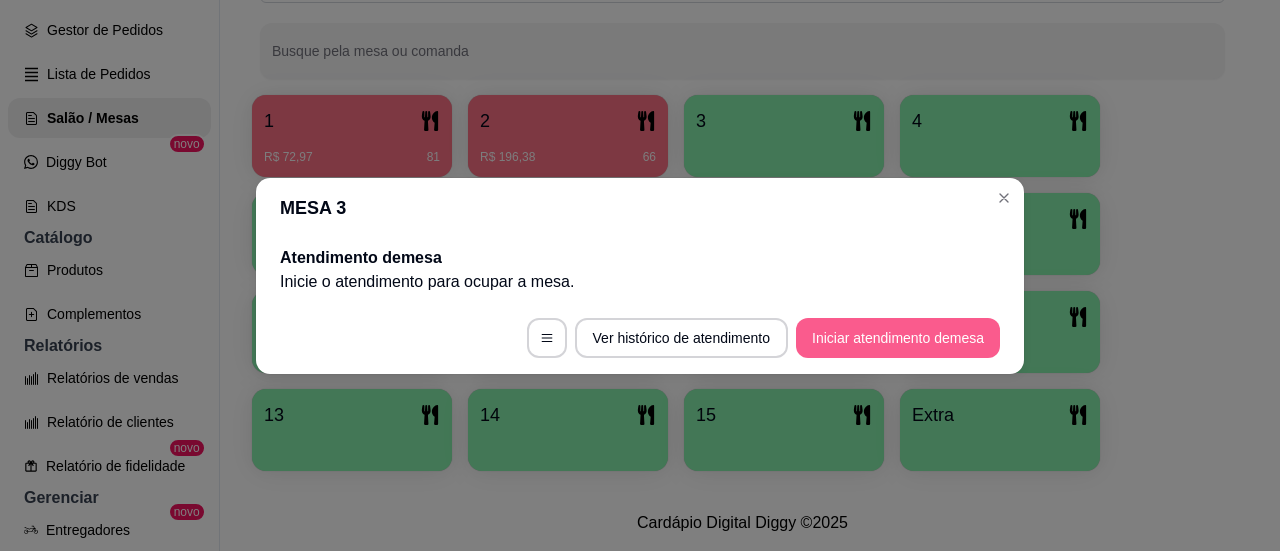click on "Iniciar atendimento de  mesa" at bounding box center (898, 338) 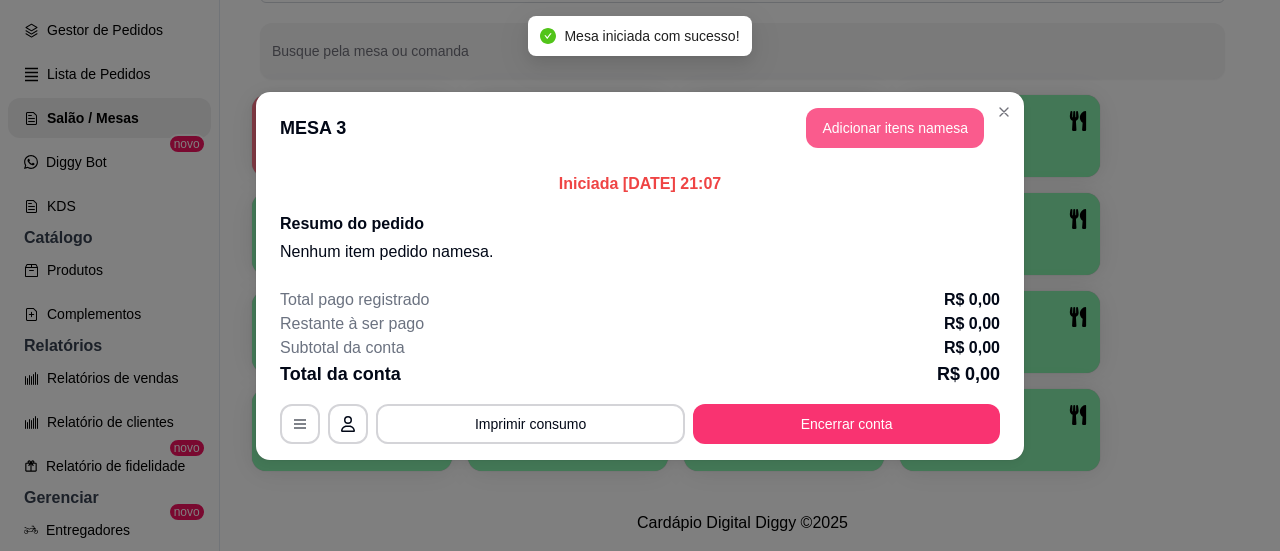 click on "Adicionar itens na  mesa" at bounding box center (895, 128) 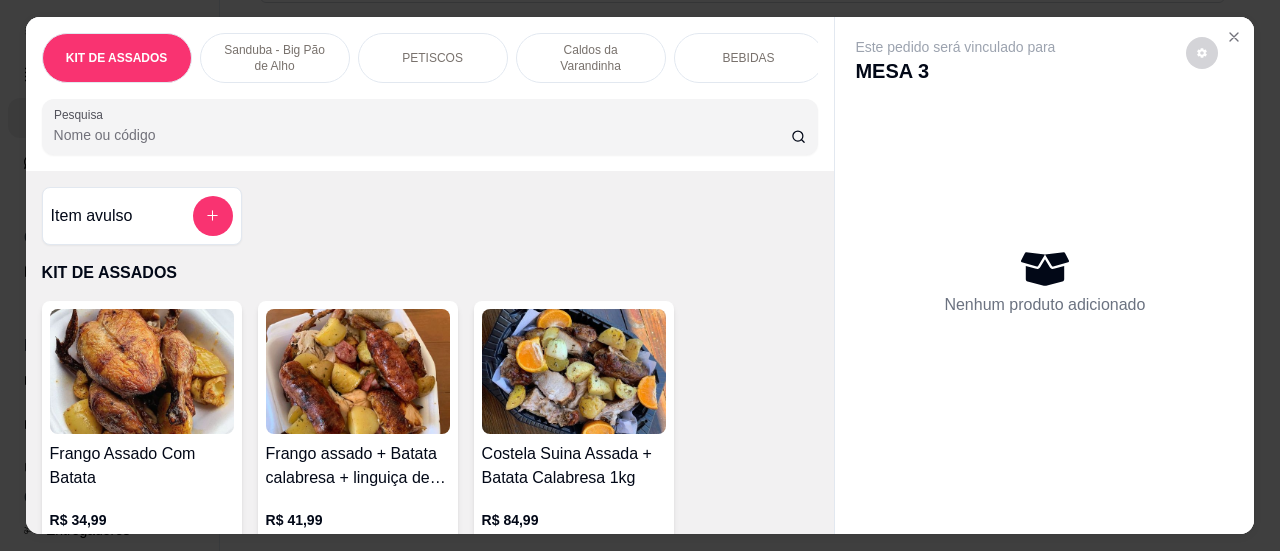 click at bounding box center [430, 127] 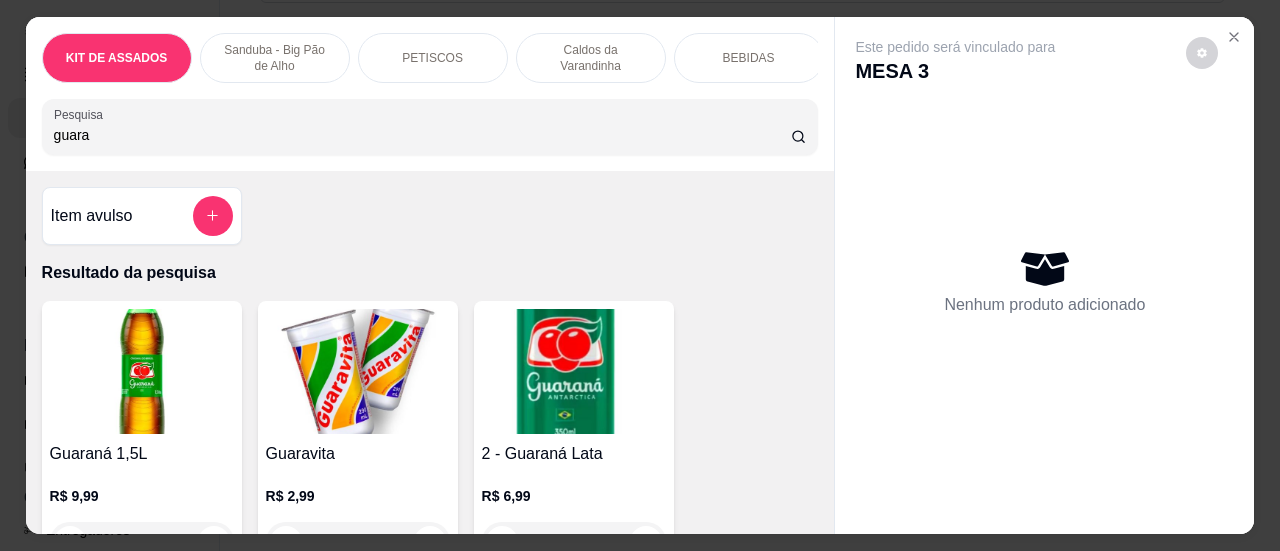 scroll, scrollTop: 200, scrollLeft: 0, axis: vertical 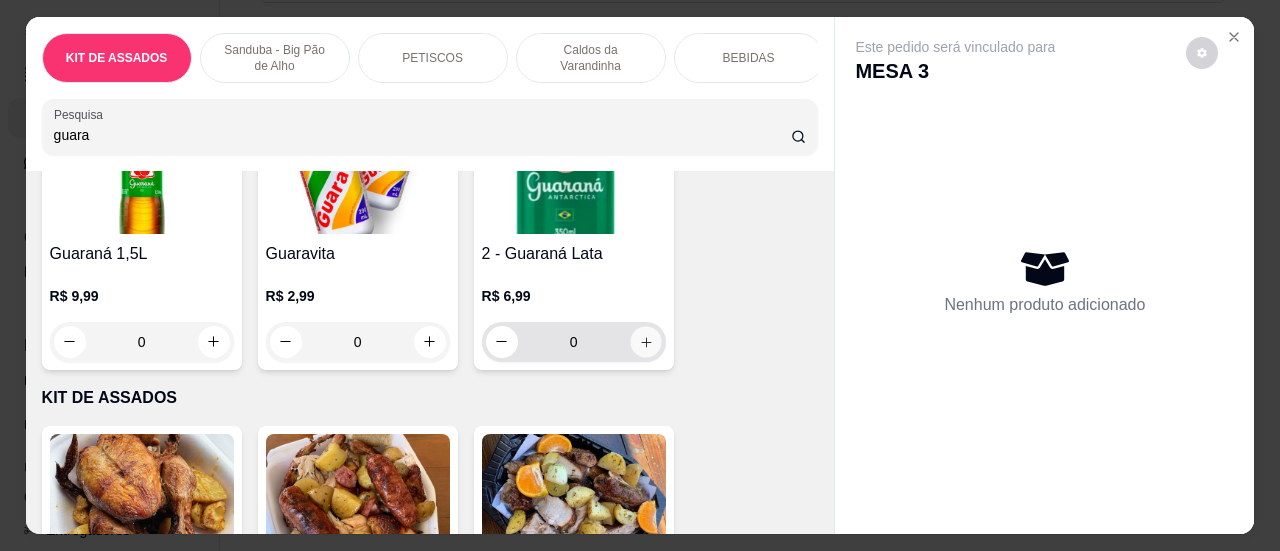 click 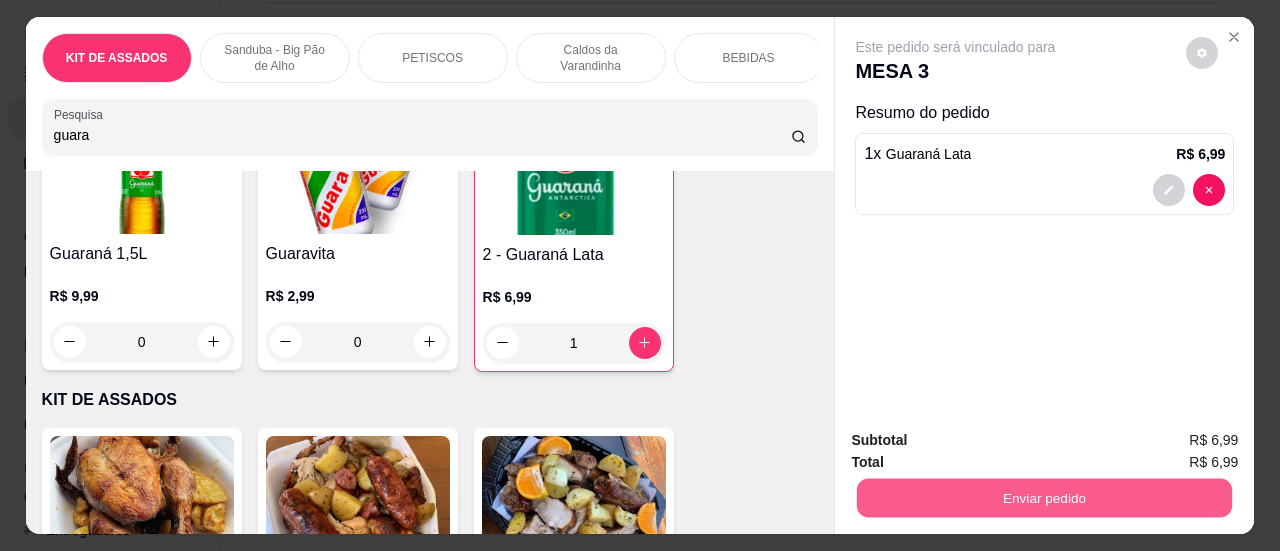 click on "Enviar pedido" at bounding box center [1044, 498] 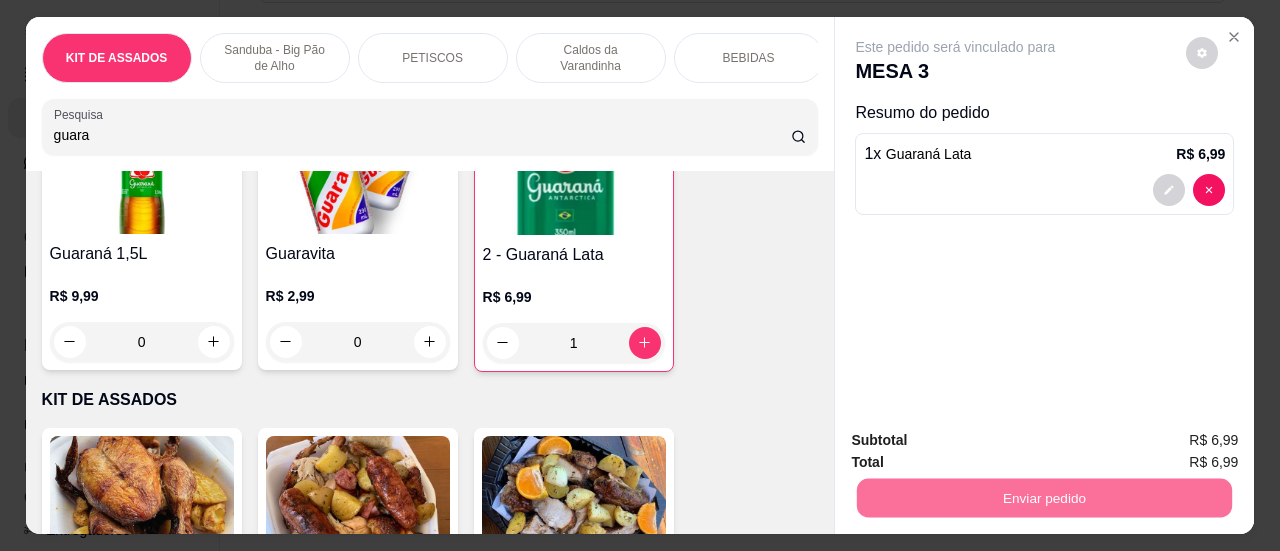 click on "Sim, quero registrar" at bounding box center [1168, 442] 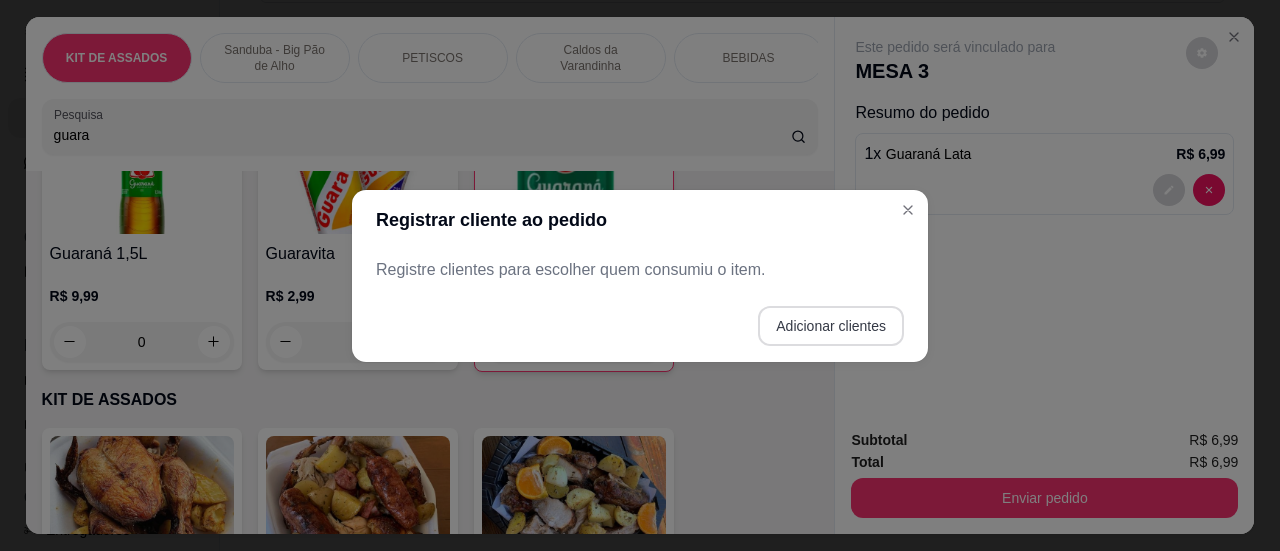 click on "Adicionar clientes" at bounding box center [831, 326] 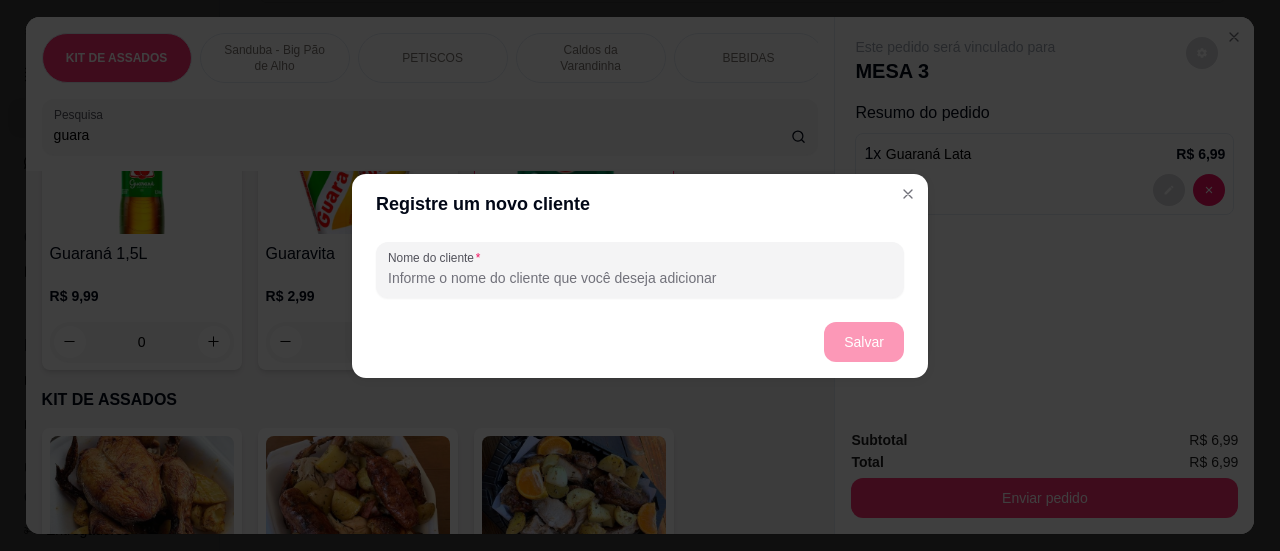 click on "Nome do cliente" at bounding box center [640, 278] 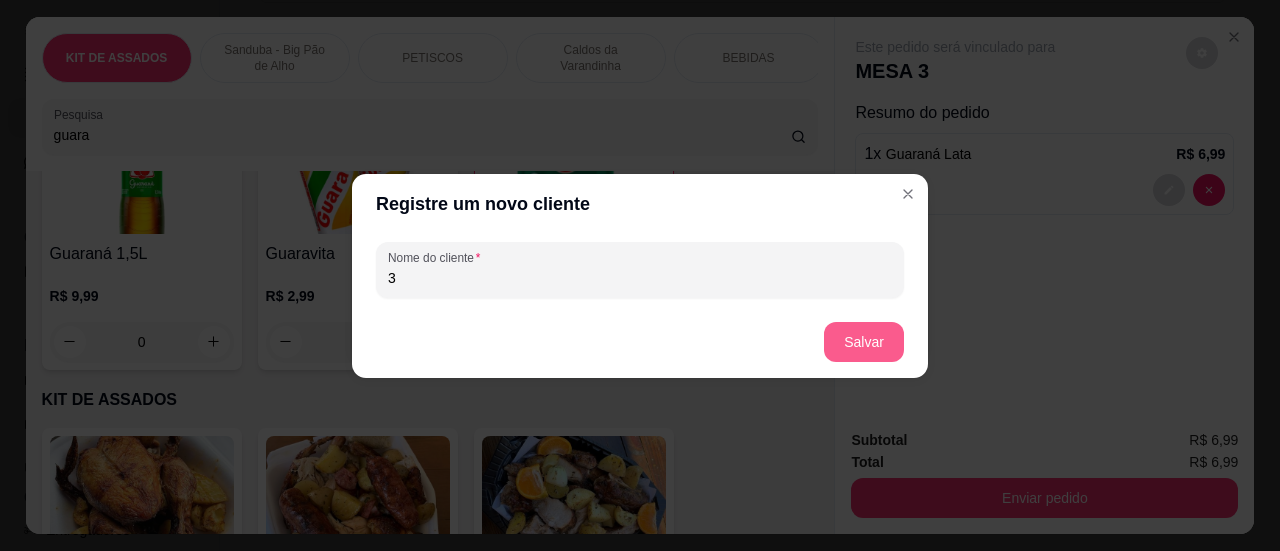 click on "Salvar" at bounding box center [864, 342] 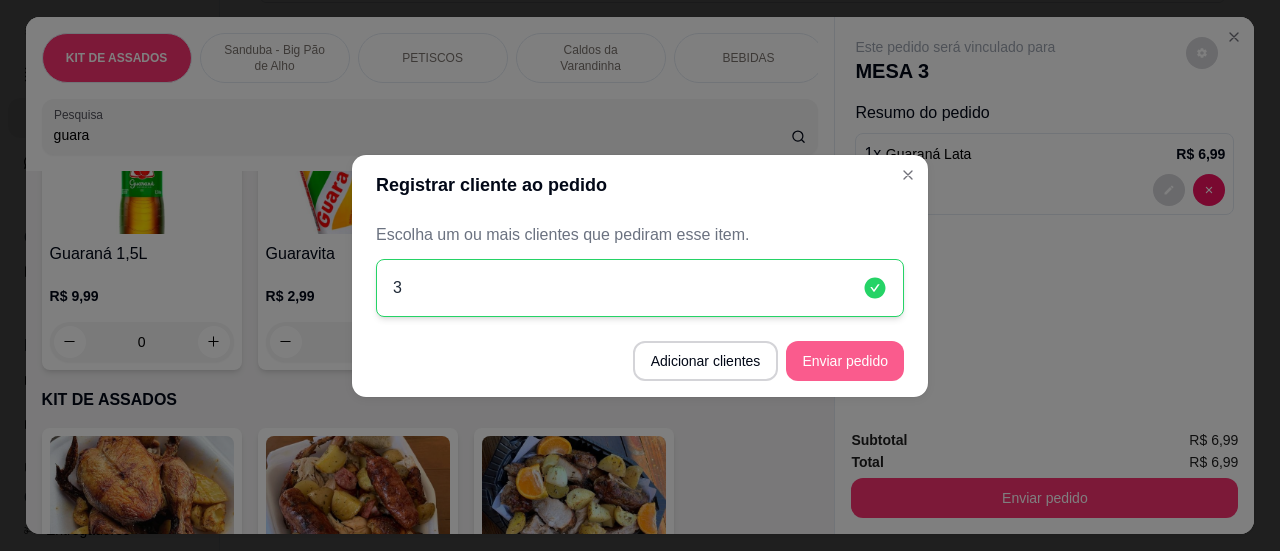 click on "Enviar pedido" at bounding box center [845, 361] 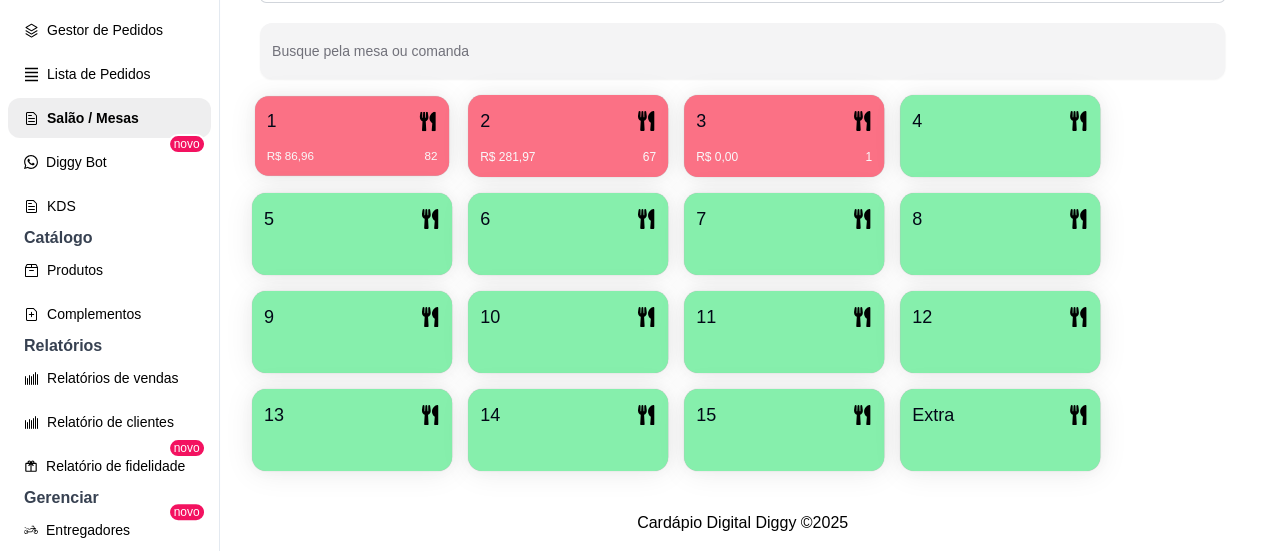click on "R$ 86,96 82" at bounding box center [352, 149] 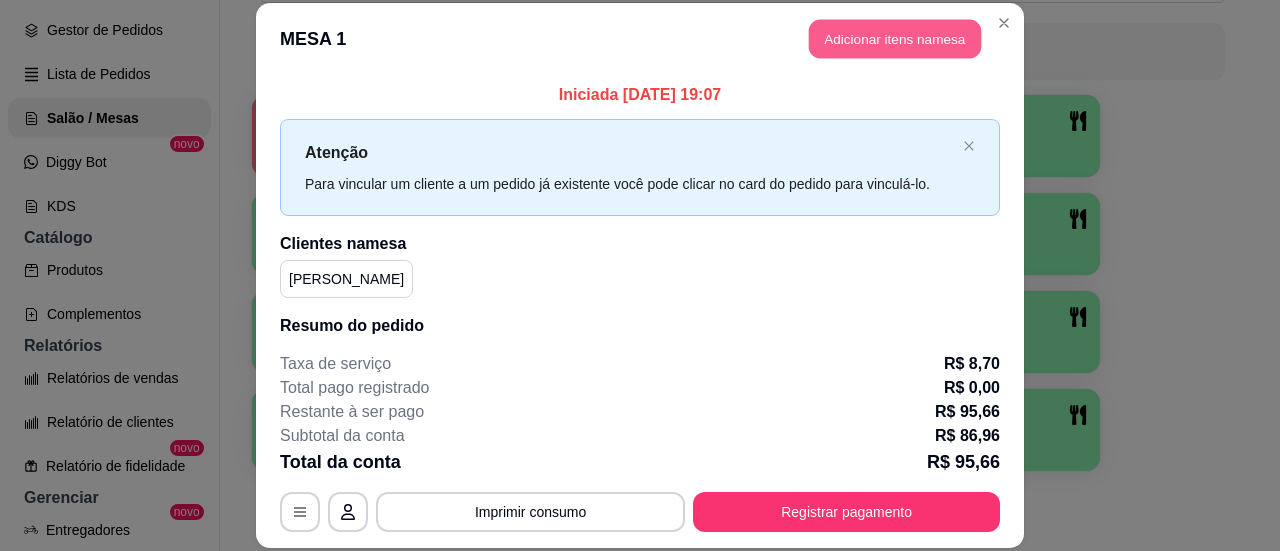 click on "Adicionar itens na  mesa" at bounding box center (895, 38) 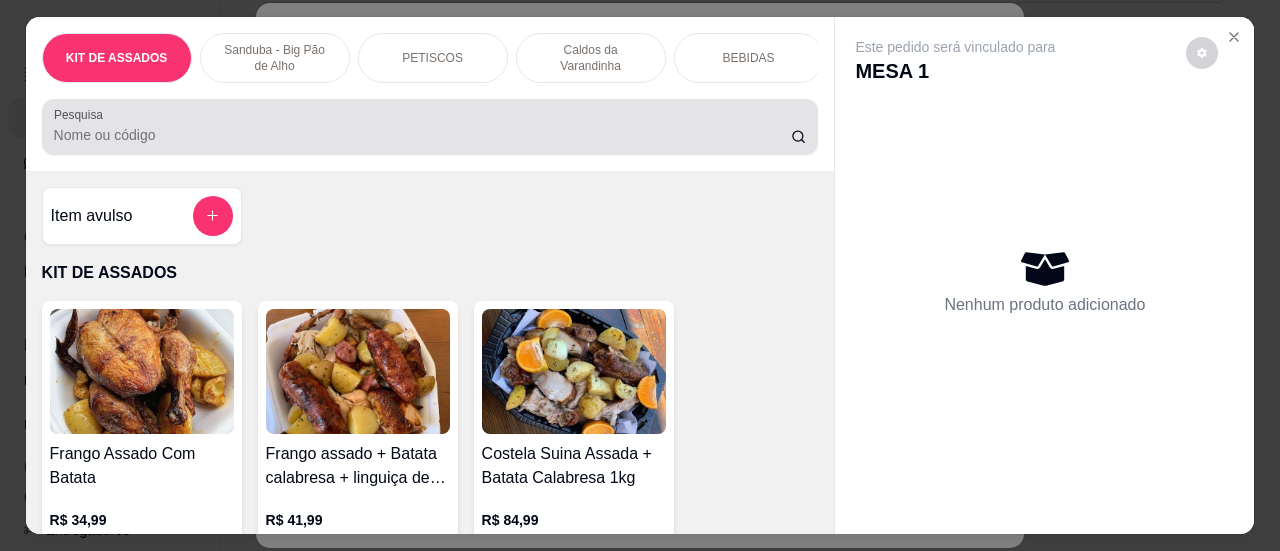 click at bounding box center [430, 127] 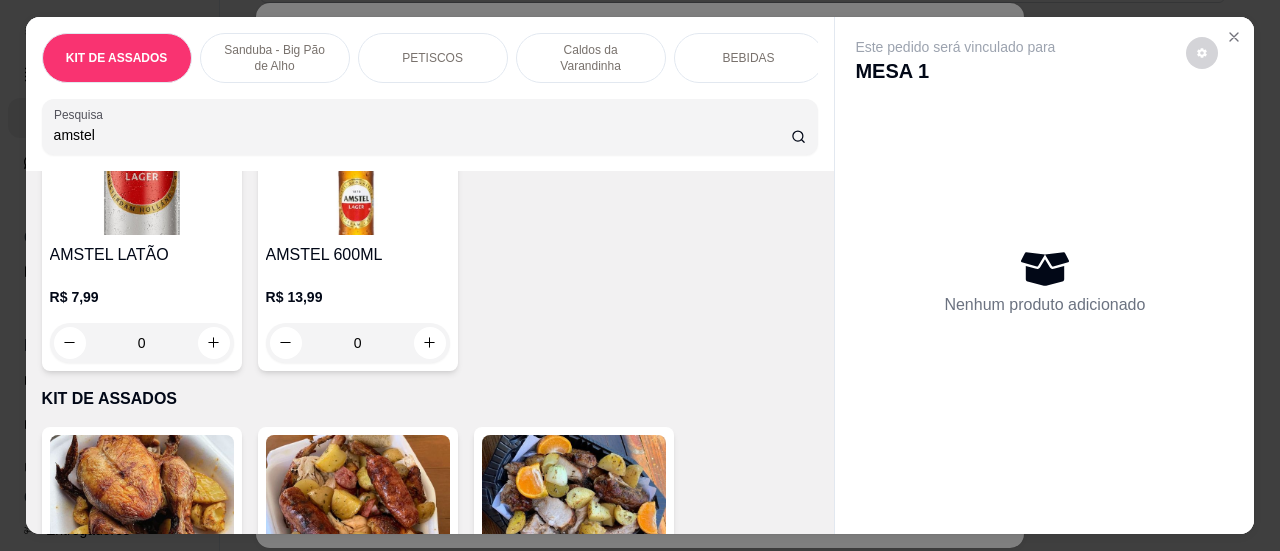 scroll, scrollTop: 200, scrollLeft: 0, axis: vertical 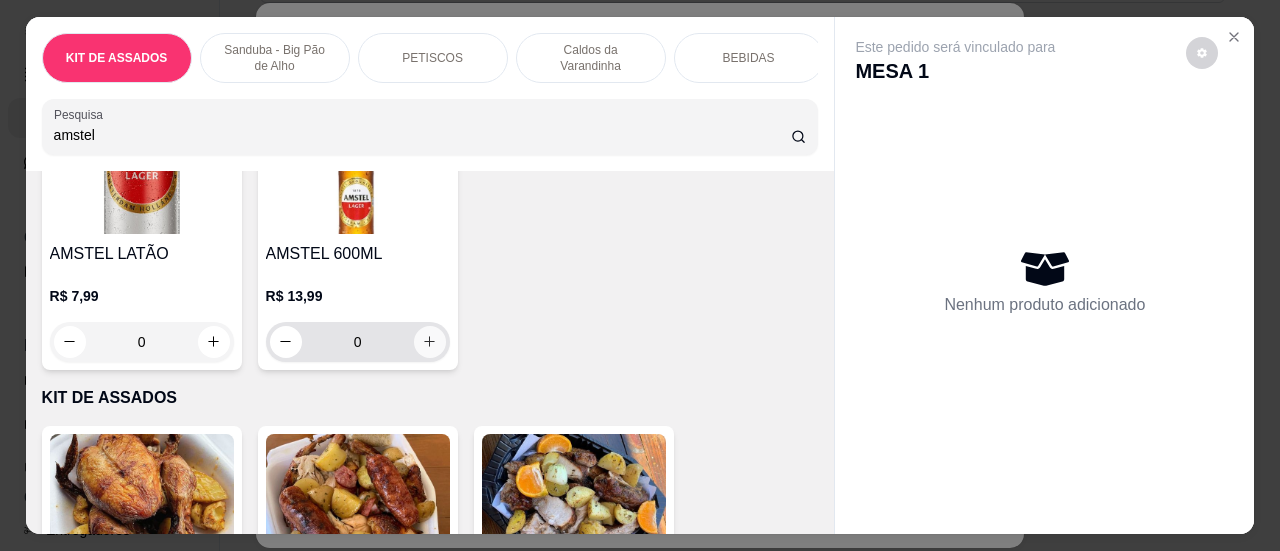click at bounding box center (430, 342) 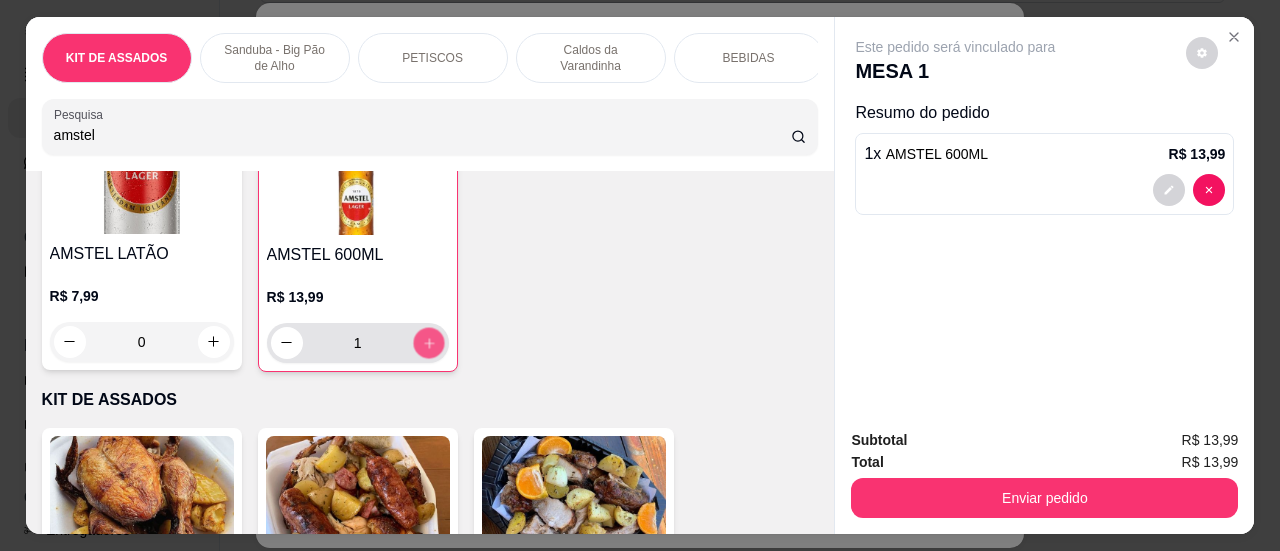 click 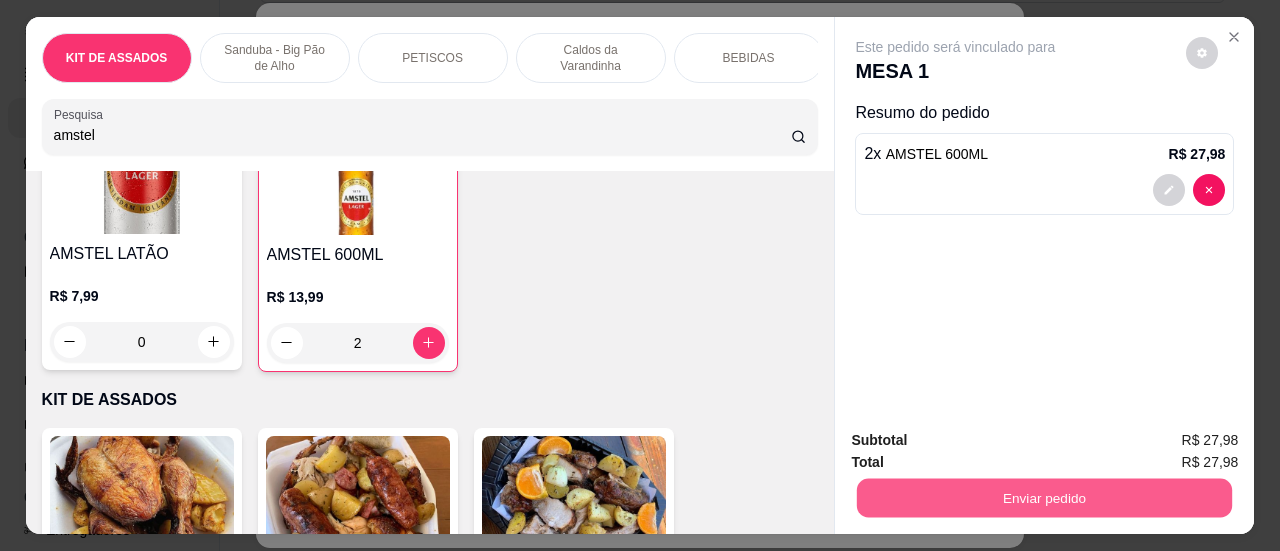 click on "Enviar pedido" at bounding box center [1044, 498] 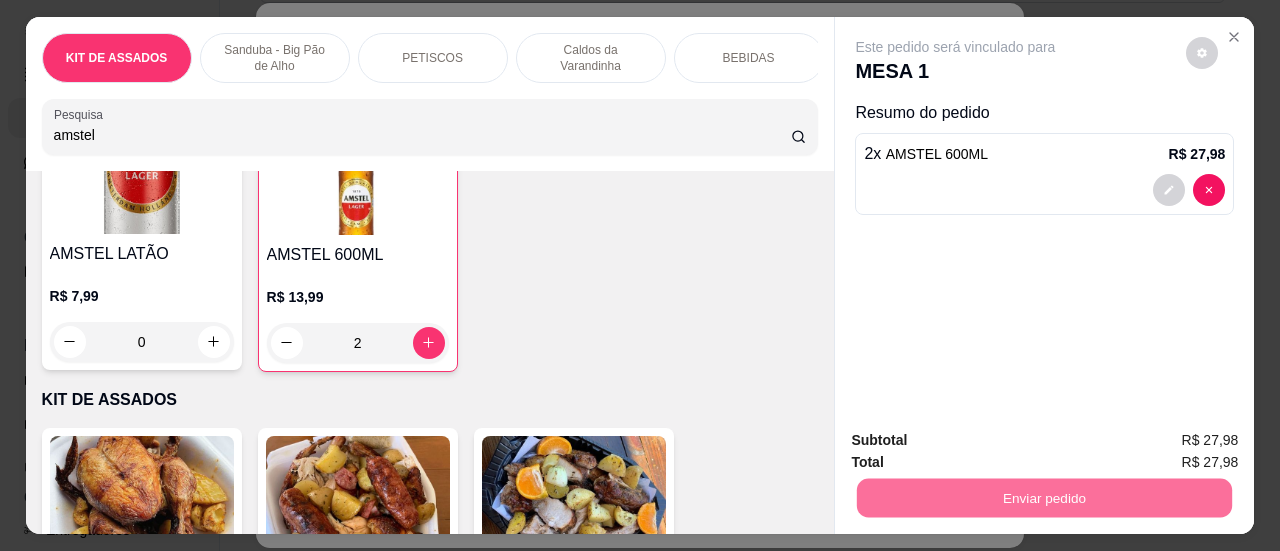 click on "Sim, quero registrar" at bounding box center (1168, 442) 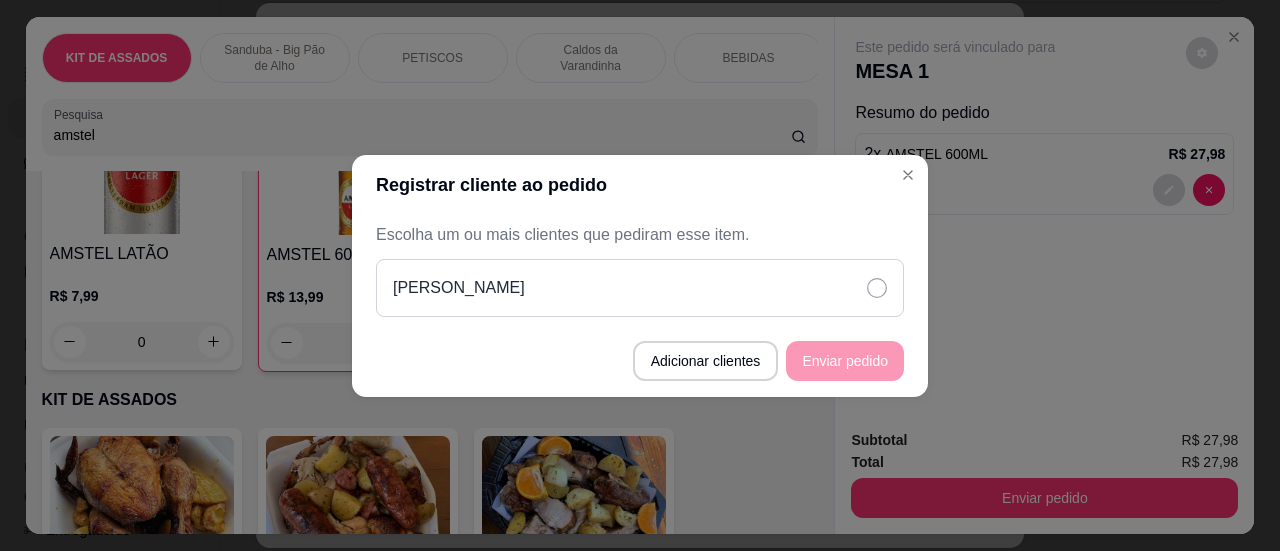 click on "[PERSON_NAME]" at bounding box center (640, 288) 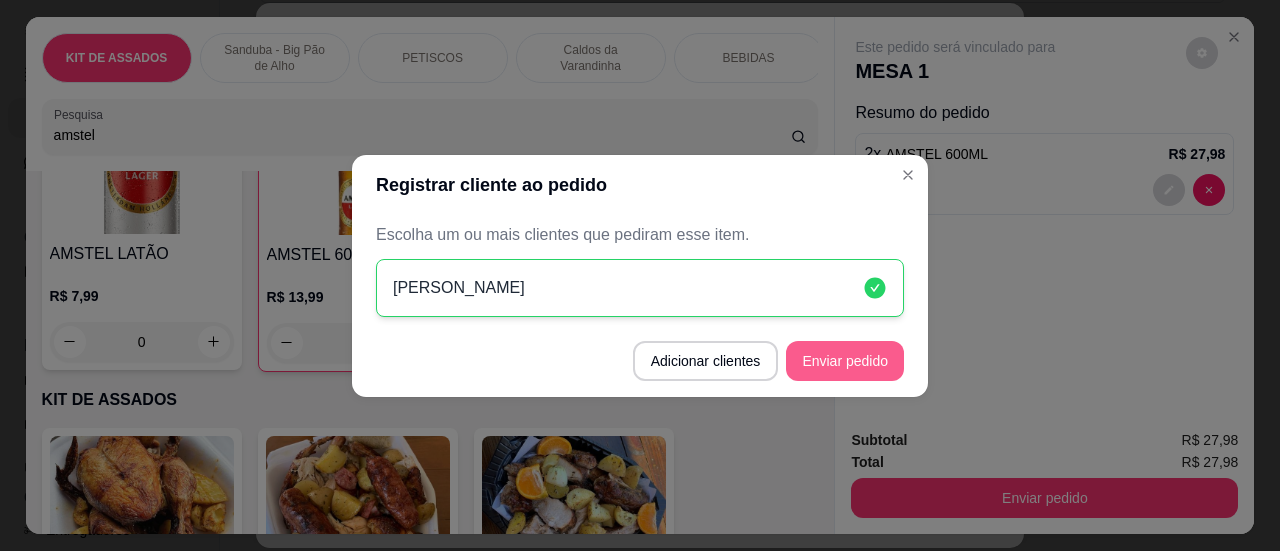 click on "Enviar pedido" at bounding box center [845, 361] 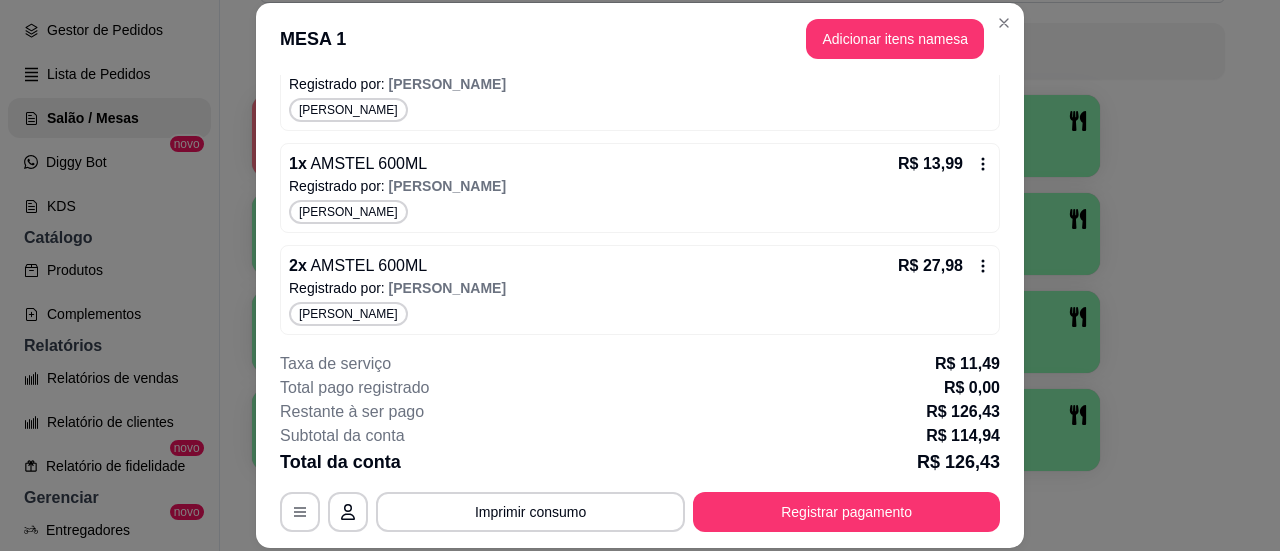 scroll, scrollTop: 612, scrollLeft: 0, axis: vertical 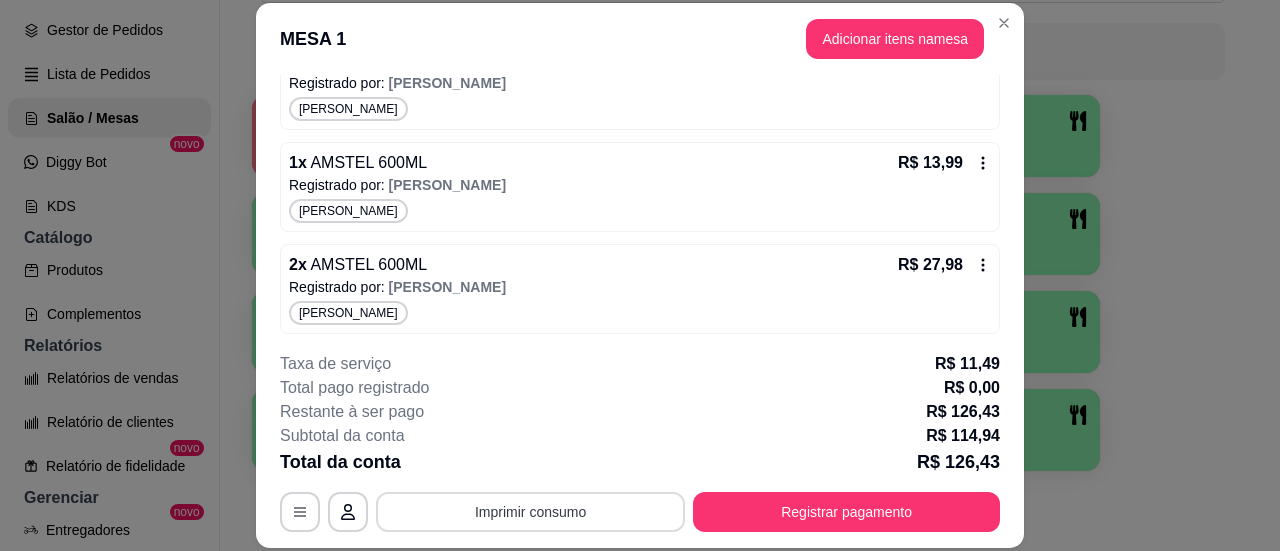 click on "Imprimir consumo" at bounding box center (530, 512) 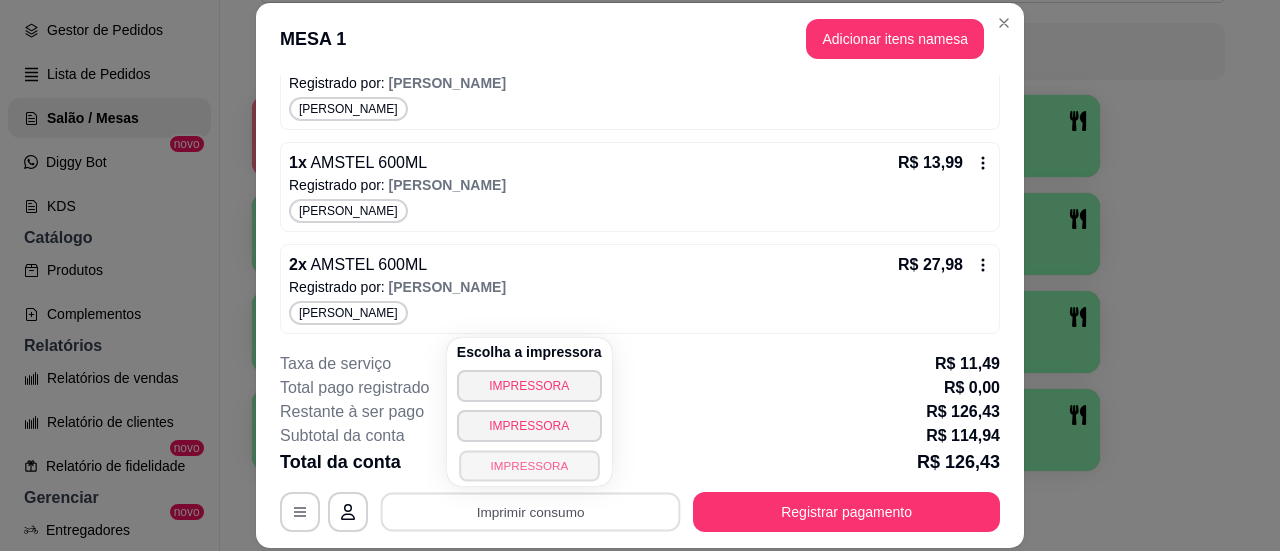 click on "IMPRESSORA" at bounding box center [529, 465] 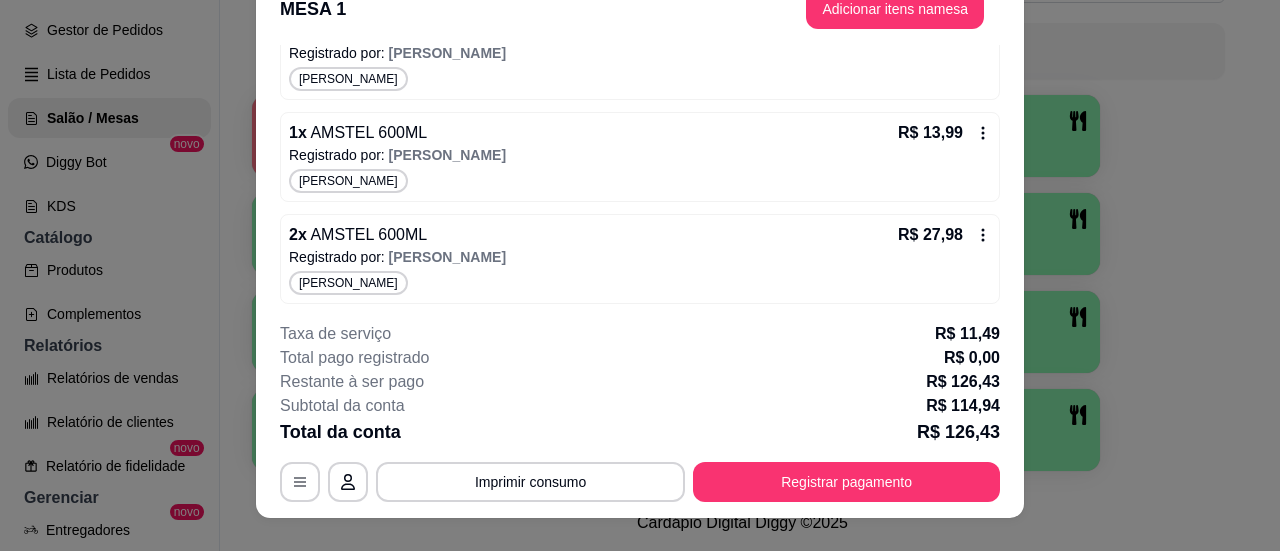scroll, scrollTop: 61, scrollLeft: 0, axis: vertical 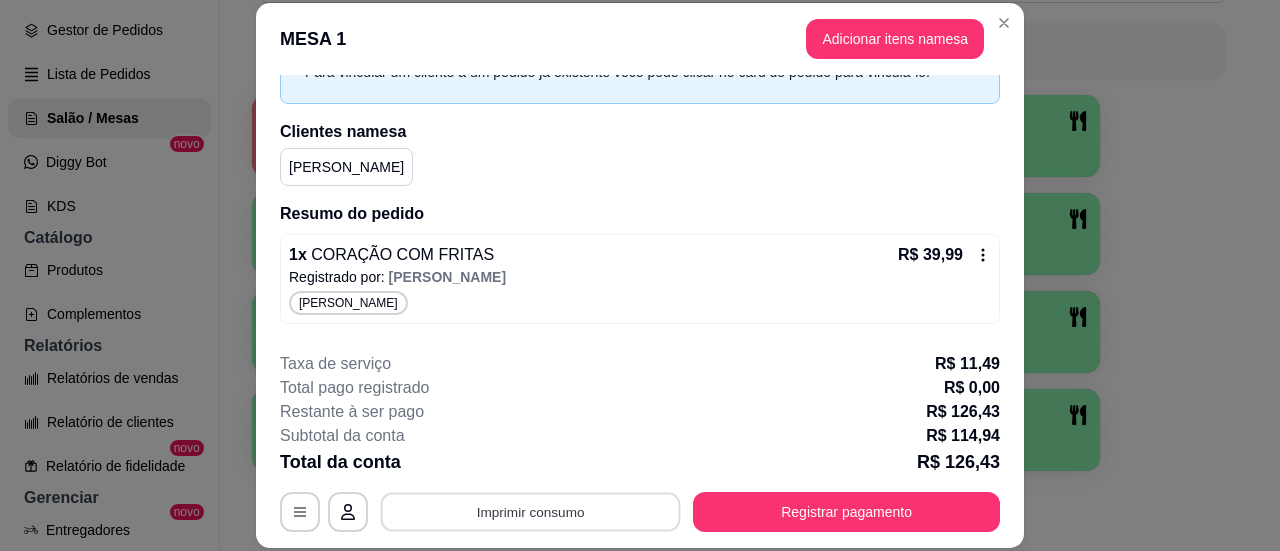 click on "Imprimir consumo" at bounding box center (531, 512) 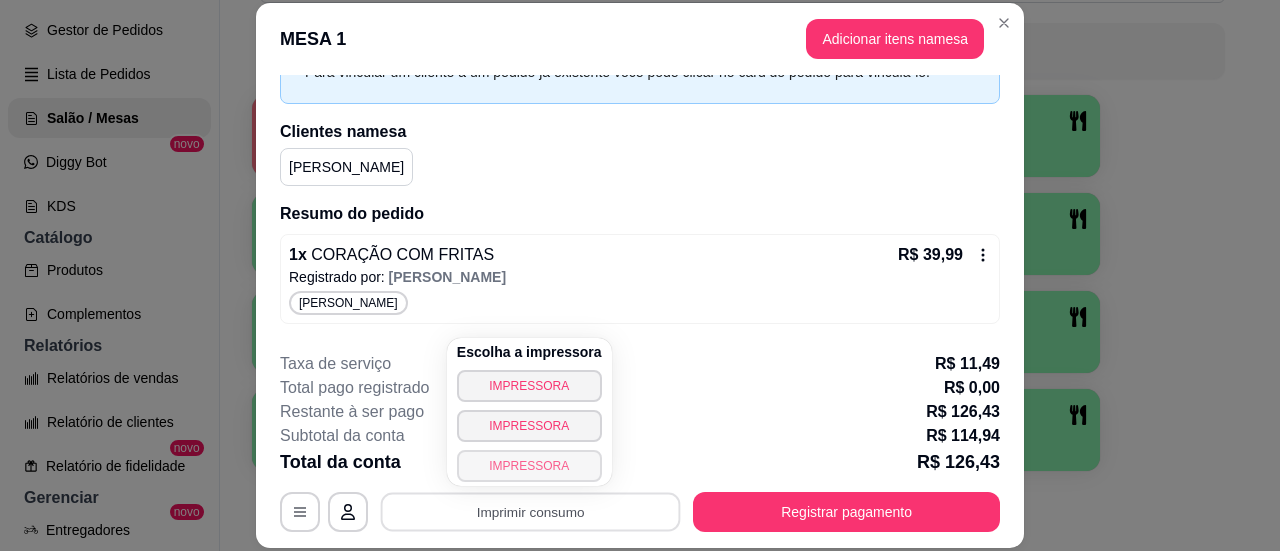 click on "IMPRESSORA" at bounding box center [529, 466] 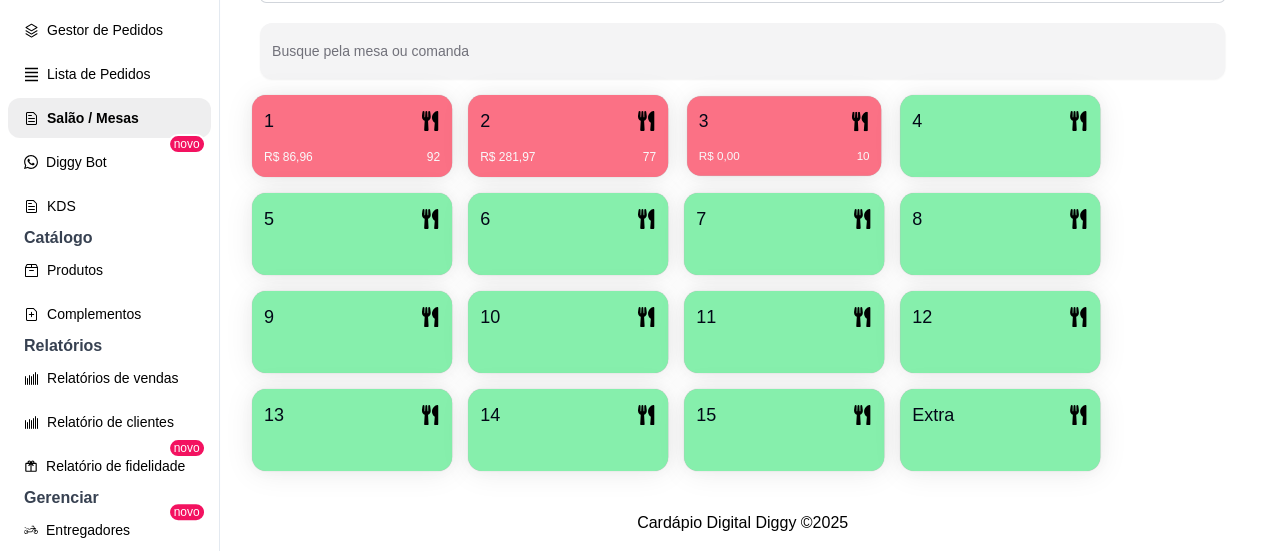 click on "3" at bounding box center [784, 121] 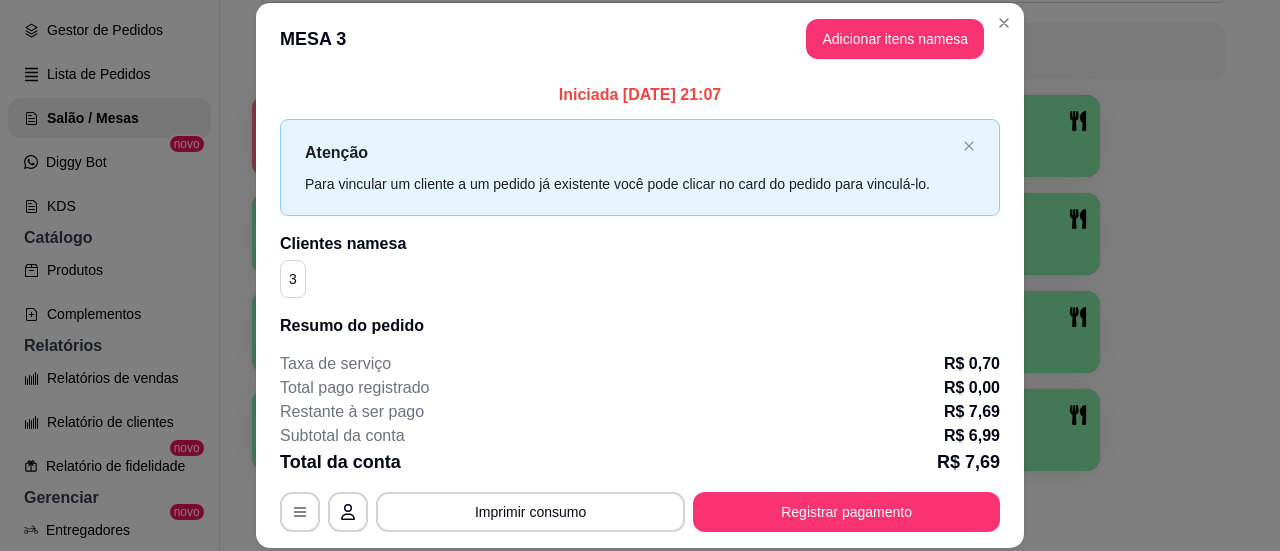 scroll, scrollTop: 101, scrollLeft: 0, axis: vertical 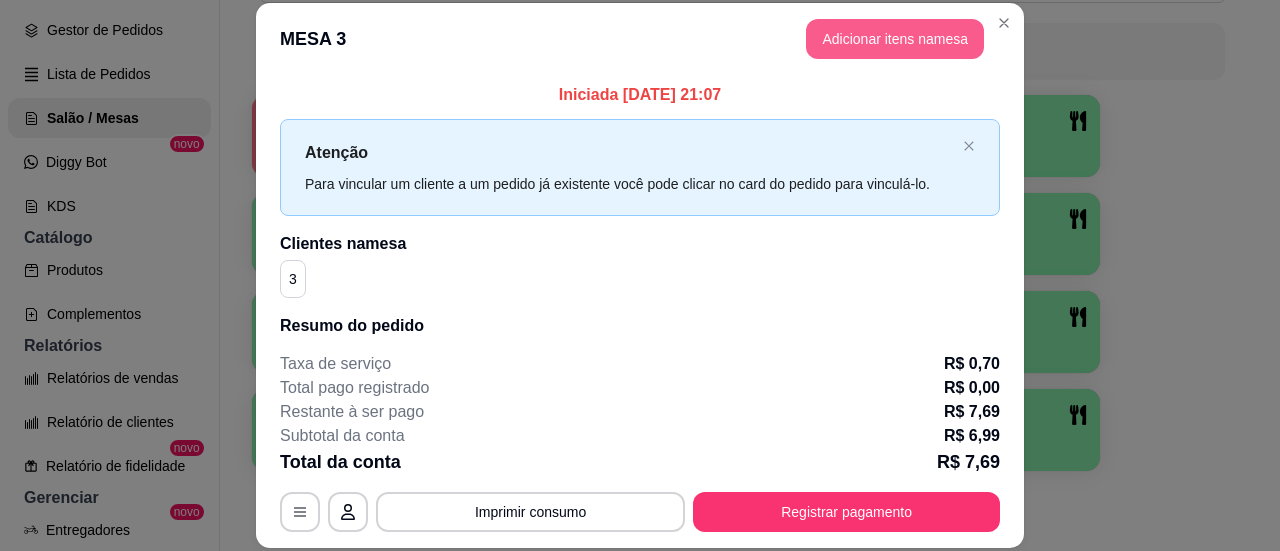 click on "Adicionar itens na  mesa" at bounding box center (895, 39) 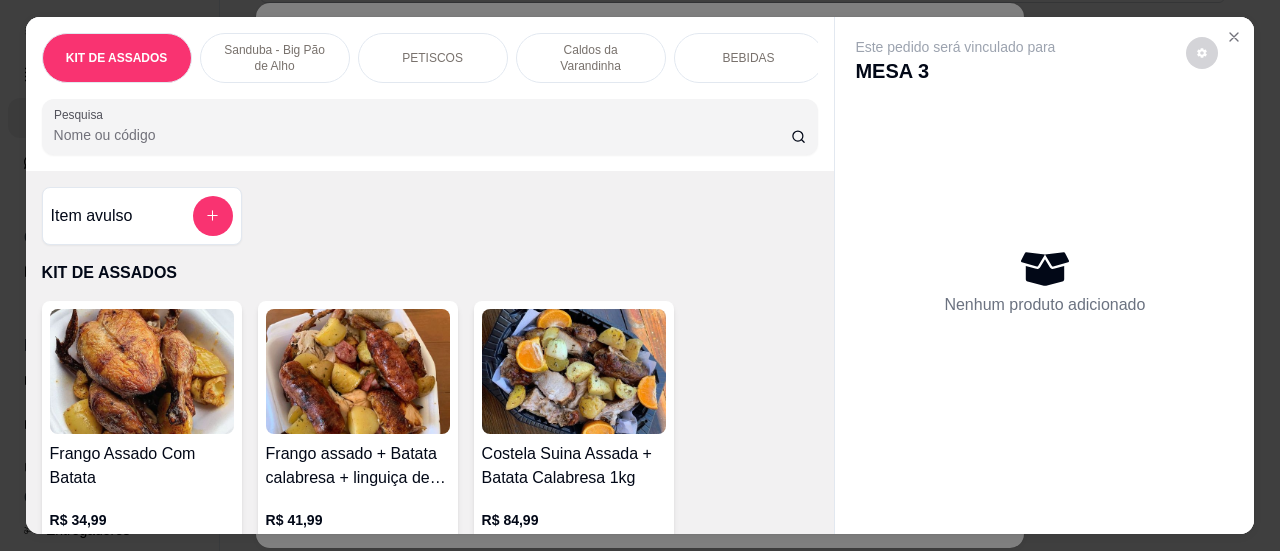 click on "Pesquisa" at bounding box center (422, 135) 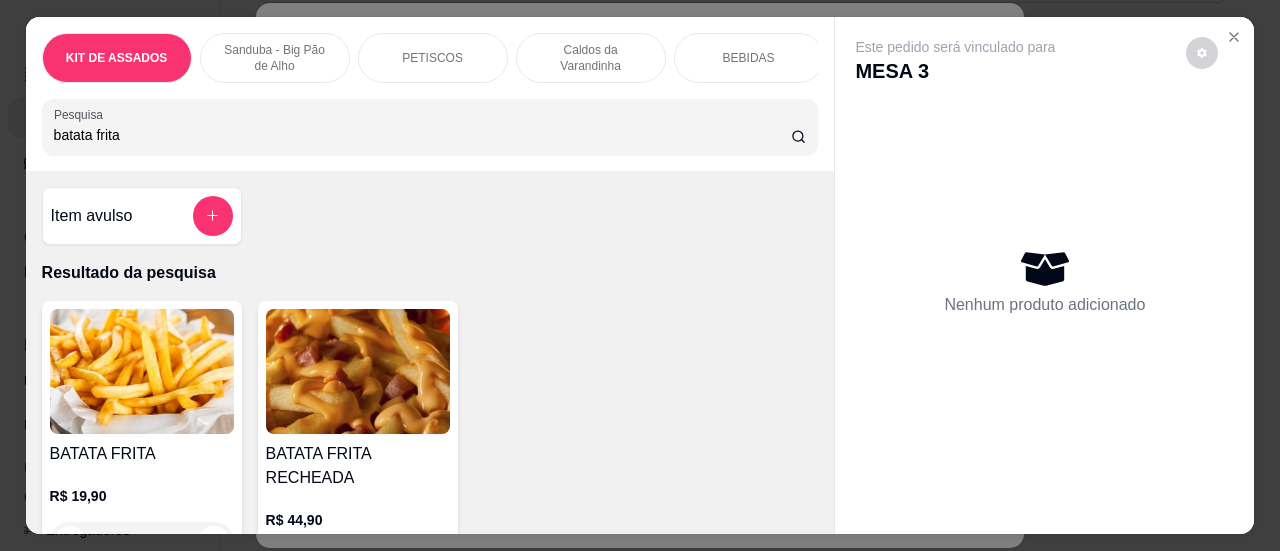 scroll, scrollTop: 200, scrollLeft: 0, axis: vertical 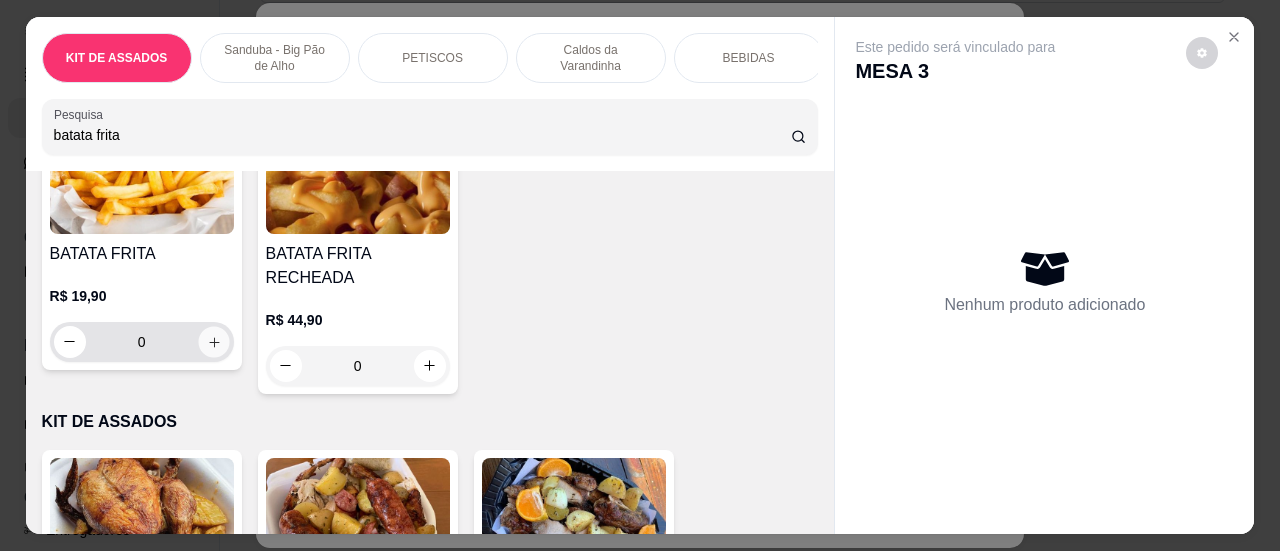 click 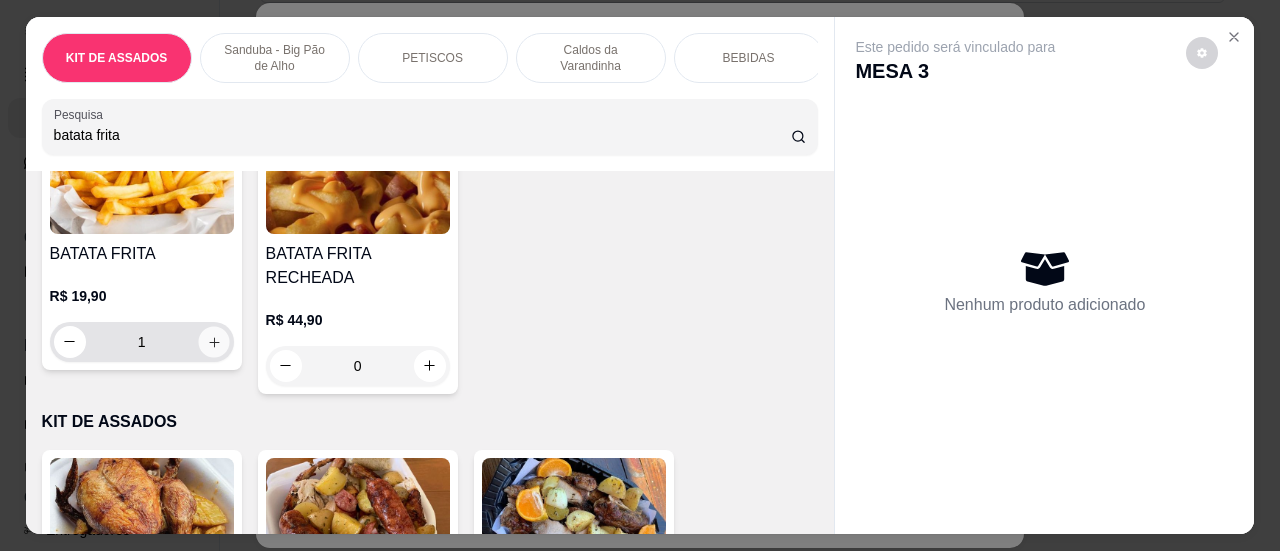 scroll, scrollTop: 200, scrollLeft: 0, axis: vertical 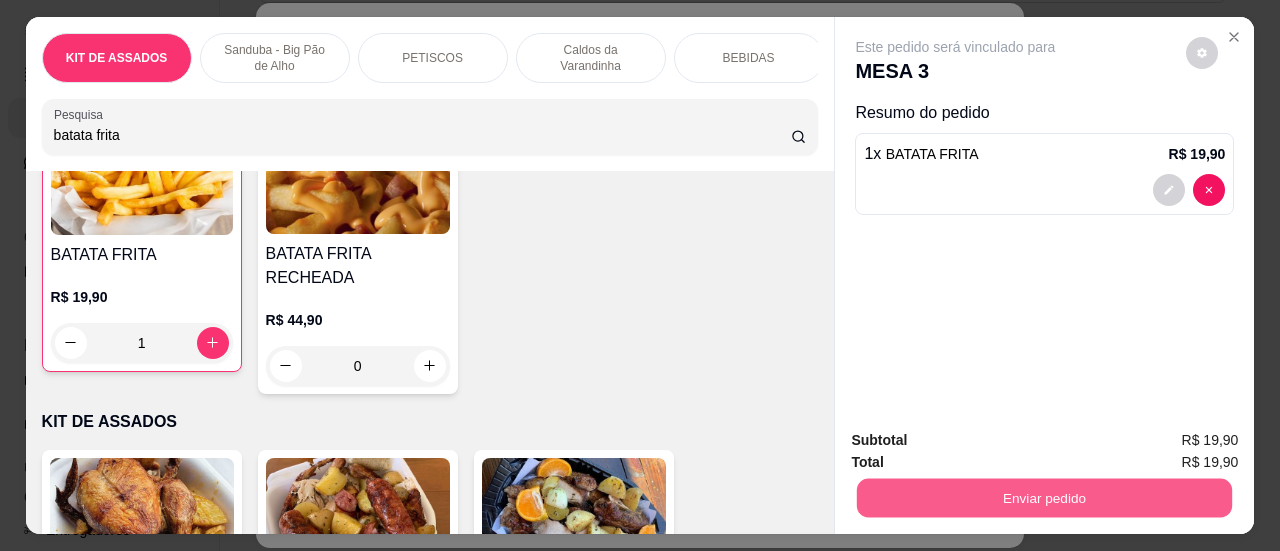 click on "Enviar pedido" at bounding box center (1044, 498) 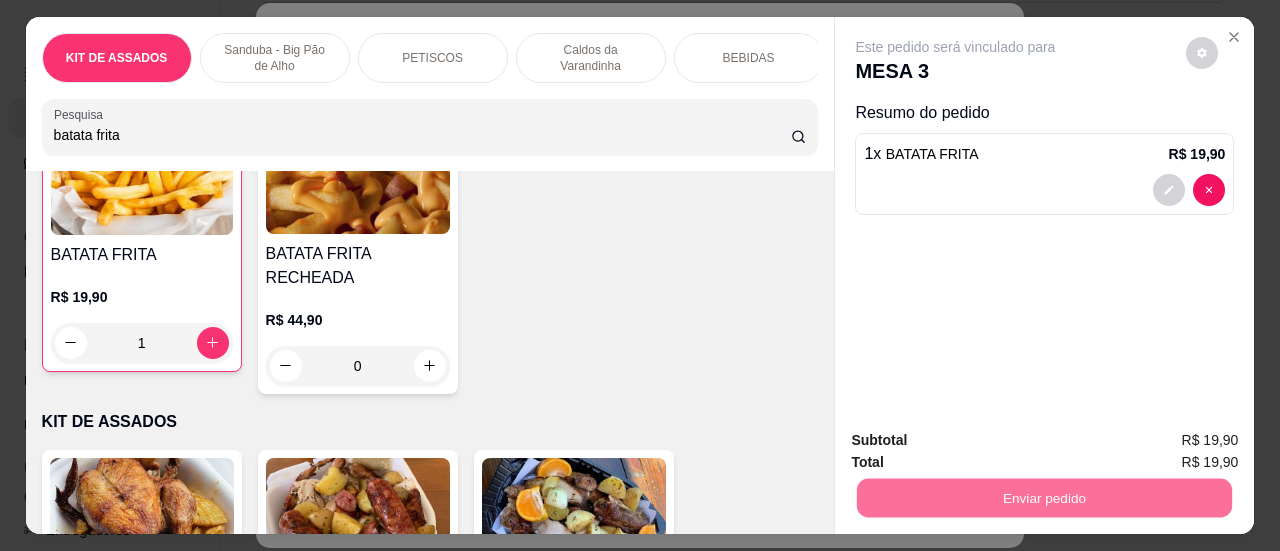 click on "Sim, quero registrar" at bounding box center [1168, 442] 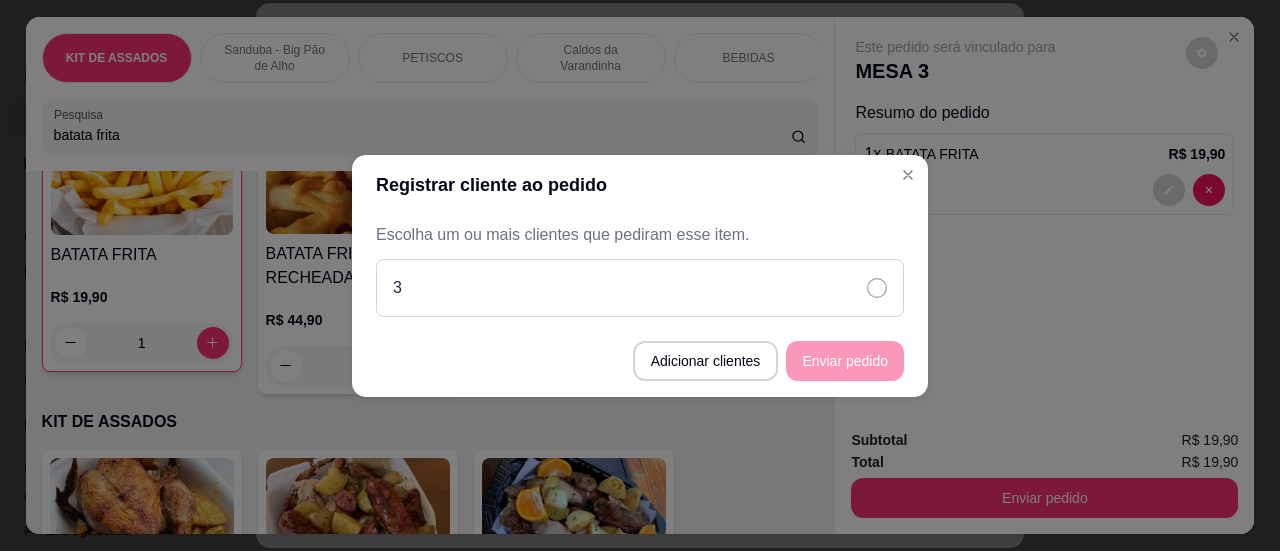 click on "3" at bounding box center (640, 288) 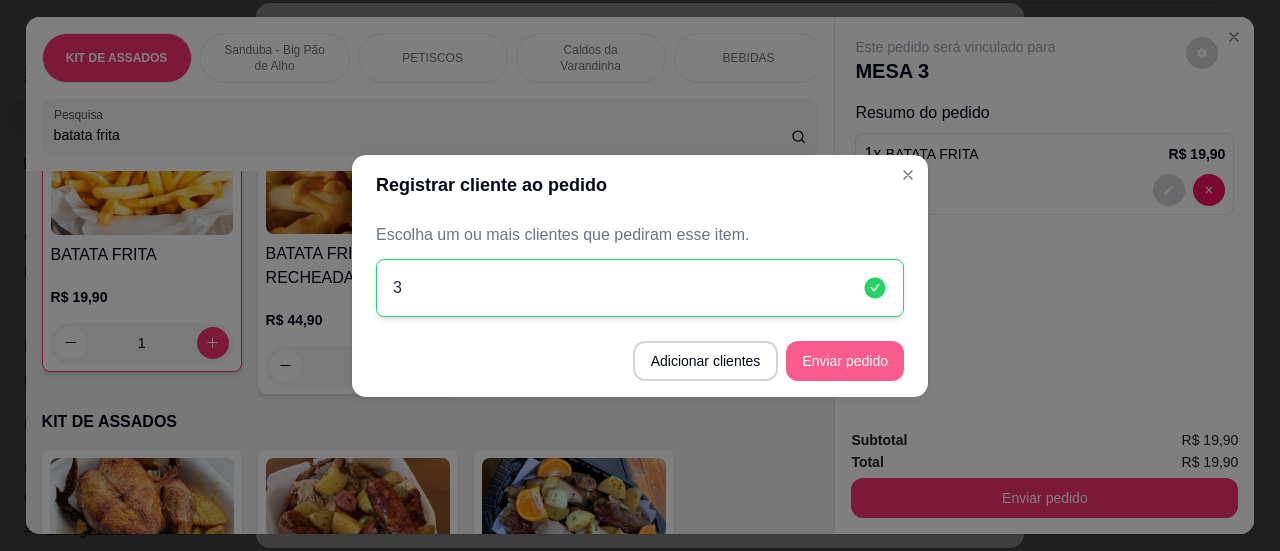 click on "Enviar pedido" at bounding box center [845, 361] 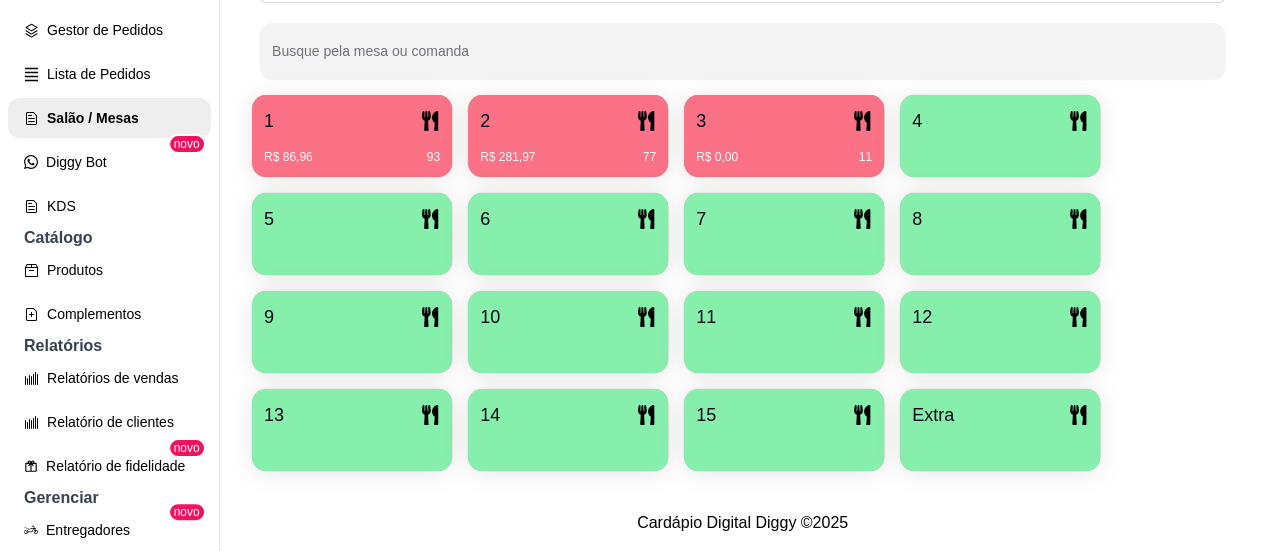 click on "R$ 86,96 93" at bounding box center [352, 150] 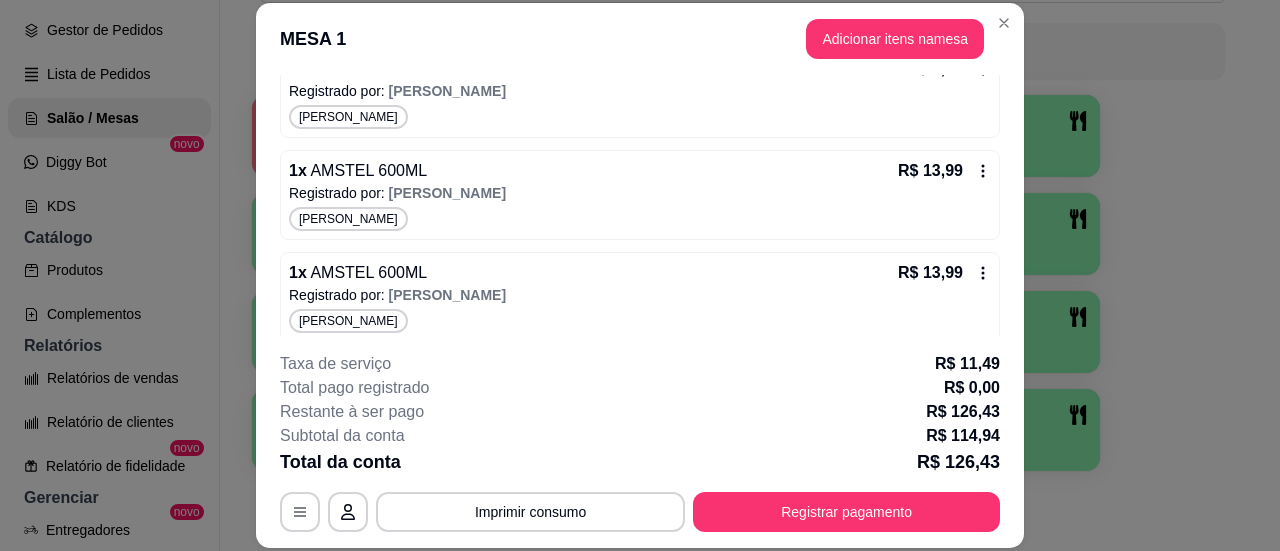 scroll, scrollTop: 612, scrollLeft: 0, axis: vertical 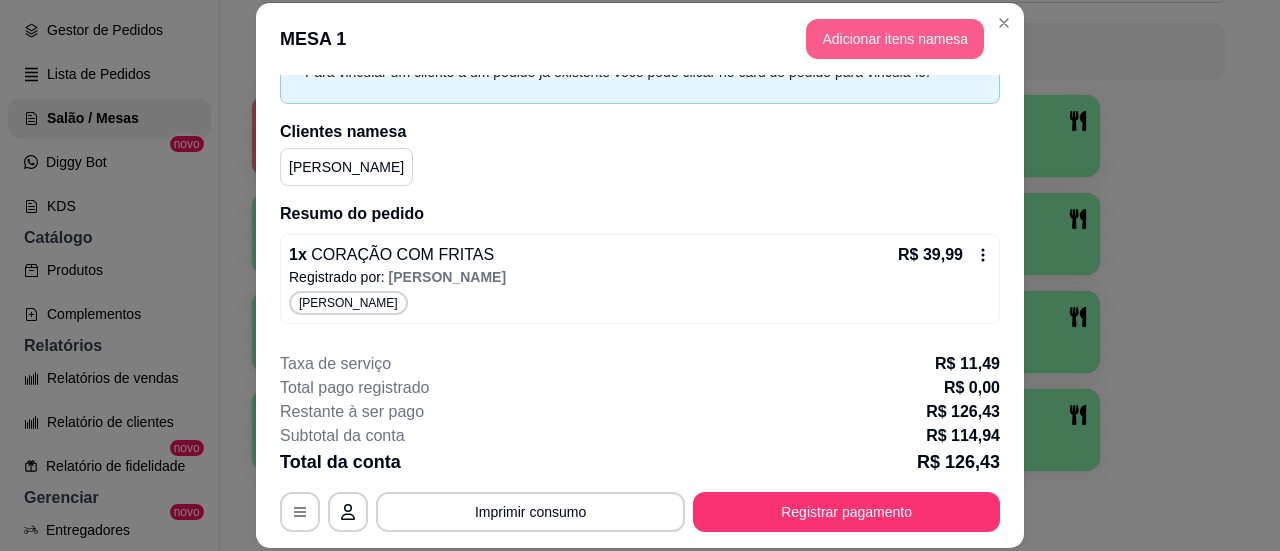 click on "Adicionar itens na  mesa" at bounding box center [895, 39] 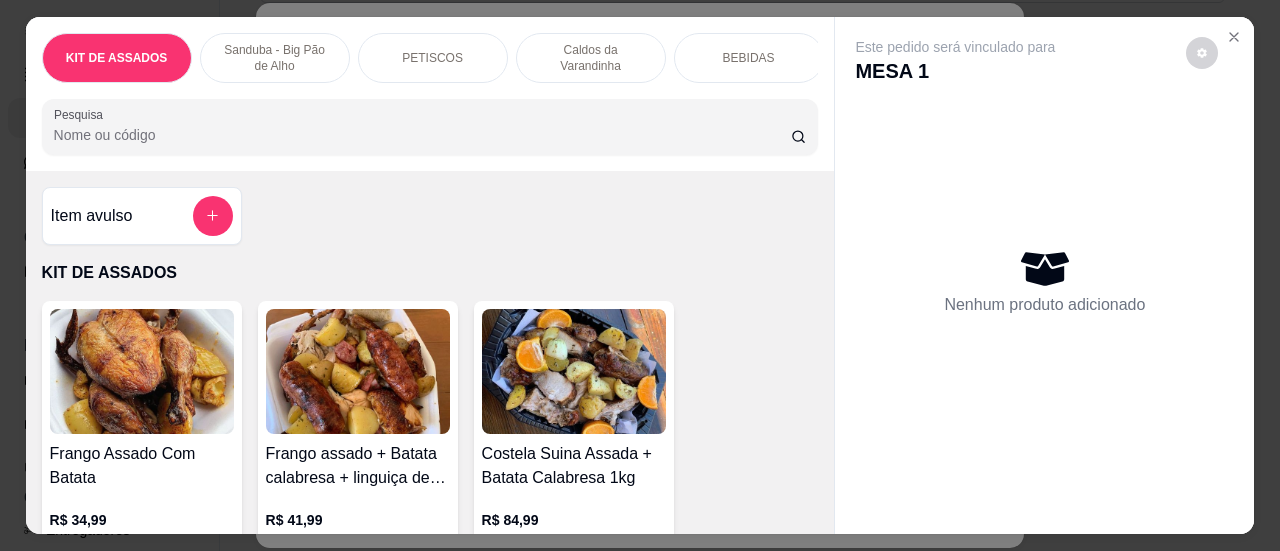 drag, startPoint x: 352, startPoint y: 147, endPoint x: 338, endPoint y: 147, distance: 14 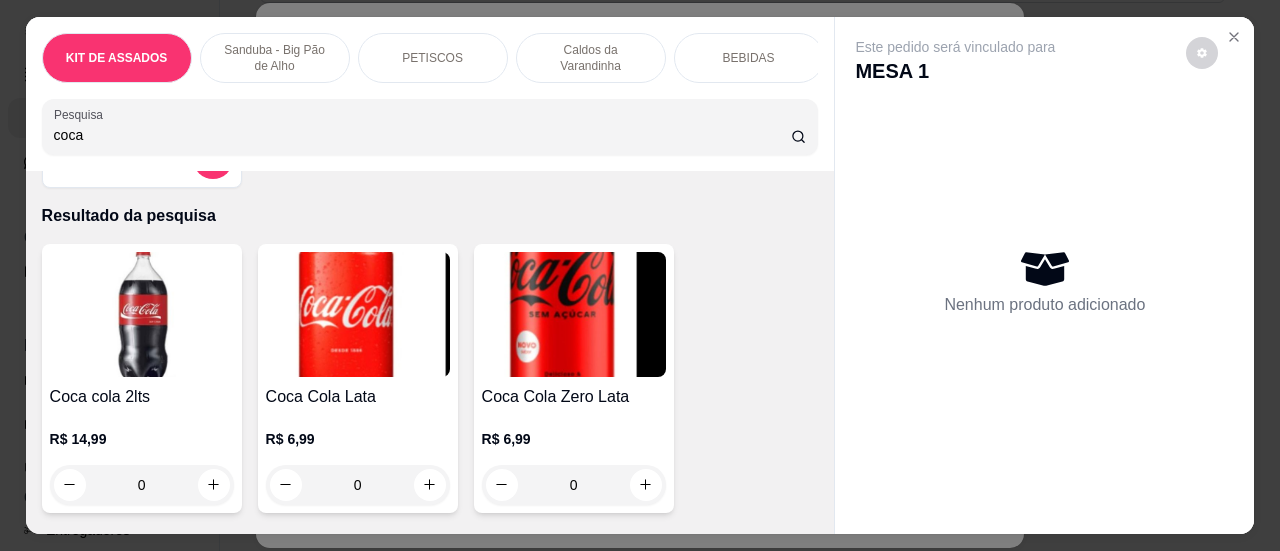 scroll, scrollTop: 100, scrollLeft: 0, axis: vertical 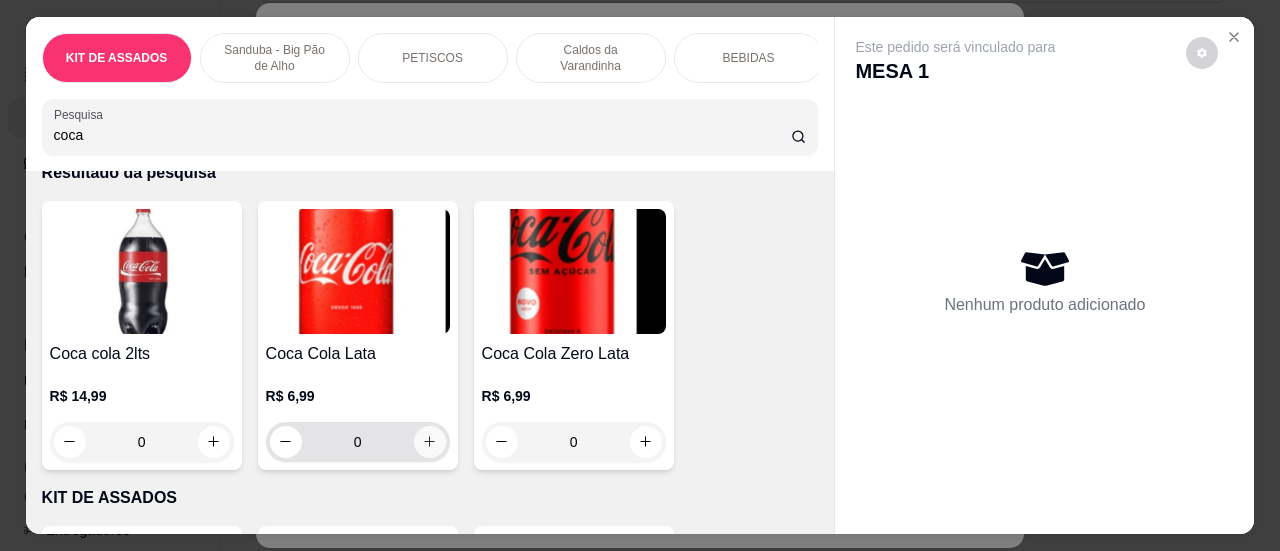 click 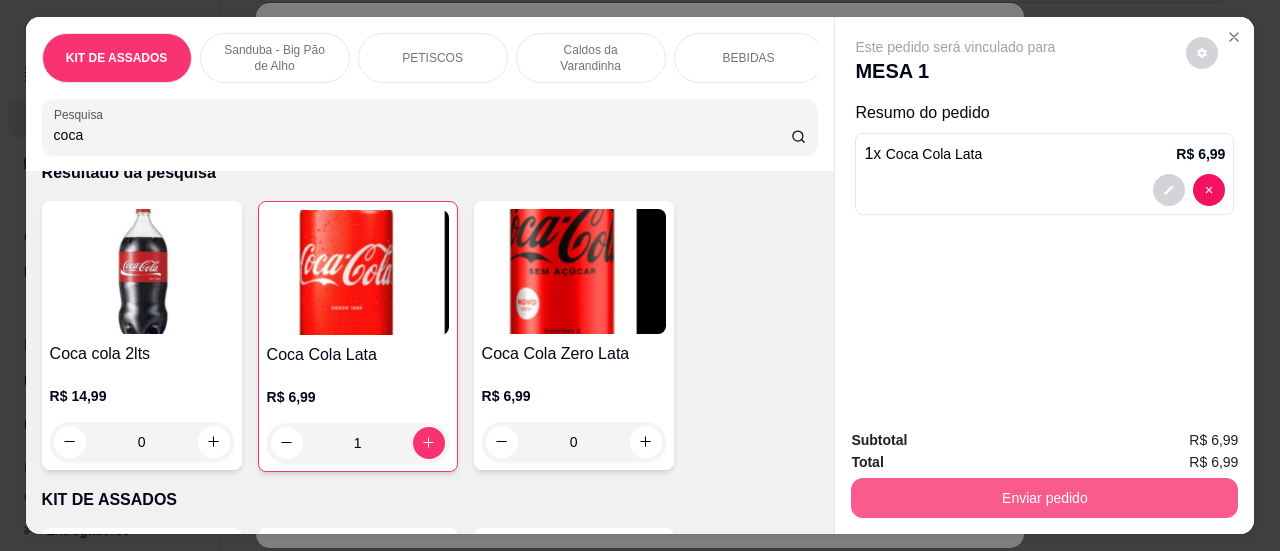 click on "Enviar pedido" at bounding box center (1044, 498) 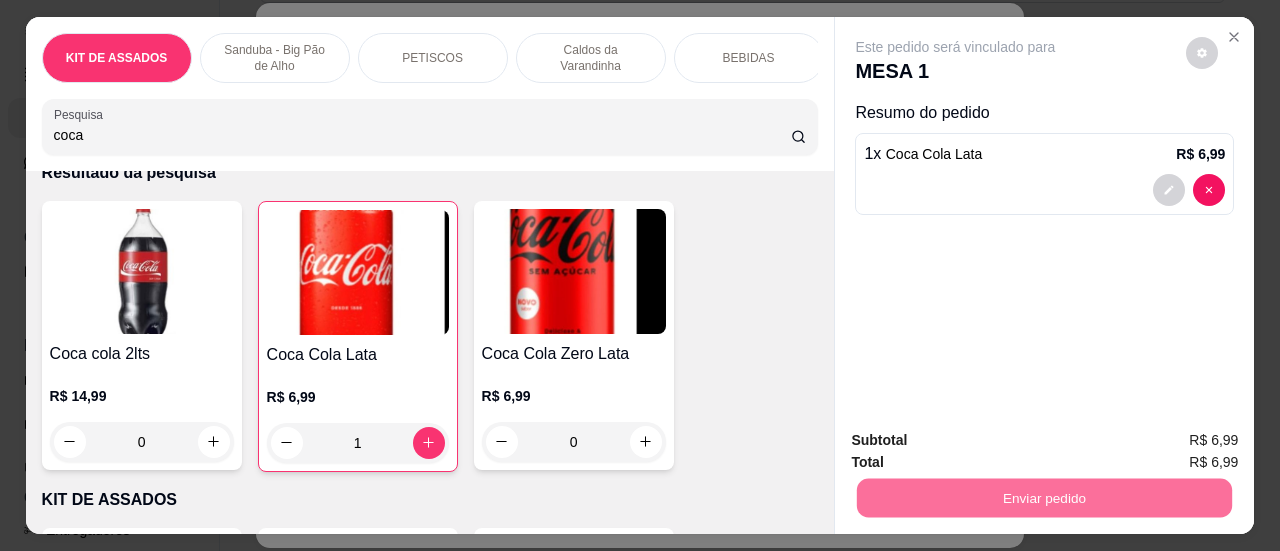 click on "Sim, quero registrar" at bounding box center [1168, 442] 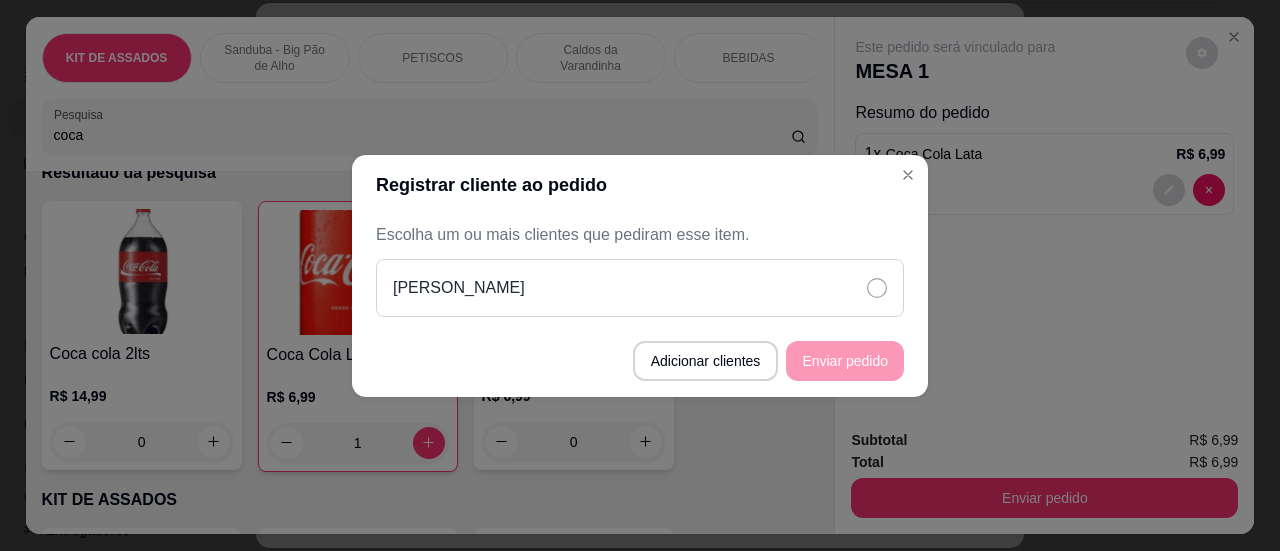 click 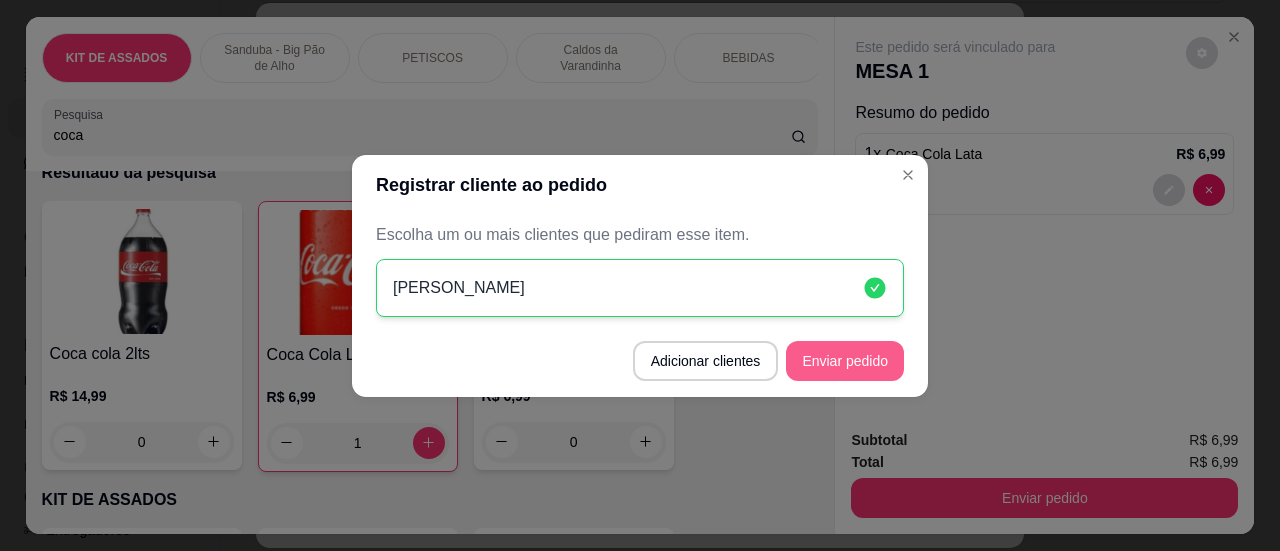 click on "Enviar pedido" at bounding box center [845, 361] 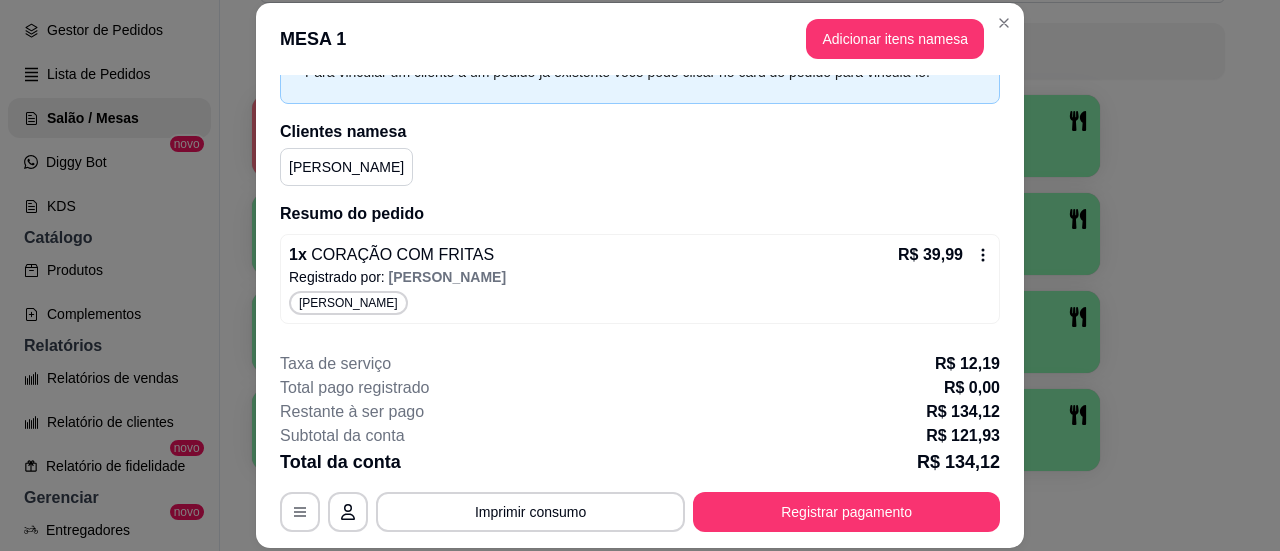 click on "**********" at bounding box center [640, 275] 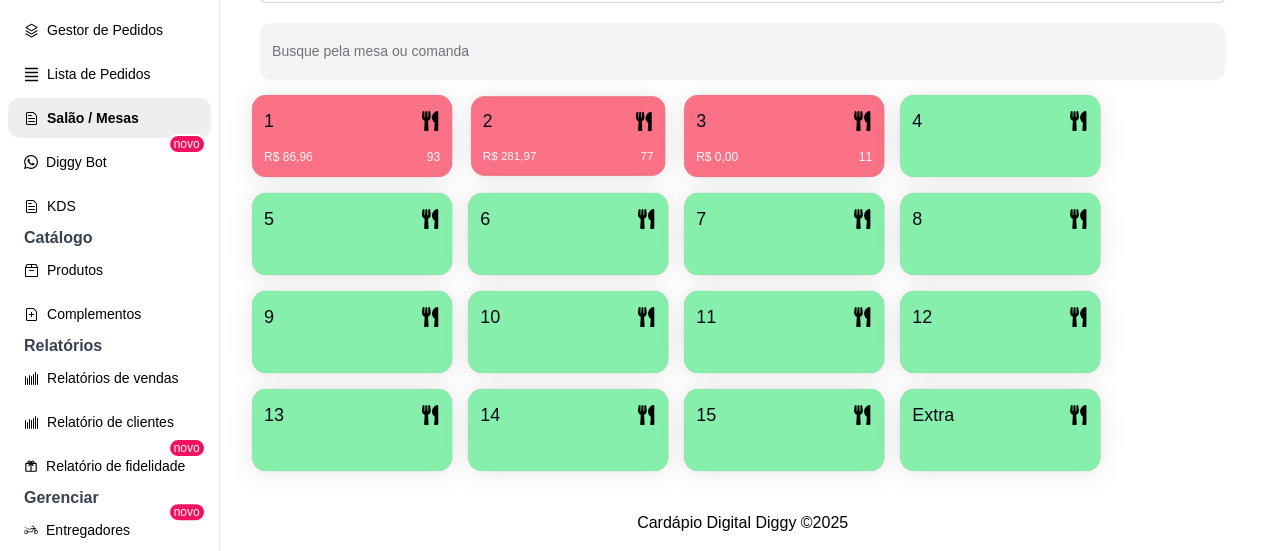 click on "2" at bounding box center (568, 121) 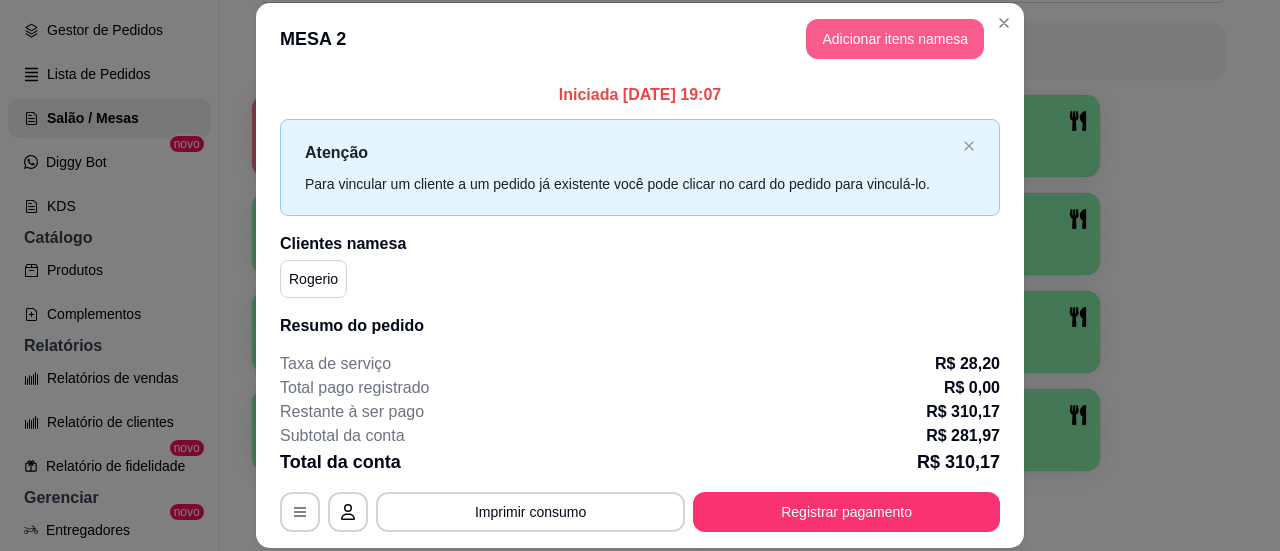 click on "Adicionar itens na  mesa" at bounding box center (895, 39) 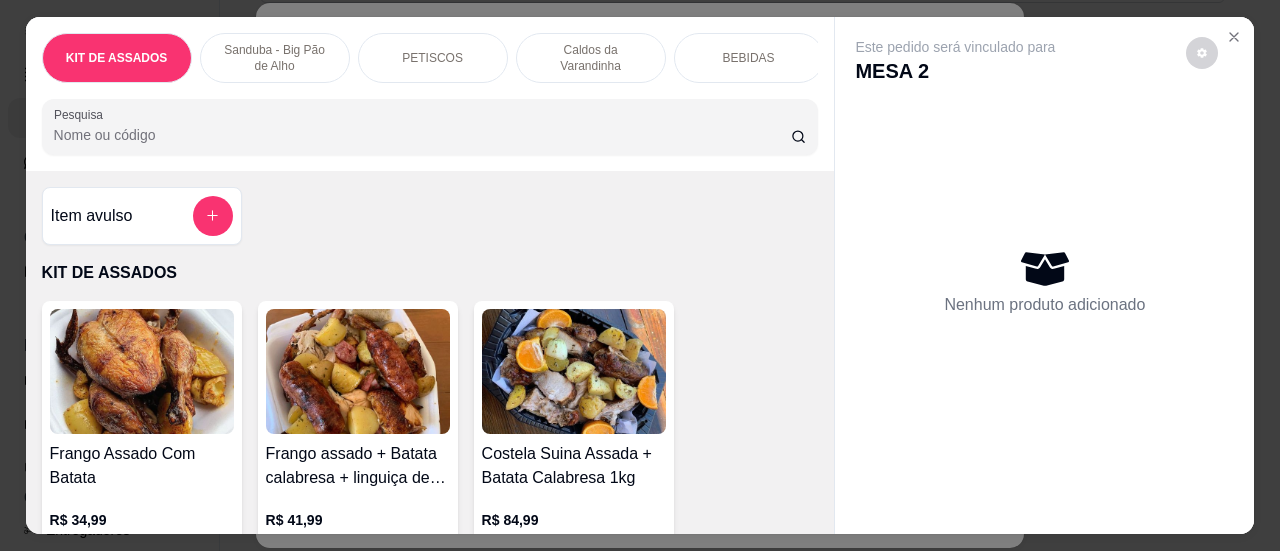 click on "Pesquisa" at bounding box center (422, 135) 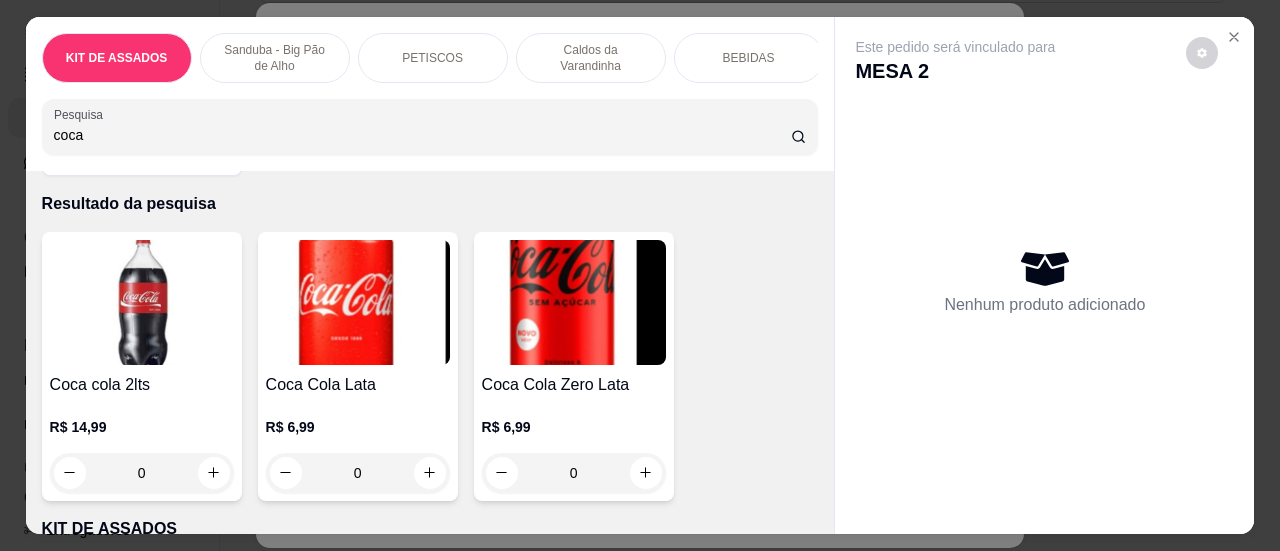 scroll, scrollTop: 100, scrollLeft: 0, axis: vertical 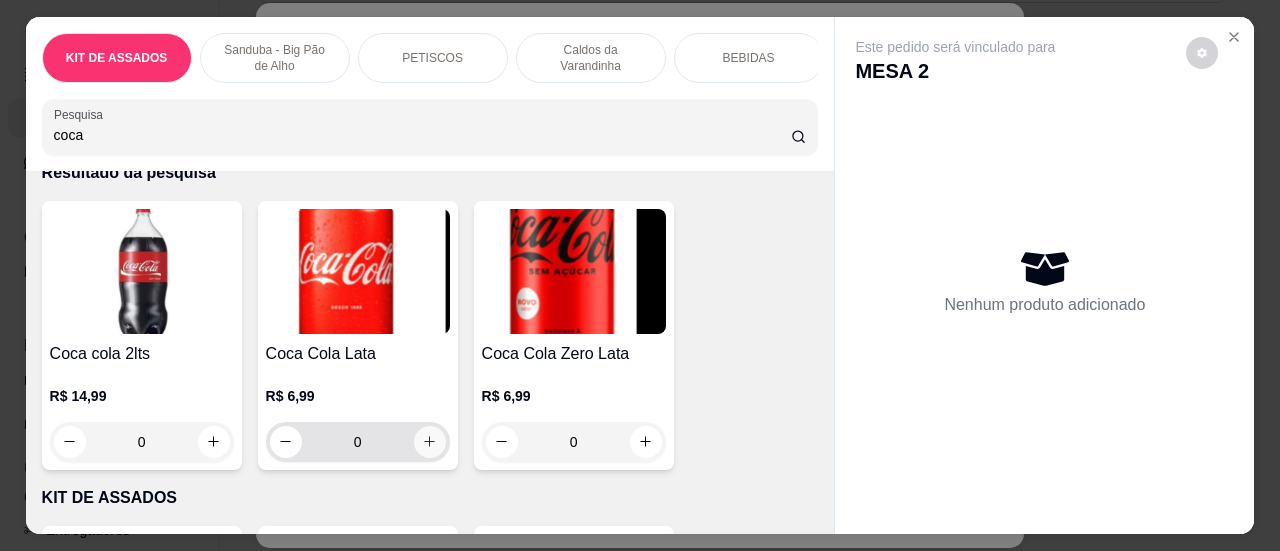 click 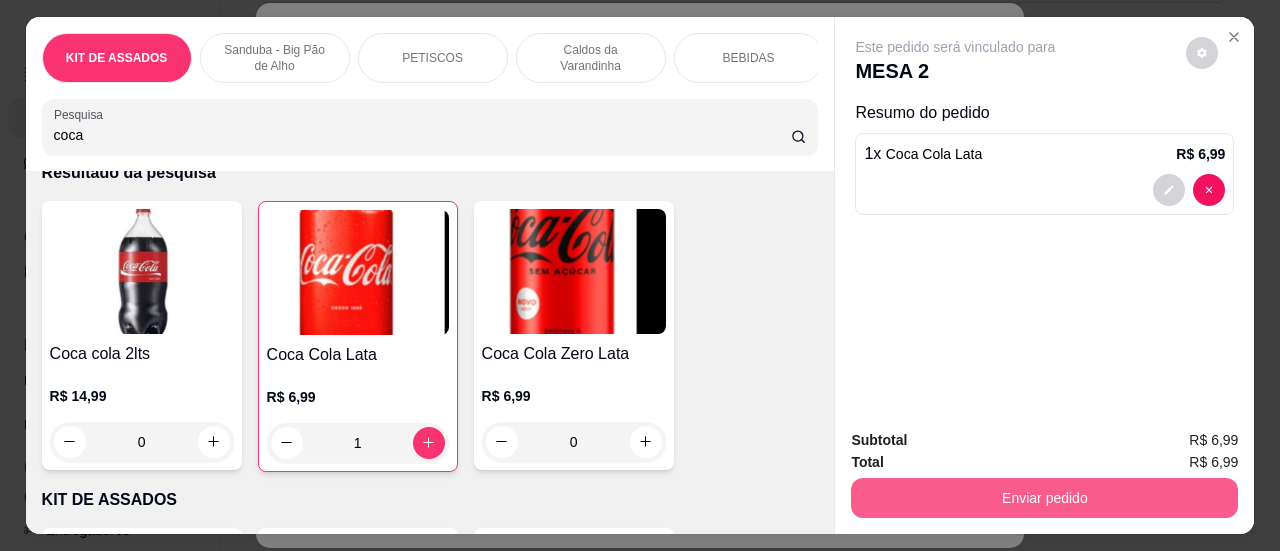 click on "Enviar pedido" at bounding box center [1044, 498] 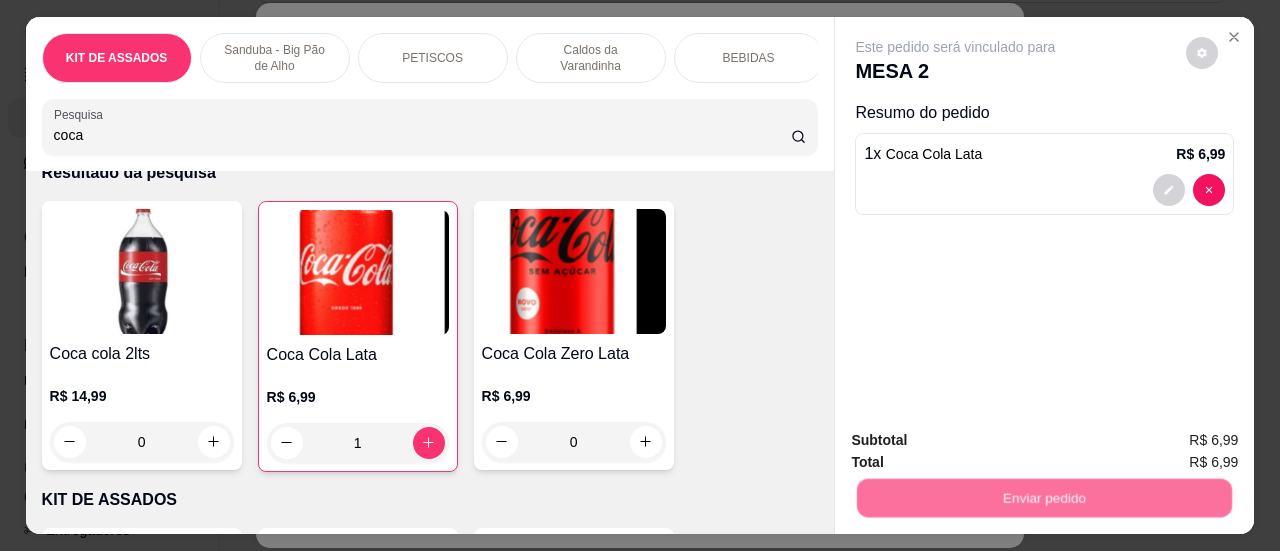 click on "Sim, quero registrar" at bounding box center (1168, 442) 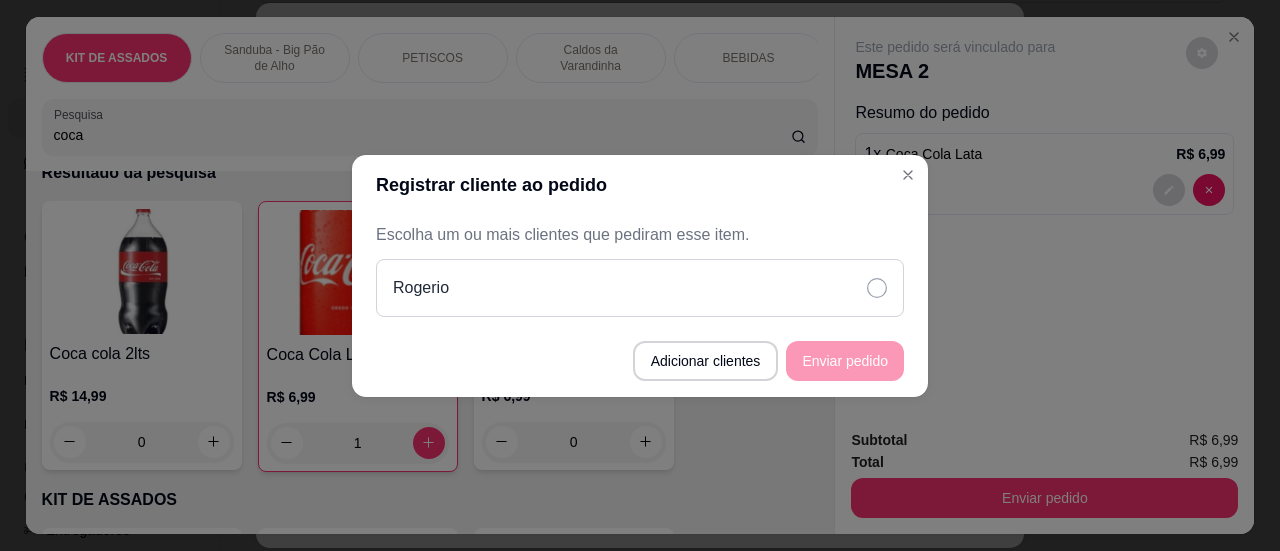 click 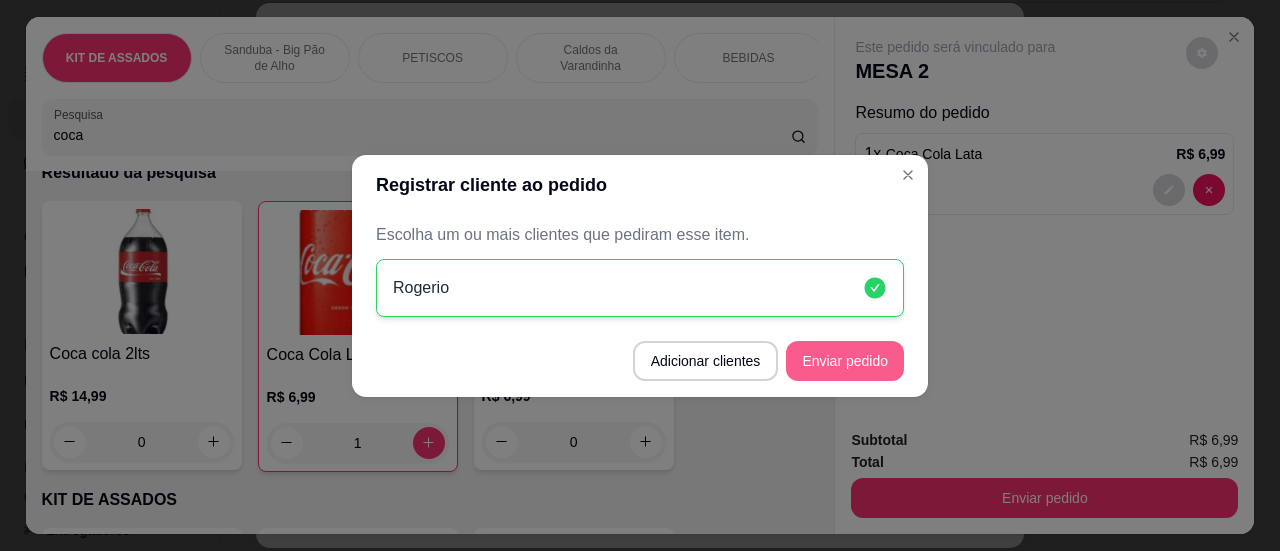 click on "Enviar pedido" at bounding box center [845, 361] 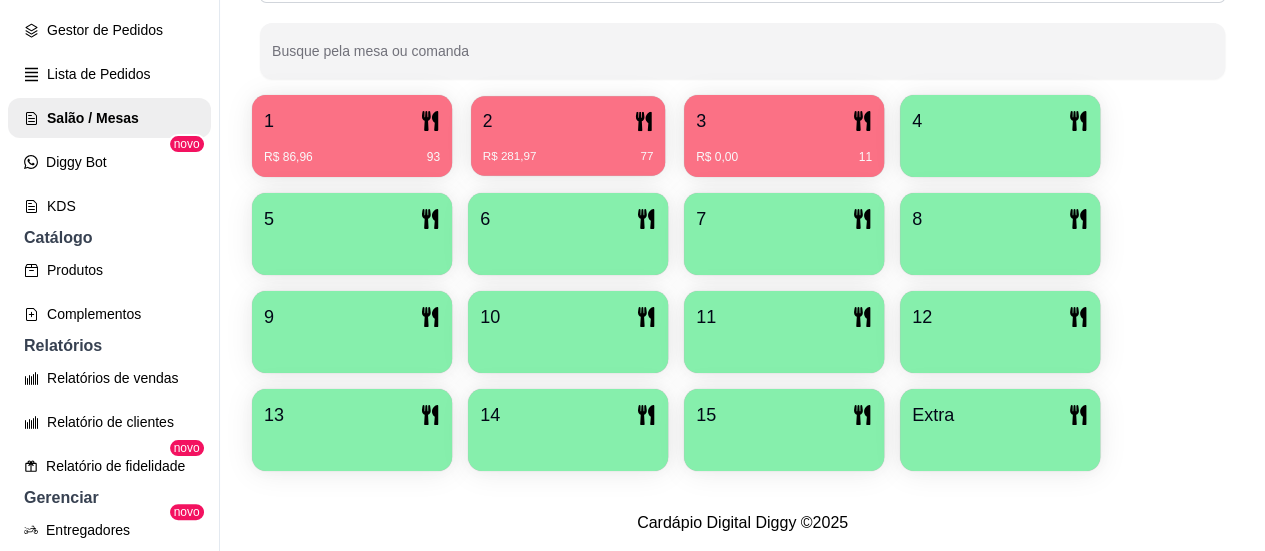 click on "2" at bounding box center (568, 121) 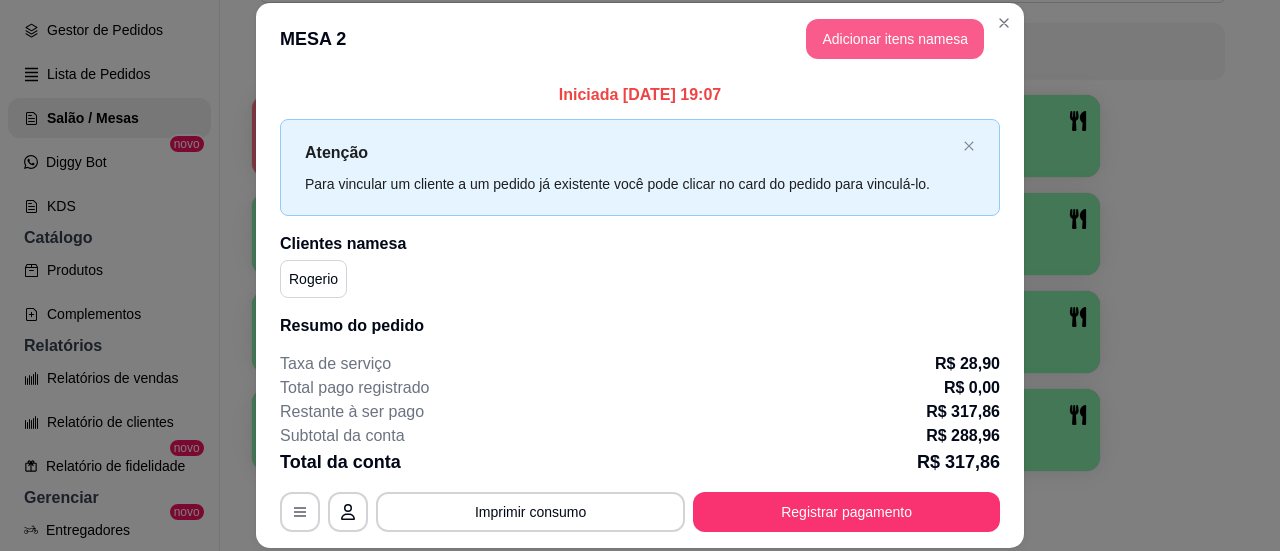 click on "Adicionar itens na  mesa" at bounding box center (895, 39) 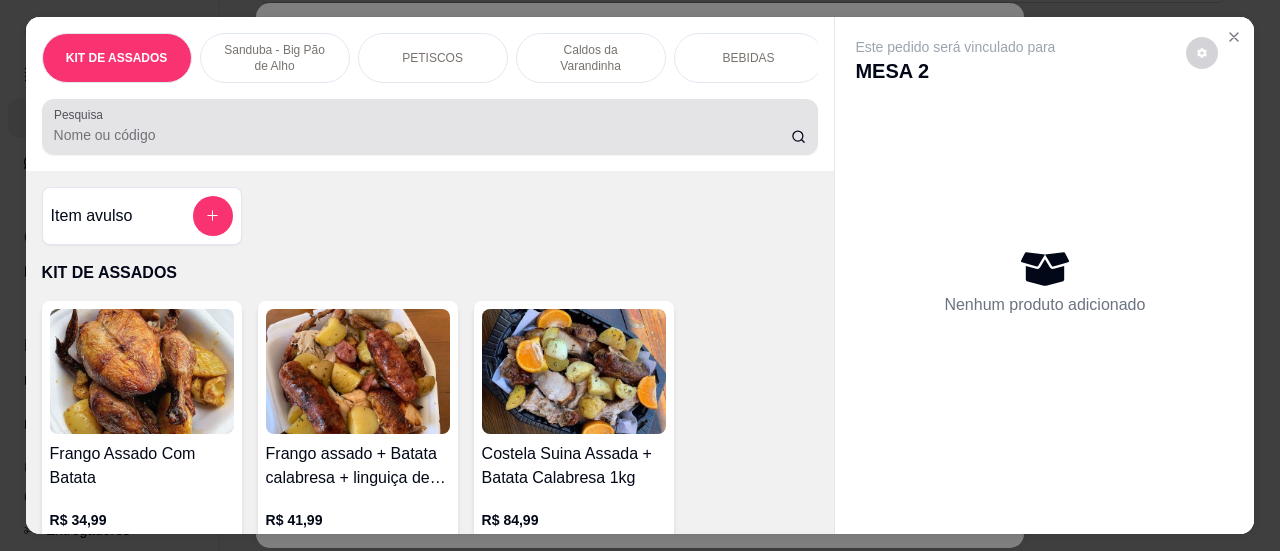 click at bounding box center [430, 127] 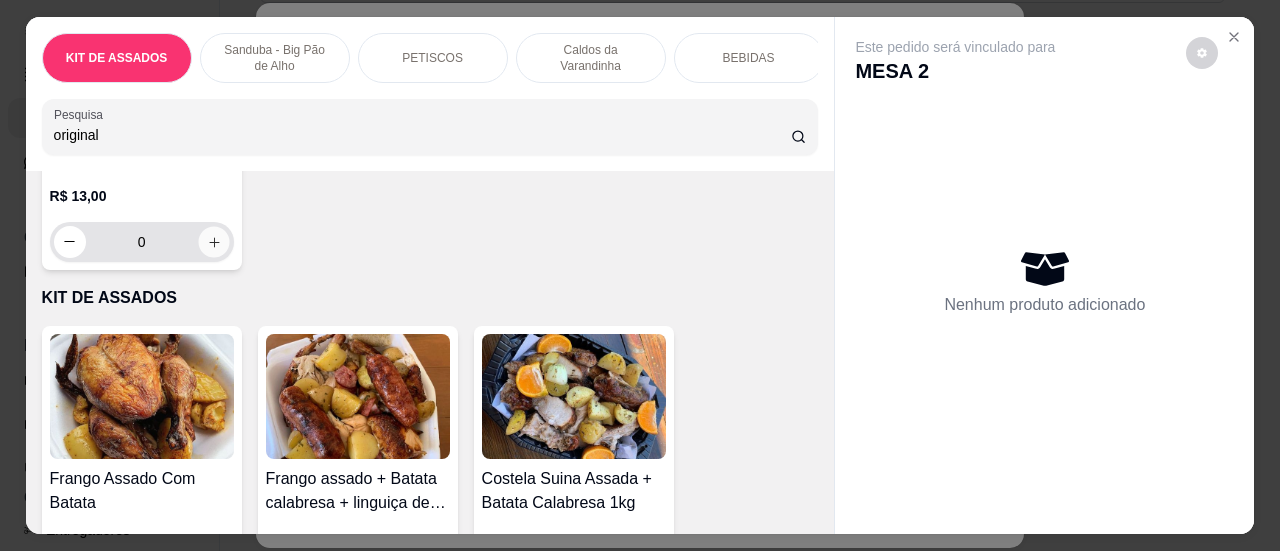 click 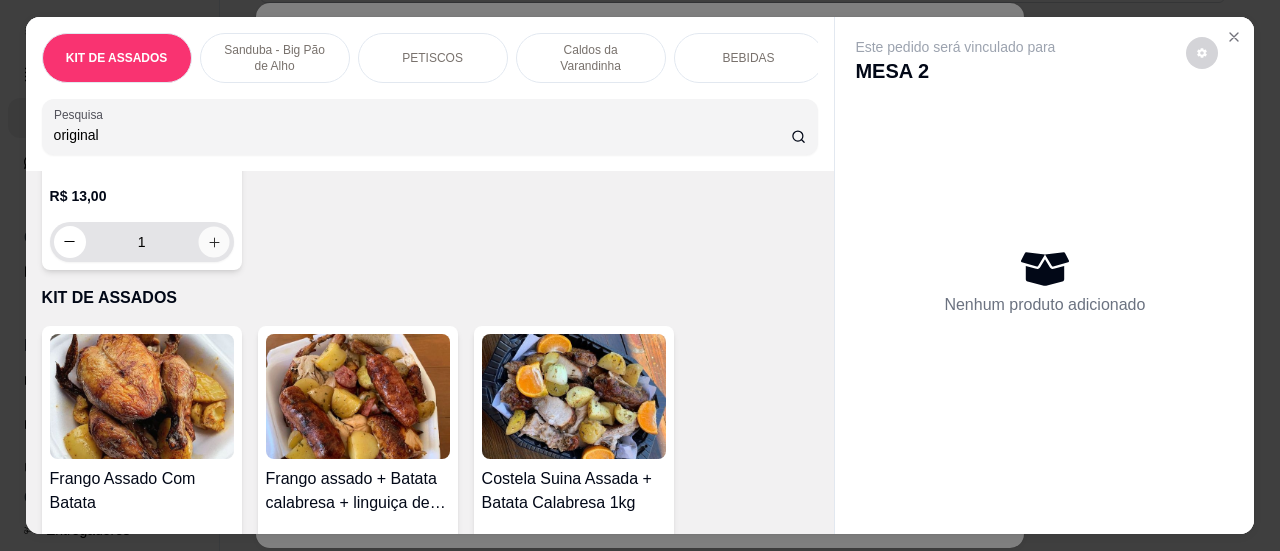 scroll, scrollTop: 300, scrollLeft: 0, axis: vertical 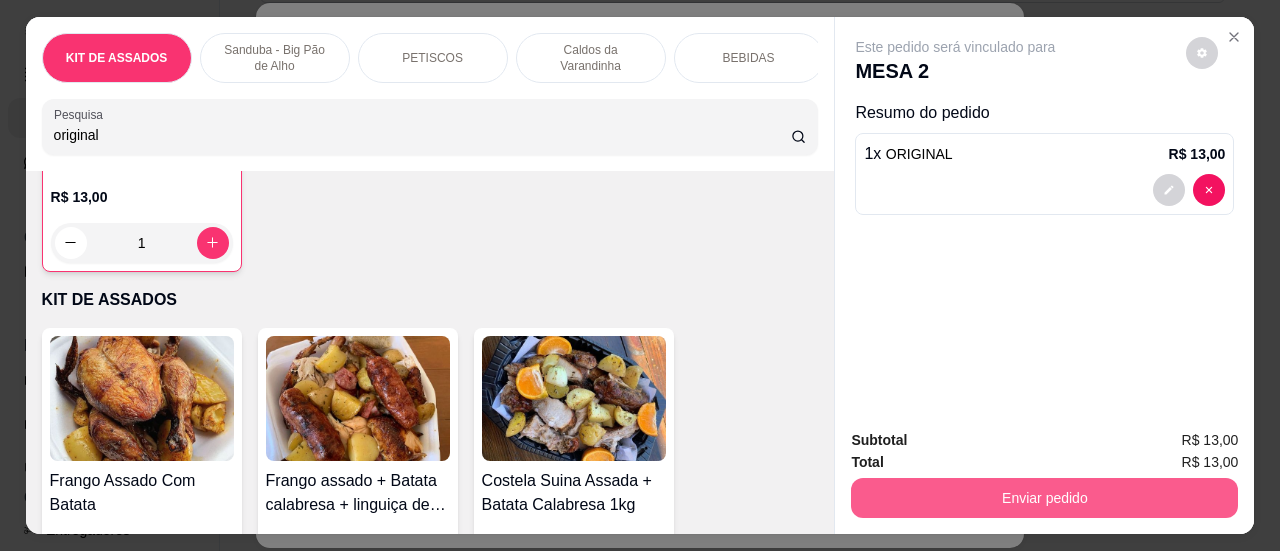 click on "Enviar pedido" at bounding box center [1044, 498] 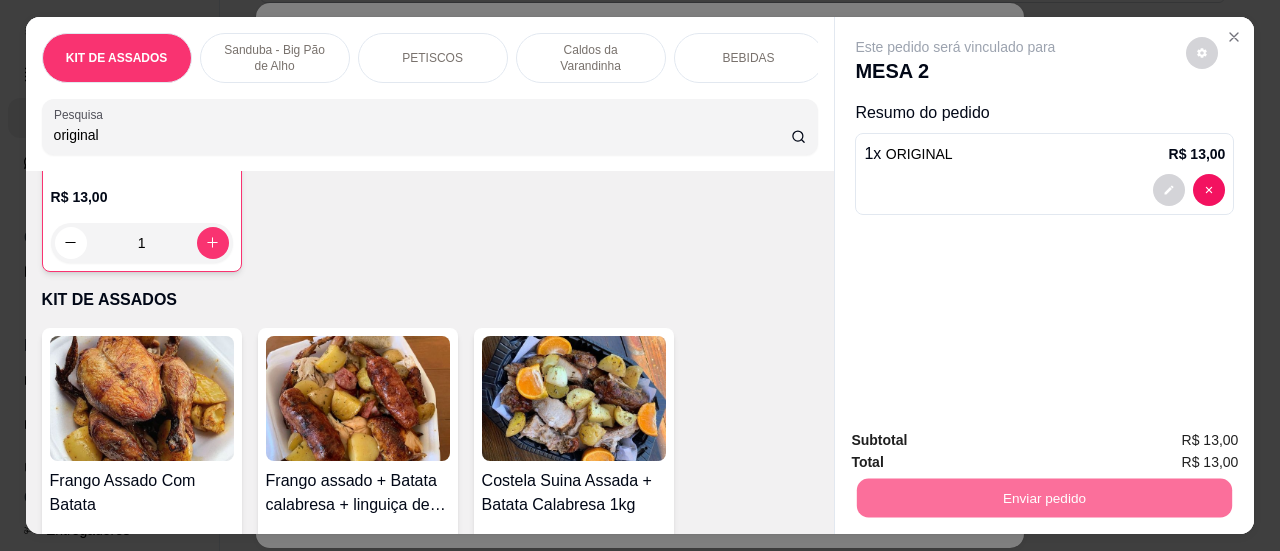 click on "Sim, quero registrar" at bounding box center [1168, 441] 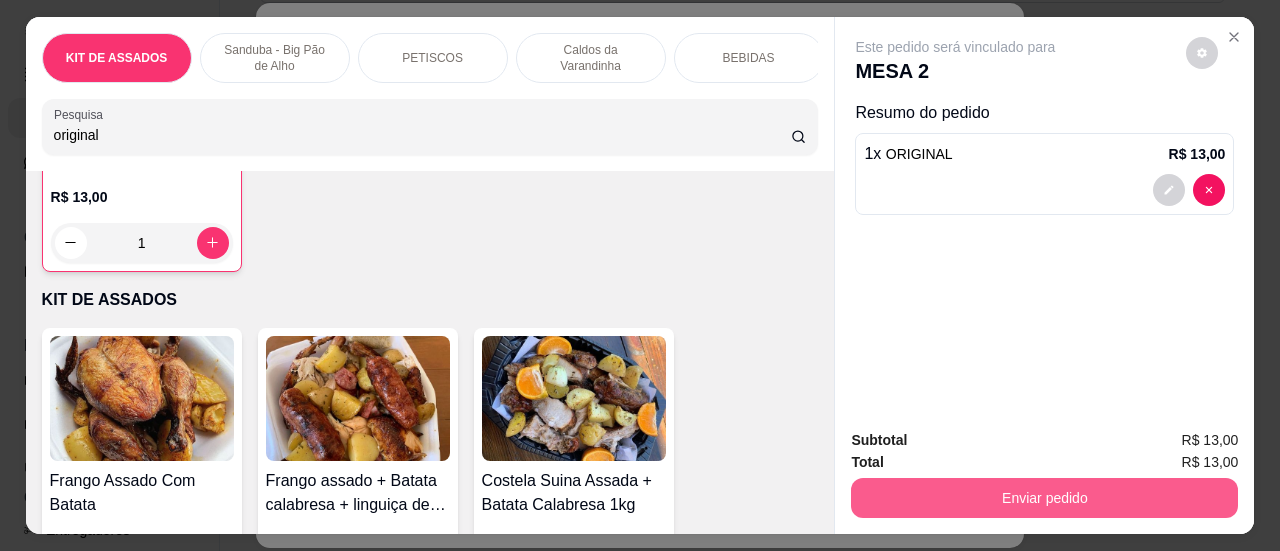 click on "Enviar pedido" at bounding box center [1044, 498] 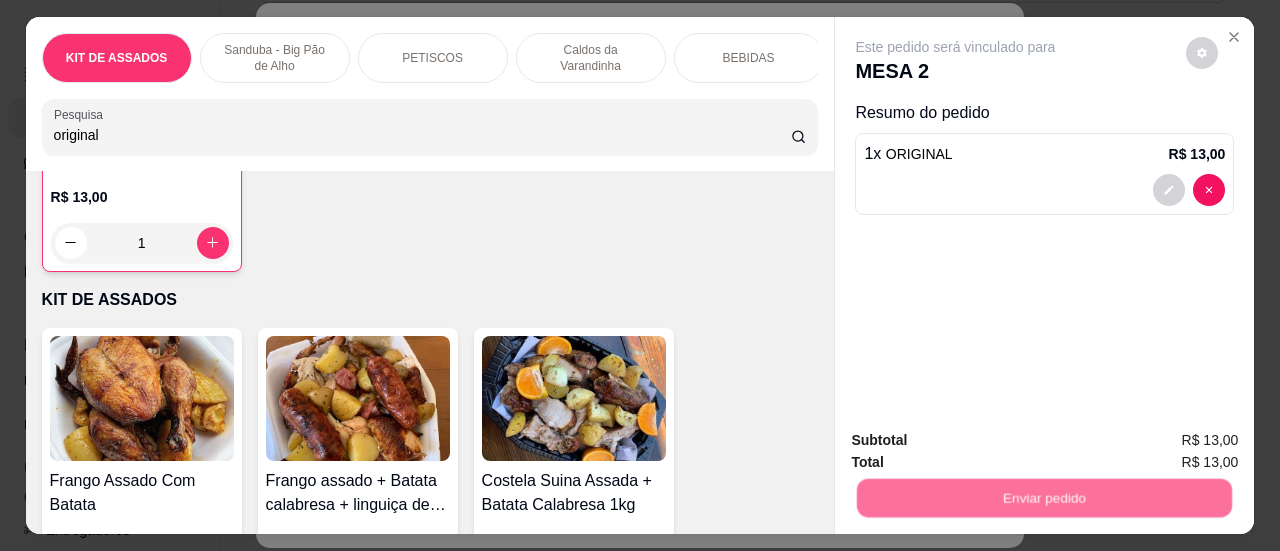 click on "Sim, quero registrar" at bounding box center [1168, 442] 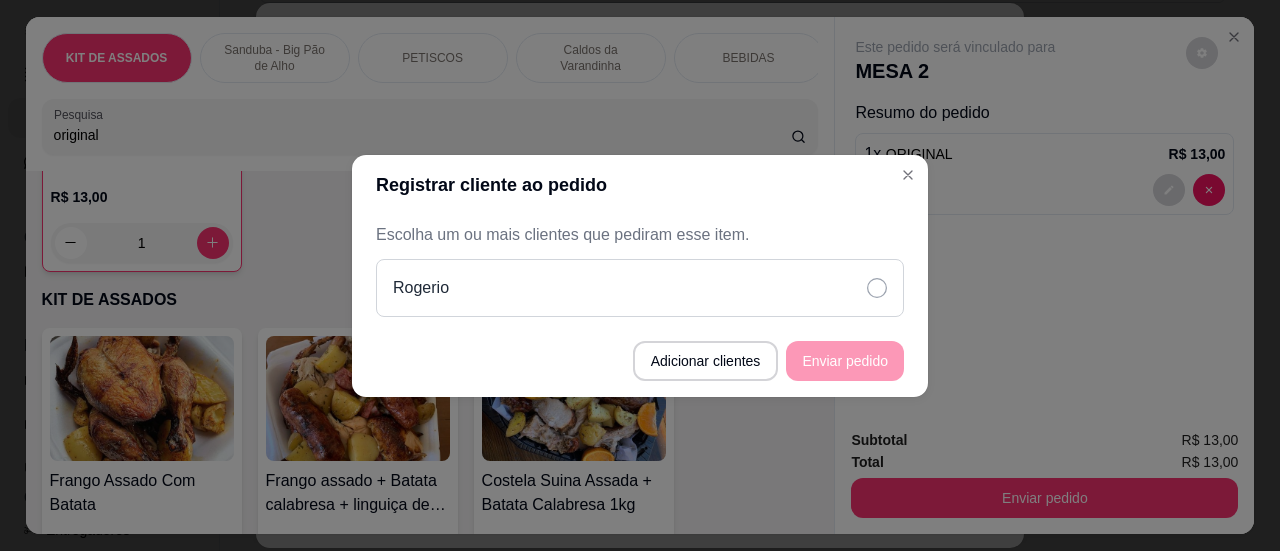 click on "Rogerio" at bounding box center (640, 288) 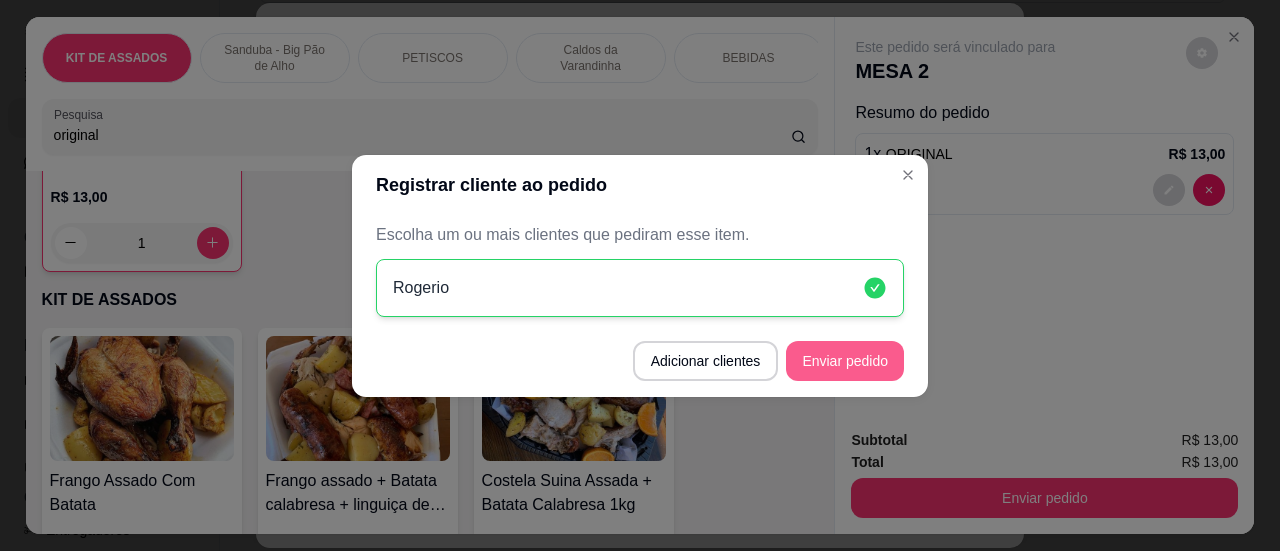 click on "Enviar pedido" at bounding box center (845, 361) 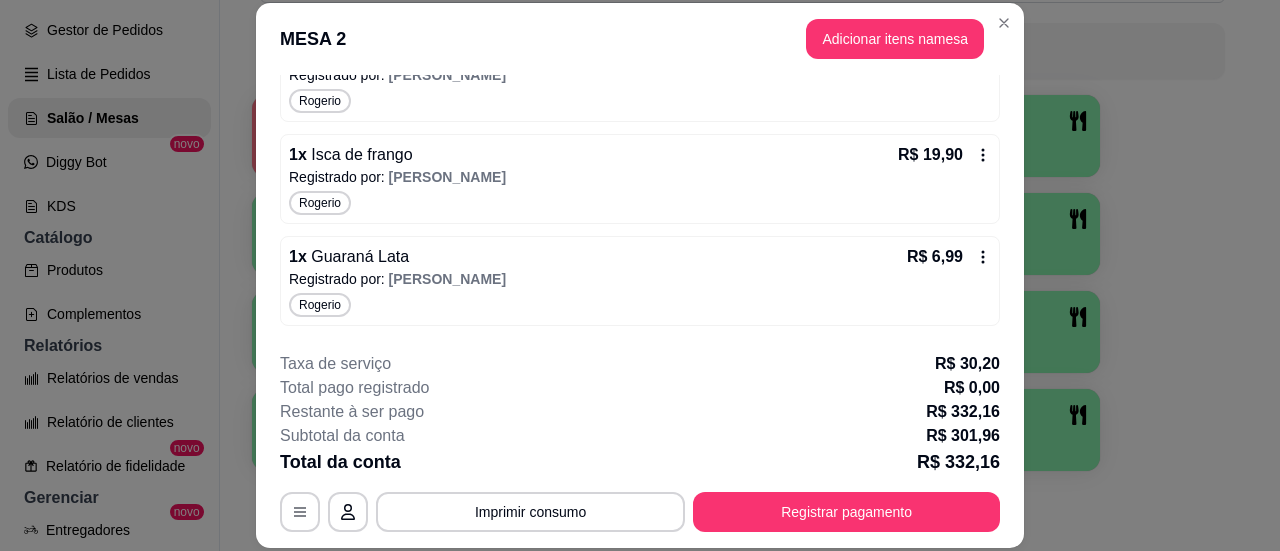 scroll, scrollTop: 1200, scrollLeft: 0, axis: vertical 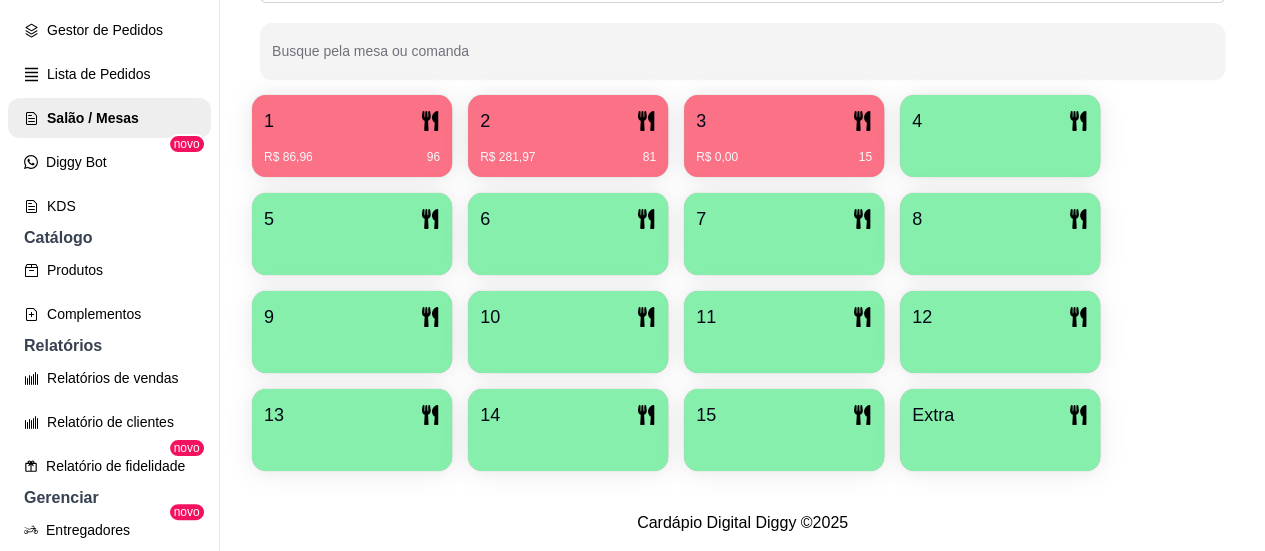click on "3" at bounding box center [784, 121] 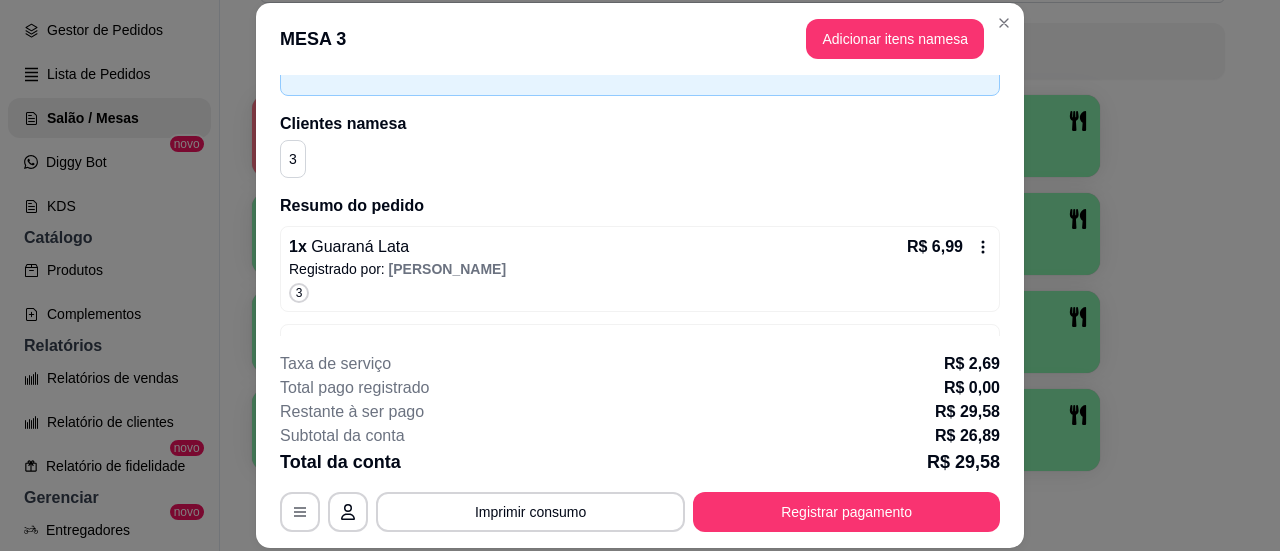 scroll, scrollTop: 198, scrollLeft: 0, axis: vertical 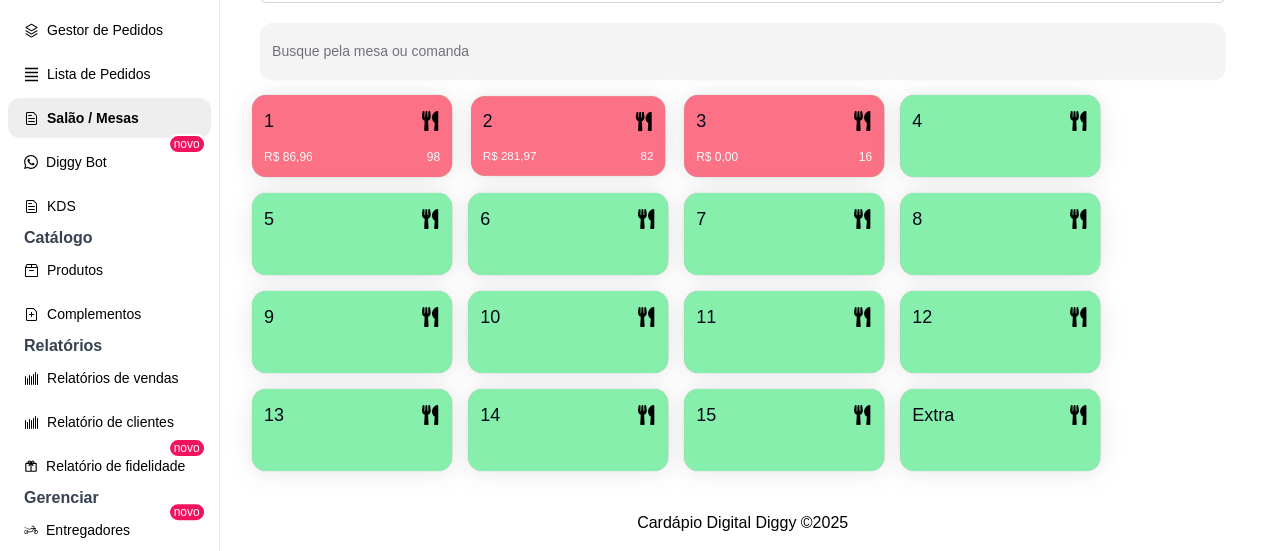 click on "R$ 281,97 82" at bounding box center (568, 149) 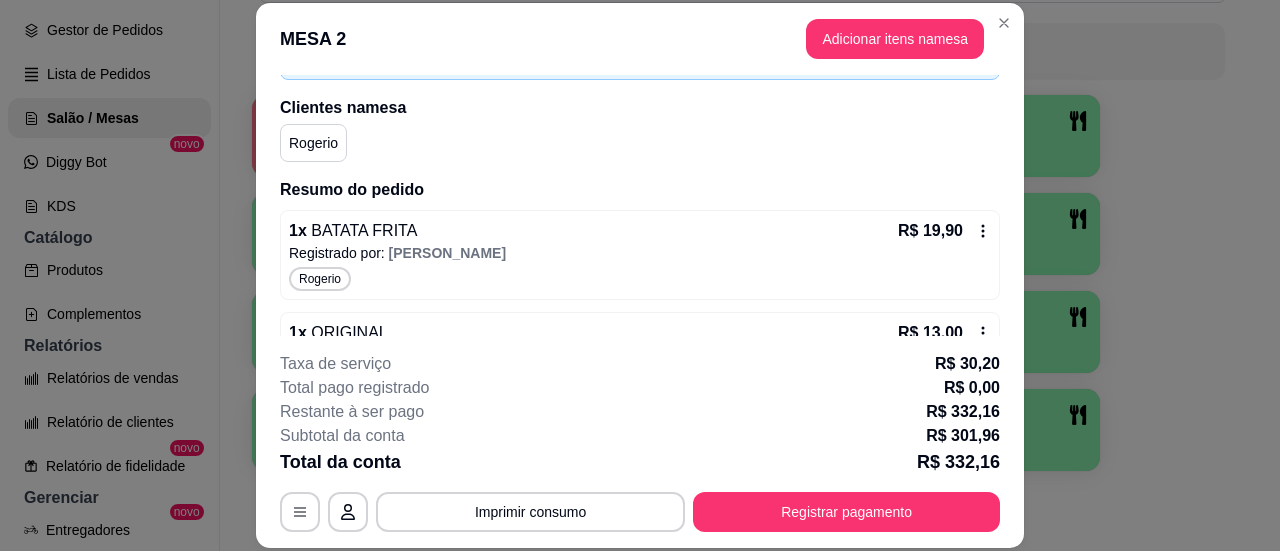 scroll, scrollTop: 200, scrollLeft: 0, axis: vertical 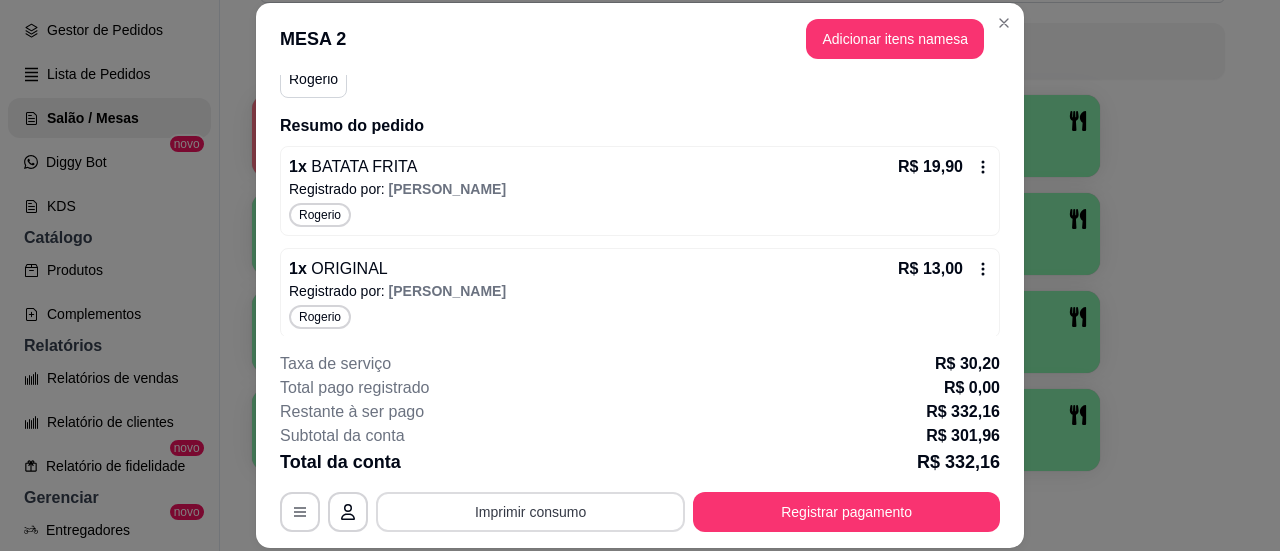 click on "Imprimir consumo" at bounding box center (530, 512) 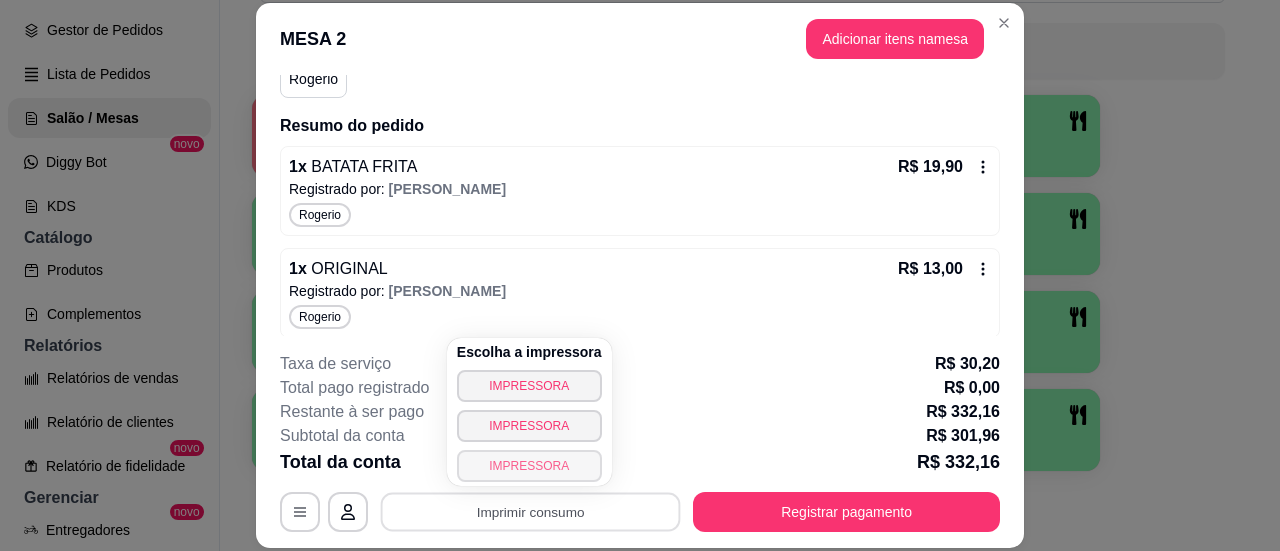 click on "IMPRESSORA" at bounding box center (529, 466) 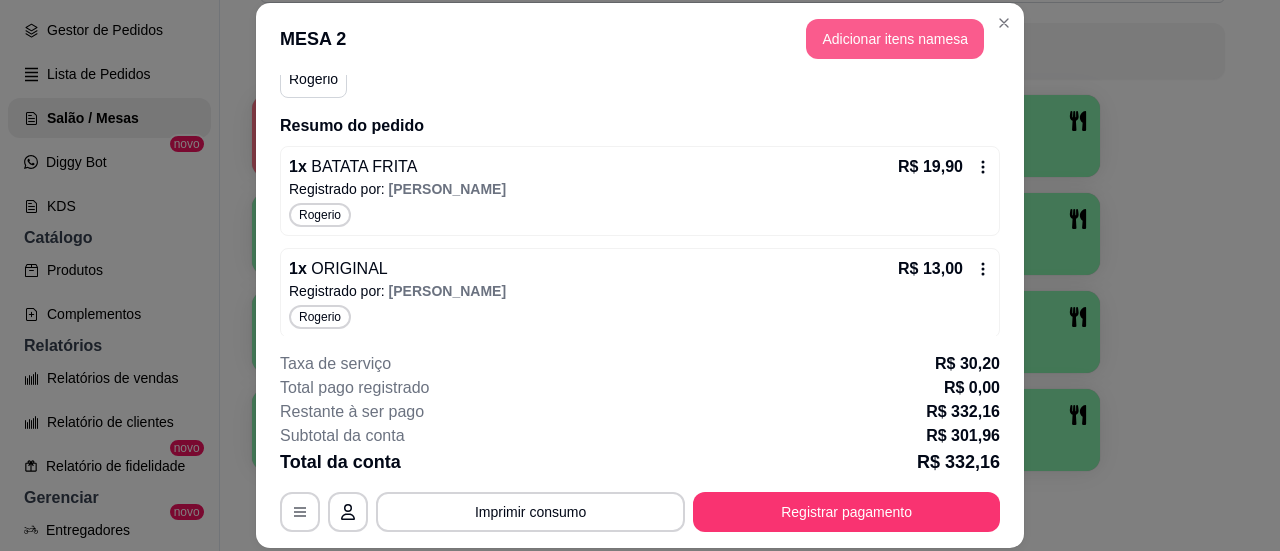 click on "Adicionar itens na  mesa" at bounding box center [895, 39] 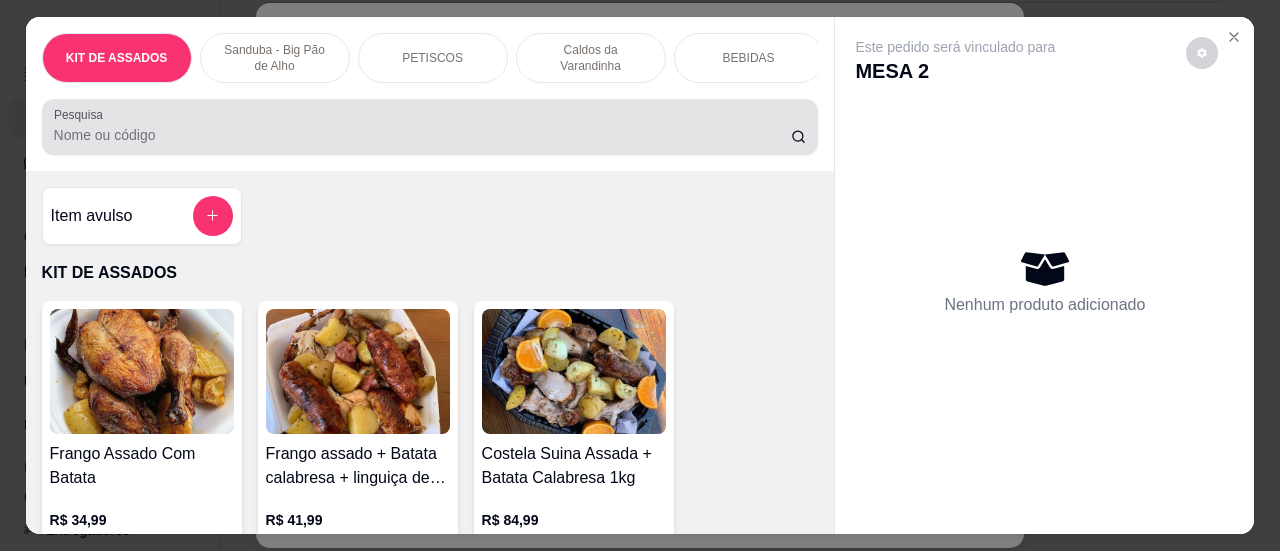 click on "Pesquisa" at bounding box center (422, 135) 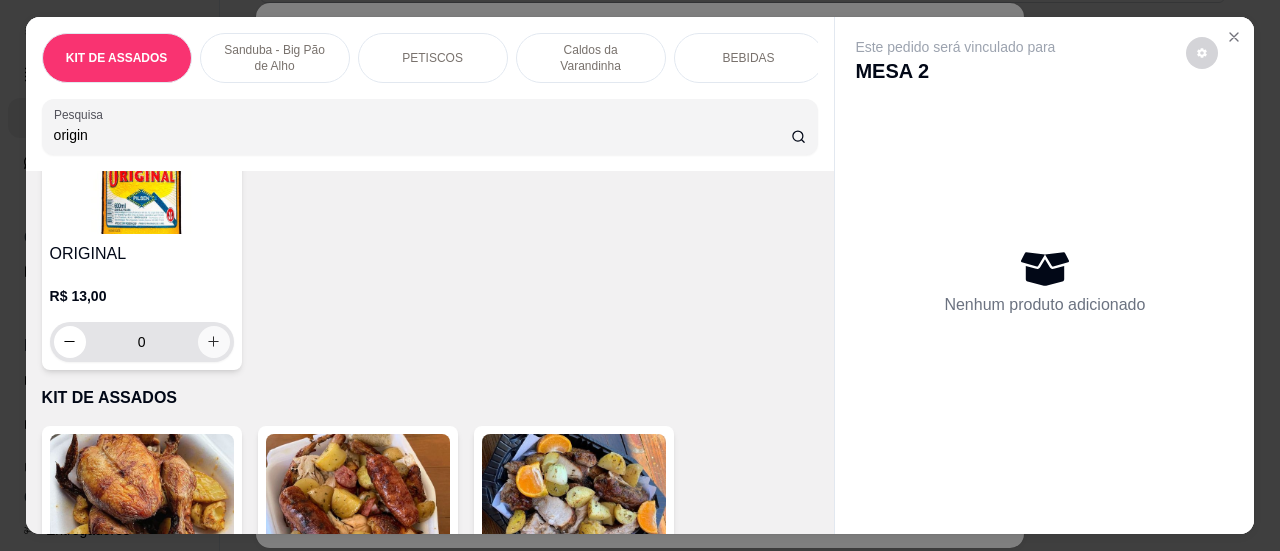 click 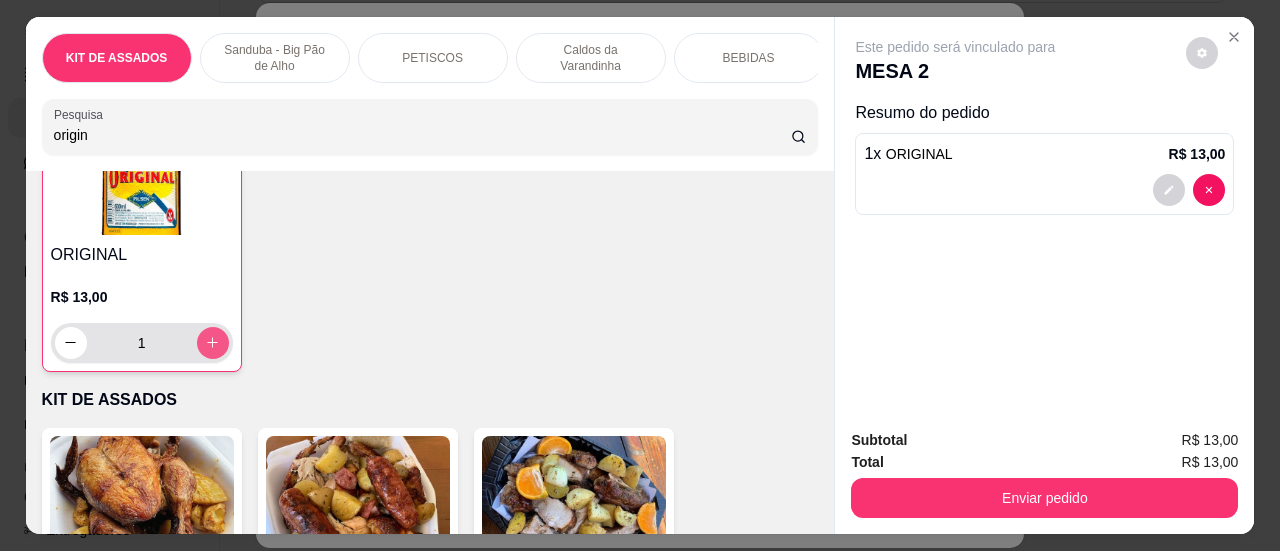 scroll, scrollTop: 200, scrollLeft: 0, axis: vertical 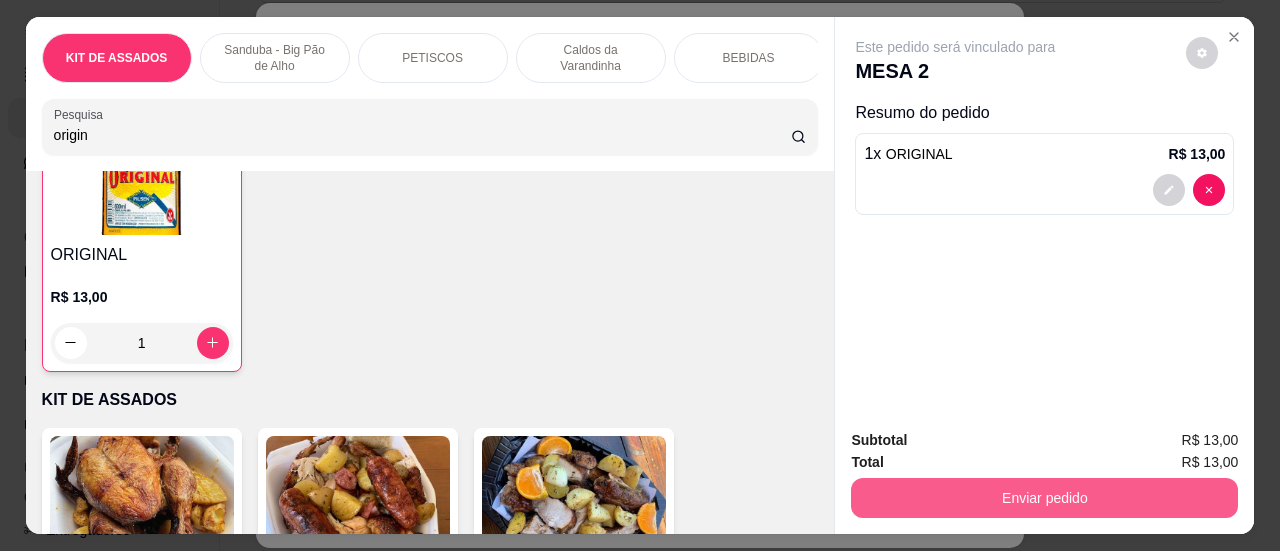 click on "Enviar pedido" at bounding box center [1044, 498] 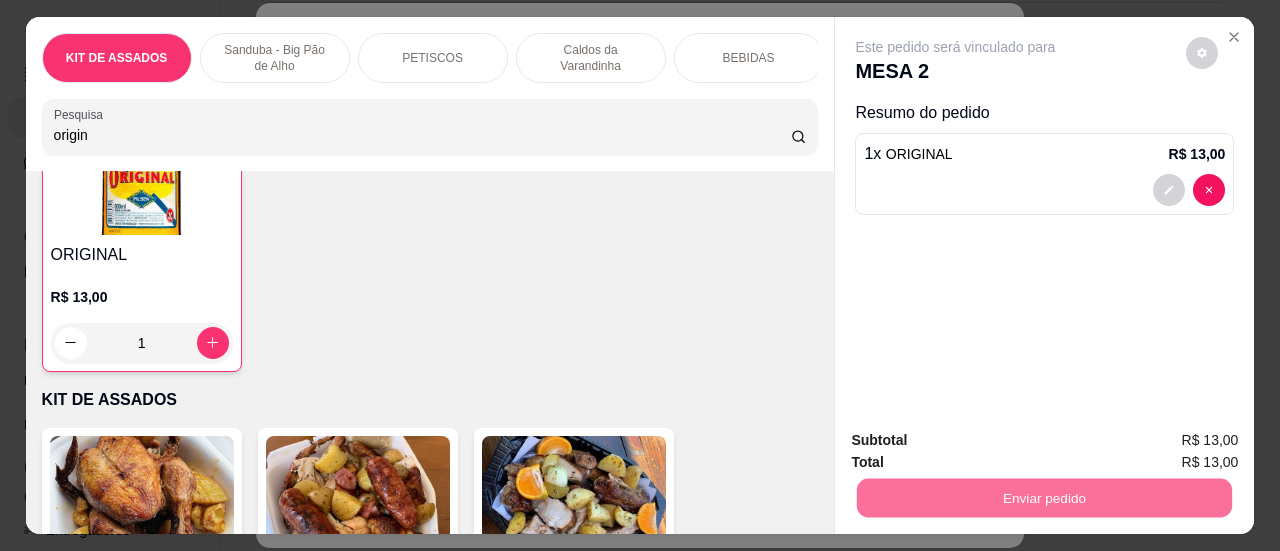 click on "Sim, quero registrar" at bounding box center (1168, 442) 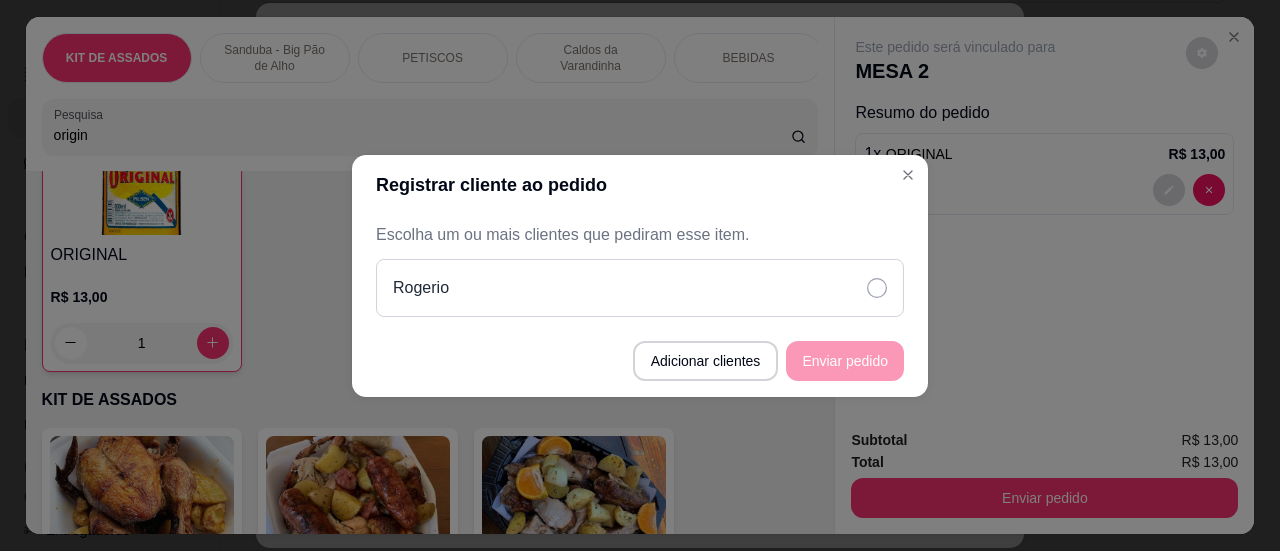 click on "Rogerio" at bounding box center [640, 288] 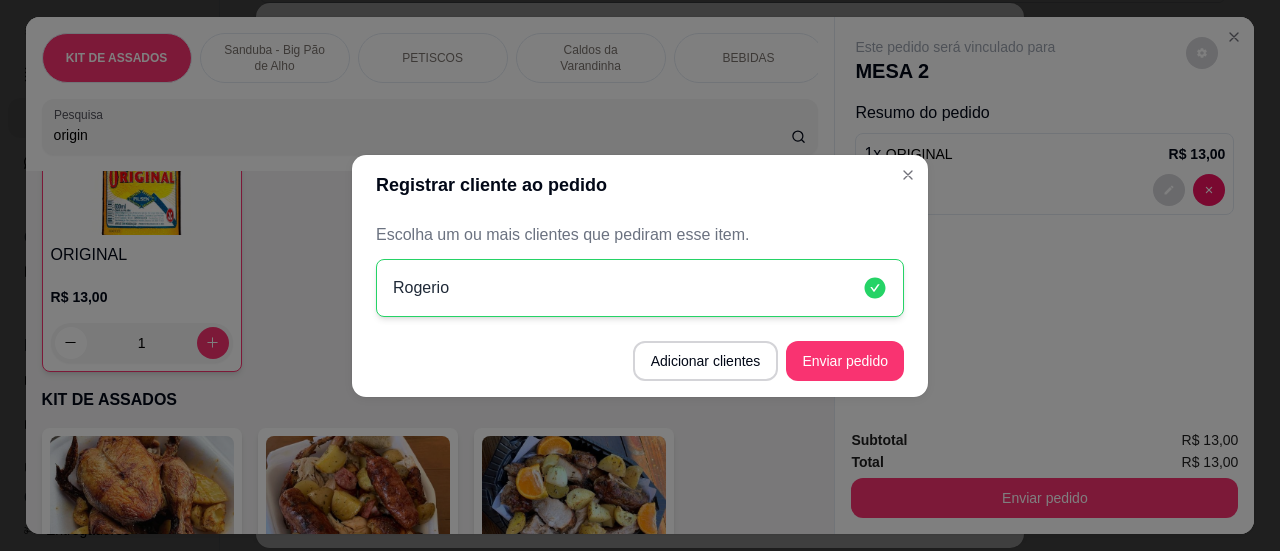 click on "Adicionar clientes Enviar pedido" at bounding box center [640, 361] 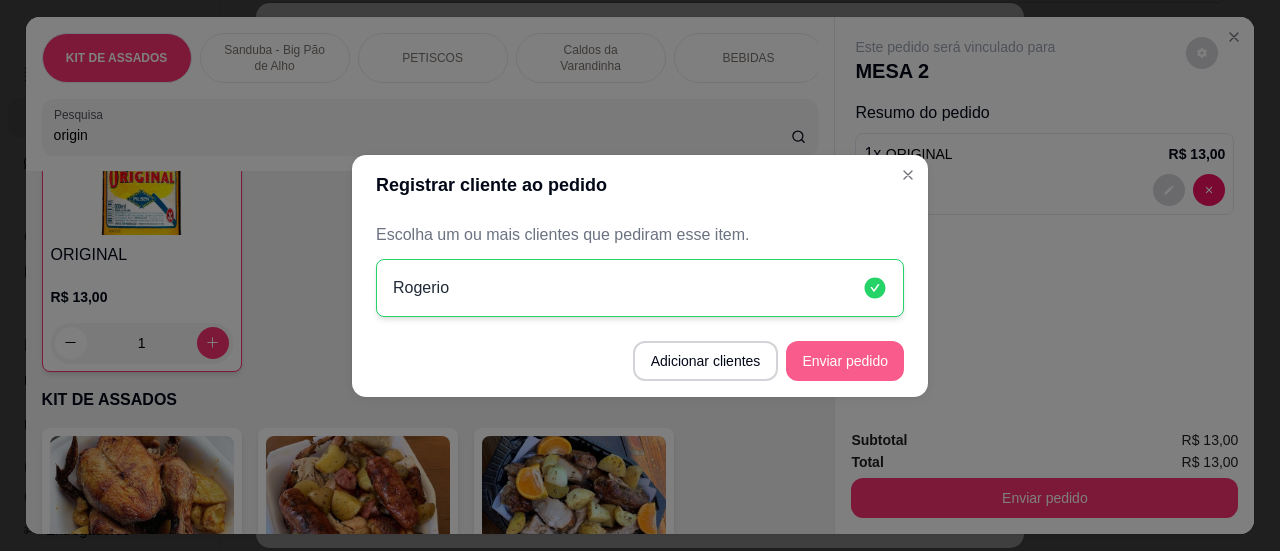 click on "Enviar pedido" at bounding box center (845, 361) 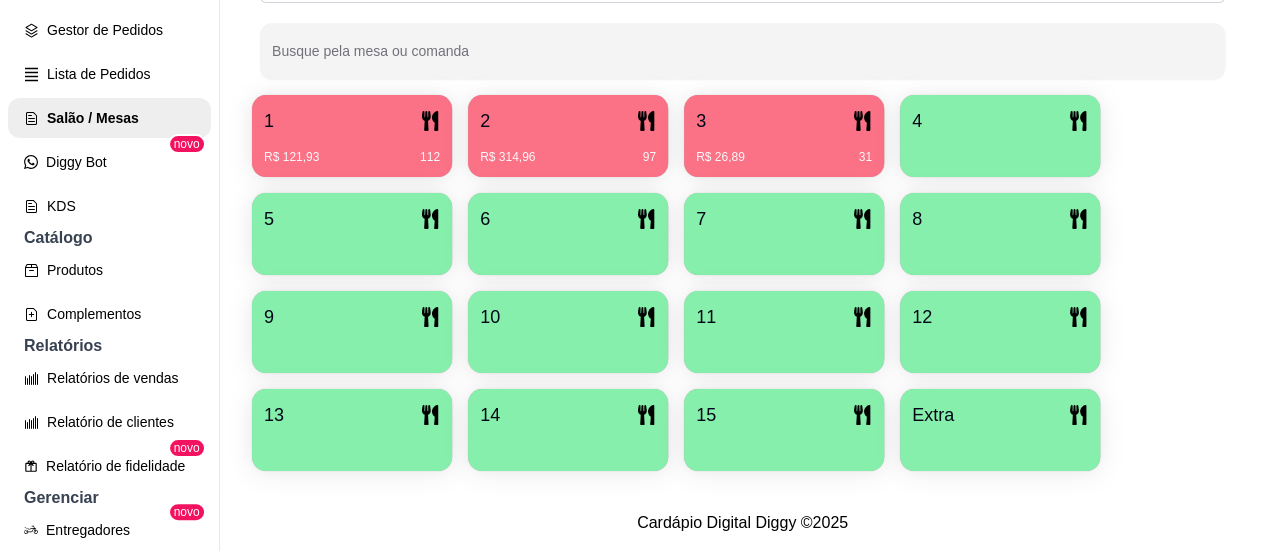click on "1" at bounding box center [352, 121] 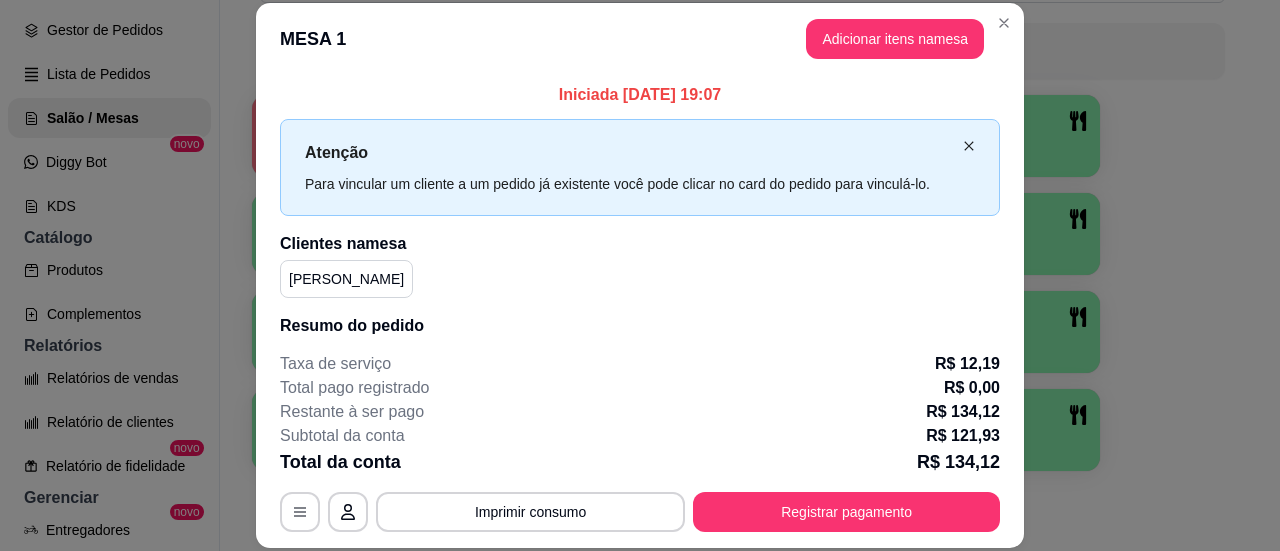 click 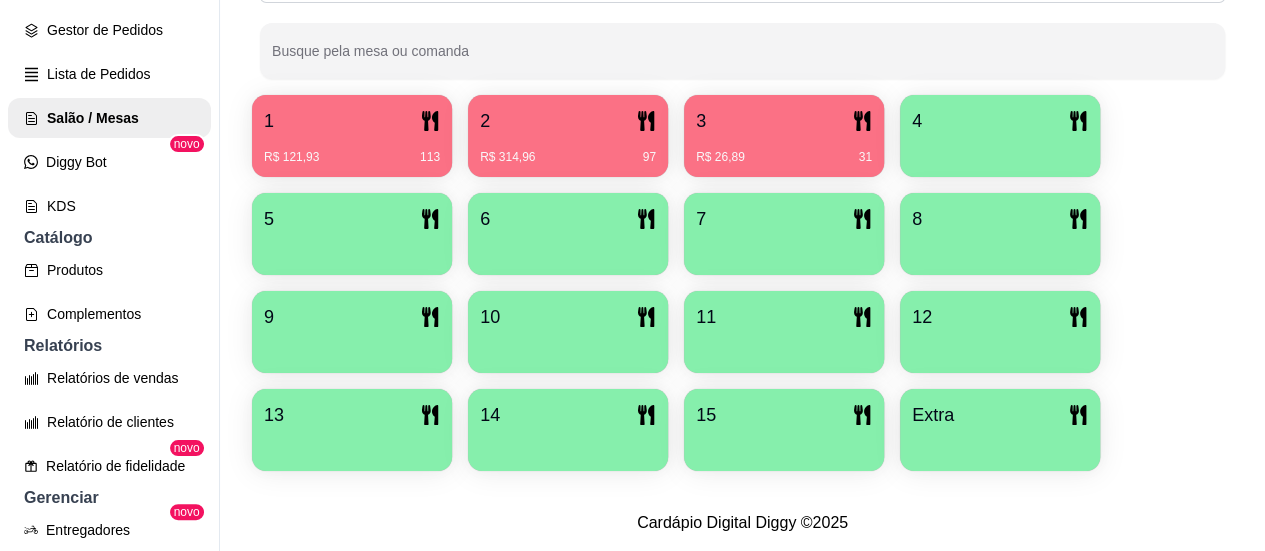 click on "R$ 314,96 97" at bounding box center [568, 150] 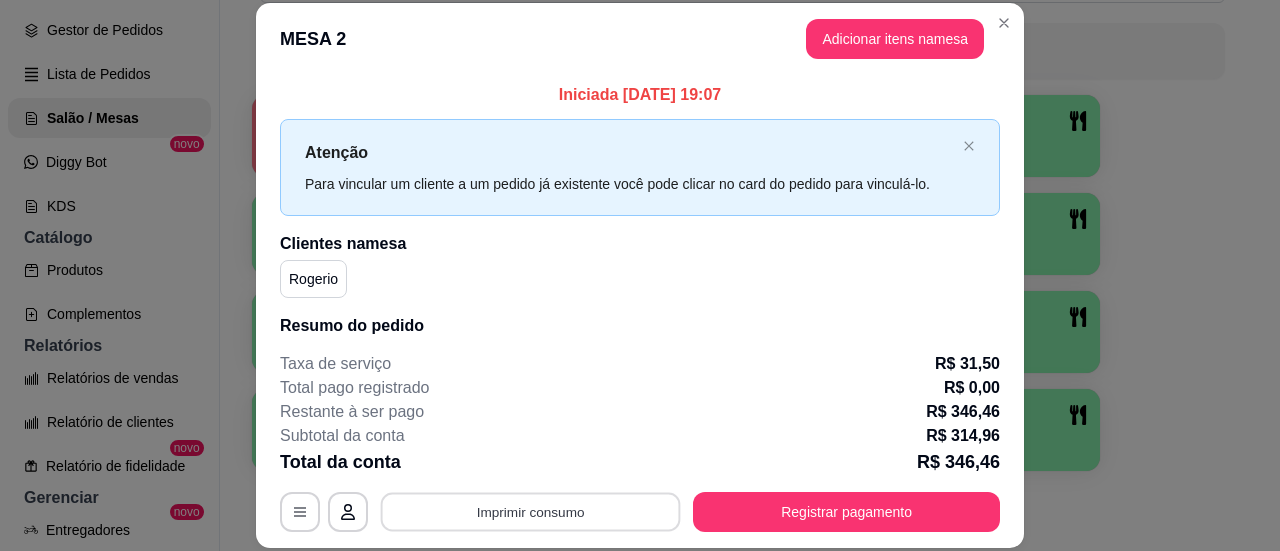 click on "Imprimir consumo" at bounding box center [531, 512] 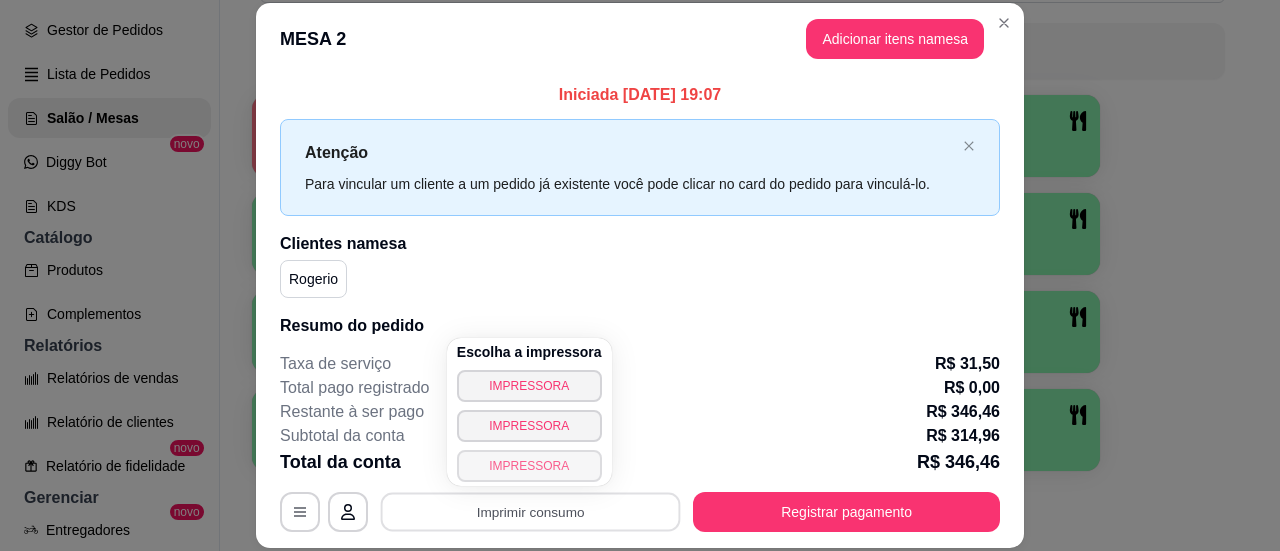 click on "IMPRESSORA" at bounding box center [529, 466] 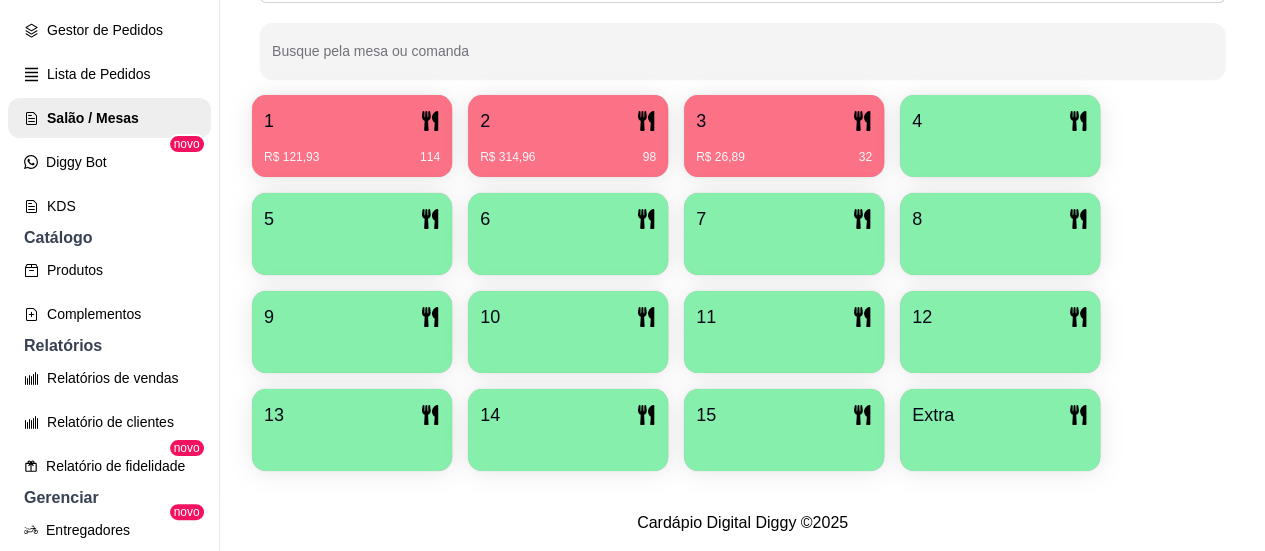 click on "R$ 26,89 32" at bounding box center (784, 150) 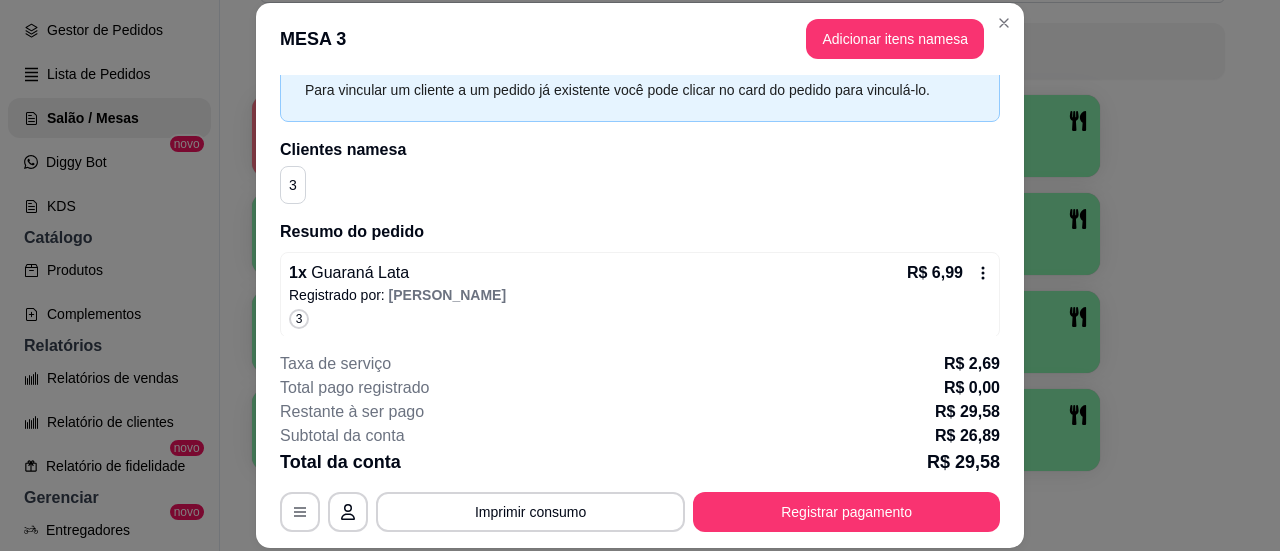 scroll, scrollTop: 198, scrollLeft: 0, axis: vertical 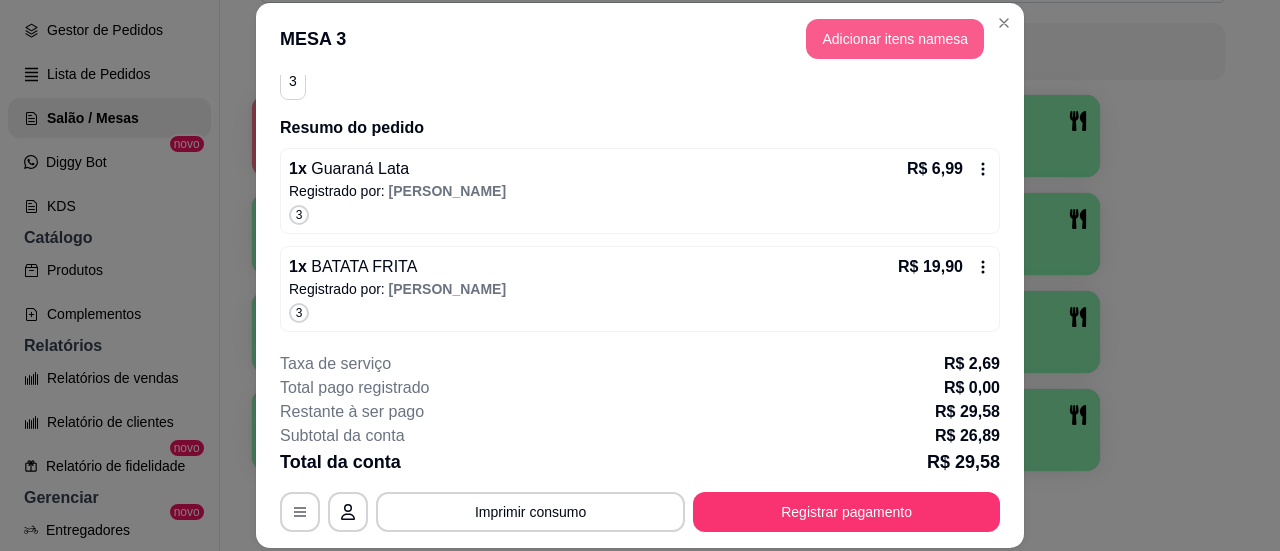 click on "Adicionar itens na  mesa" at bounding box center (895, 39) 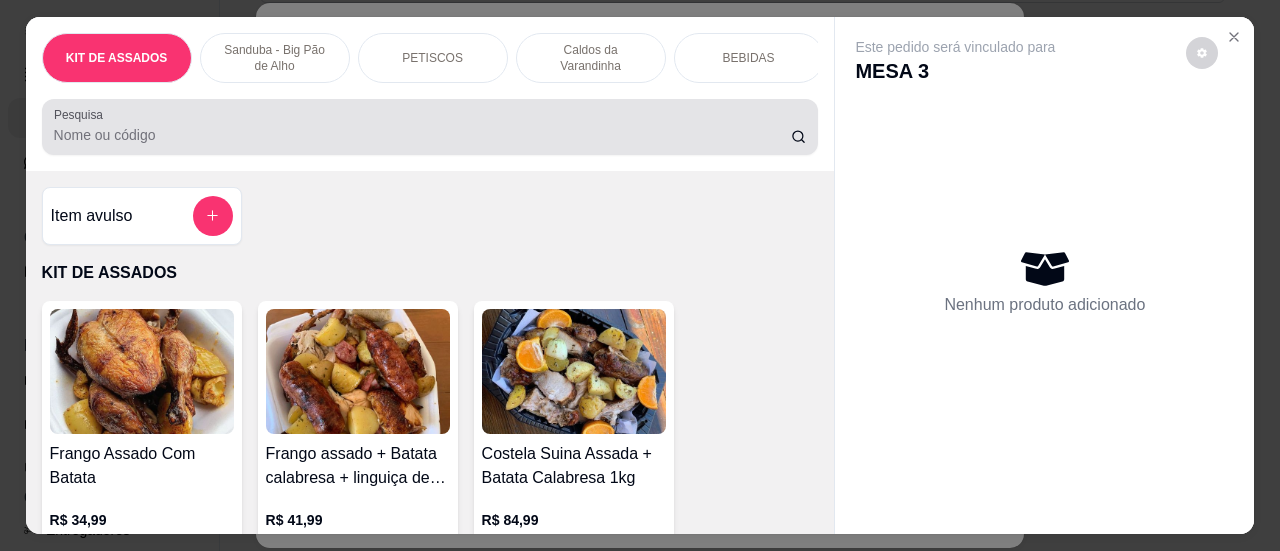 click on "Pesquisa" at bounding box center [422, 135] 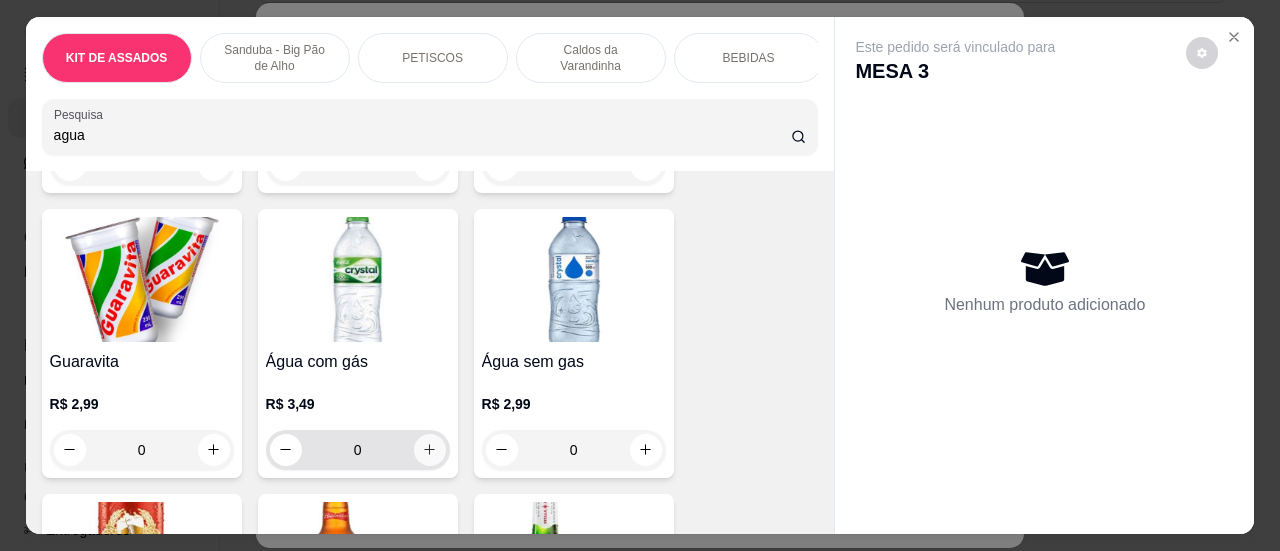 scroll, scrollTop: 3335, scrollLeft: 0, axis: vertical 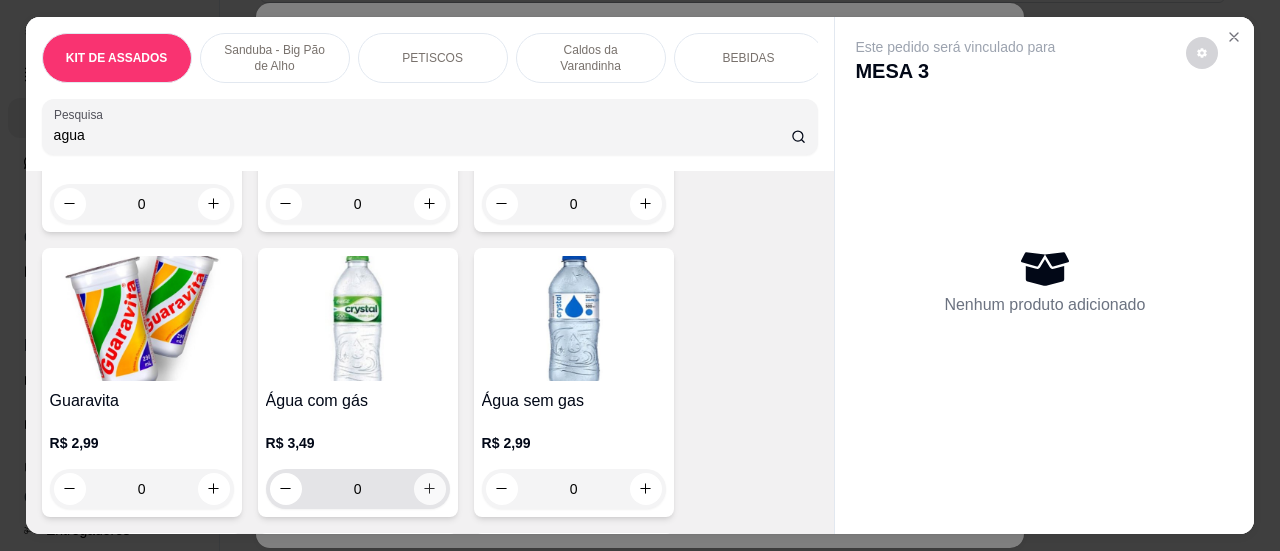click at bounding box center (430, 489) 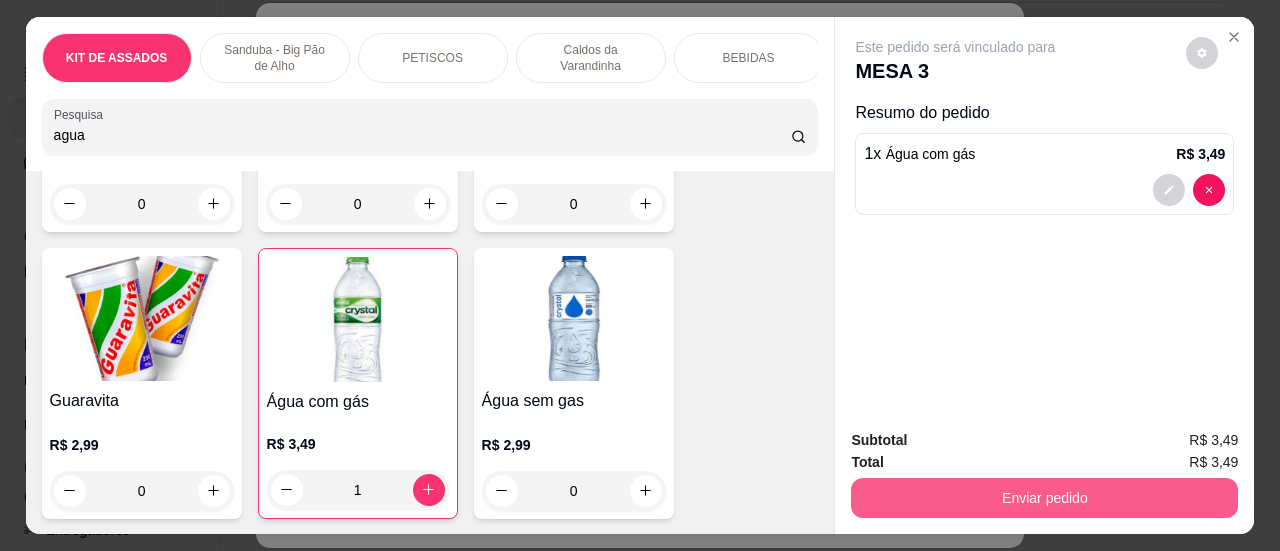 click on "Enviar pedido" at bounding box center (1044, 498) 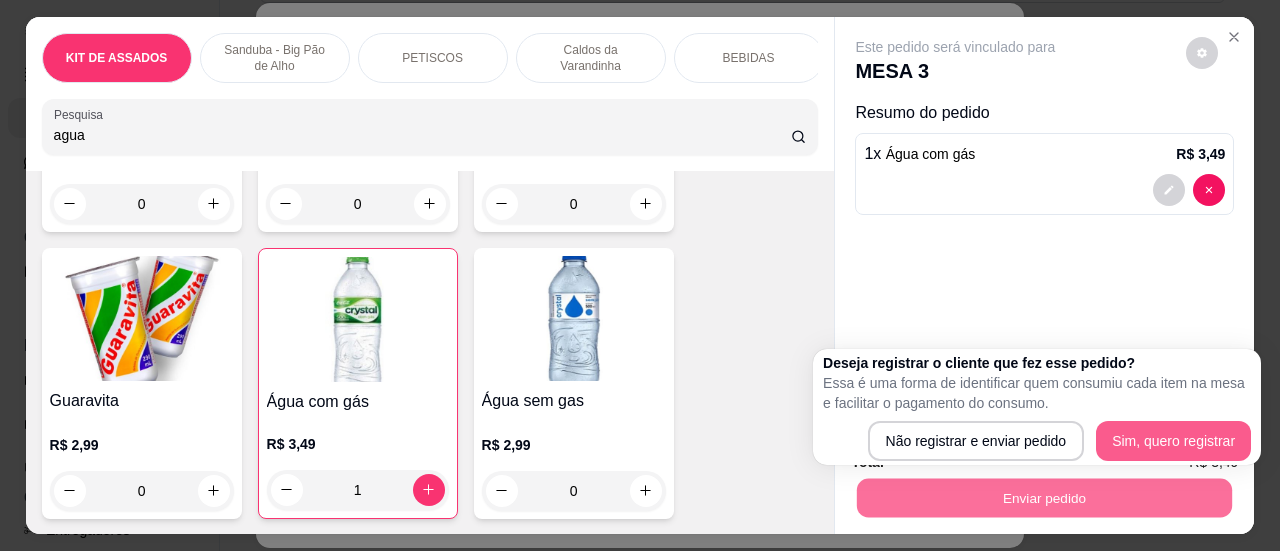 click on "Sim, quero registrar" at bounding box center [1173, 441] 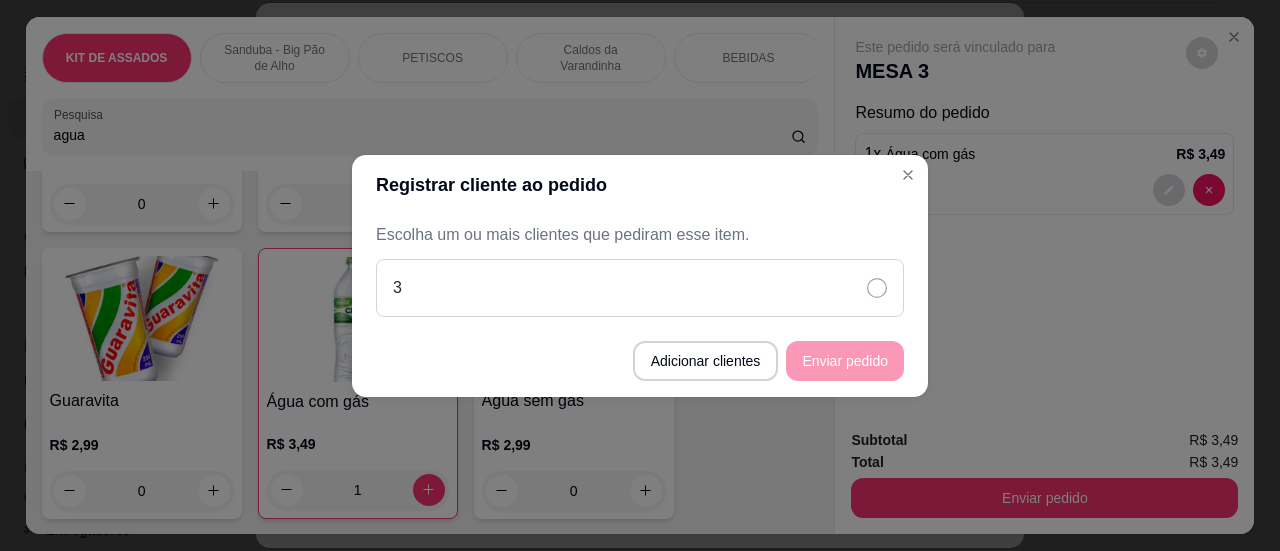 click 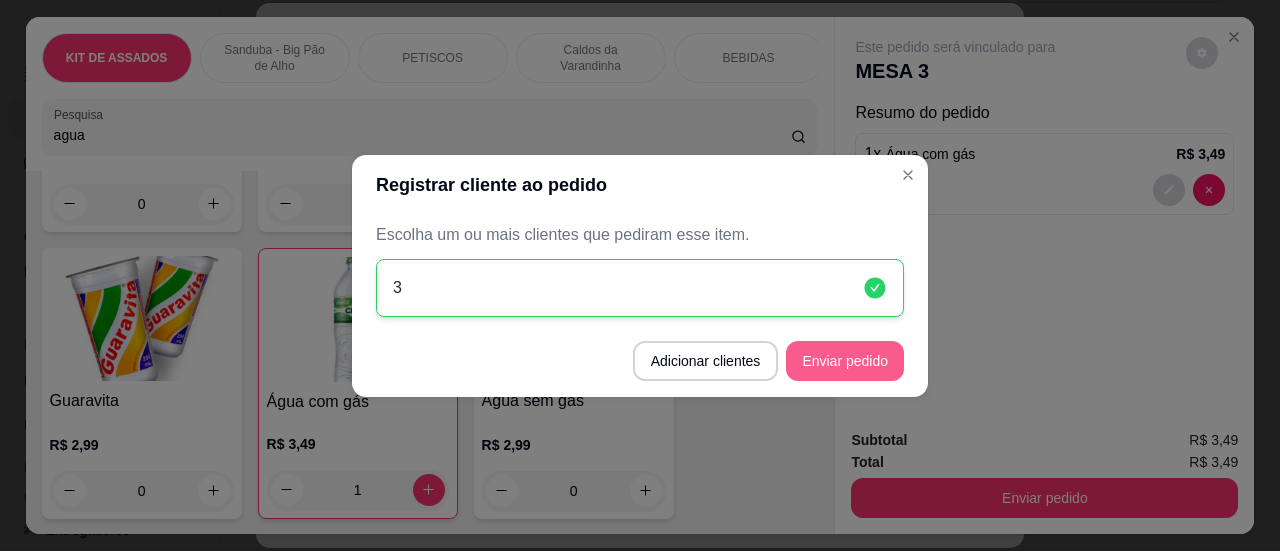 click on "Enviar pedido" at bounding box center [845, 361] 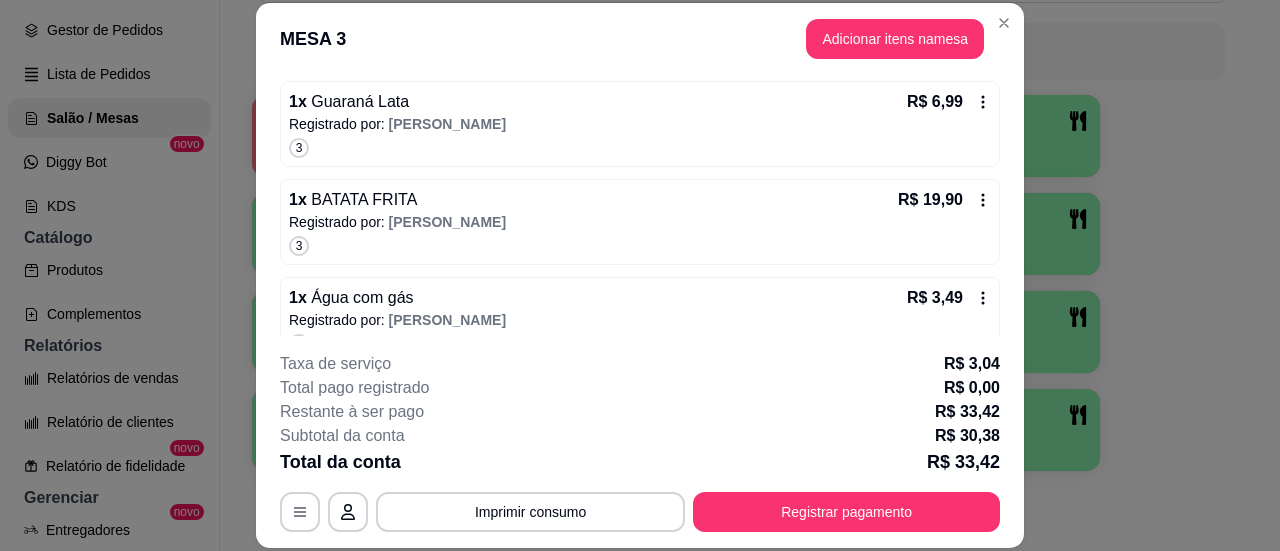 scroll, scrollTop: 296, scrollLeft: 0, axis: vertical 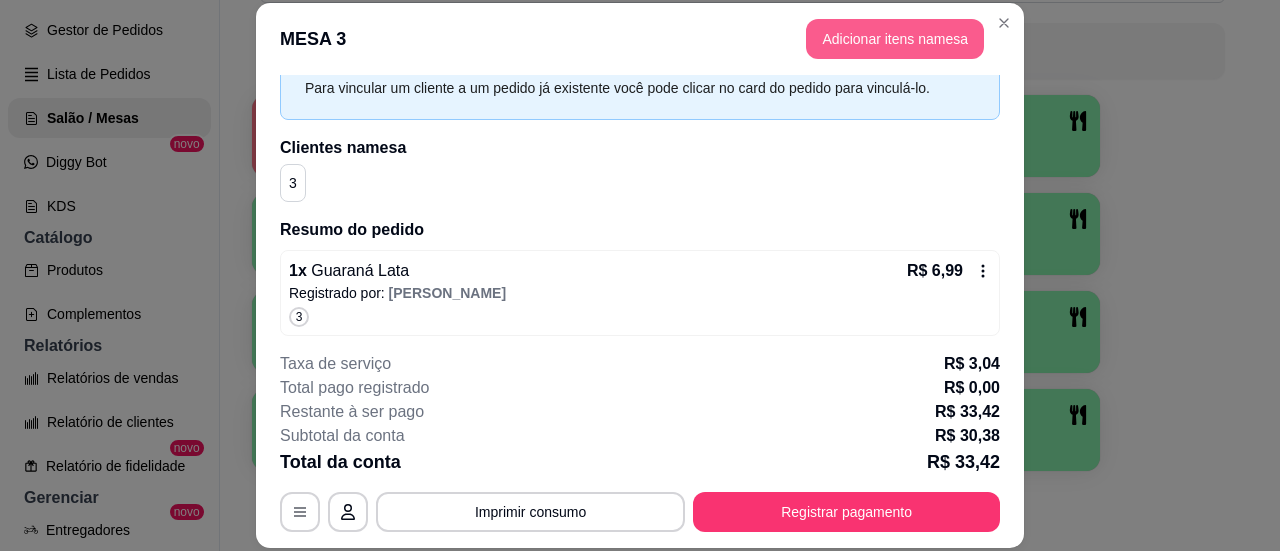 click on "Adicionar itens na  mesa" at bounding box center (895, 39) 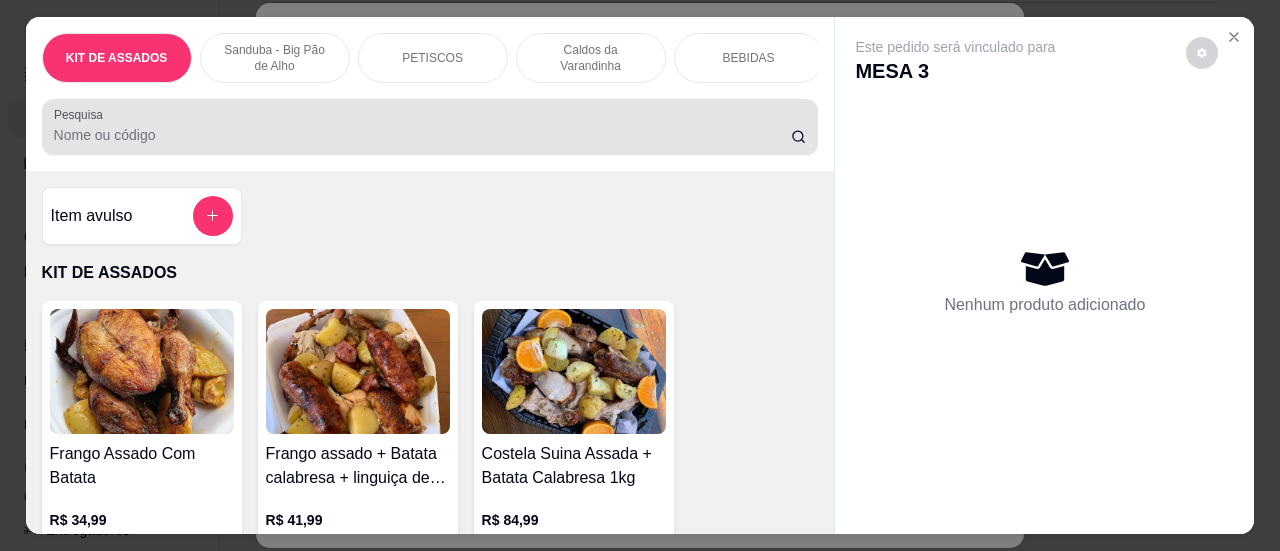 click on "Pesquisa" at bounding box center (422, 135) 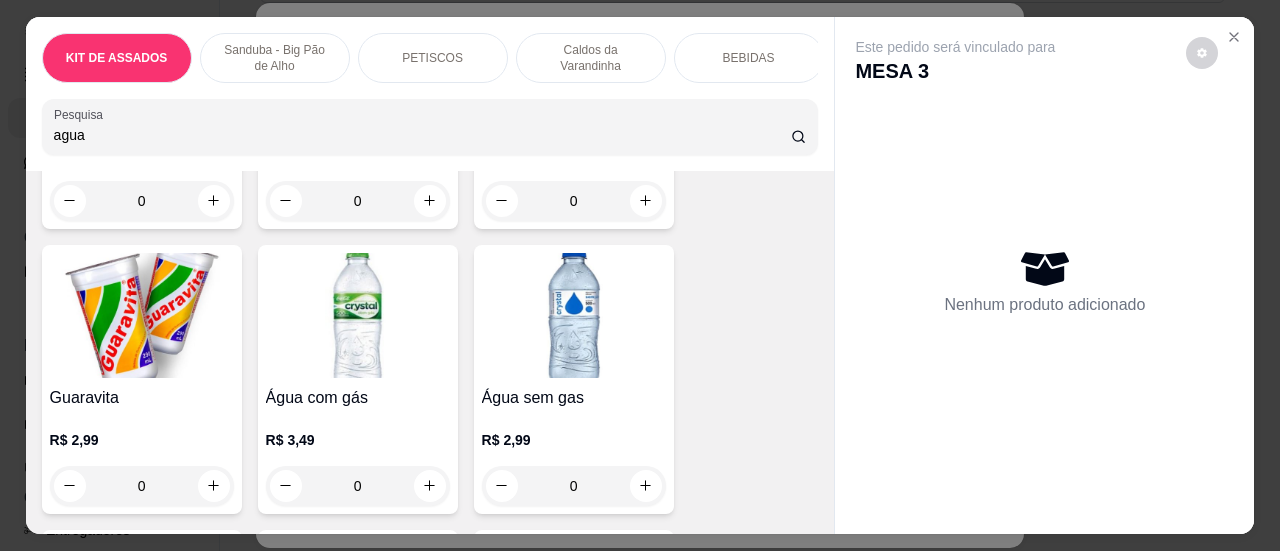 scroll, scrollTop: 3335, scrollLeft: 0, axis: vertical 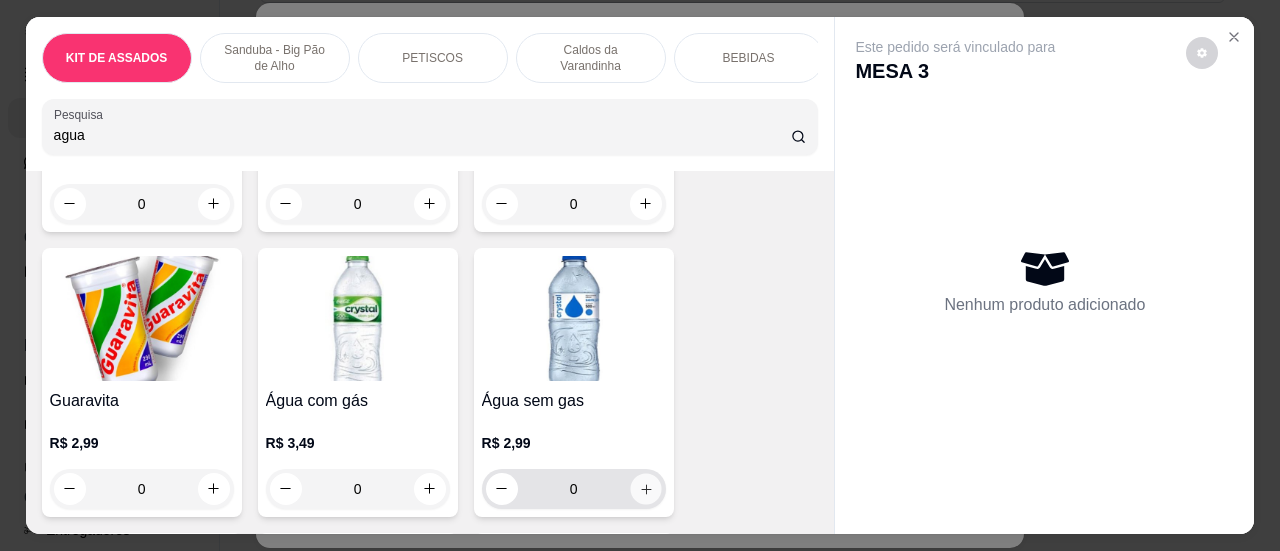 click at bounding box center (645, 488) 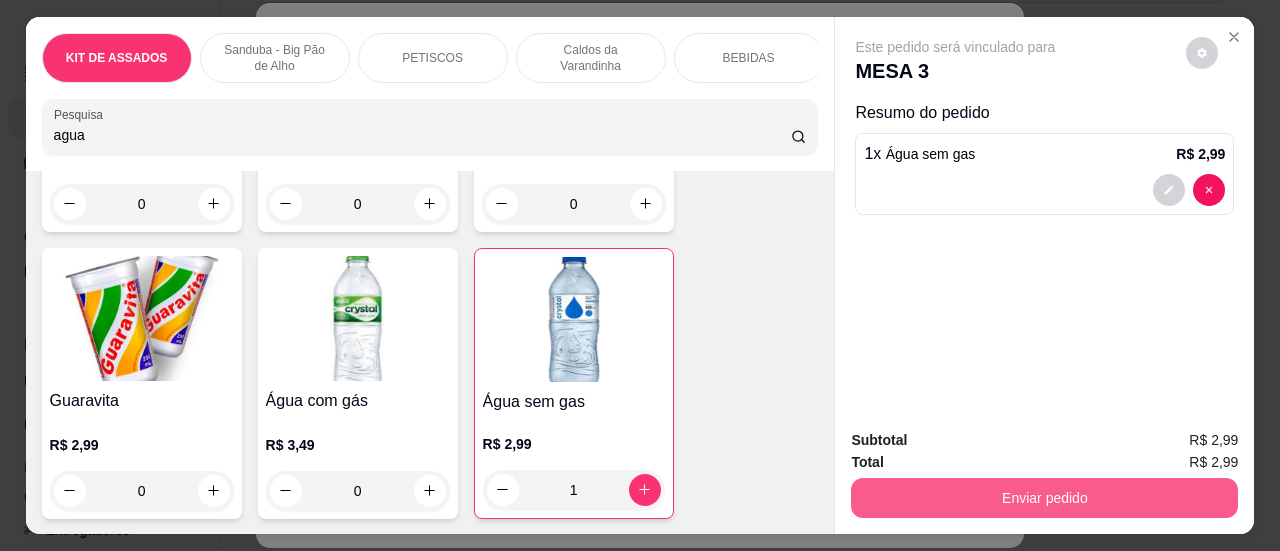 click on "Enviar pedido" at bounding box center (1044, 498) 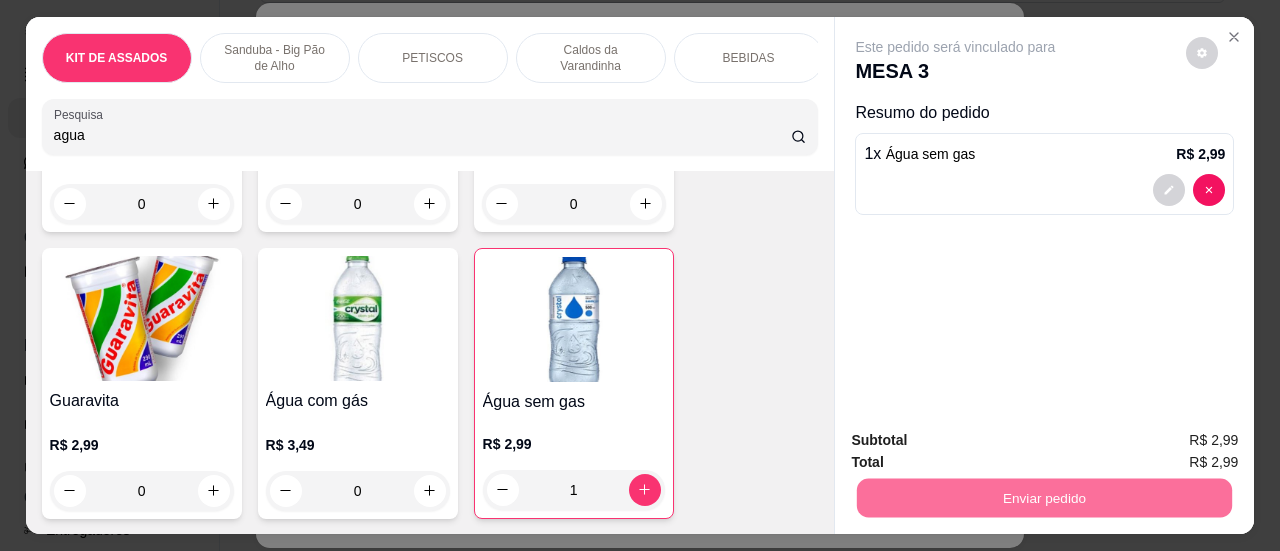 click on "Sim, quero registrar" at bounding box center [1168, 442] 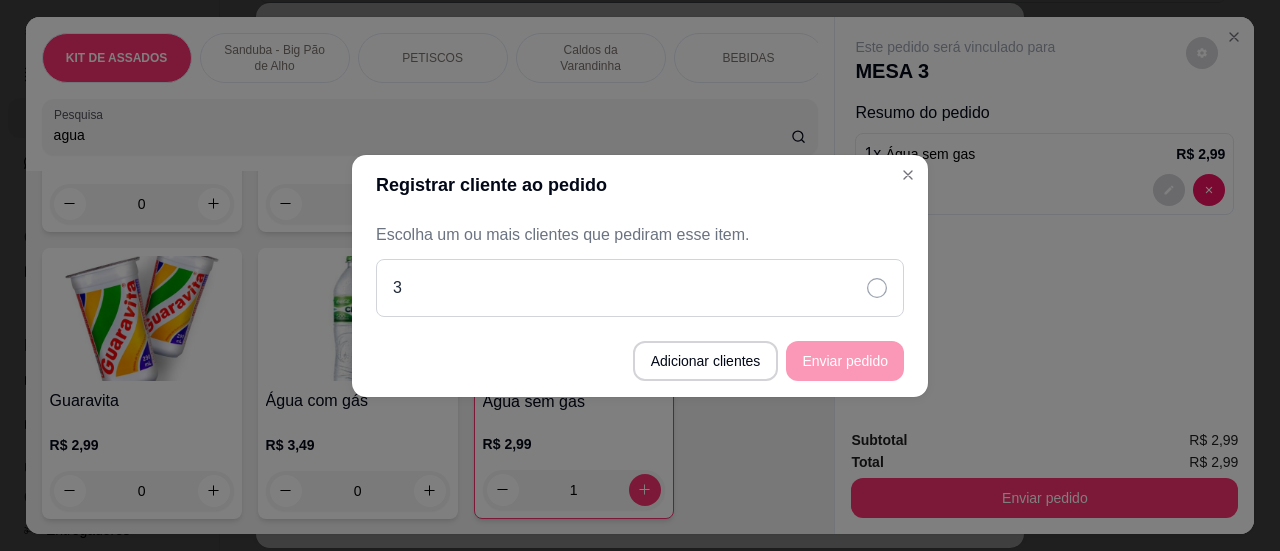 click on "3" at bounding box center [640, 288] 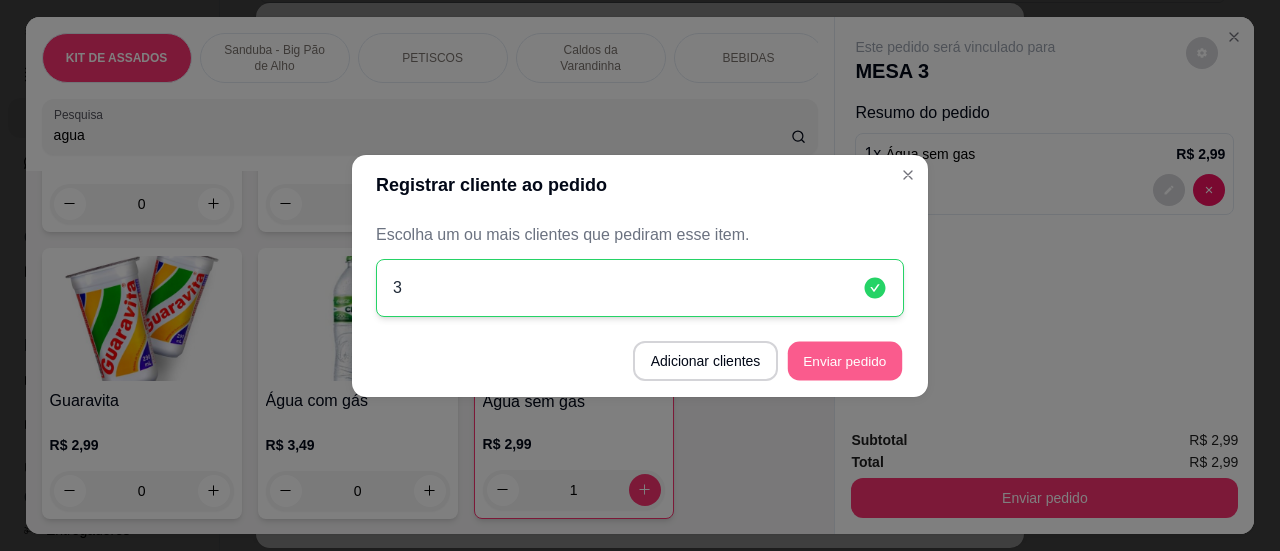 click on "Enviar pedido" at bounding box center (845, 360) 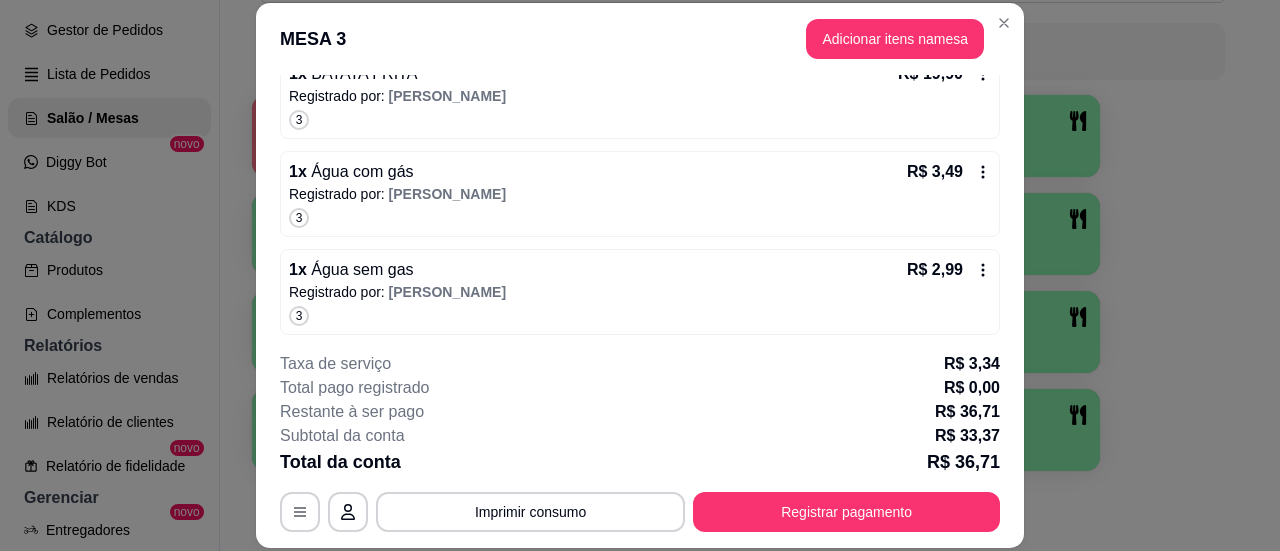 scroll, scrollTop: 393, scrollLeft: 0, axis: vertical 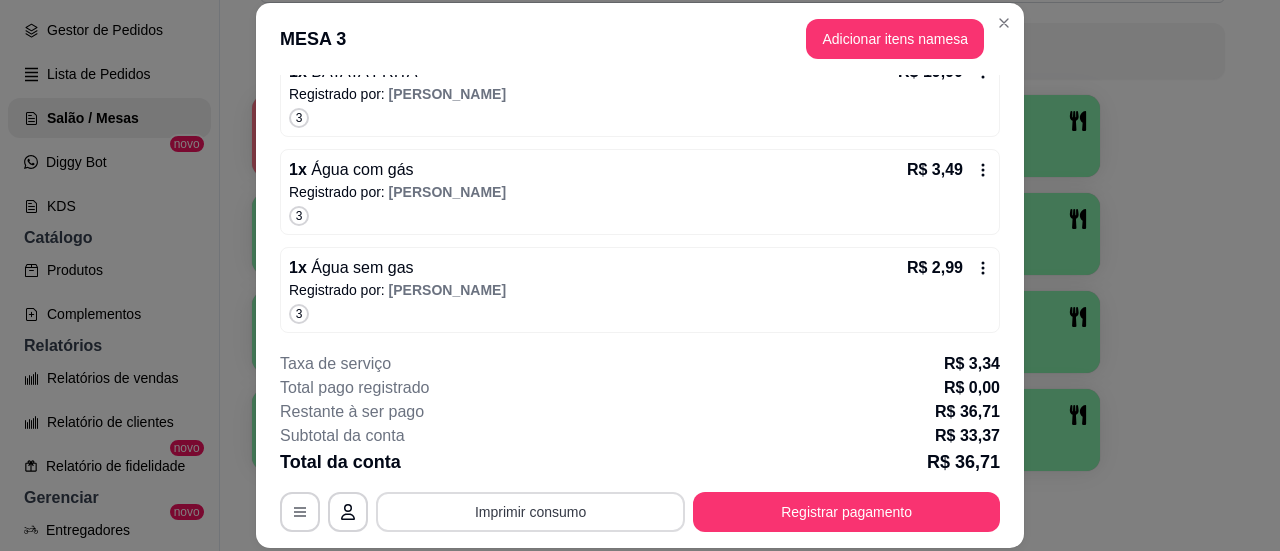 click on "Imprimir consumo" at bounding box center (530, 512) 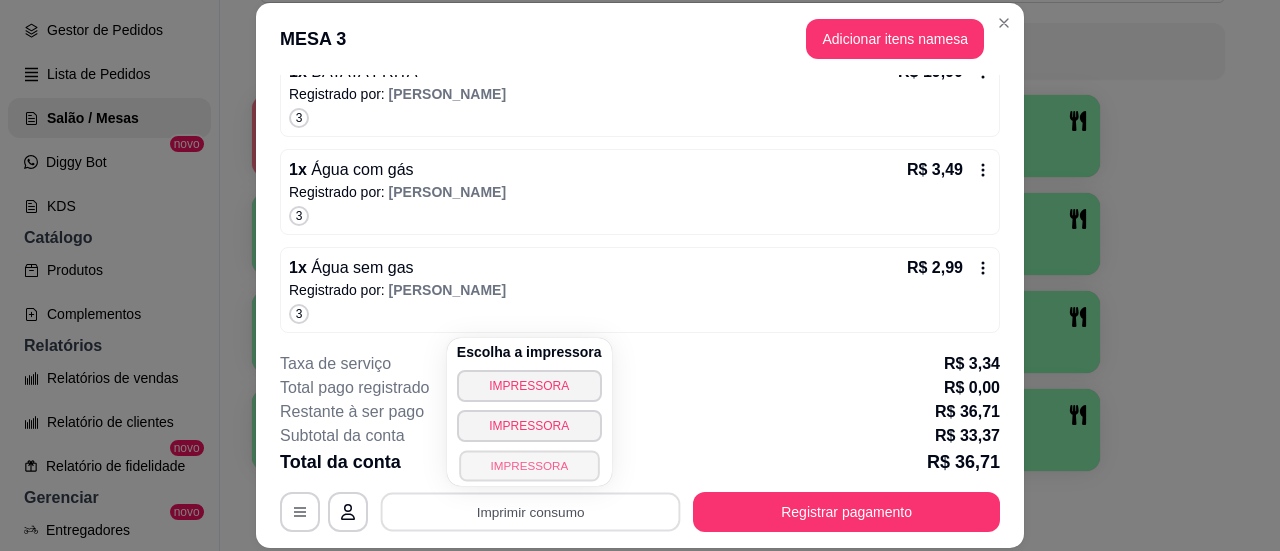 click on "IMPRESSORA" at bounding box center (529, 465) 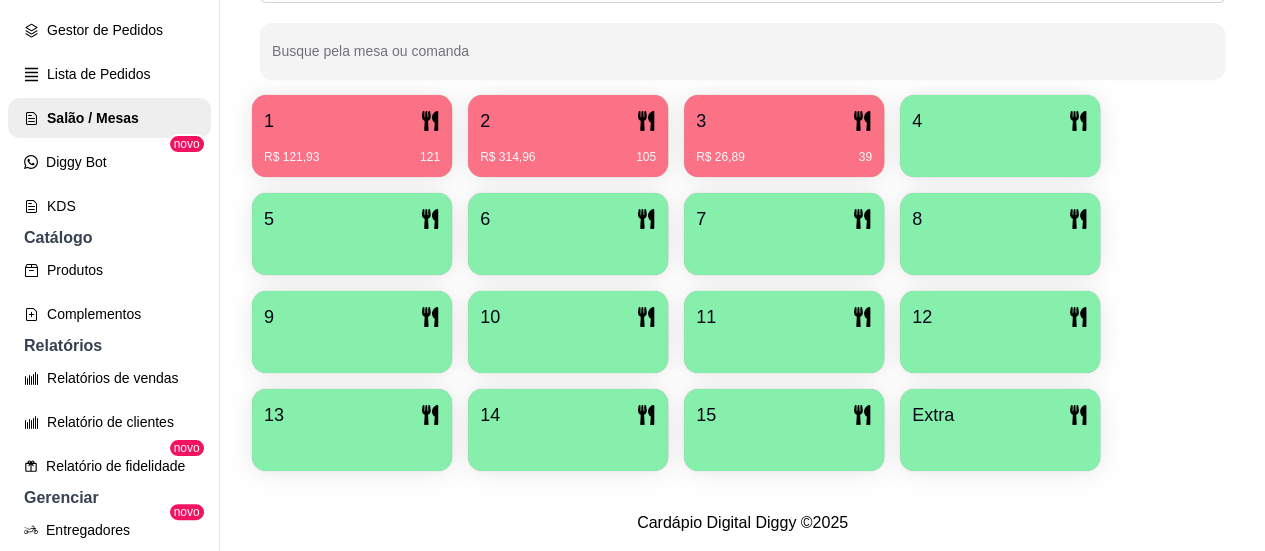 click on "3 R$ 26,89 39" at bounding box center [784, 136] 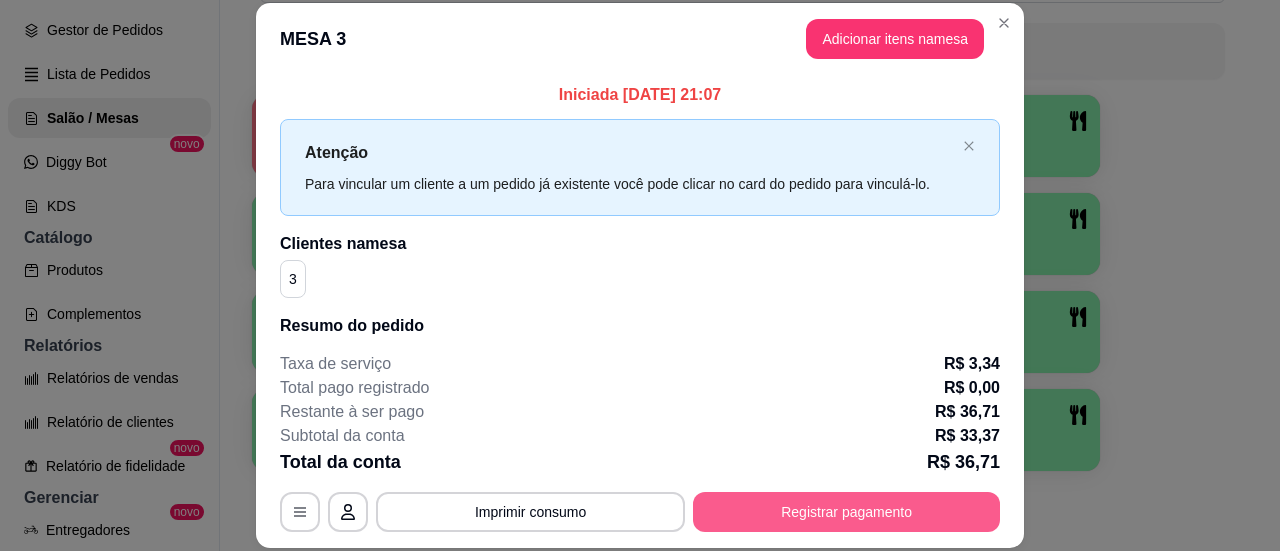click on "Registrar pagamento" at bounding box center (846, 512) 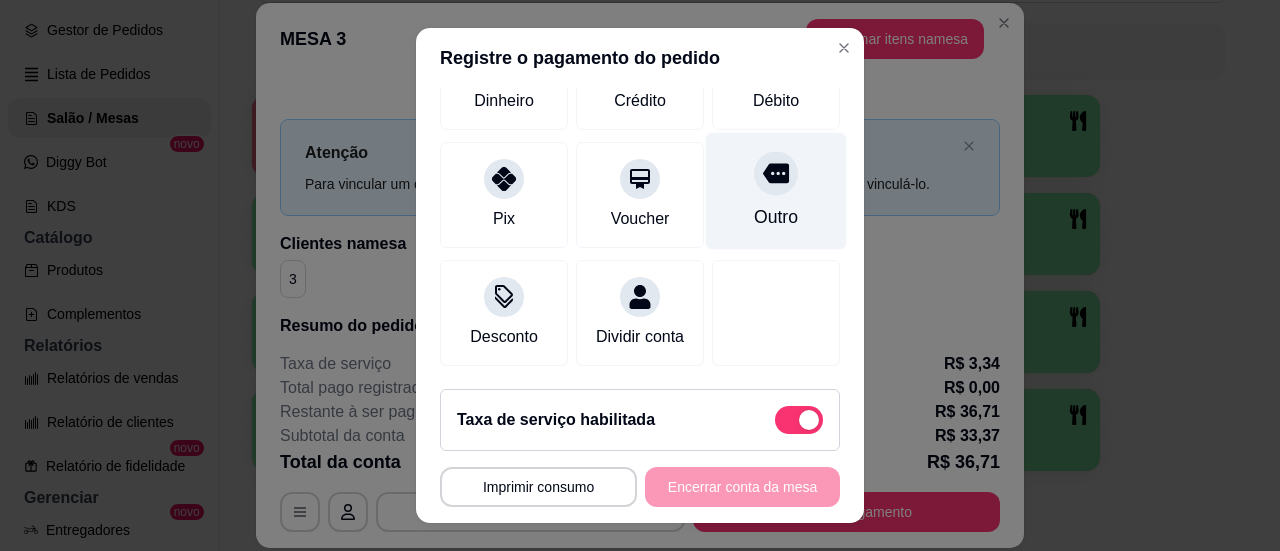 scroll, scrollTop: 84, scrollLeft: 0, axis: vertical 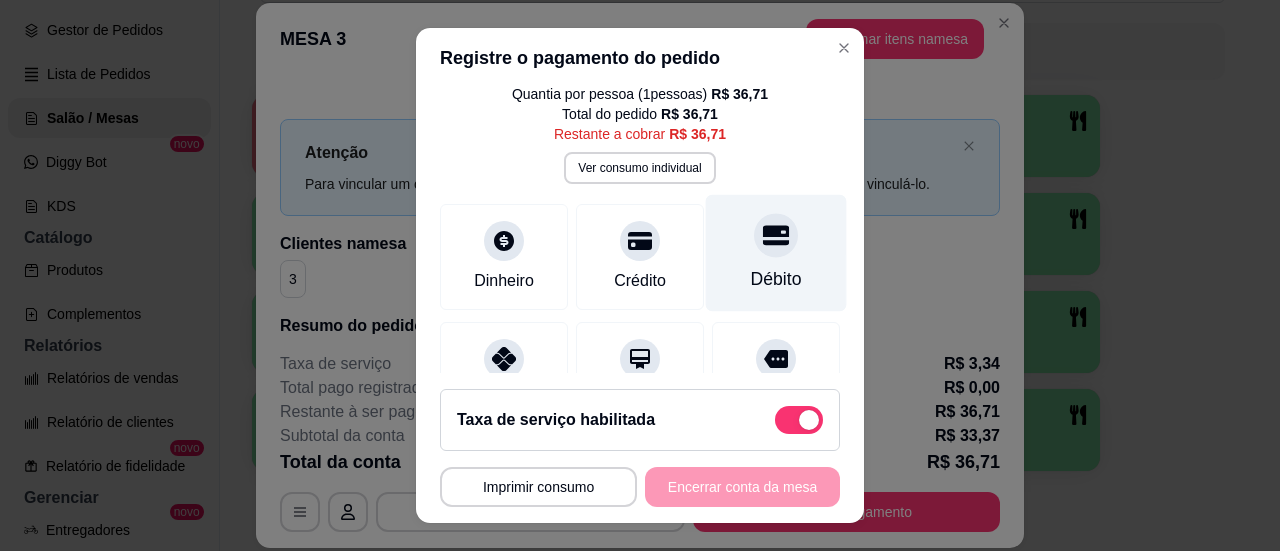 click on "Débito" at bounding box center [776, 252] 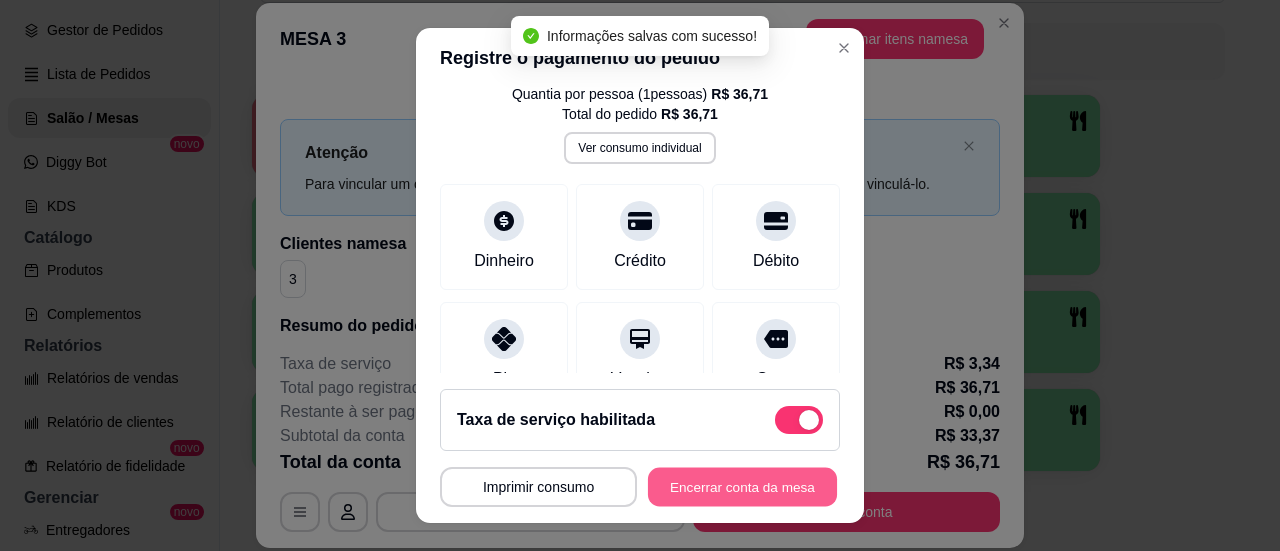 click on "Encerrar conta da mesa" at bounding box center [742, 487] 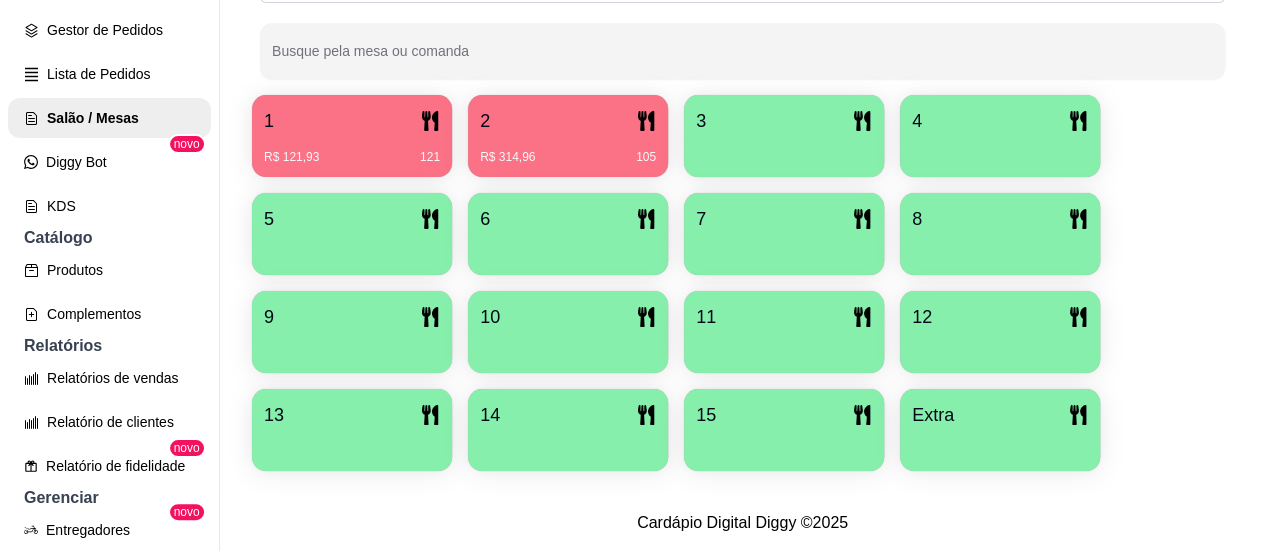 click on "2" at bounding box center (568, 121) 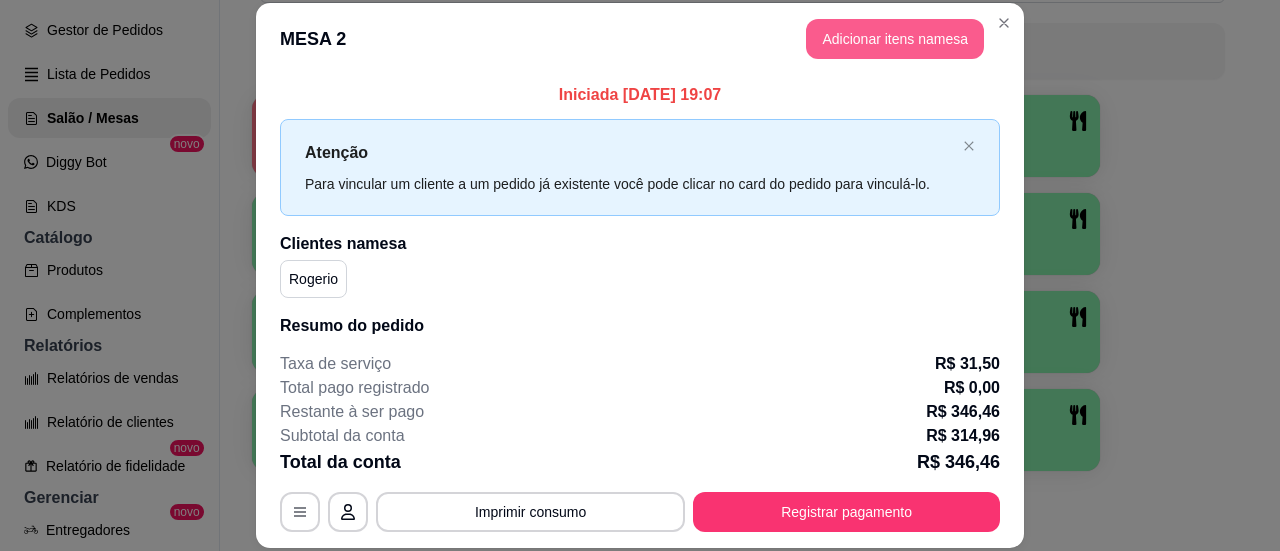 click on "Adicionar itens na  mesa" at bounding box center (895, 39) 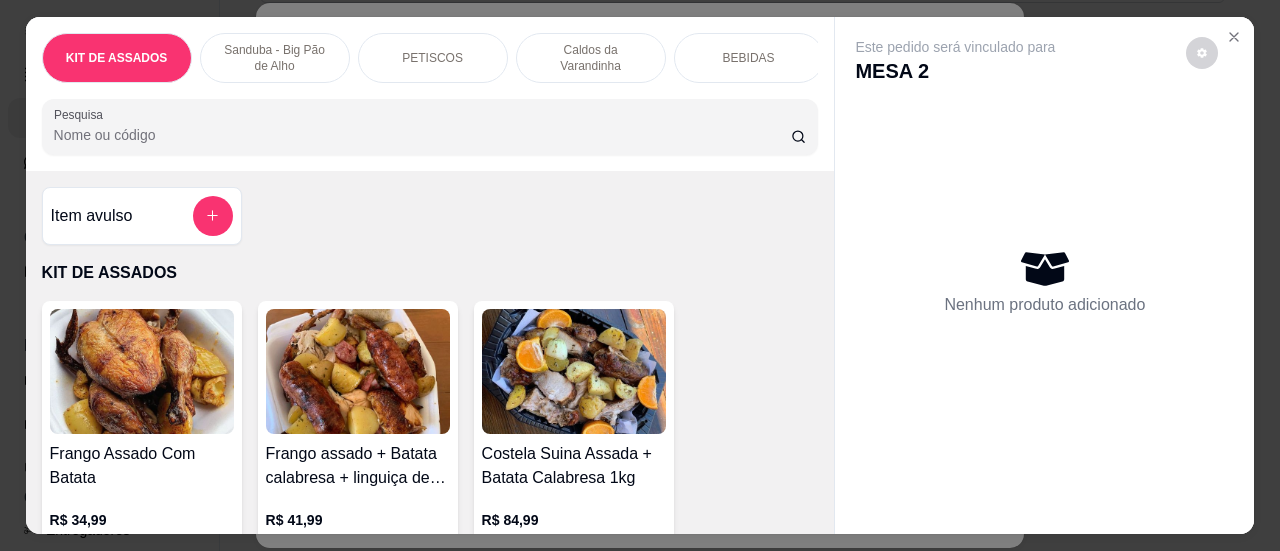 click on "Pesquisa" at bounding box center (422, 135) 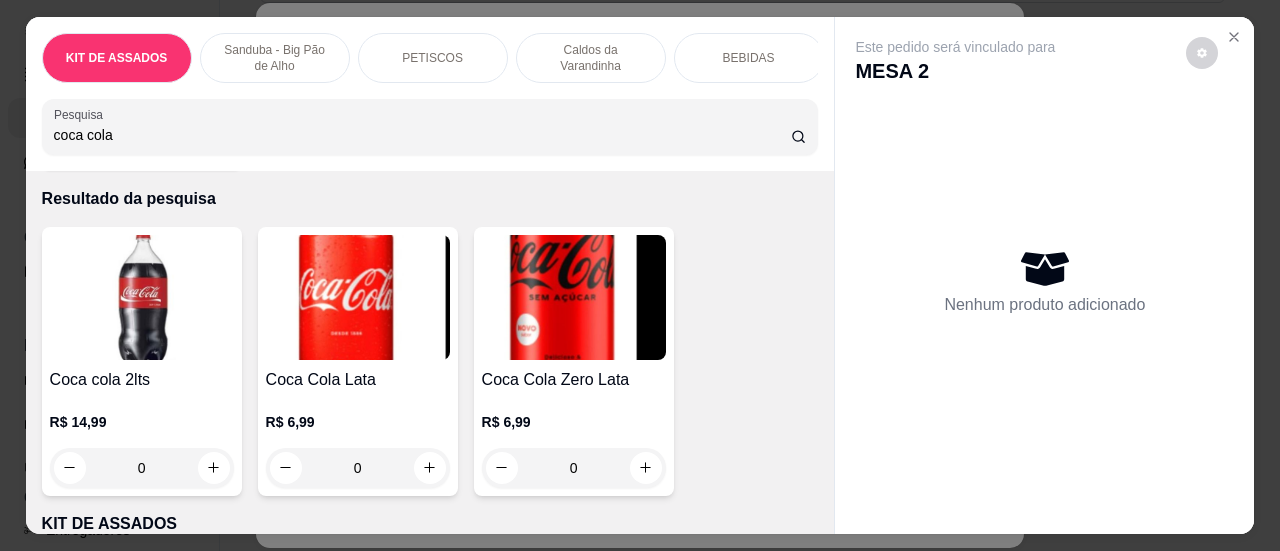 scroll, scrollTop: 100, scrollLeft: 0, axis: vertical 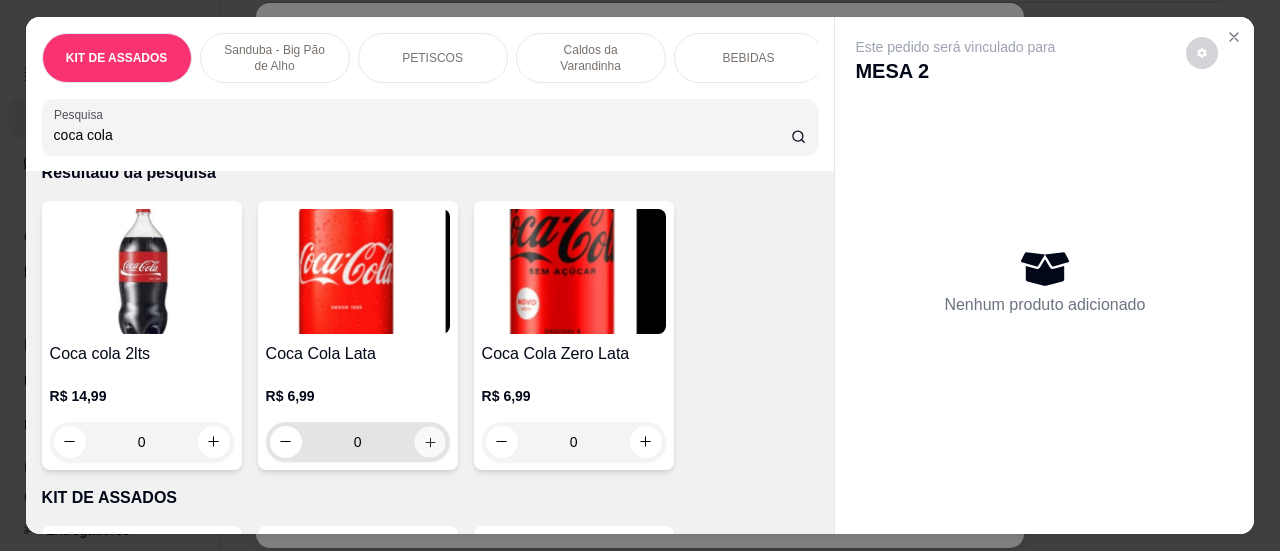click at bounding box center (429, 441) 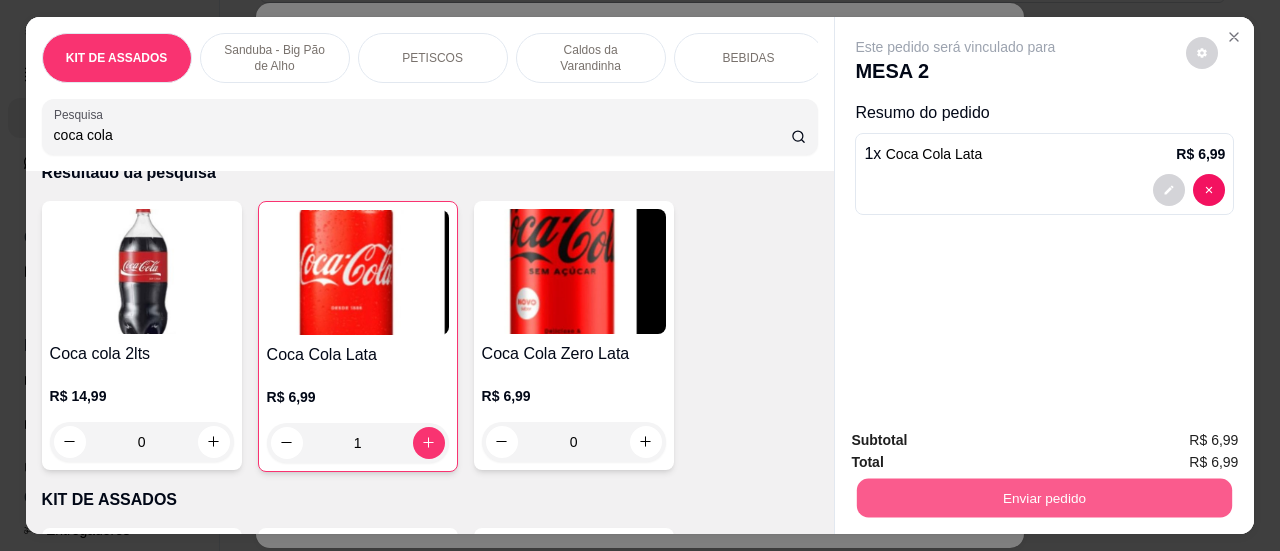click on "Enviar pedido" at bounding box center (1044, 498) 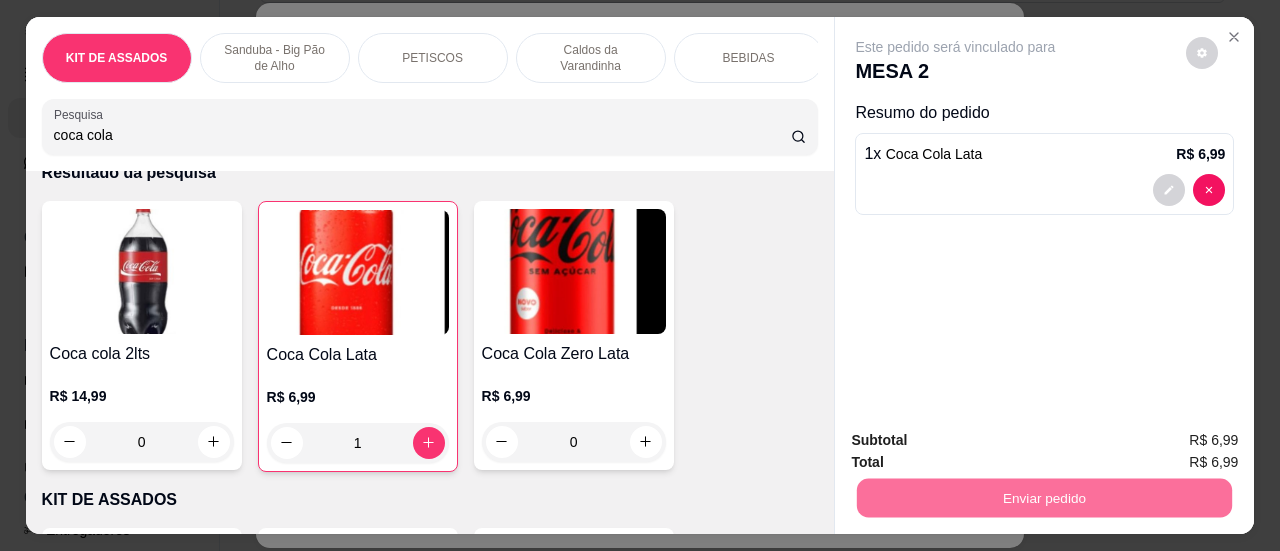 click on "Sim, quero registrar" at bounding box center [1168, 442] 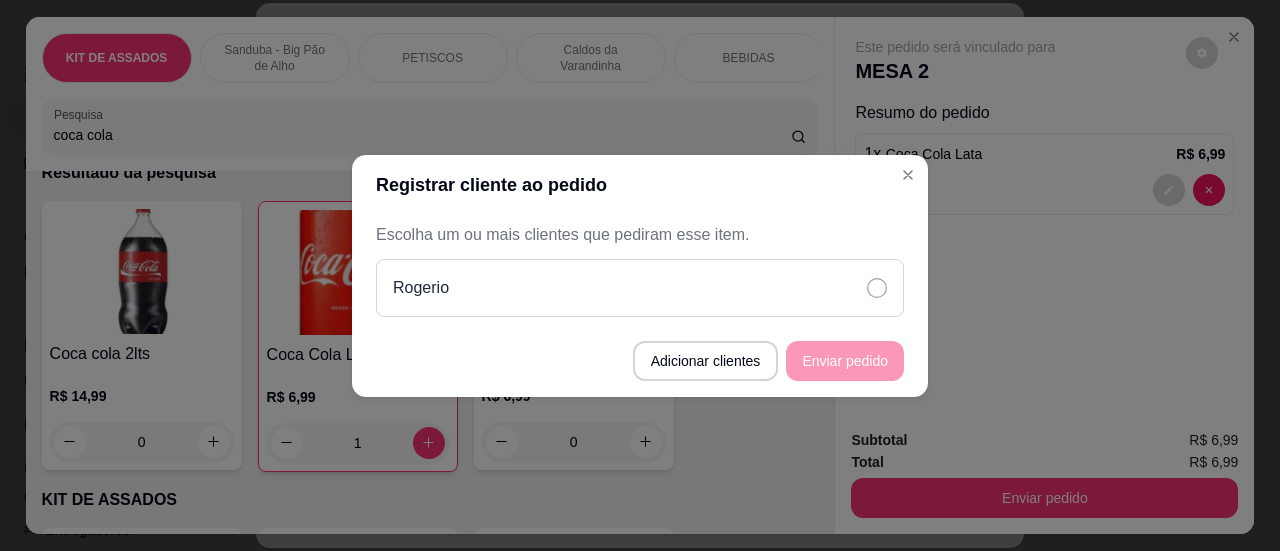 click 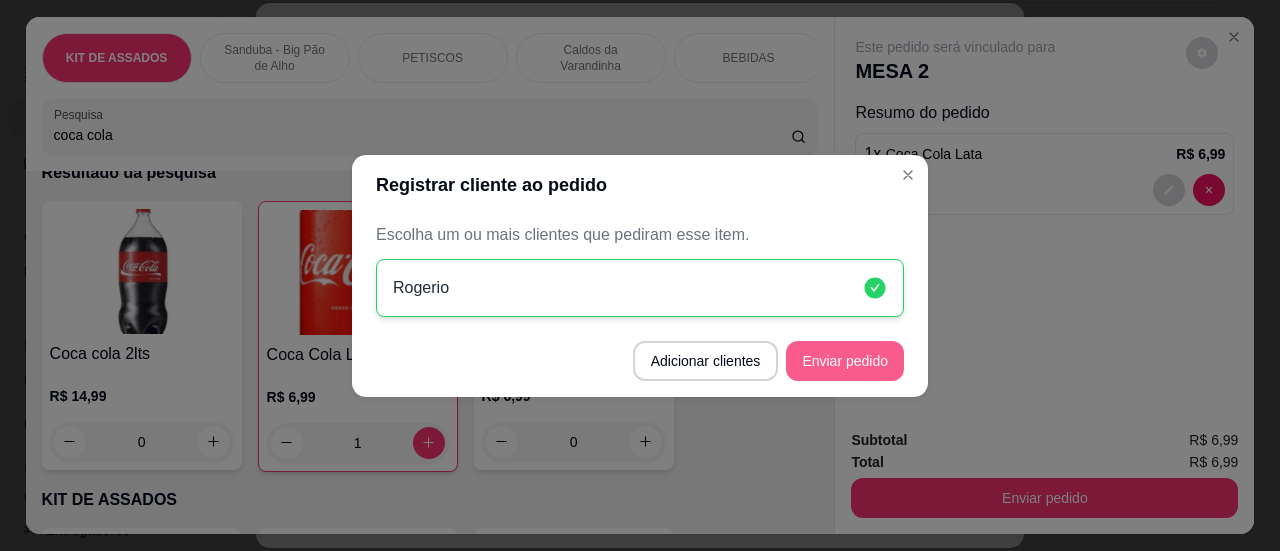 click on "Enviar pedido" at bounding box center [845, 361] 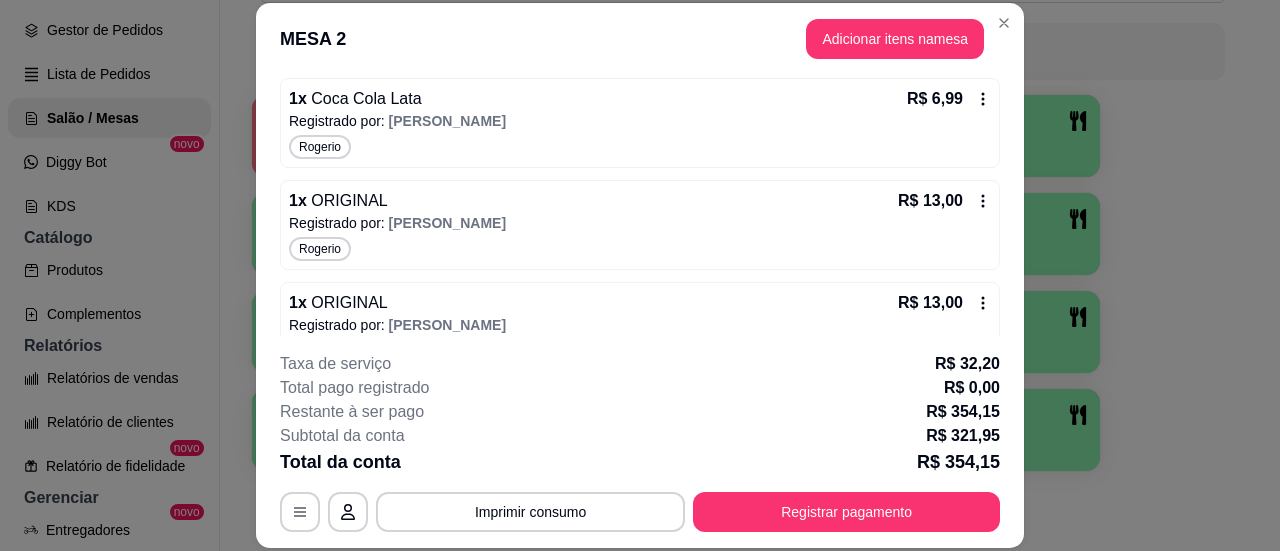 scroll, scrollTop: 1828, scrollLeft: 0, axis: vertical 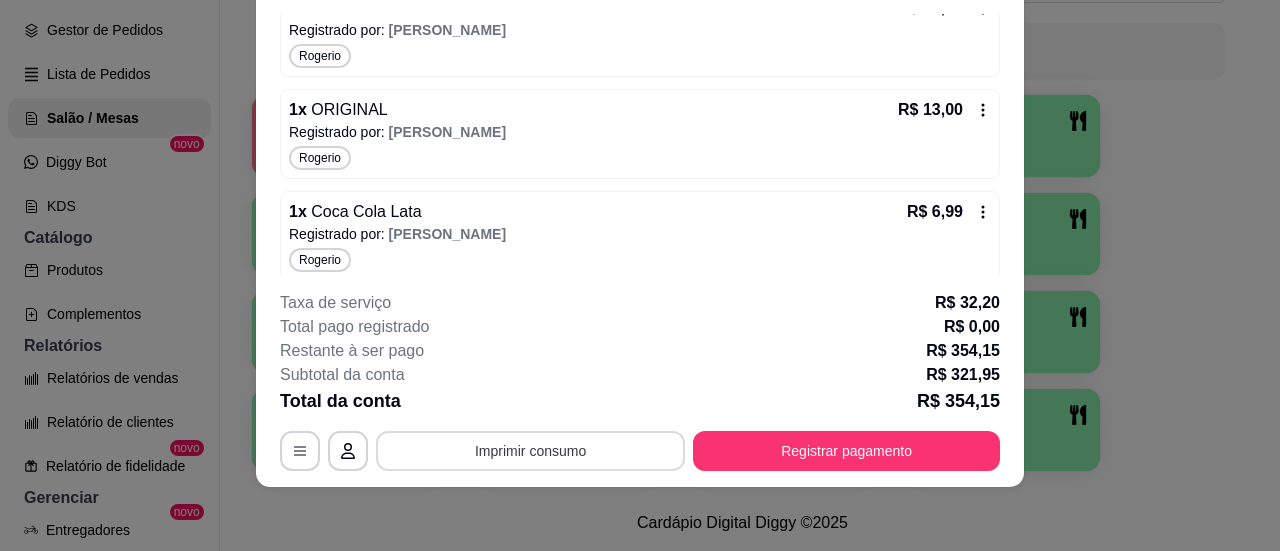 click on "Imprimir consumo" at bounding box center [530, 451] 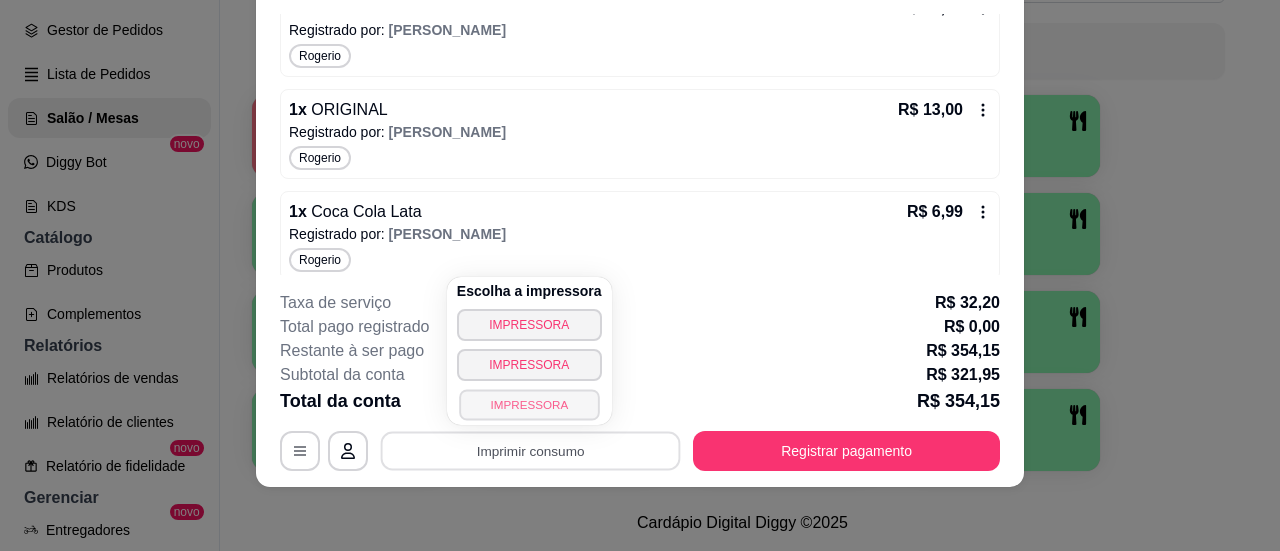 click on "IMPRESSORA" at bounding box center (529, 404) 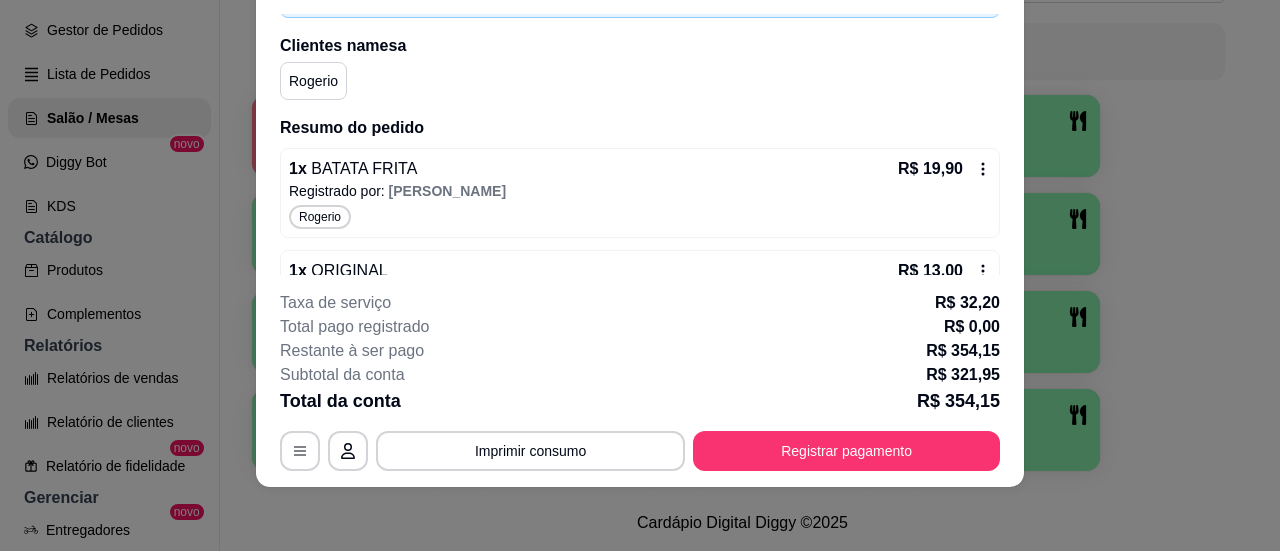 scroll, scrollTop: 0, scrollLeft: 0, axis: both 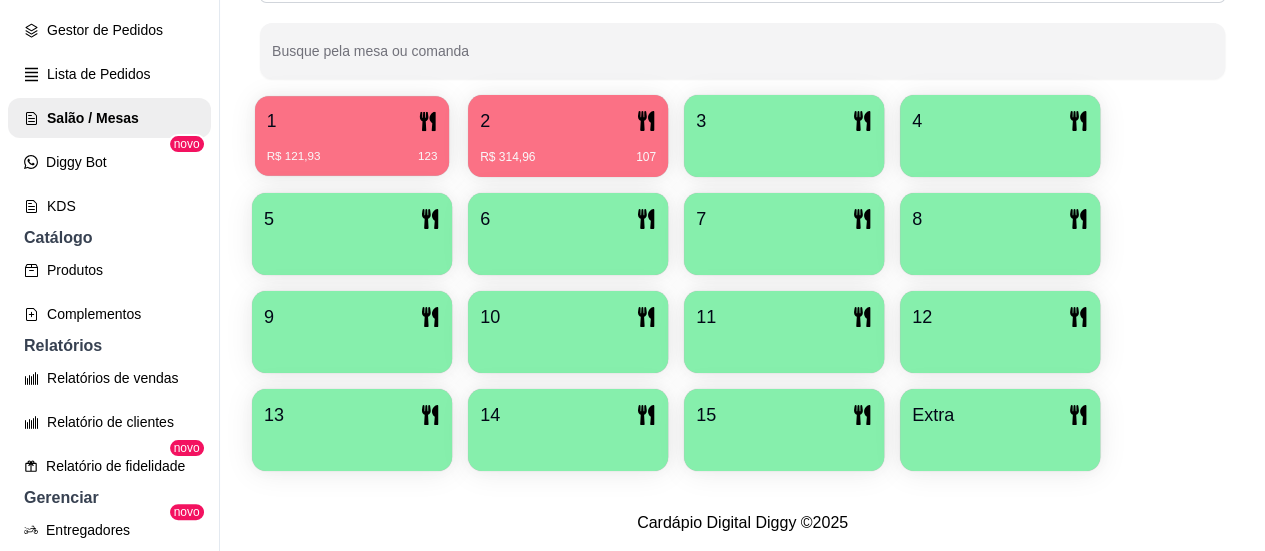 click on "R$ 121,93 123" at bounding box center [352, 149] 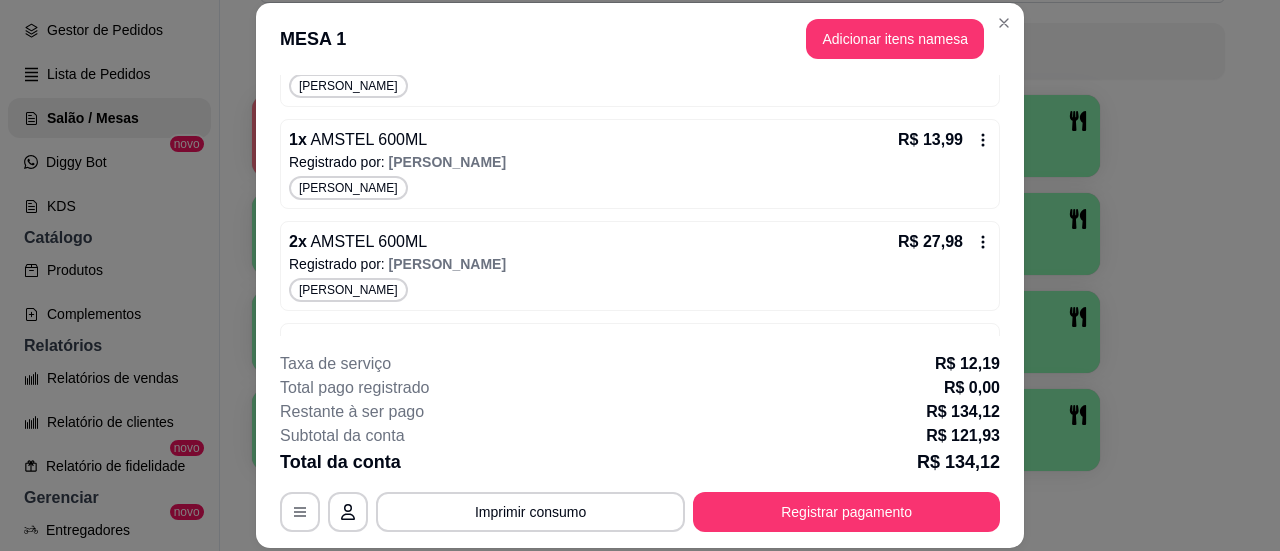 scroll, scrollTop: 713, scrollLeft: 0, axis: vertical 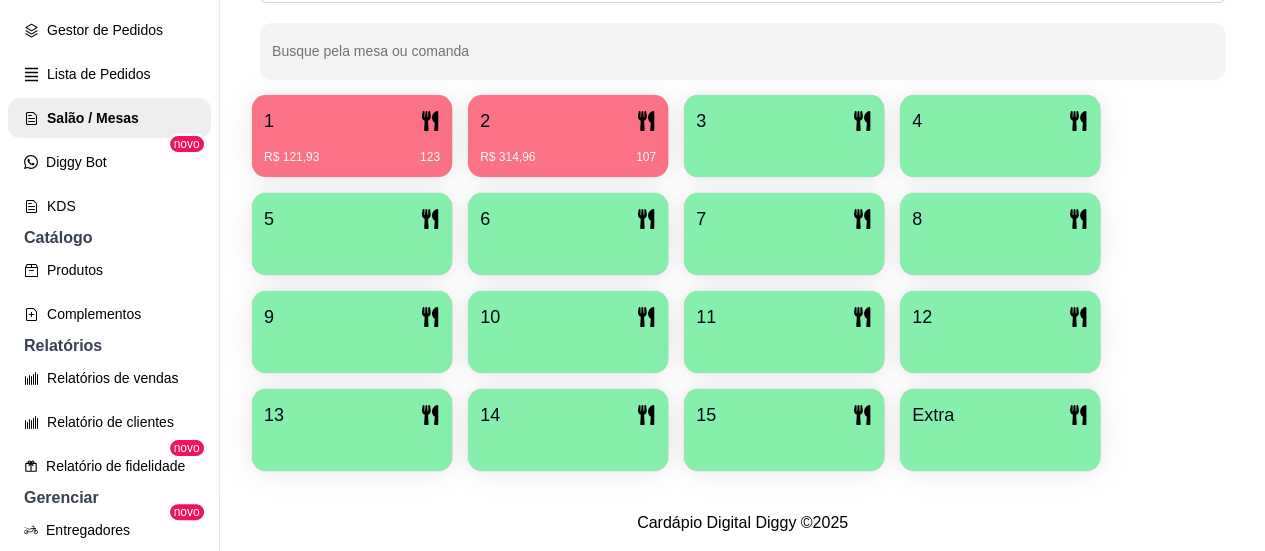 click on "2" at bounding box center [568, 121] 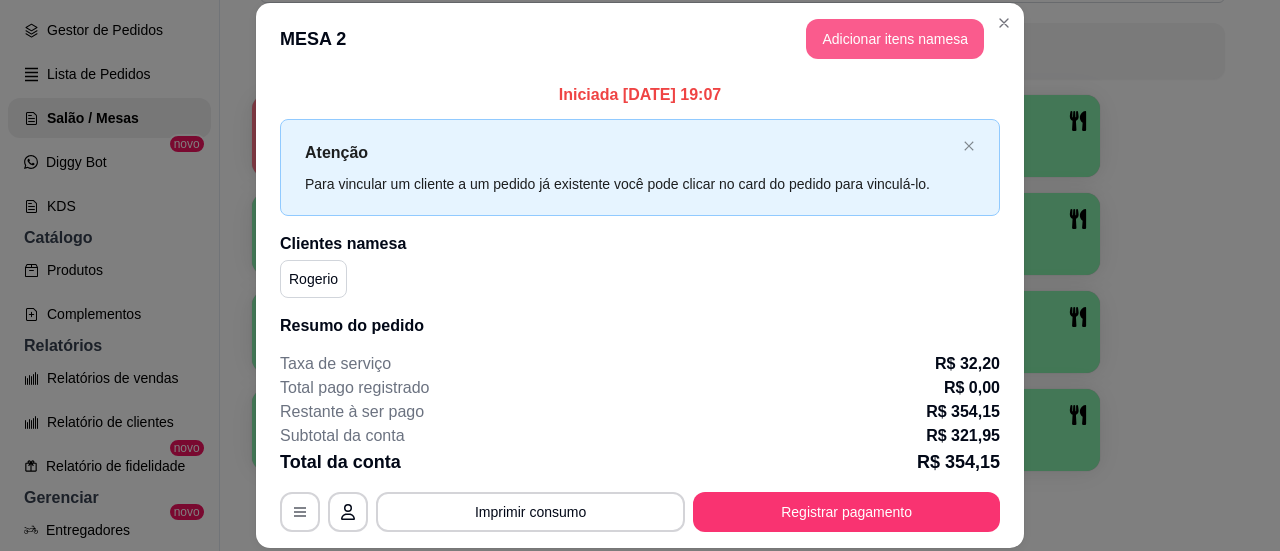 click on "Adicionar itens na  mesa" at bounding box center [895, 39] 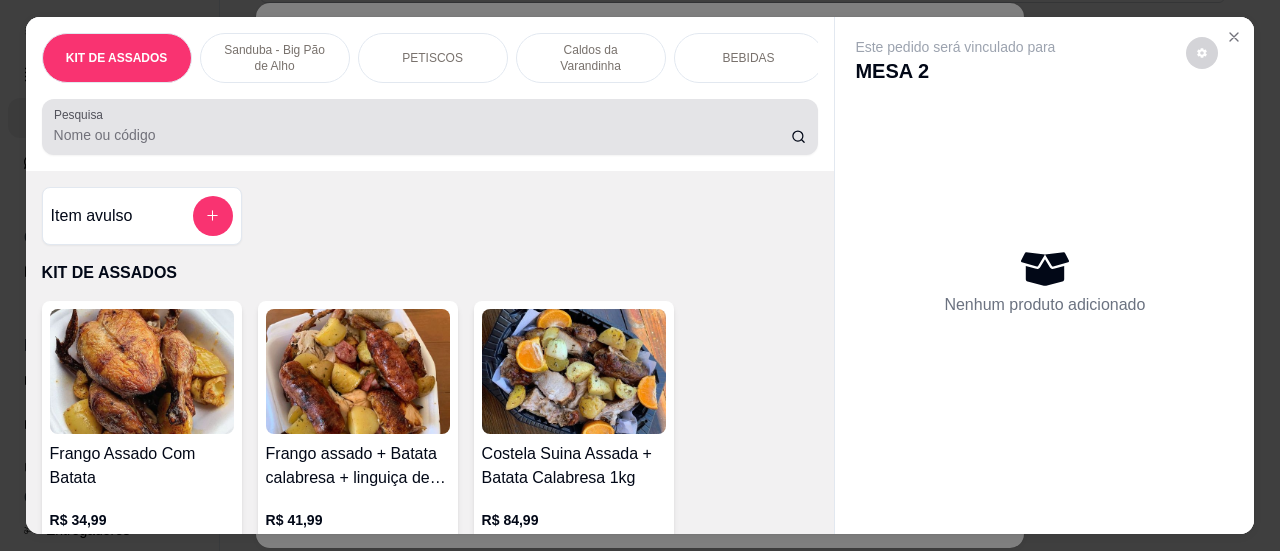 click on "Pesquisa" at bounding box center (422, 135) 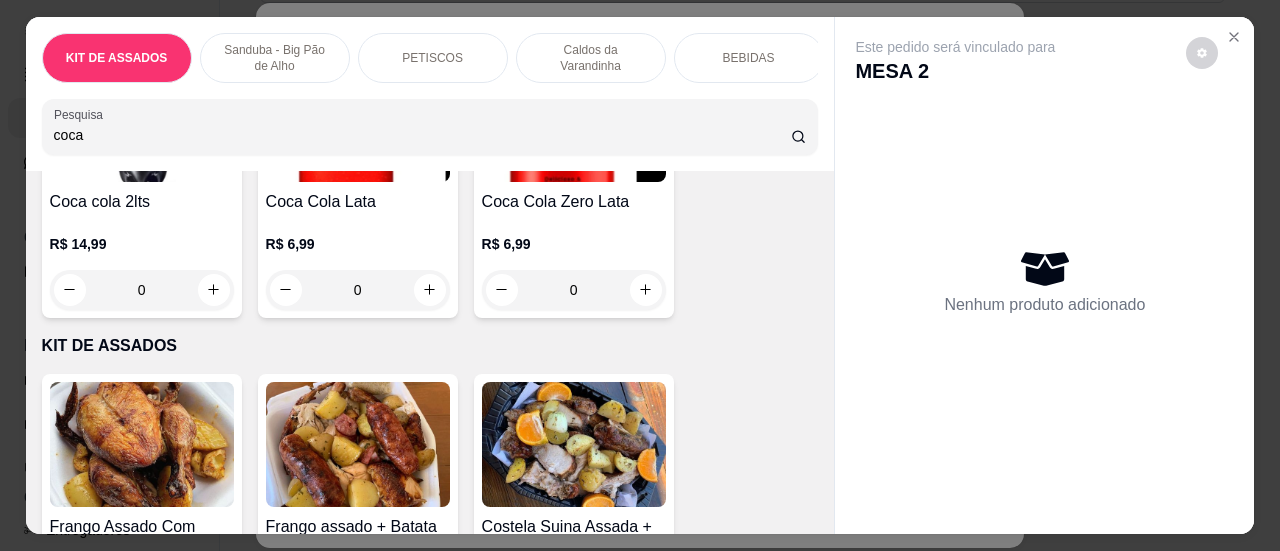 scroll, scrollTop: 300, scrollLeft: 0, axis: vertical 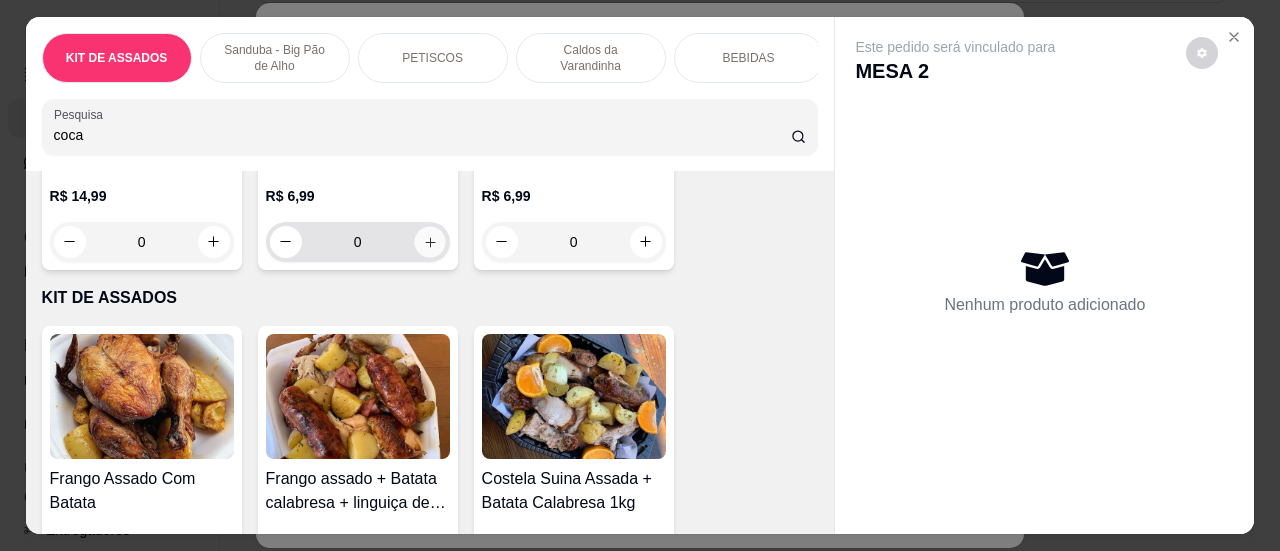 click 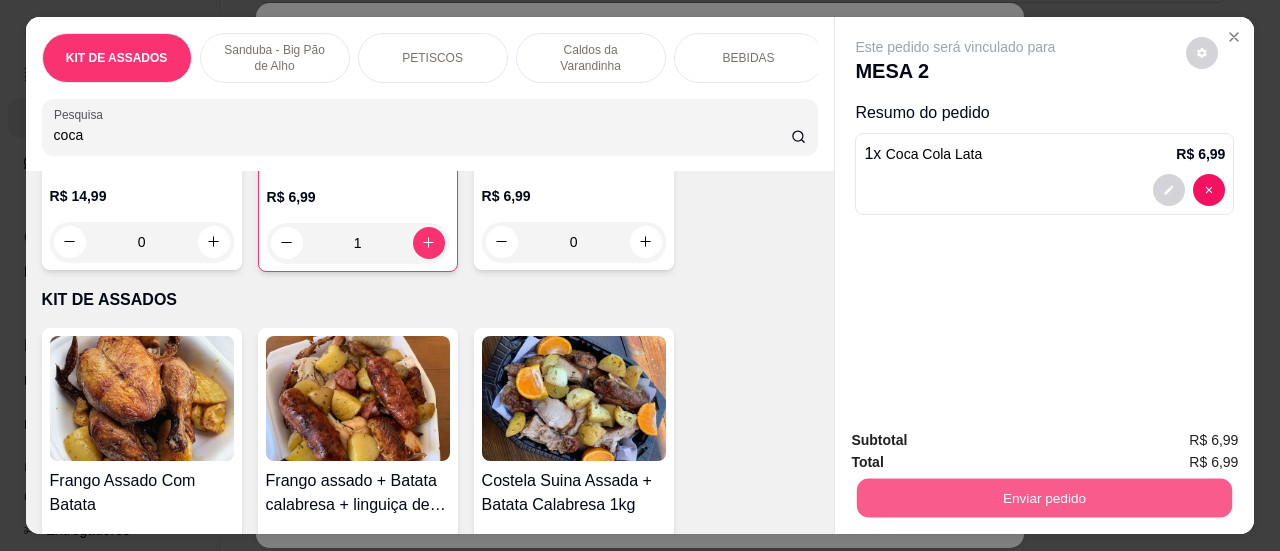 click on "Enviar pedido" at bounding box center (1044, 498) 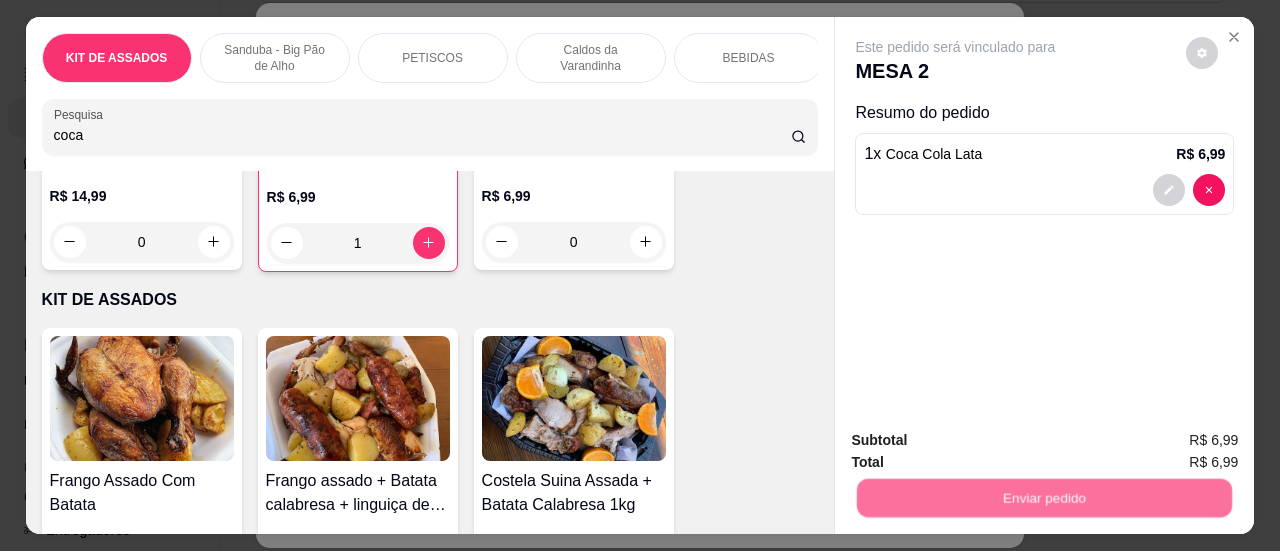 click on "Sim, quero registrar" at bounding box center (1168, 442) 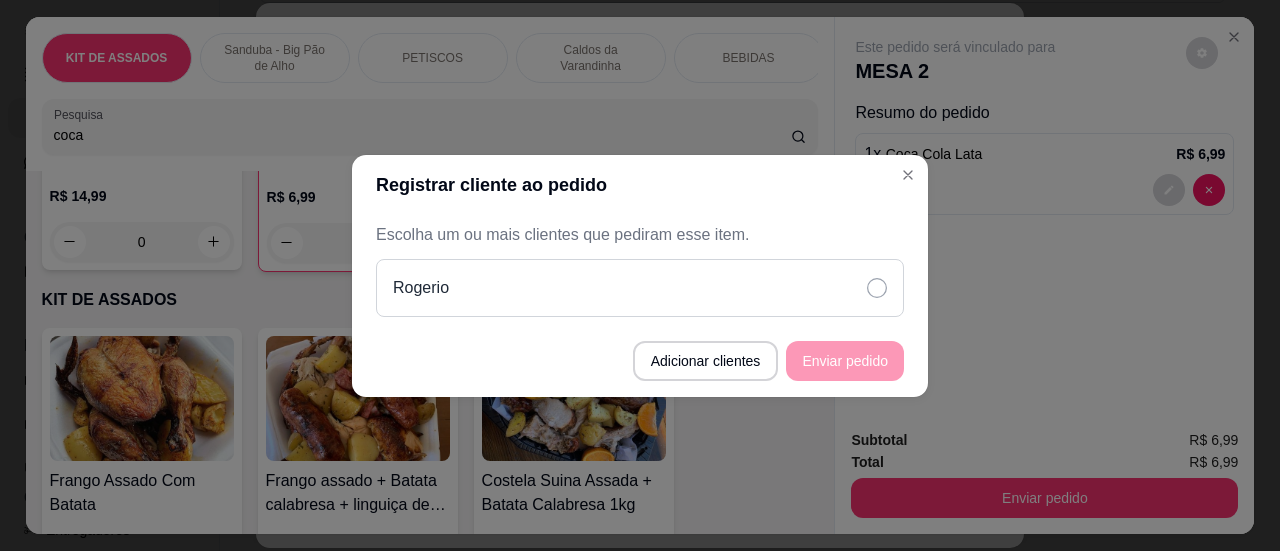 click on "Rogerio" at bounding box center (640, 288) 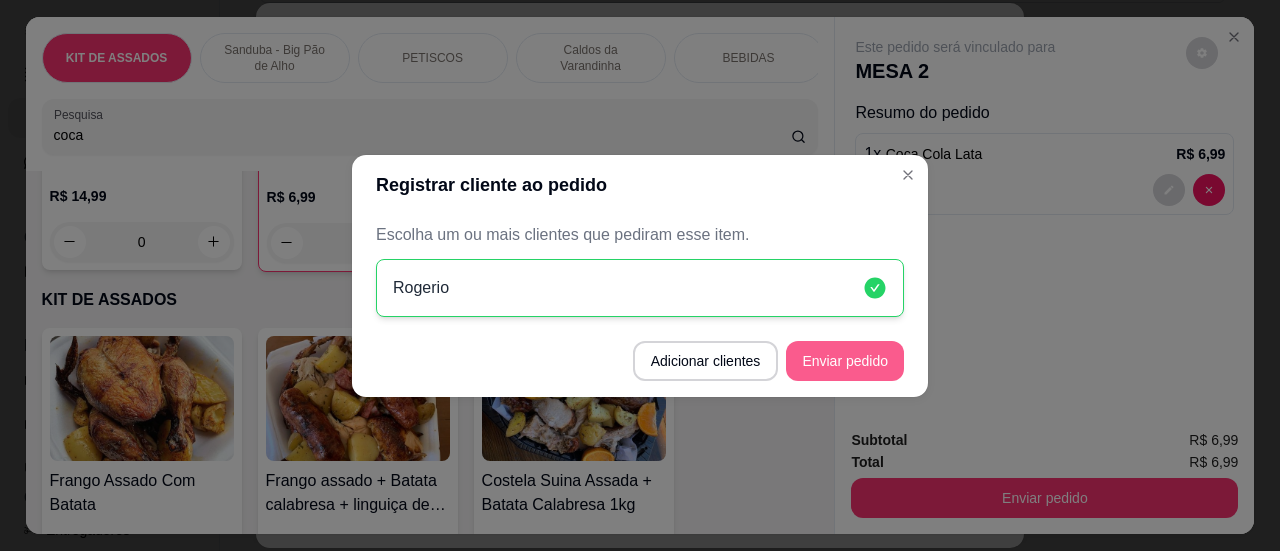click on "Enviar pedido" at bounding box center (845, 361) 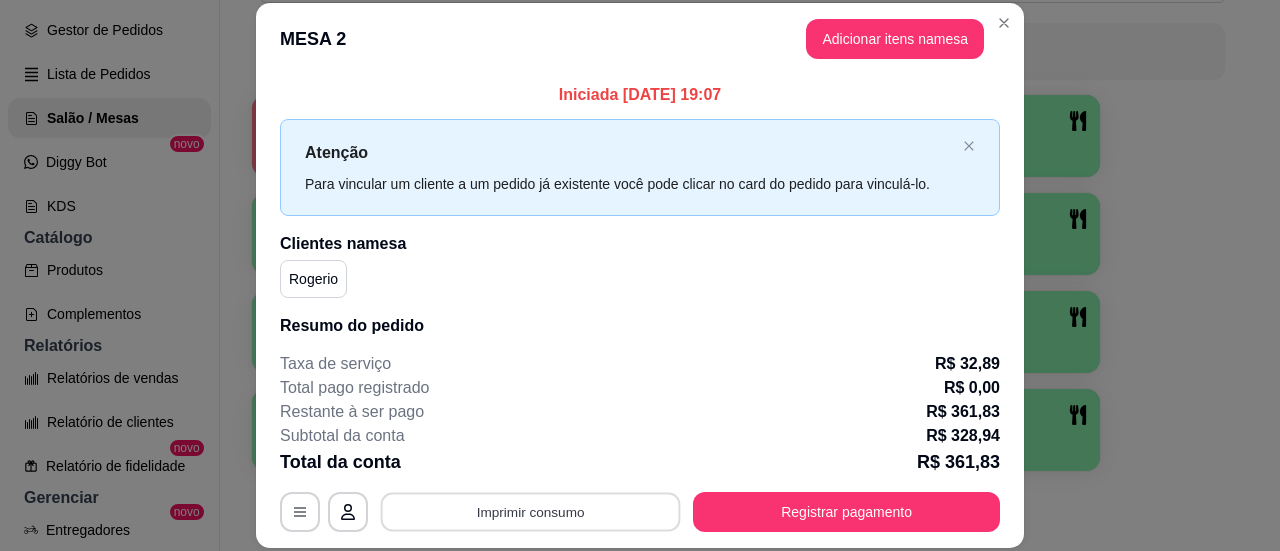 click on "Imprimir consumo" at bounding box center (531, 512) 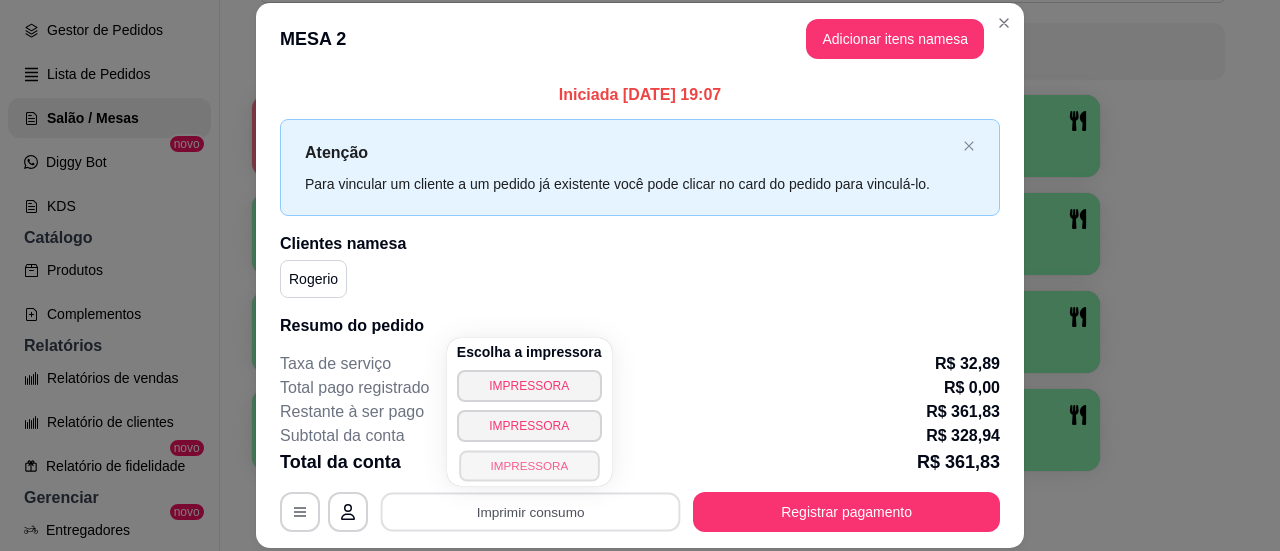click on "IMPRESSORA" at bounding box center [529, 465] 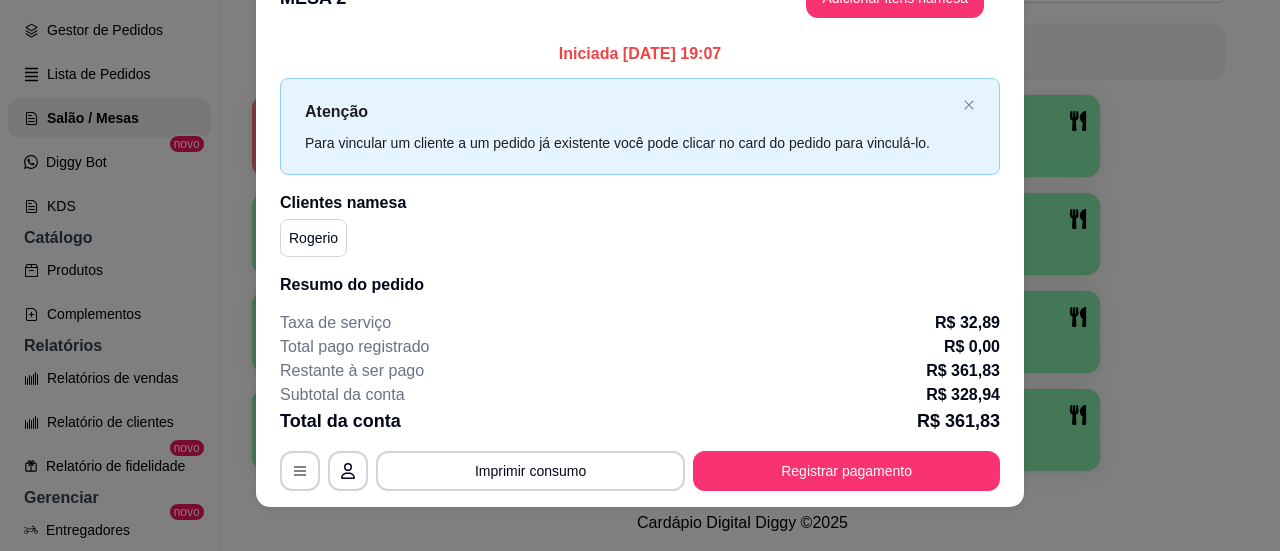 scroll, scrollTop: 61, scrollLeft: 0, axis: vertical 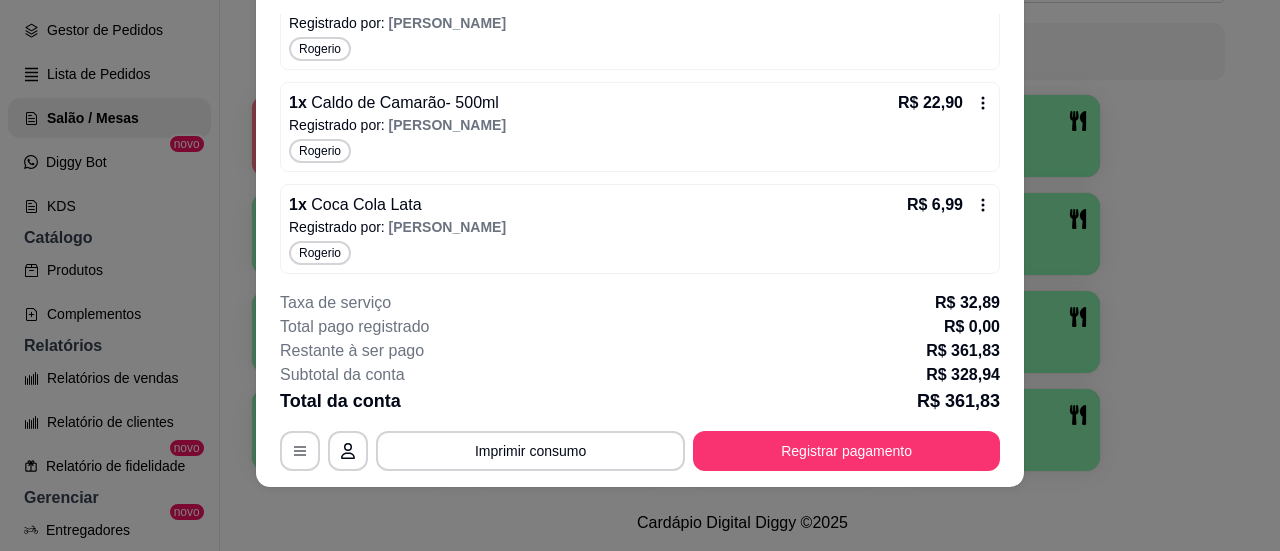 click 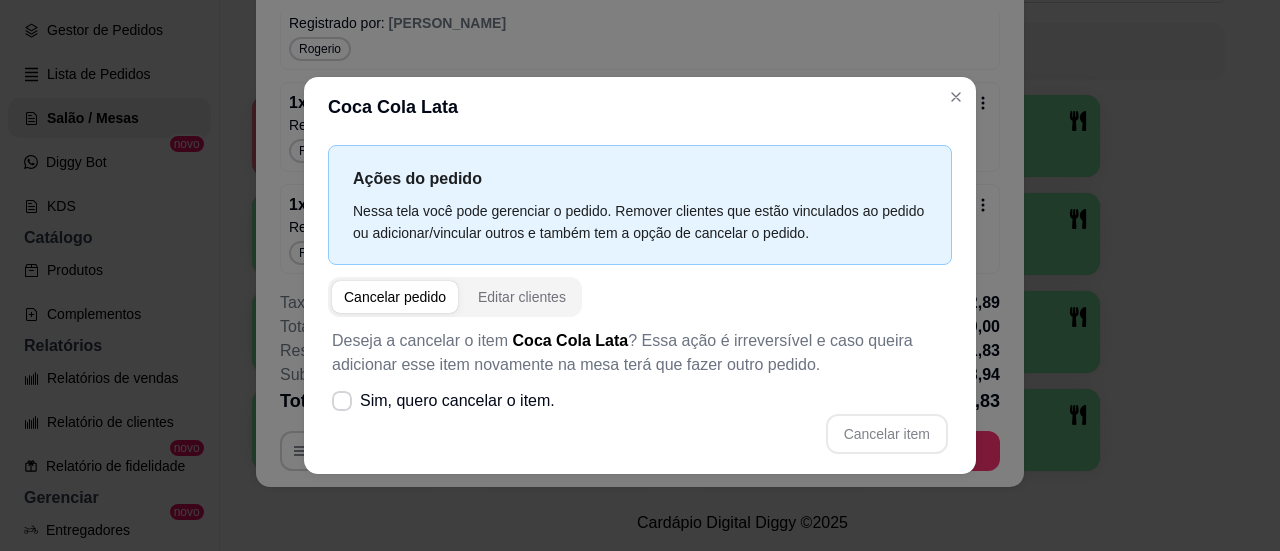 click on "Cancelar pedido" at bounding box center (395, 297) 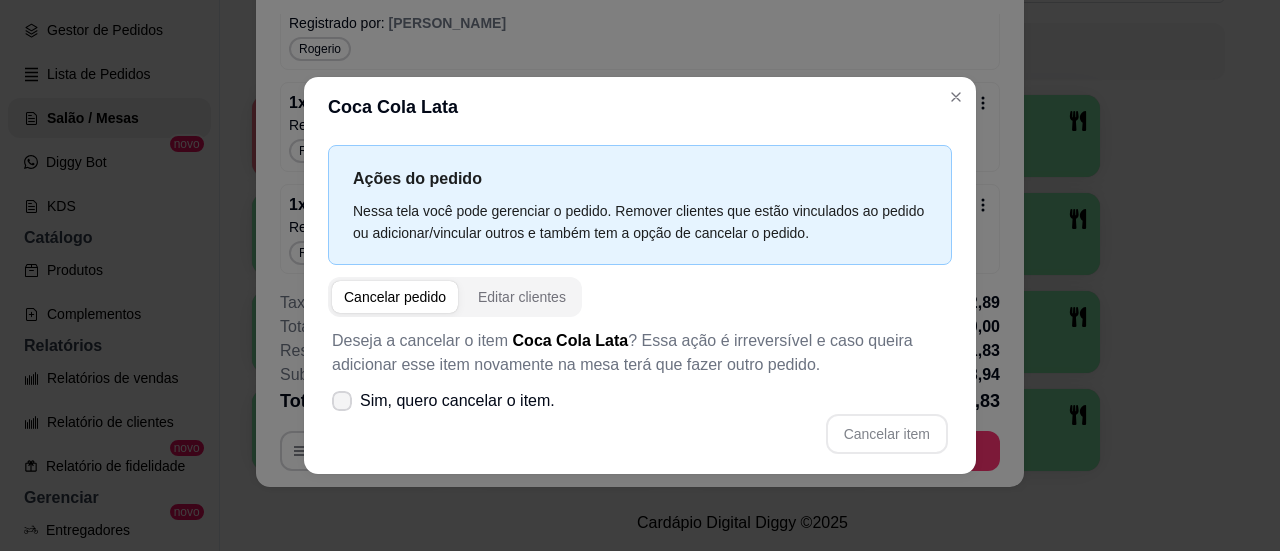 click on "Sim, quero cancelar o item." at bounding box center (443, 401) 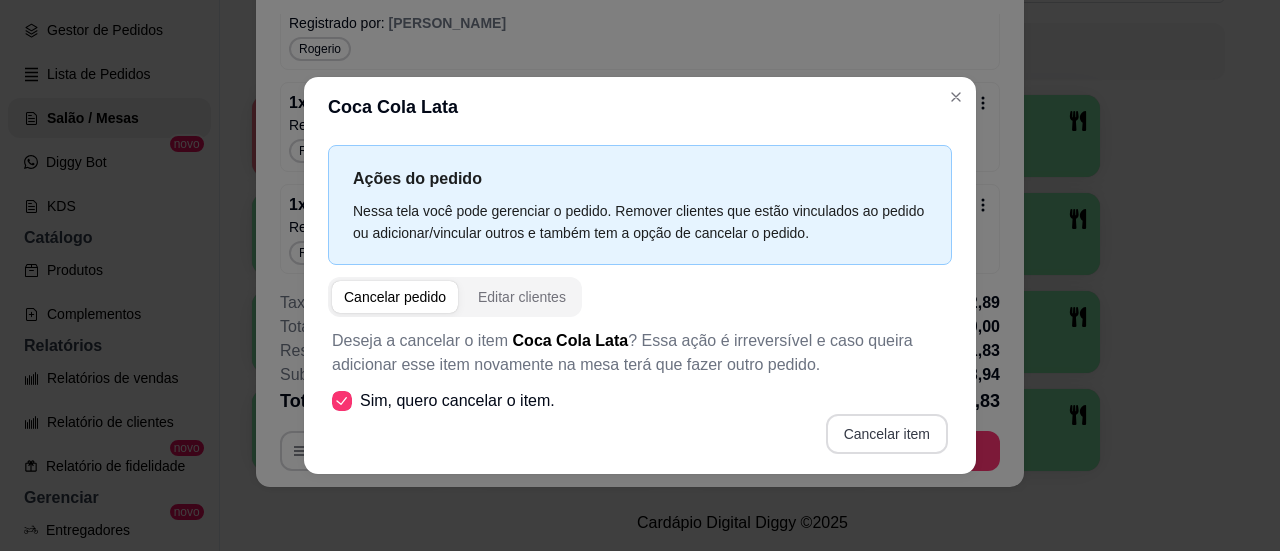 click on "Cancelar item" at bounding box center [887, 434] 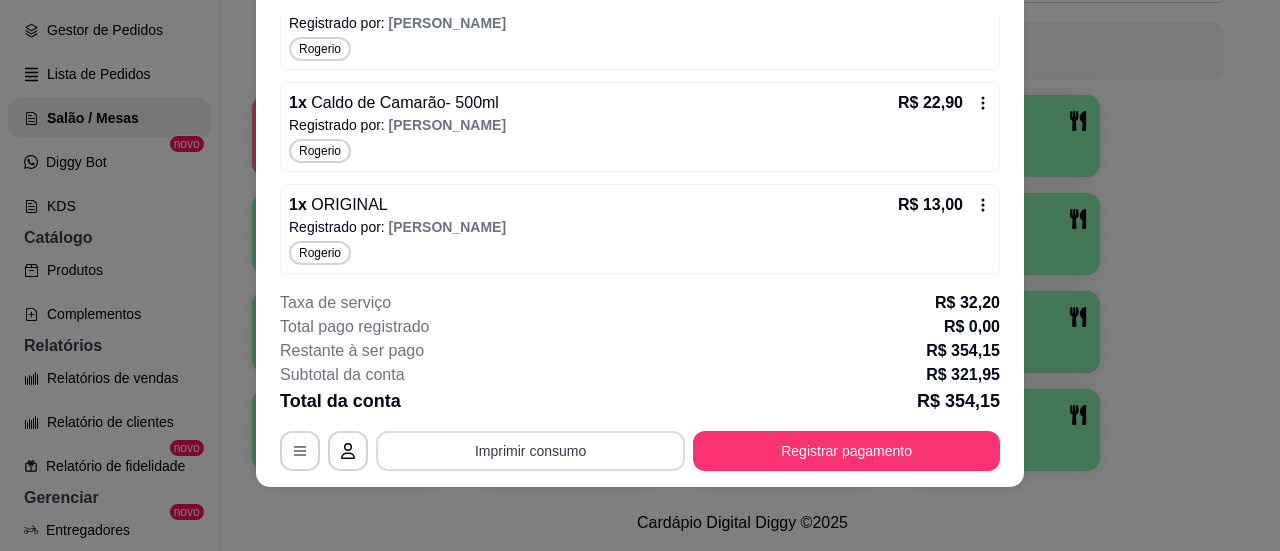 click on "Imprimir consumo" at bounding box center (530, 451) 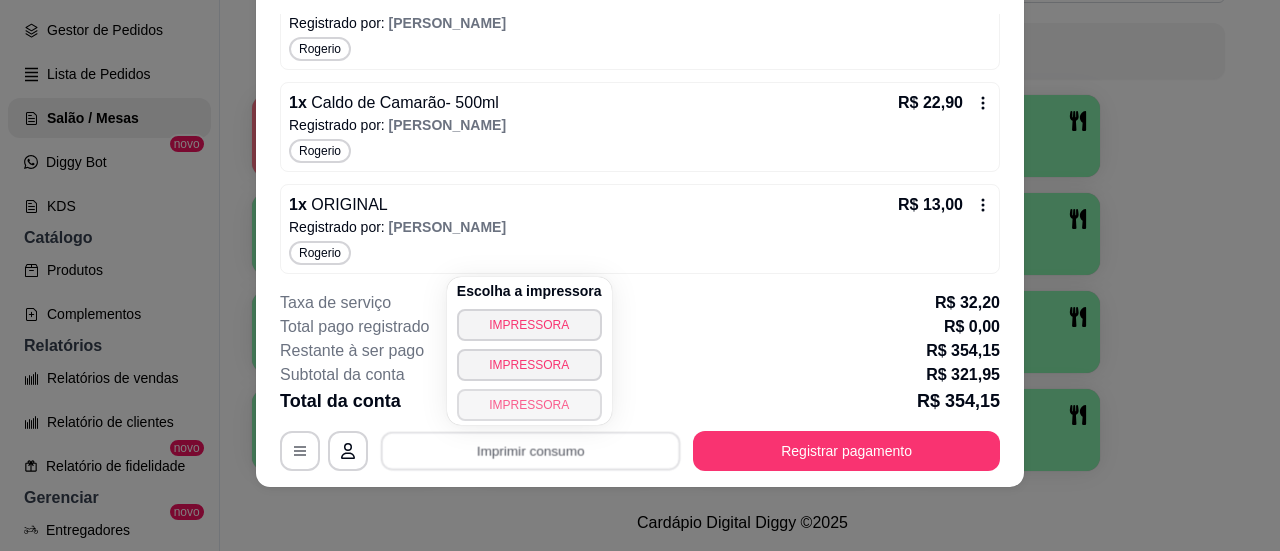 click on "IMPRESSORA" at bounding box center [529, 405] 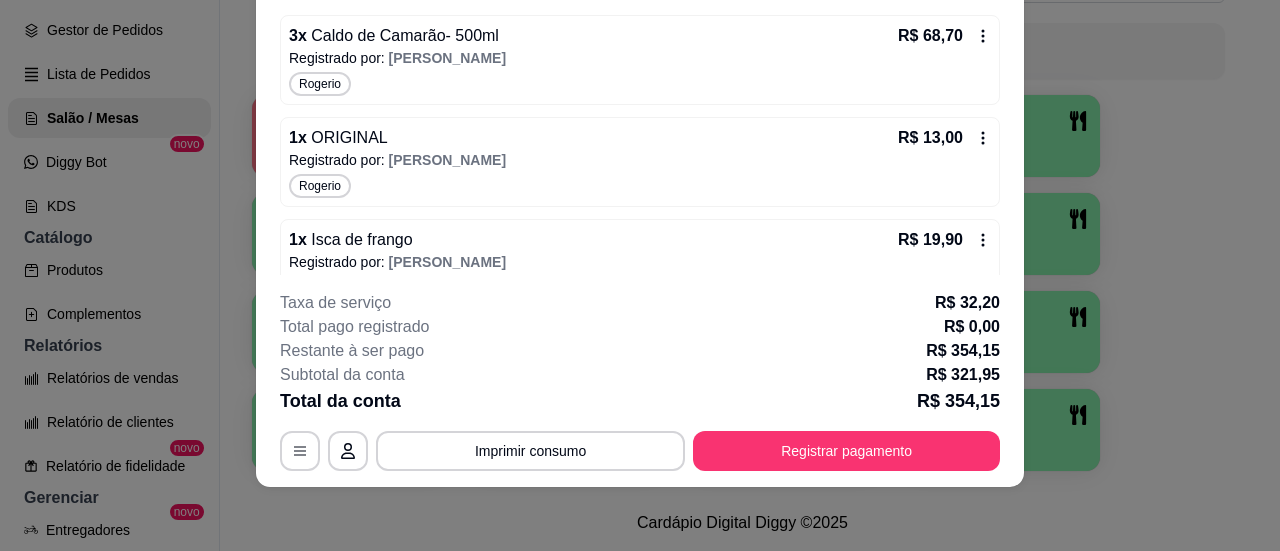 scroll, scrollTop: 729, scrollLeft: 0, axis: vertical 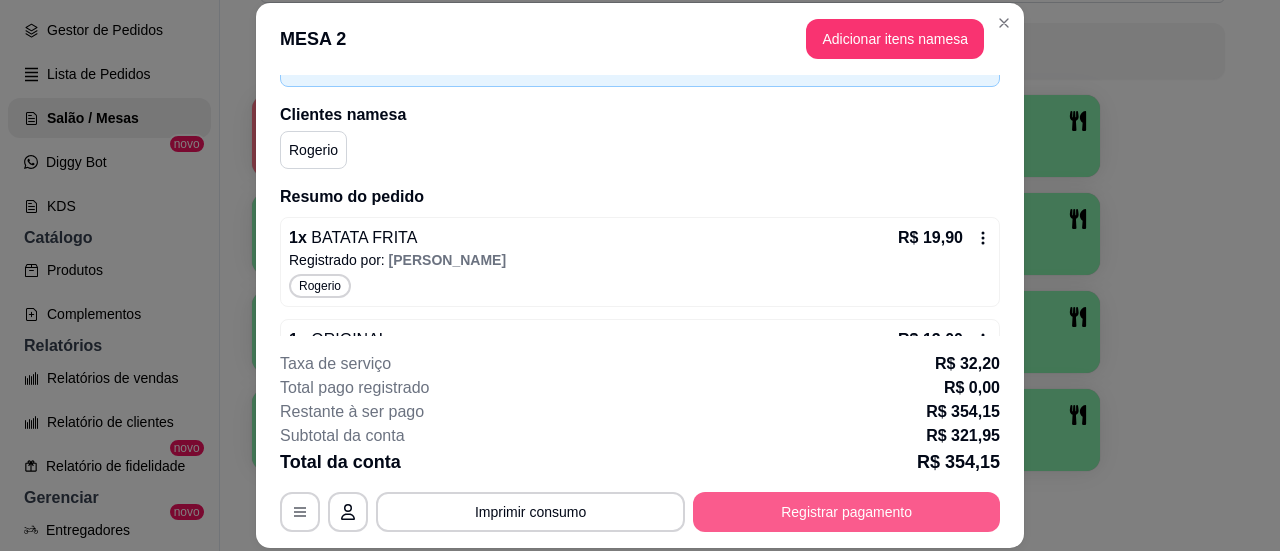 click on "Registrar pagamento" at bounding box center [846, 512] 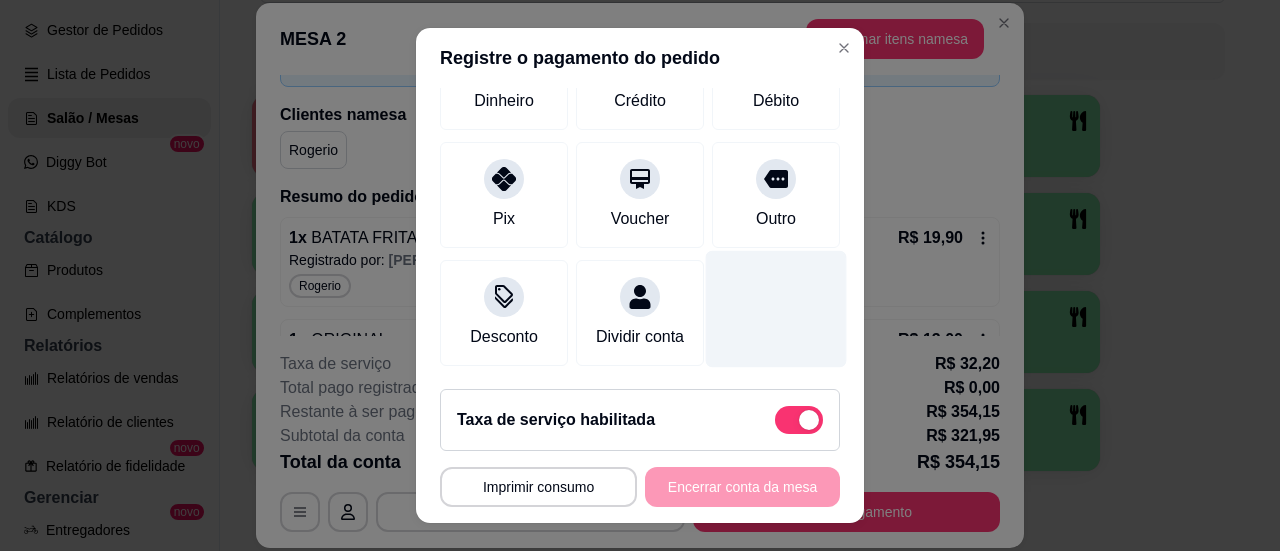 scroll, scrollTop: 0, scrollLeft: 0, axis: both 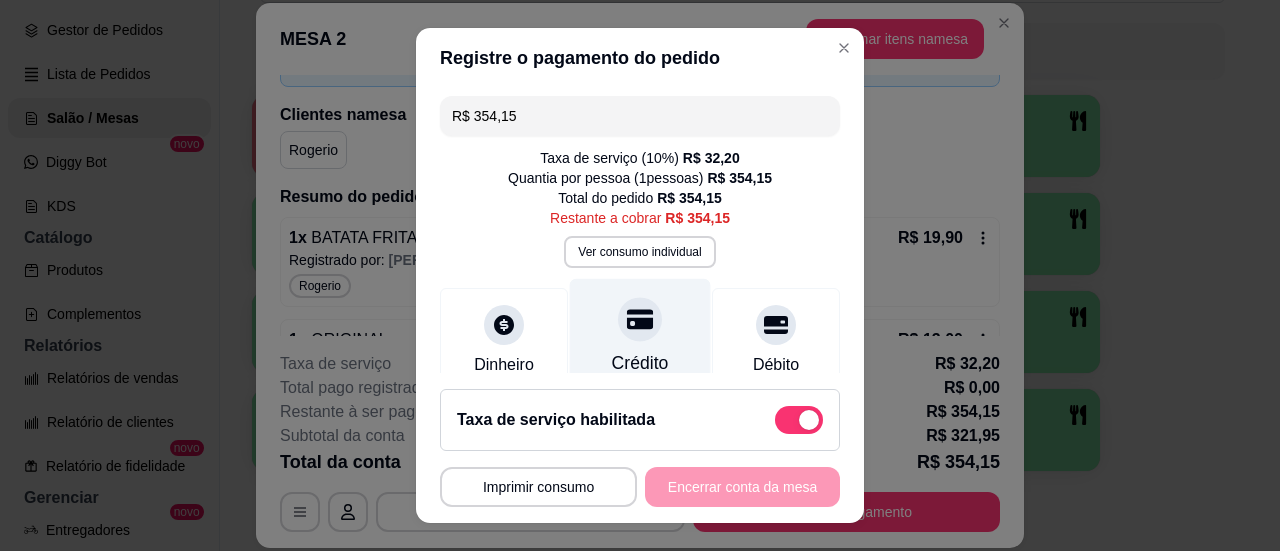 click 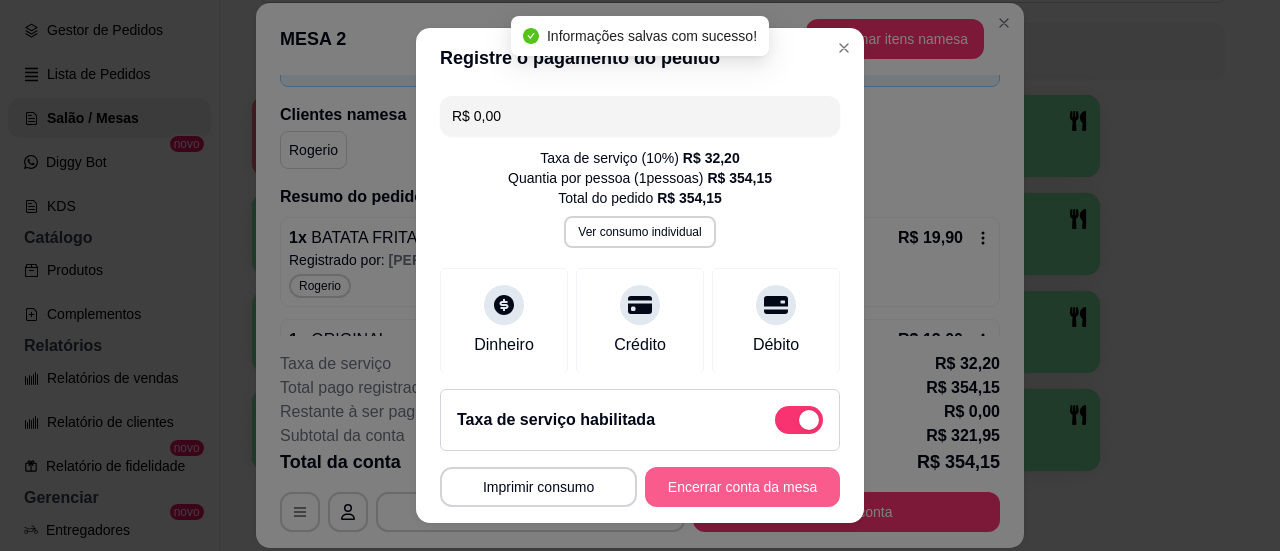 click on "Encerrar conta da mesa" at bounding box center [742, 487] 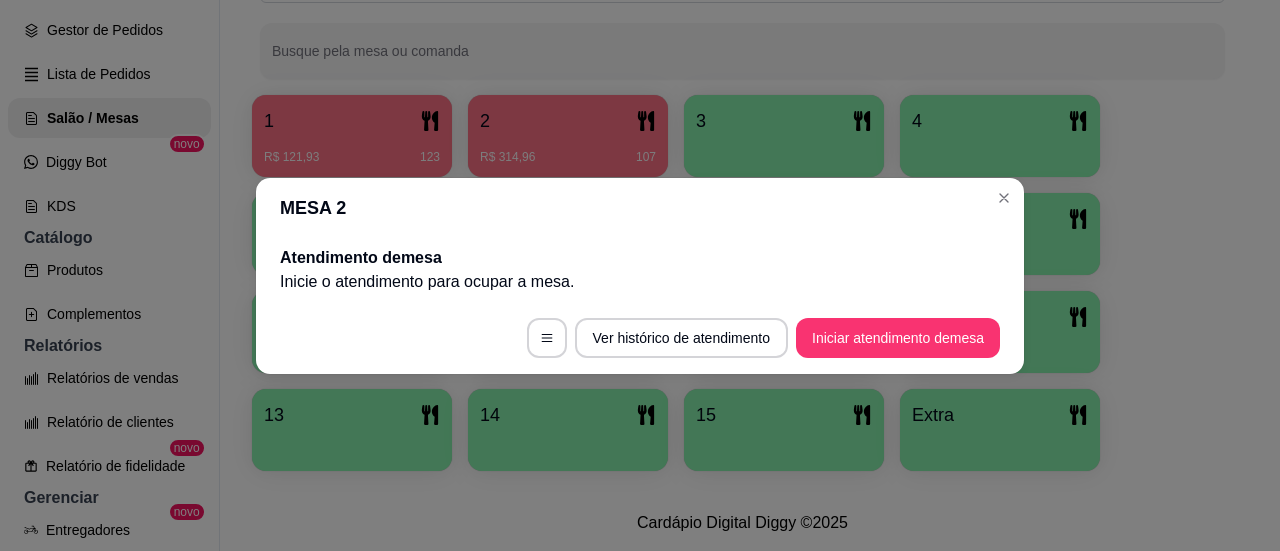 scroll, scrollTop: 0, scrollLeft: 0, axis: both 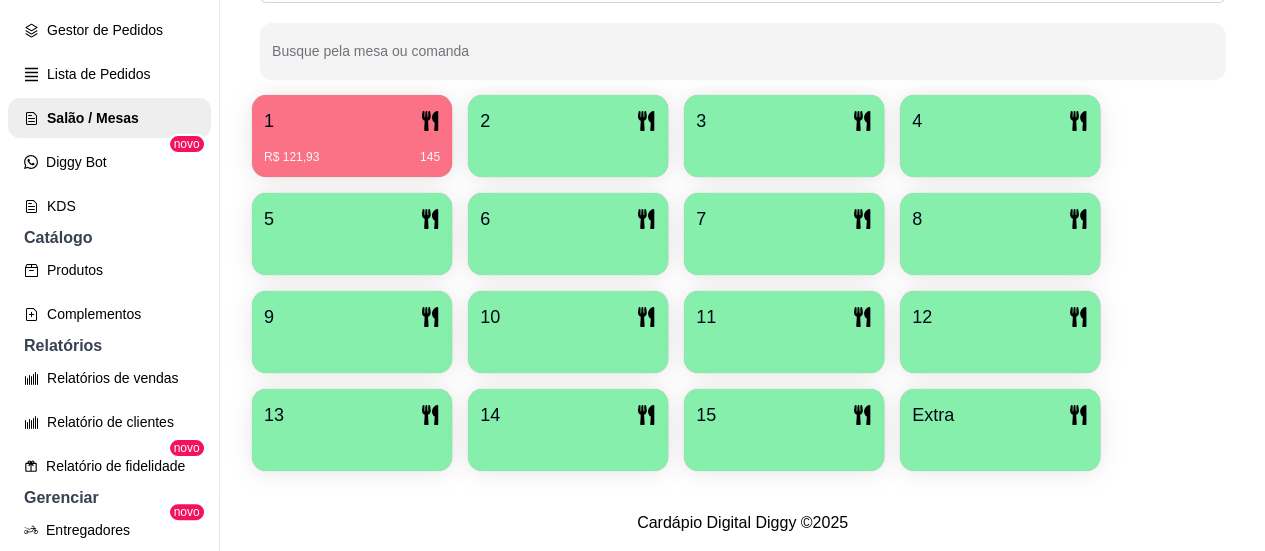click on "1" at bounding box center (352, 121) 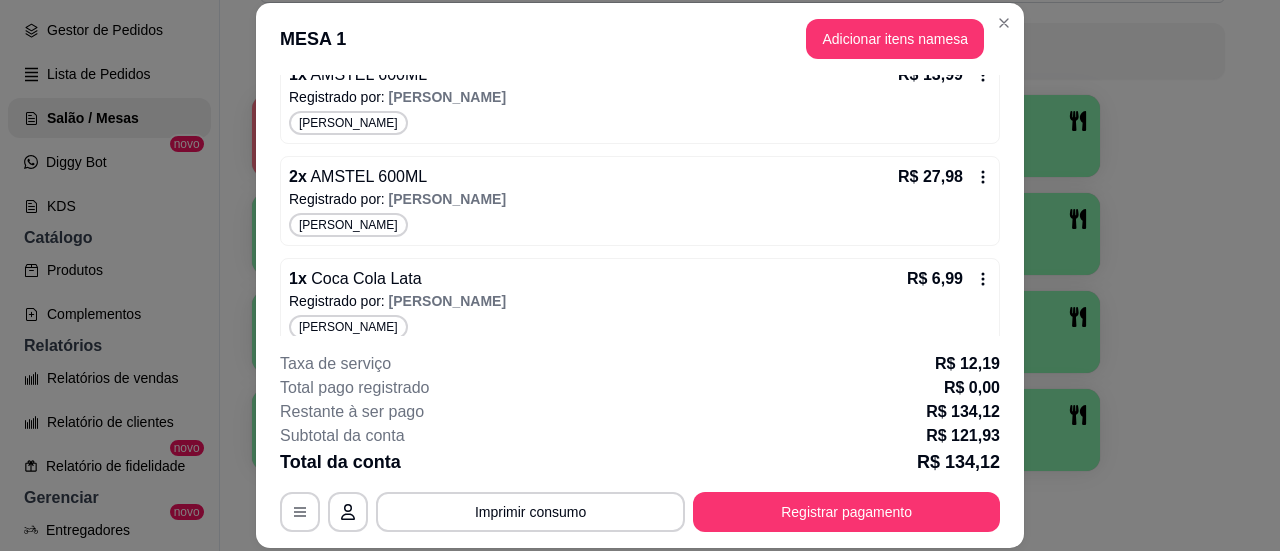 scroll, scrollTop: 713, scrollLeft: 0, axis: vertical 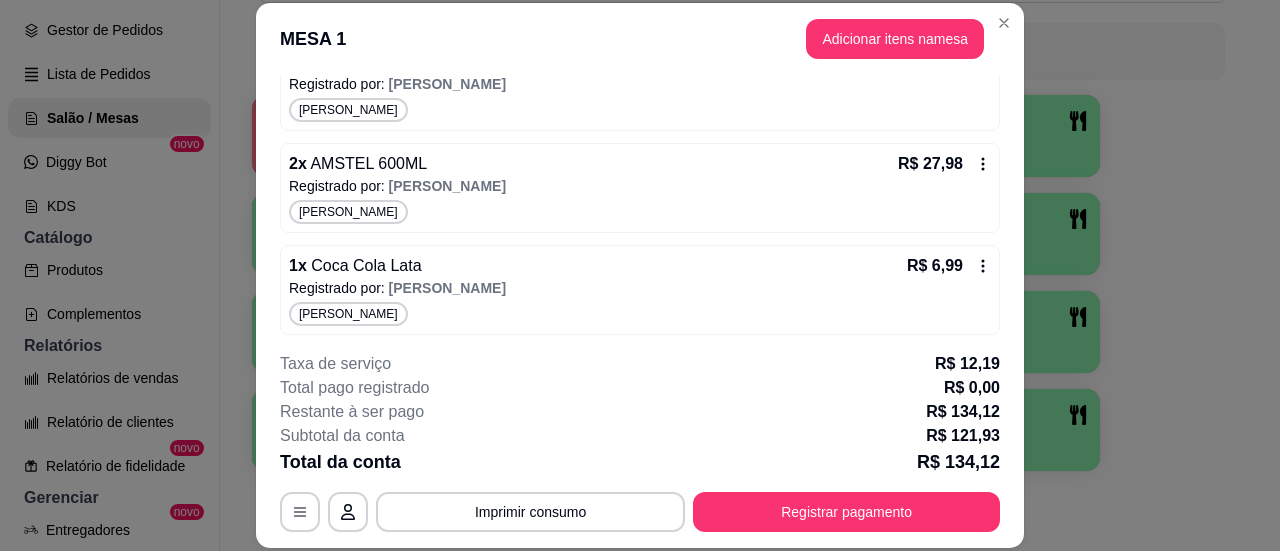 click 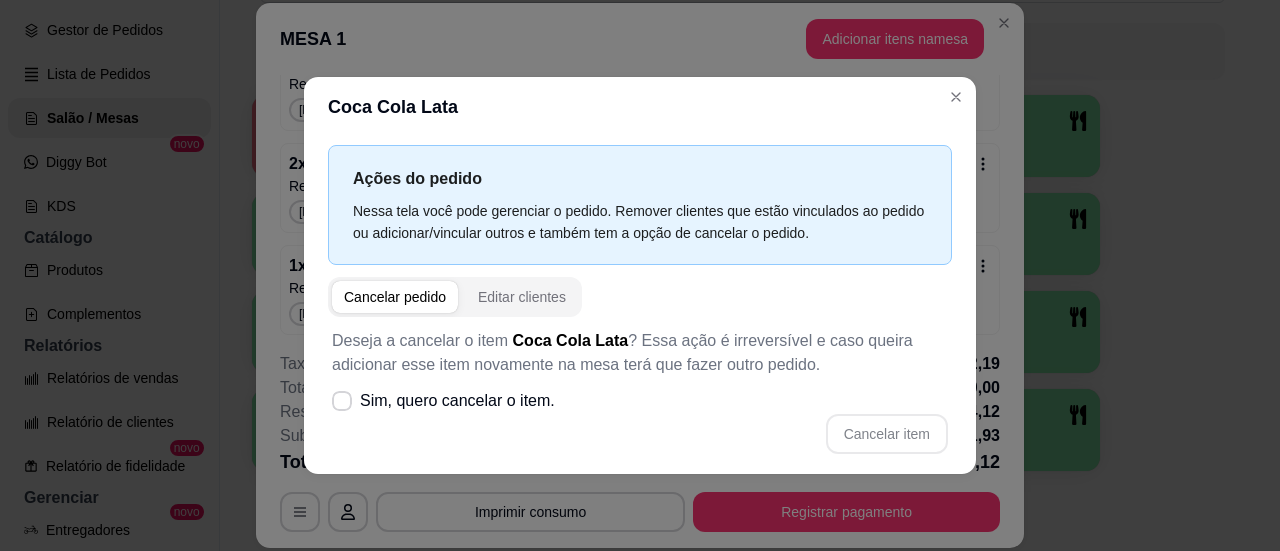 click on "Cancelar pedido" at bounding box center (395, 297) 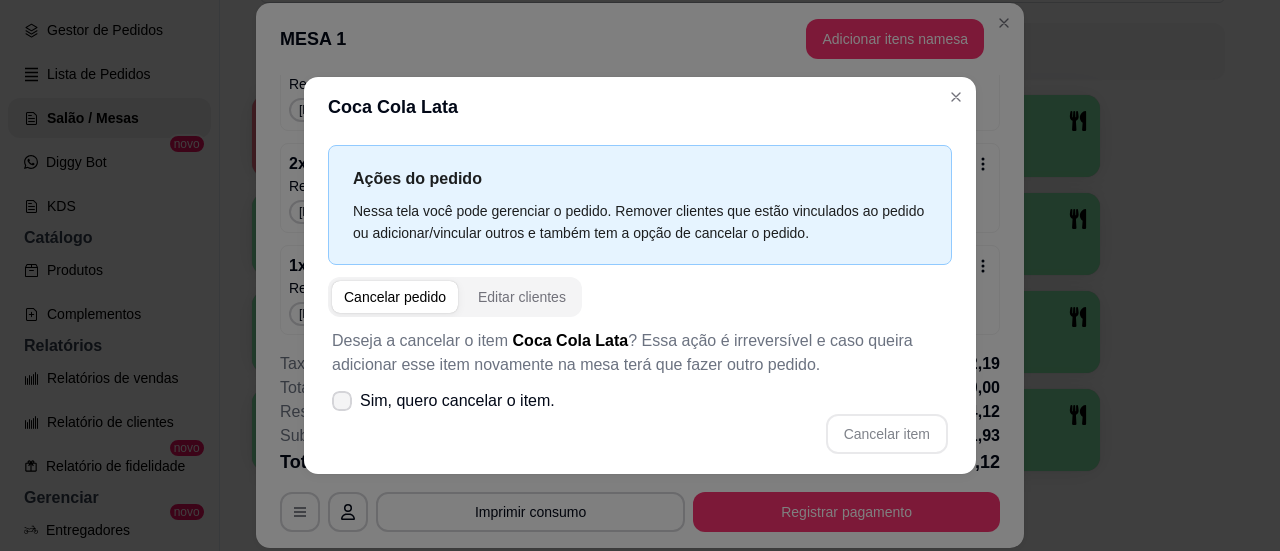click 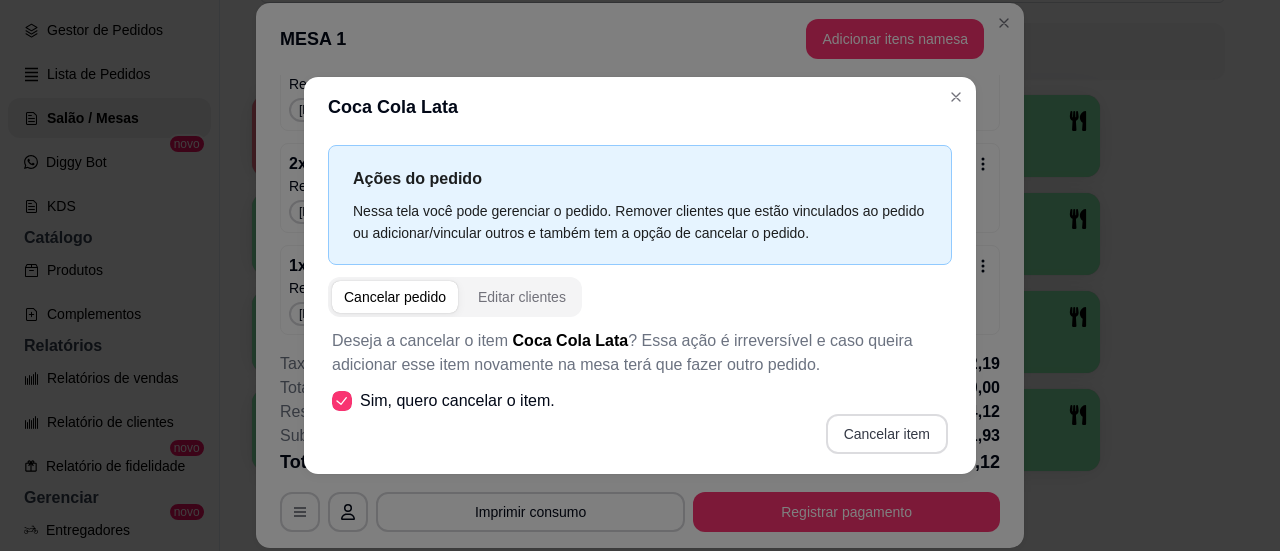 click on "Cancelar item" at bounding box center [887, 434] 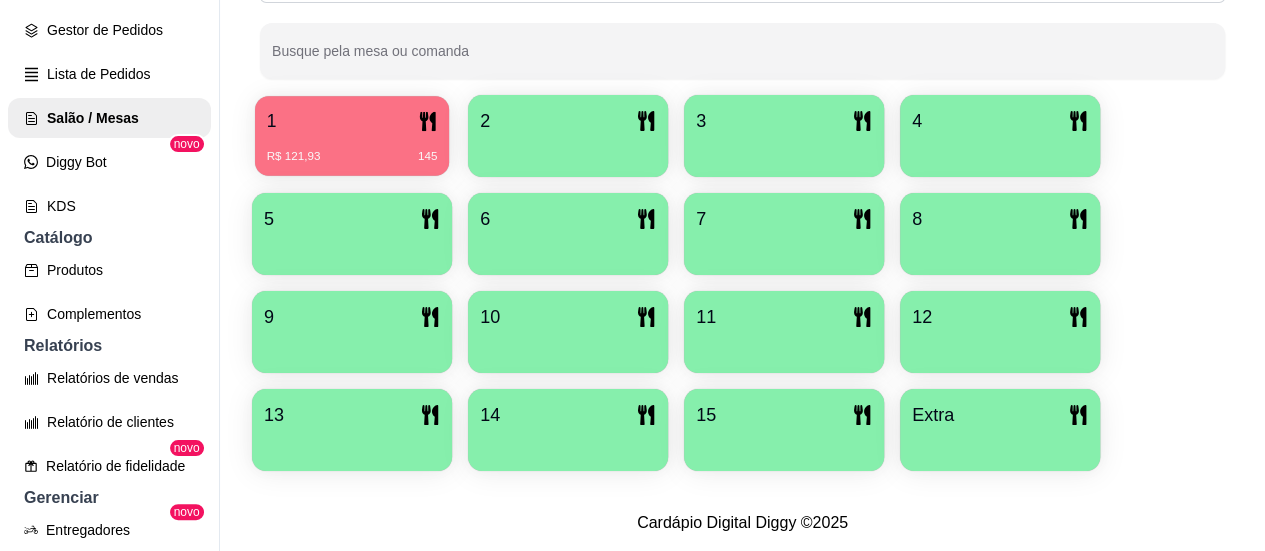 click on "R$ 121,93 145" at bounding box center (352, 149) 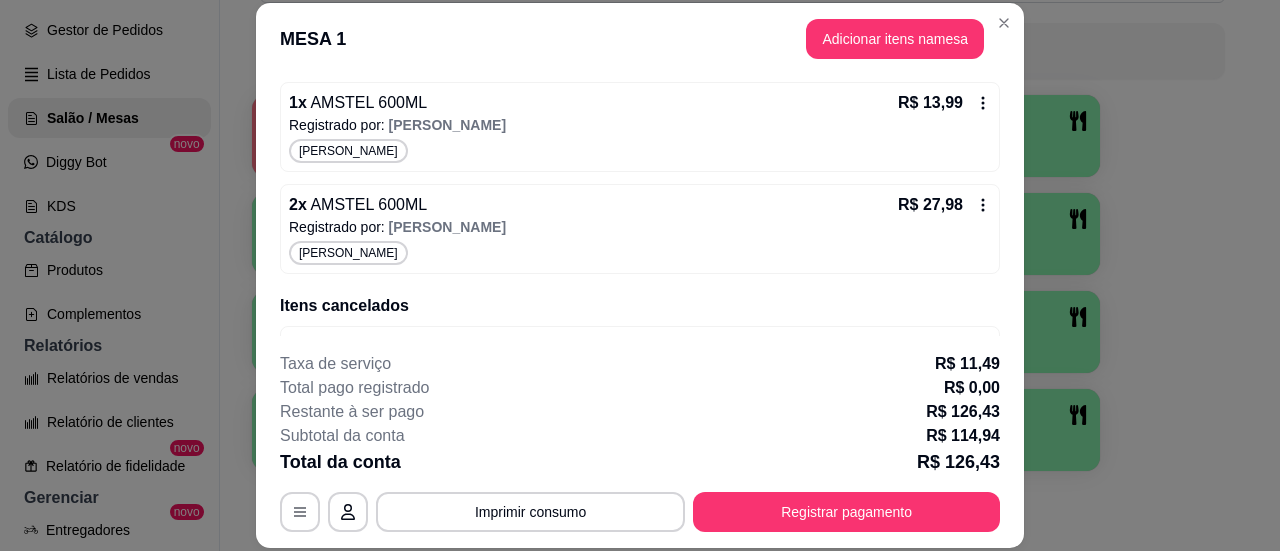 scroll, scrollTop: 725, scrollLeft: 0, axis: vertical 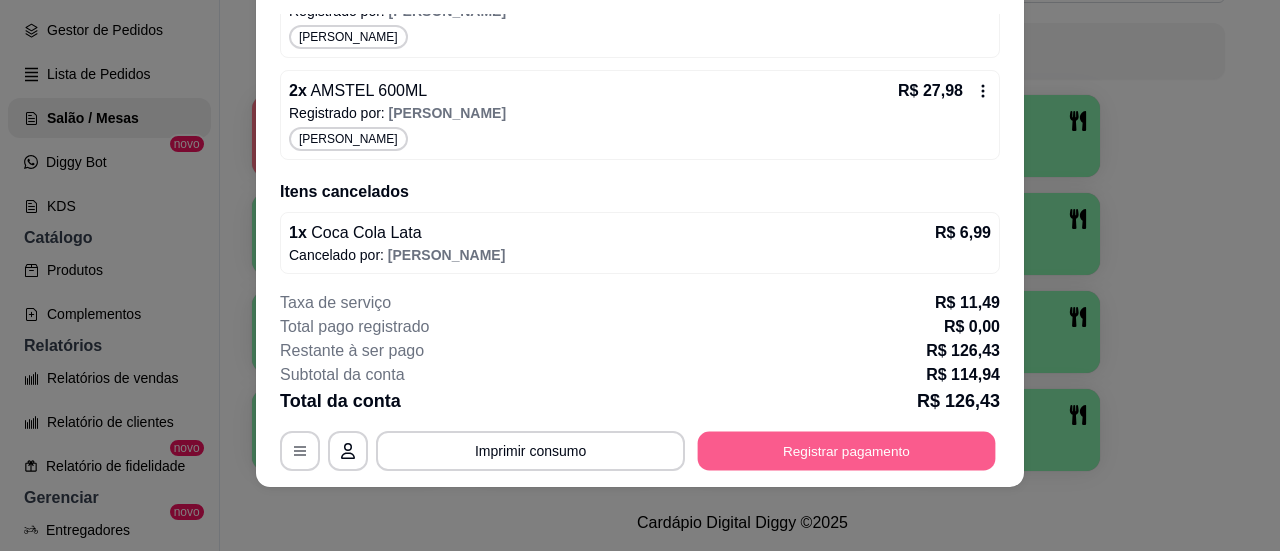 click on "Registrar pagamento" at bounding box center [847, 451] 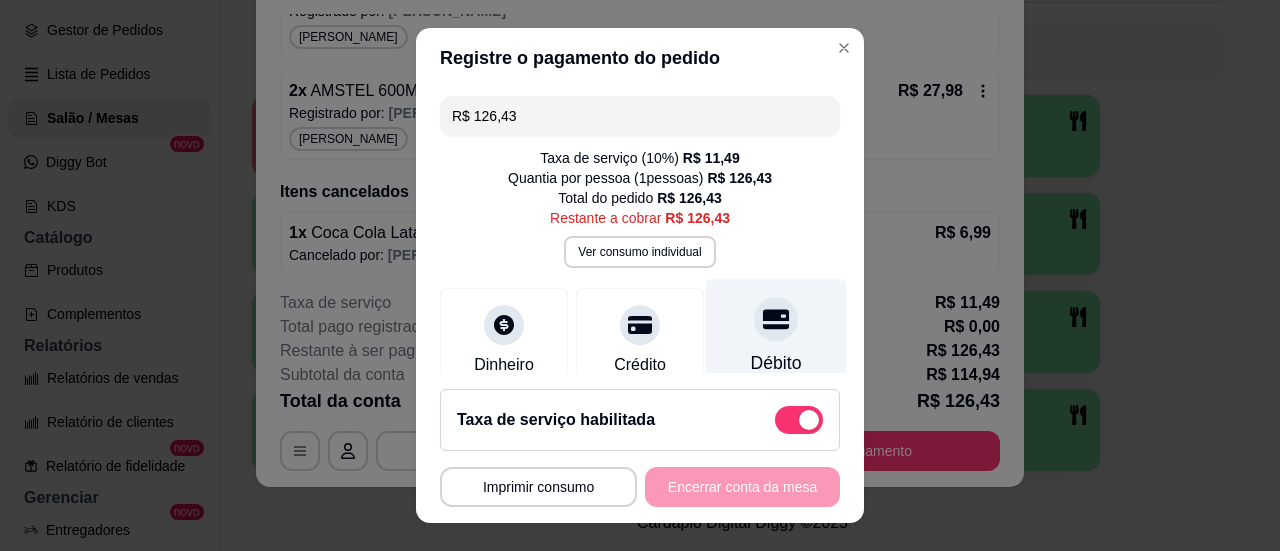 click at bounding box center [776, 319] 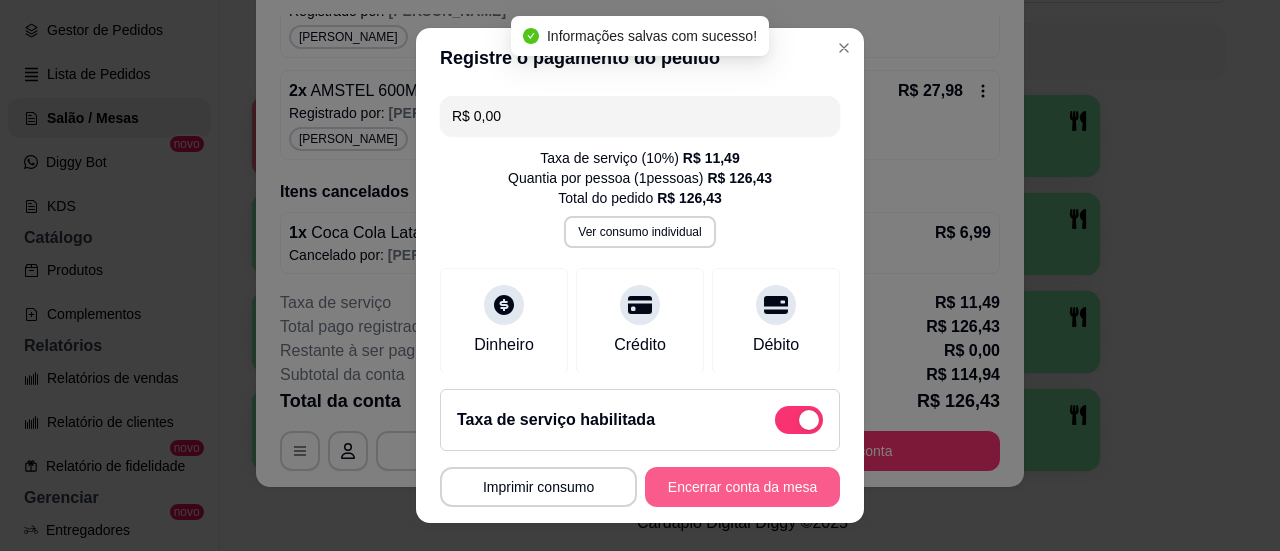 click on "Encerrar conta da mesa" at bounding box center (742, 487) 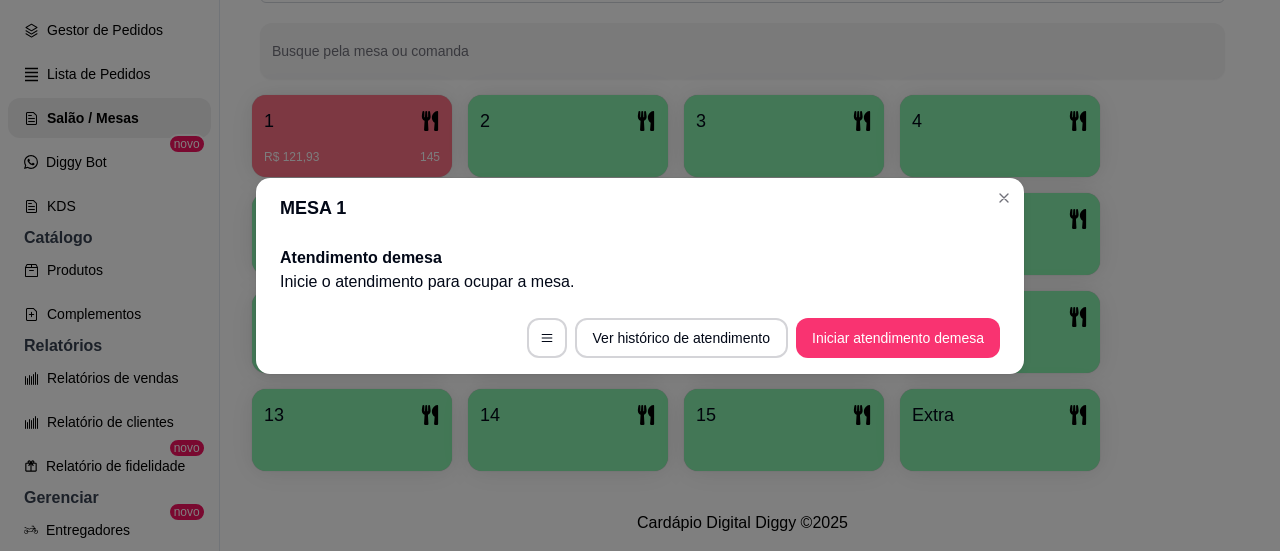 scroll, scrollTop: 0, scrollLeft: 0, axis: both 